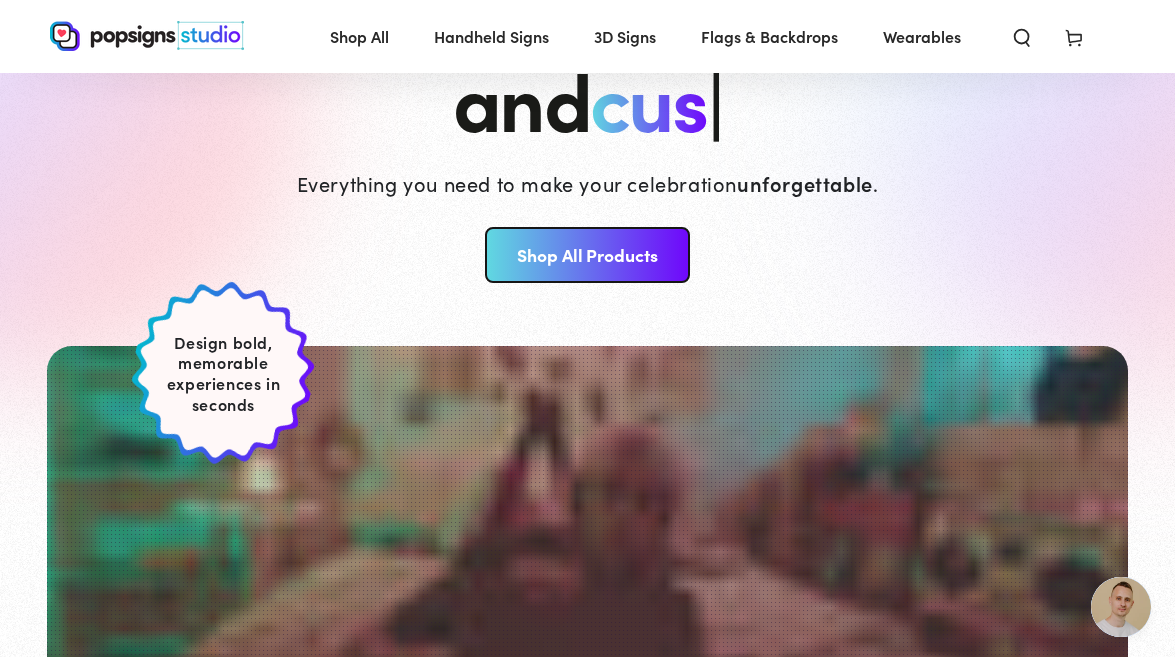 scroll, scrollTop: 244, scrollLeft: 0, axis: vertical 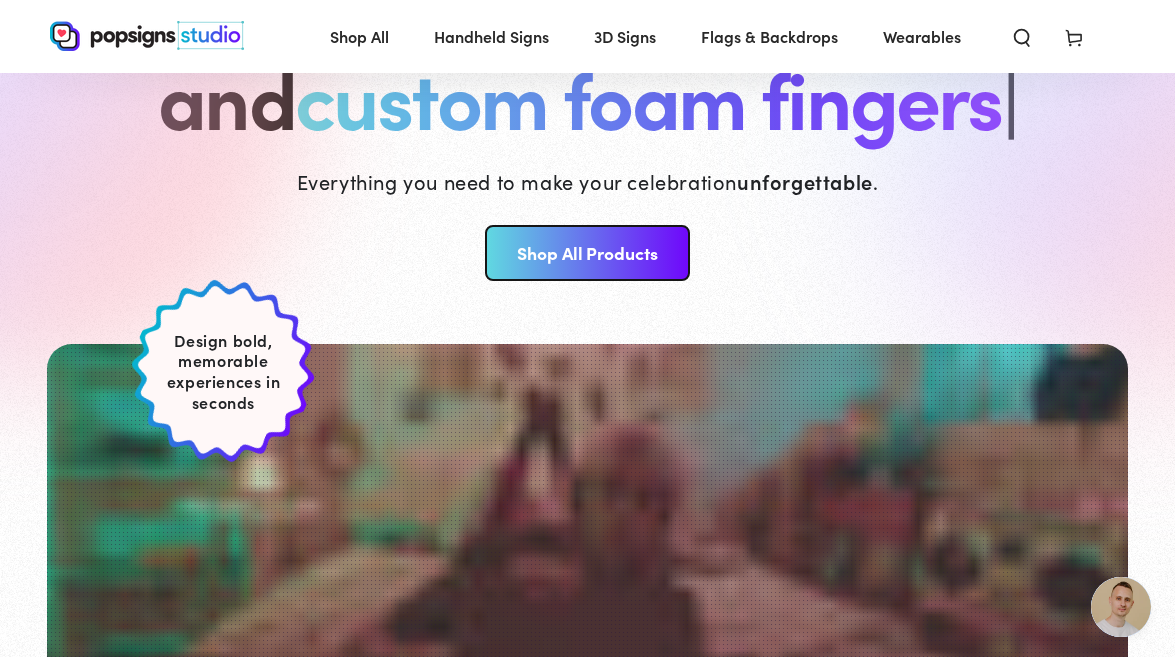 click on "Shop All Products" at bounding box center (587, 253) 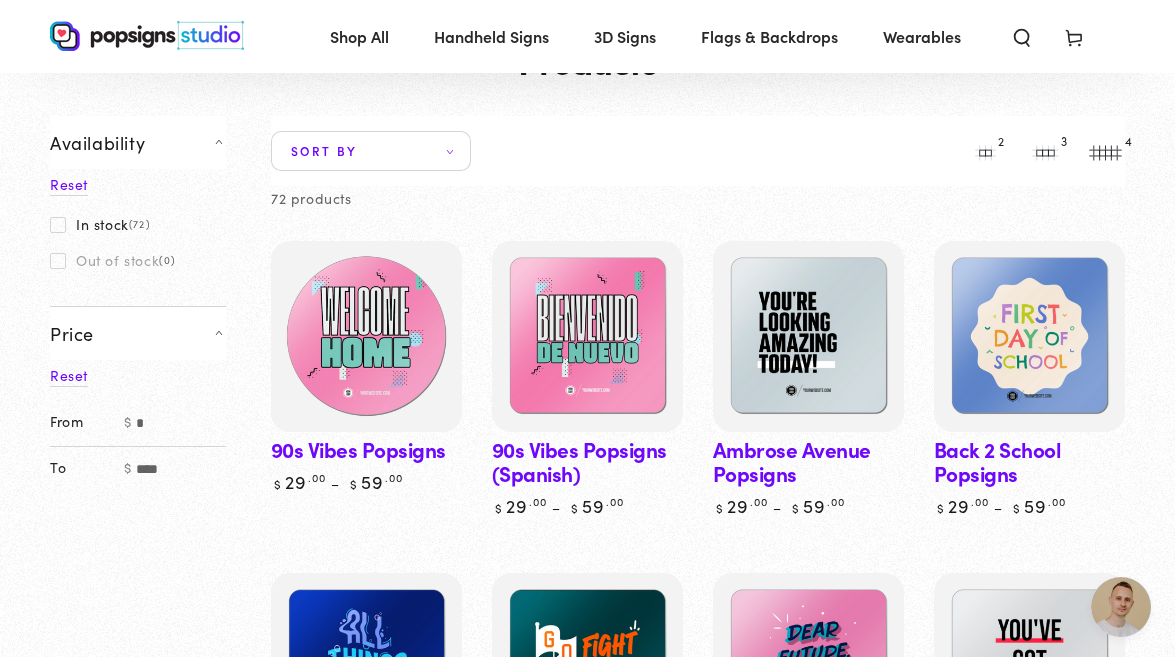 scroll, scrollTop: 121, scrollLeft: 0, axis: vertical 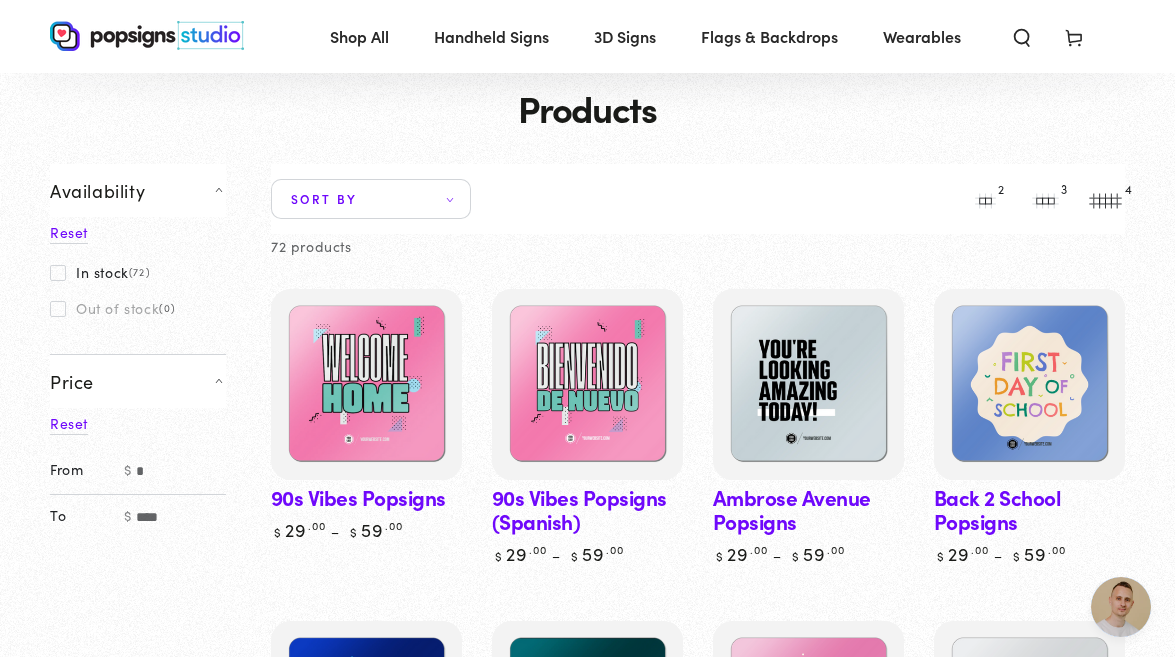 click on "In stock  (72)" at bounding box center [100, 272] 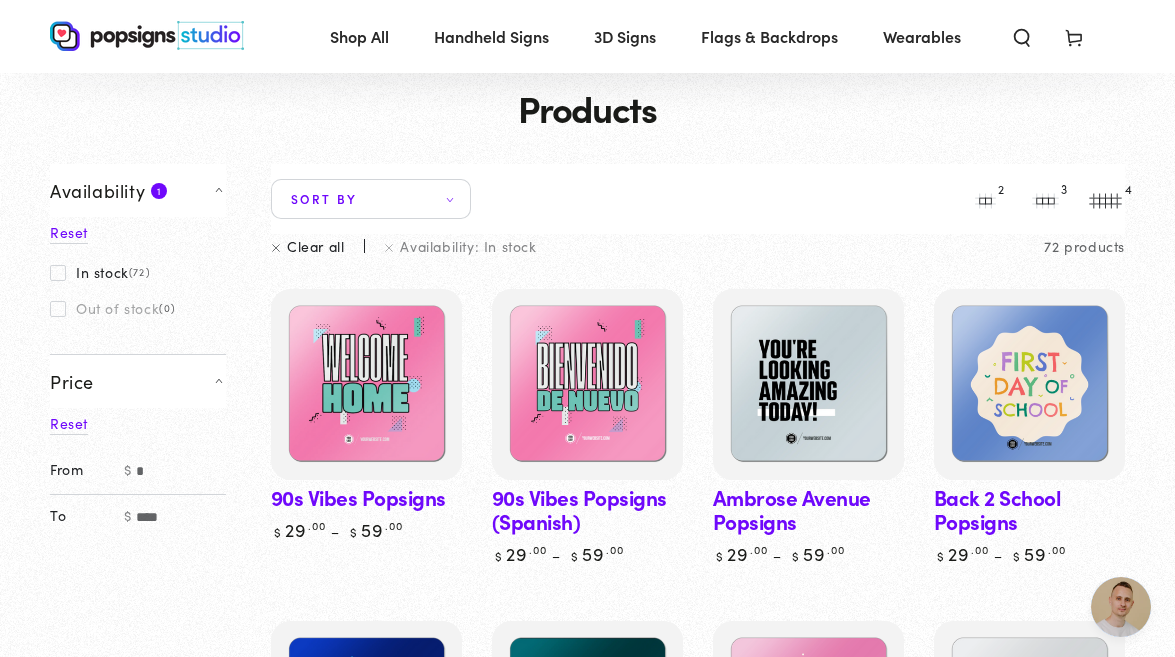 click on "0
1979" at bounding box center [0, 0] 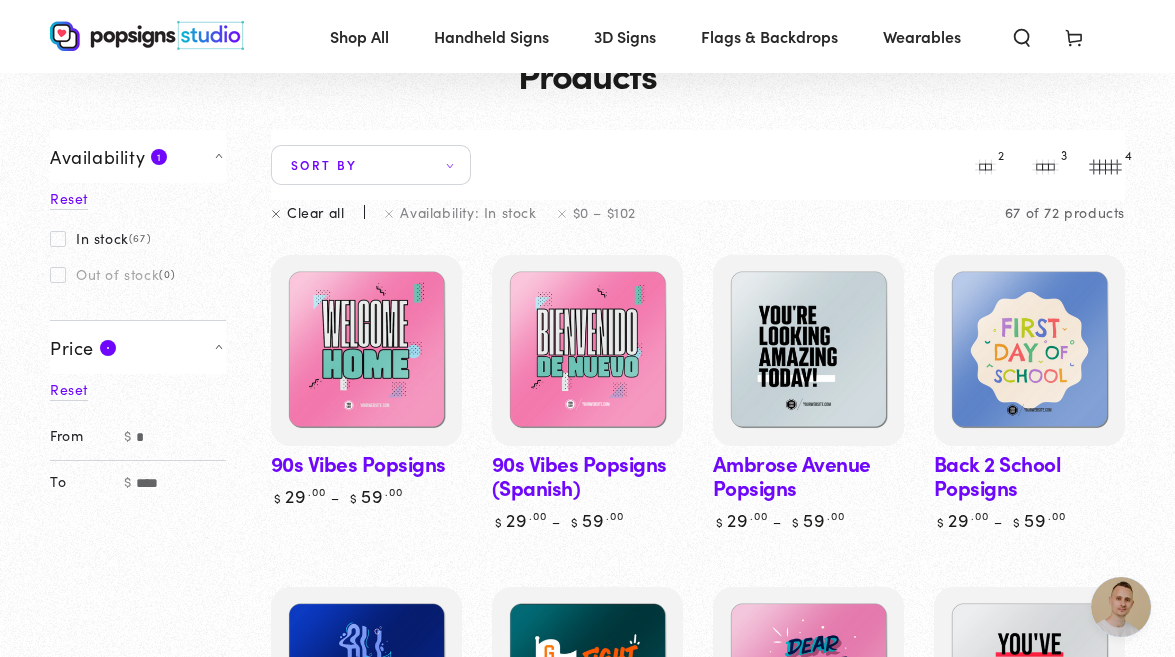 scroll, scrollTop: 158, scrollLeft: 0, axis: vertical 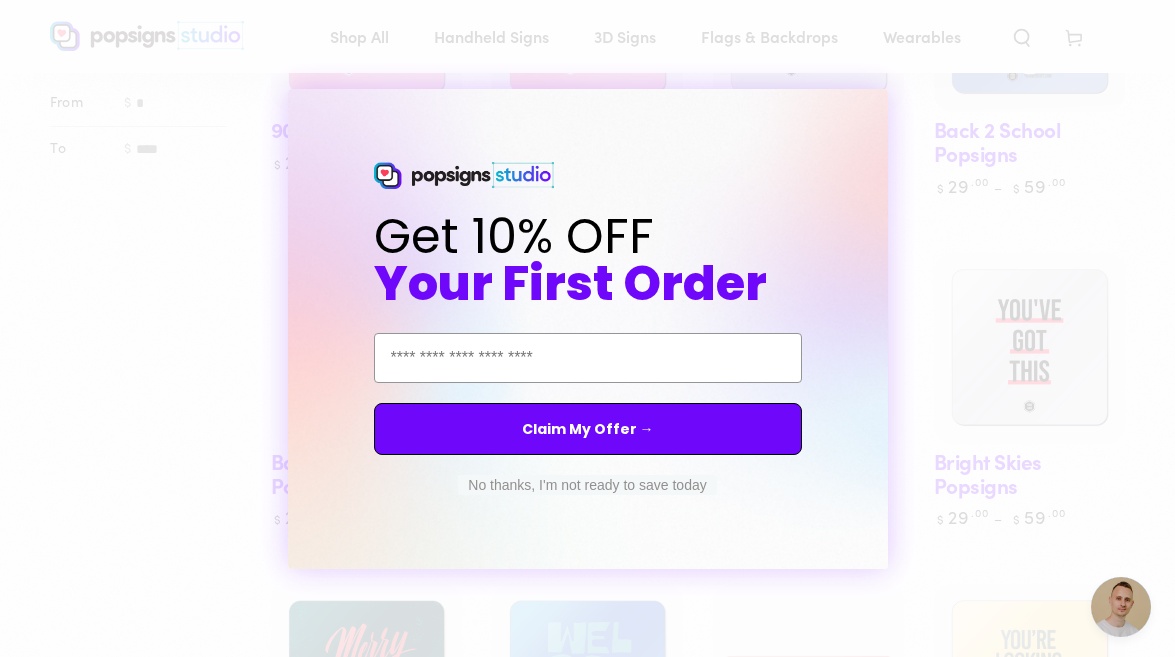 click on "Close dialog Get 10% OFF
Your First Order Email Address Claim My Offer → No thanks, I'm not ready to save today ******" at bounding box center [587, 328] 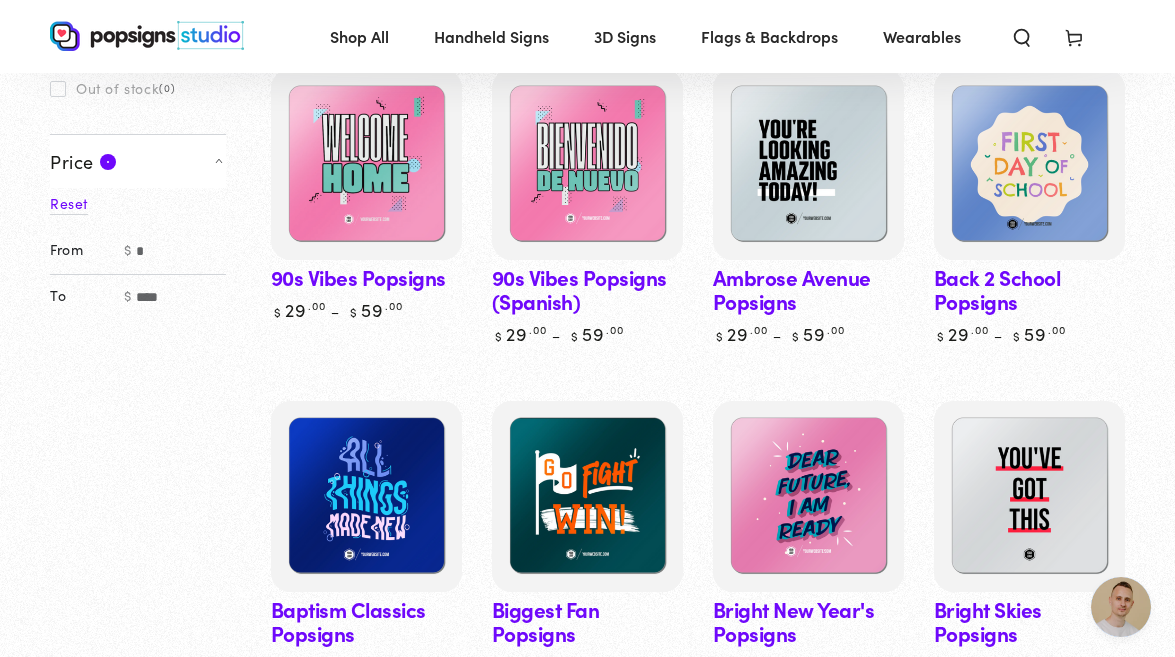 scroll, scrollTop: 0, scrollLeft: 0, axis: both 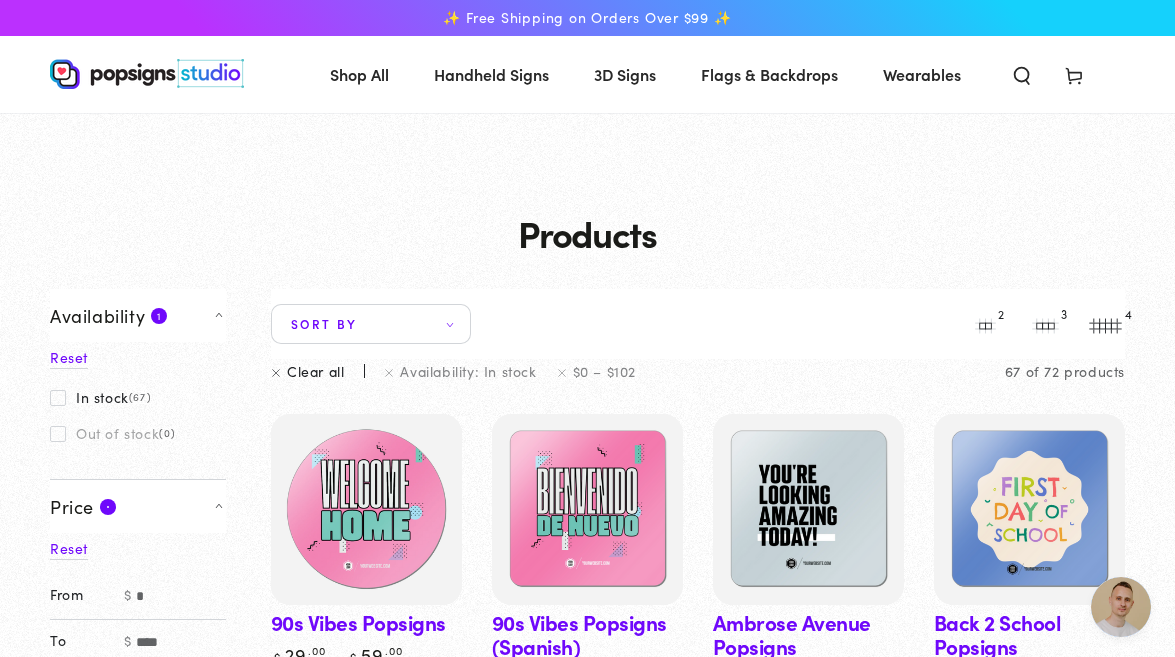 click at bounding box center [366, 509] 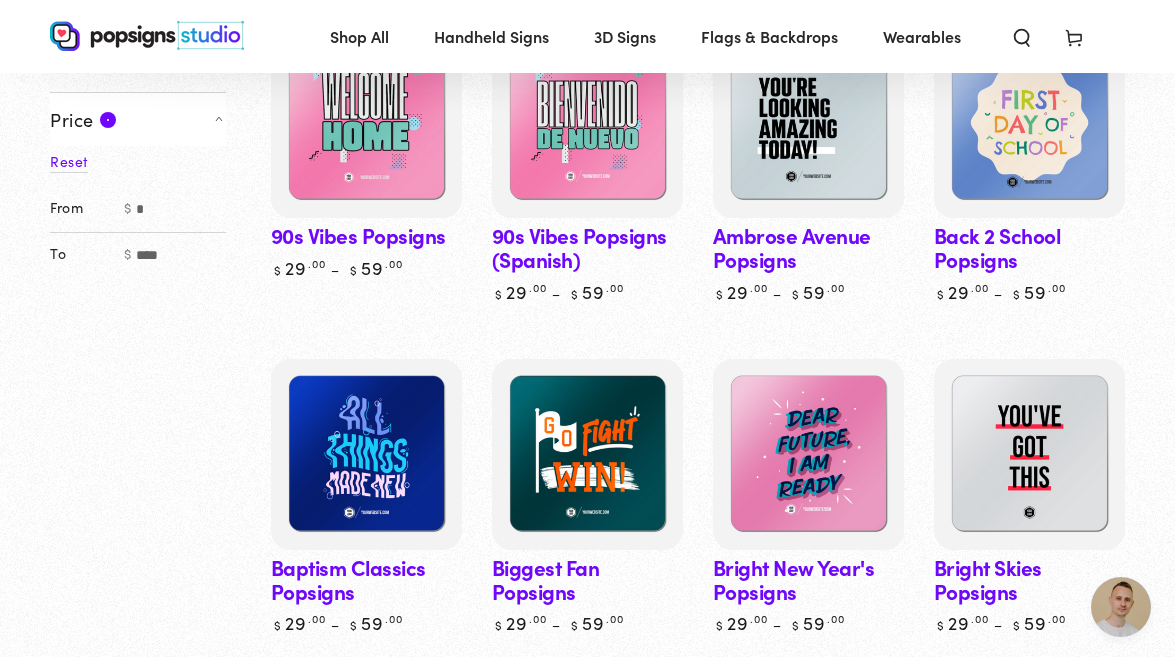 scroll, scrollTop: 391, scrollLeft: 0, axis: vertical 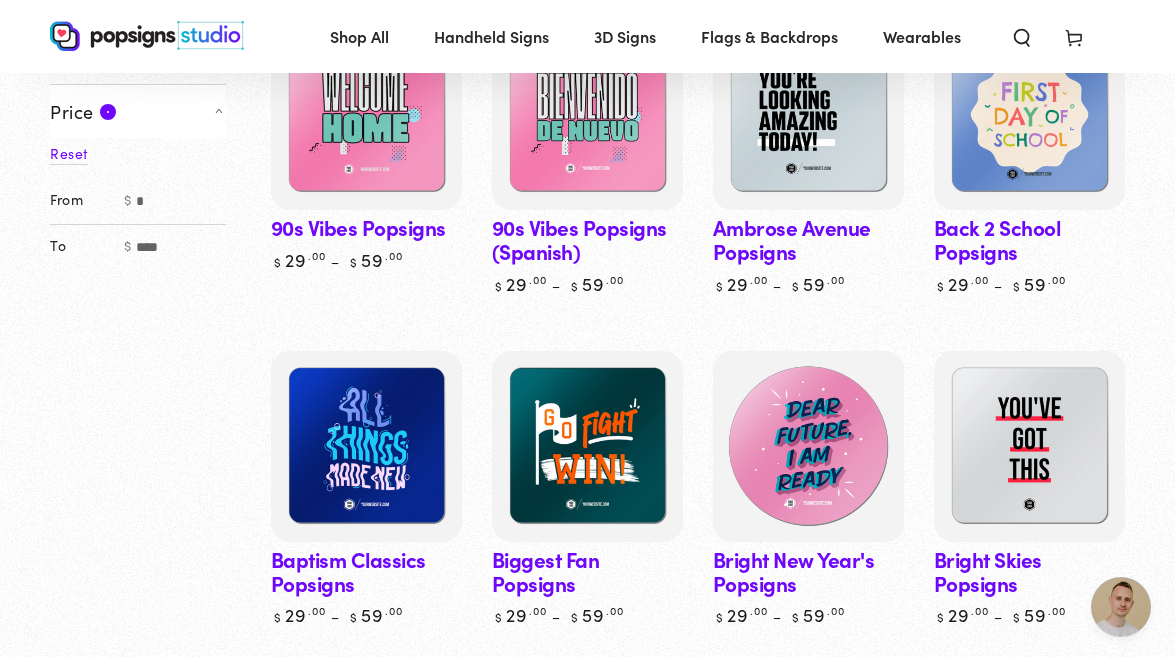 click at bounding box center [808, 446] 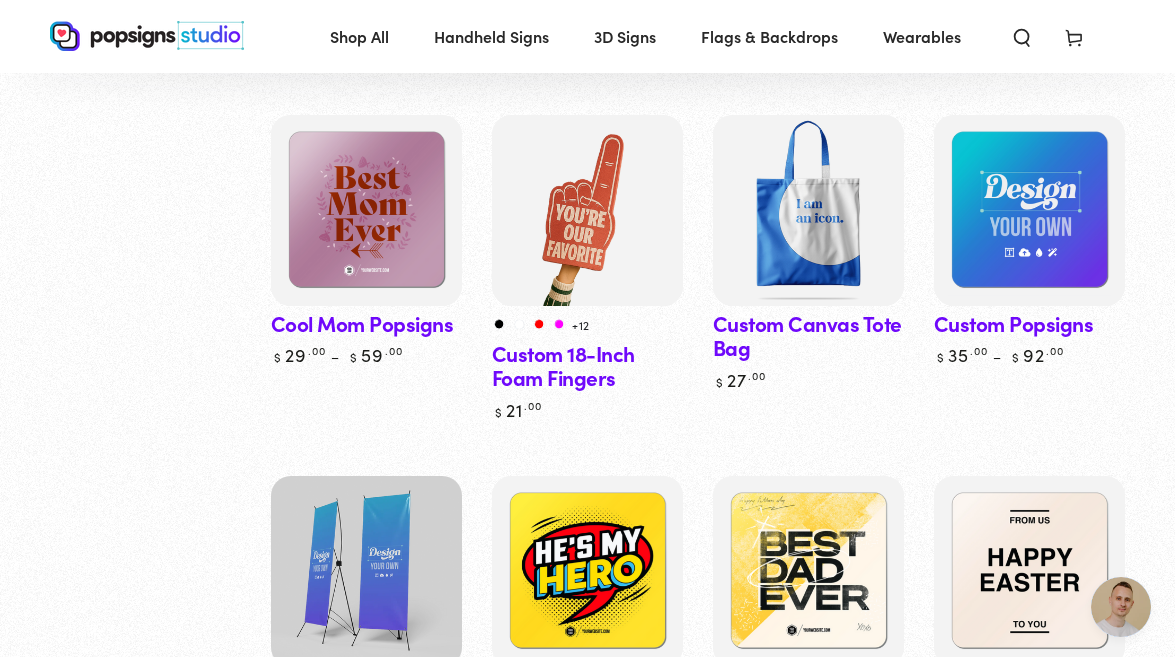 scroll, scrollTop: 1615, scrollLeft: 0, axis: vertical 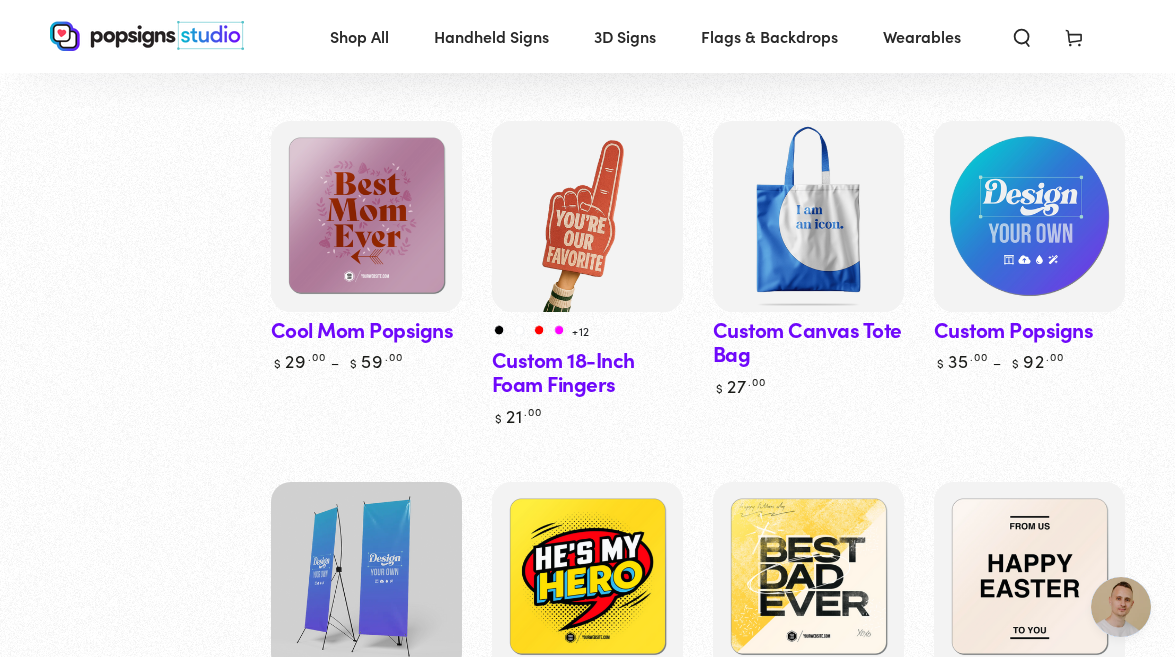 click at bounding box center (1029, 216) 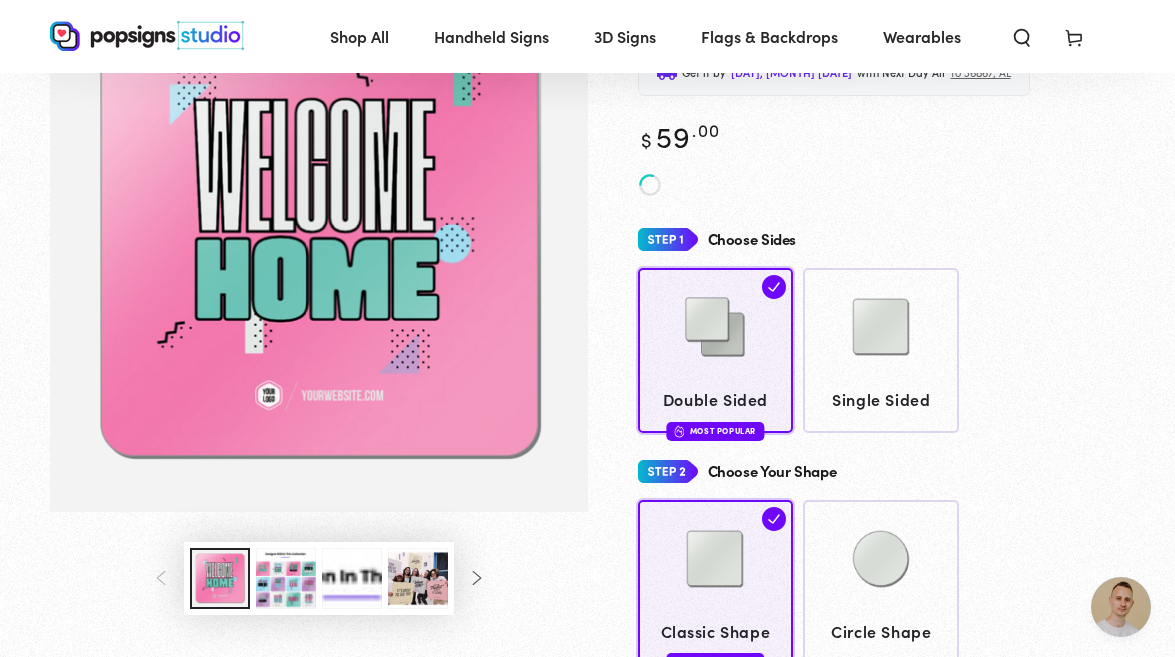 scroll, scrollTop: 174, scrollLeft: 0, axis: vertical 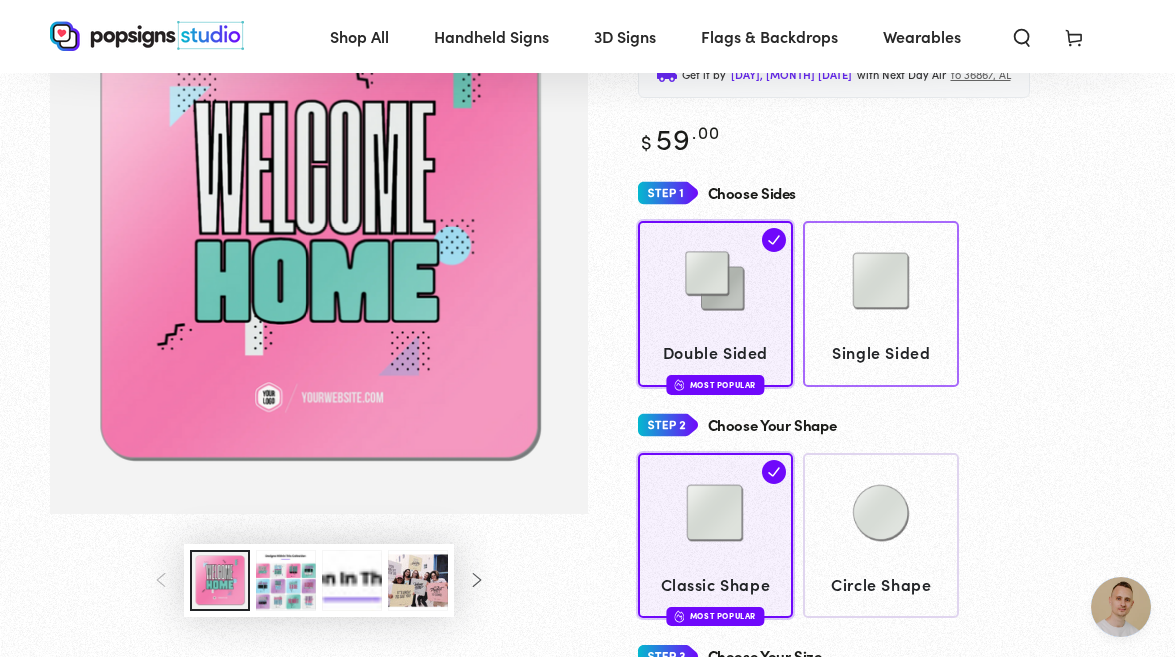 click on "Single Sided" 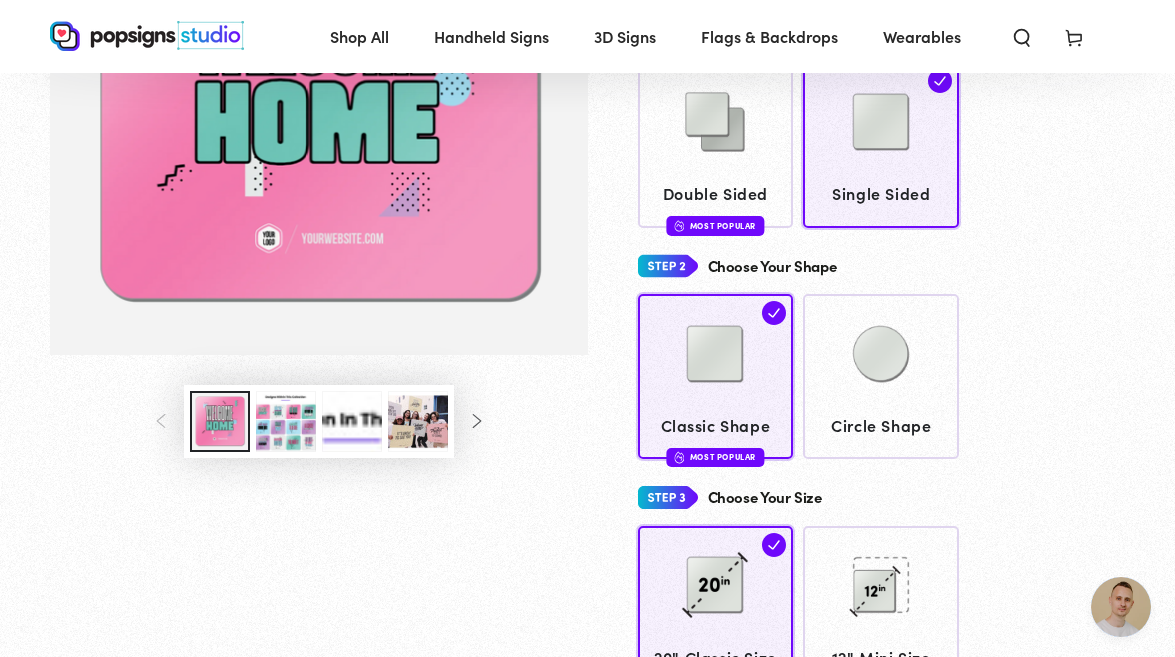 scroll, scrollTop: 352, scrollLeft: 0, axis: vertical 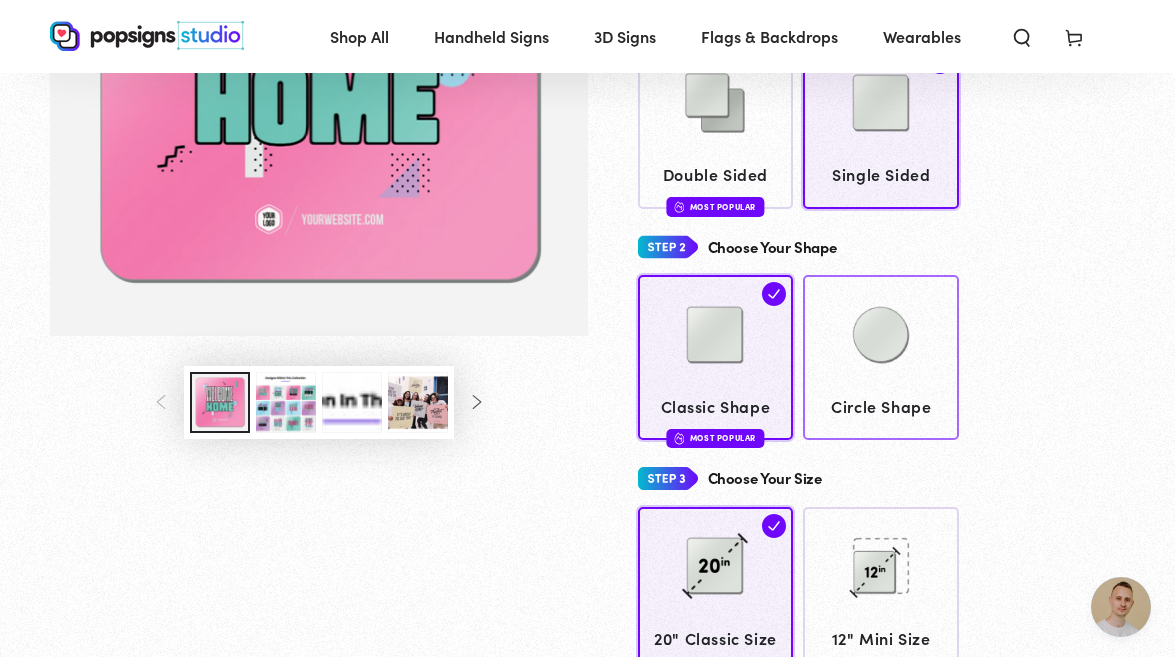 click 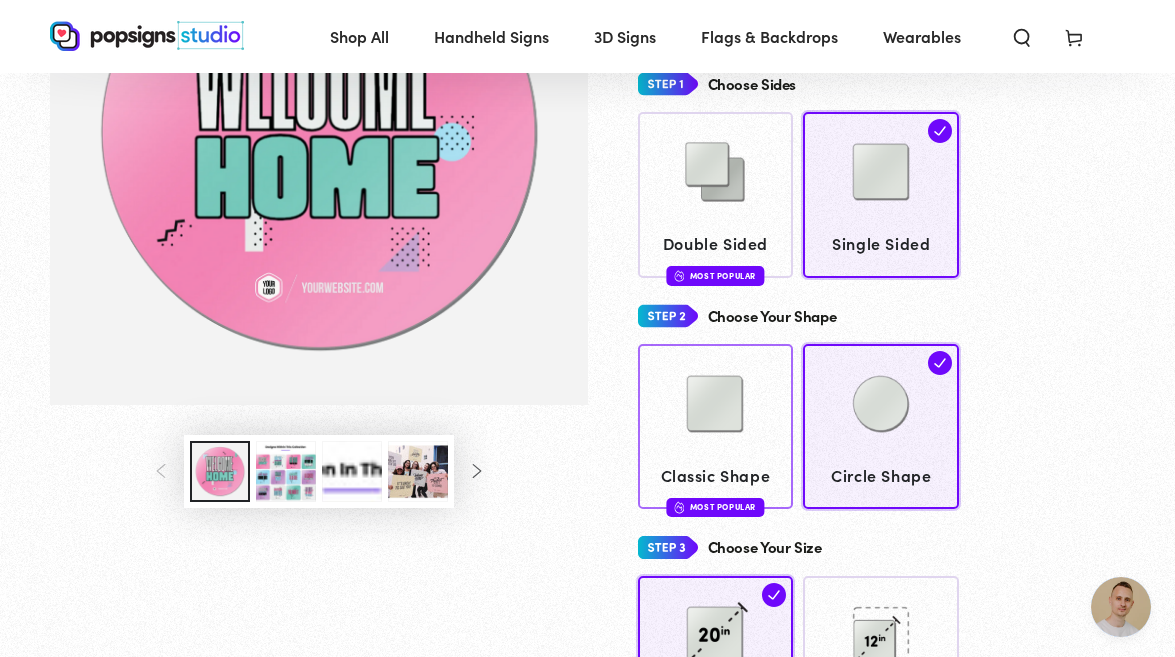 click on "Classic Shape" 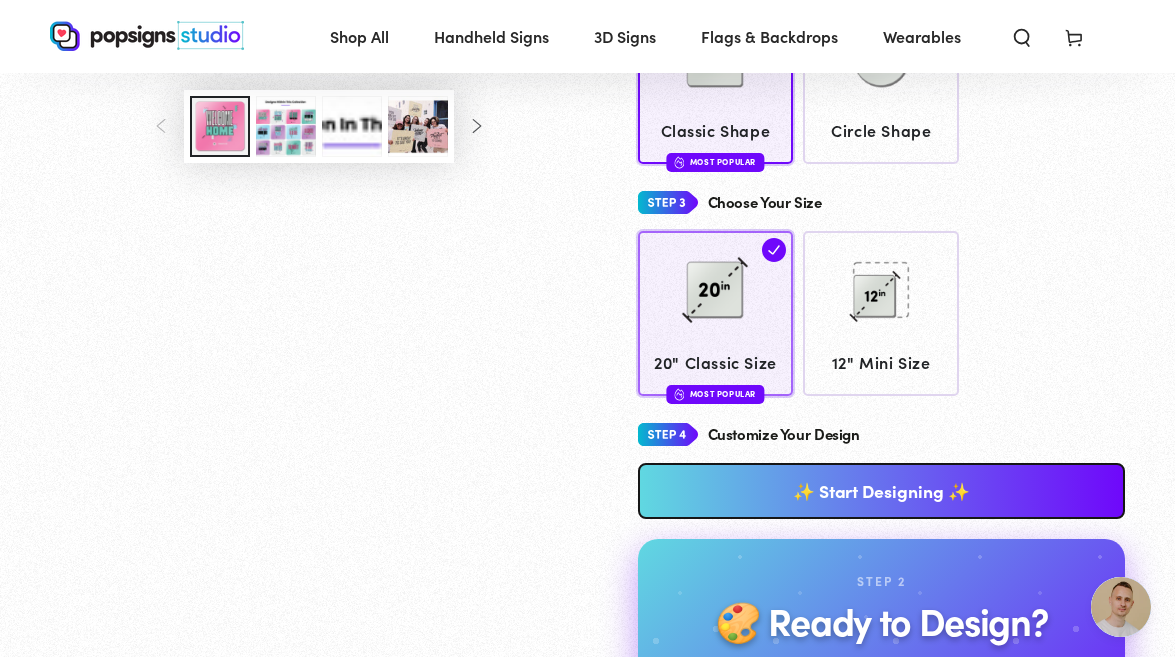 scroll, scrollTop: 656, scrollLeft: 0, axis: vertical 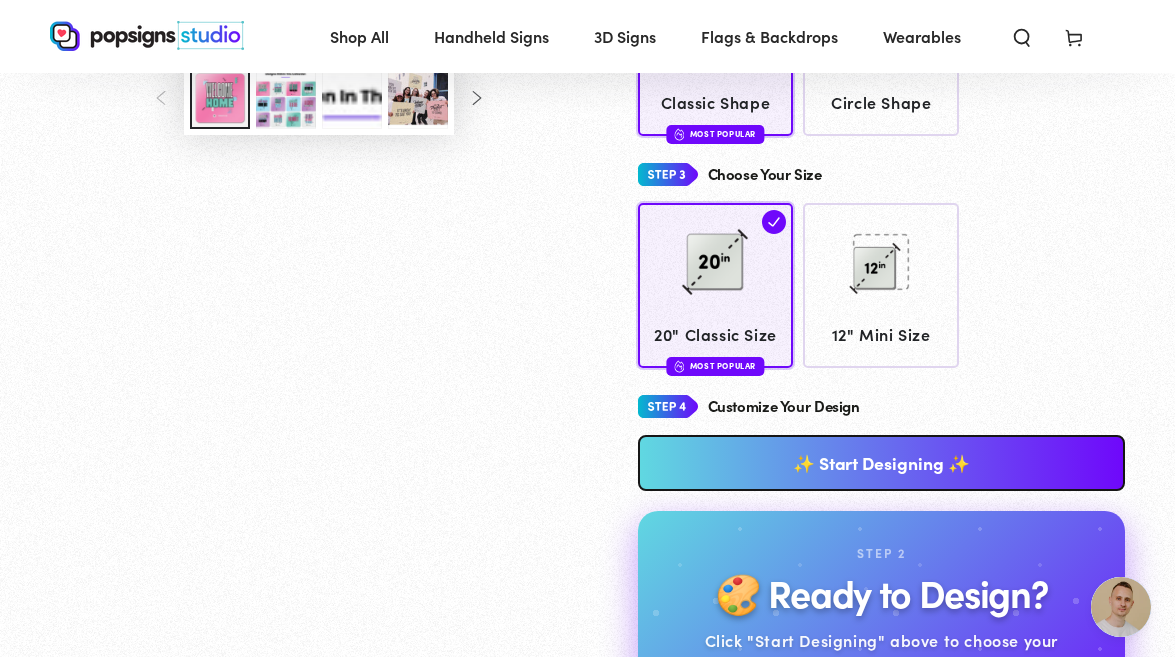click on "✨ Start Designing ✨" at bounding box center (882, 463) 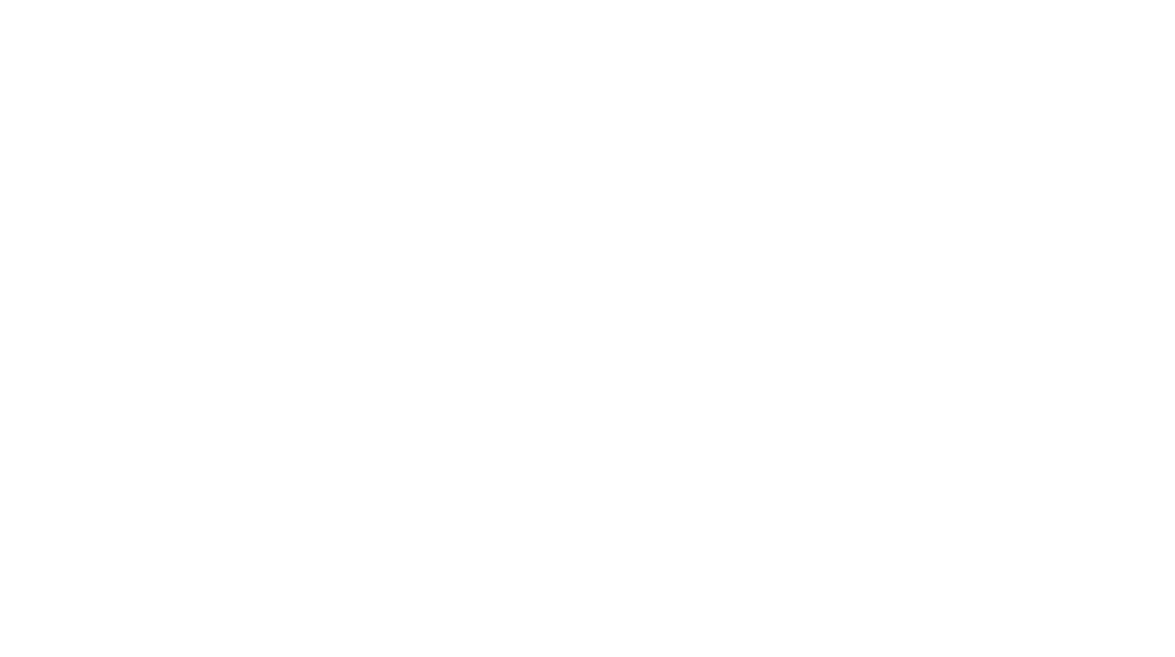 scroll, scrollTop: 0, scrollLeft: 0, axis: both 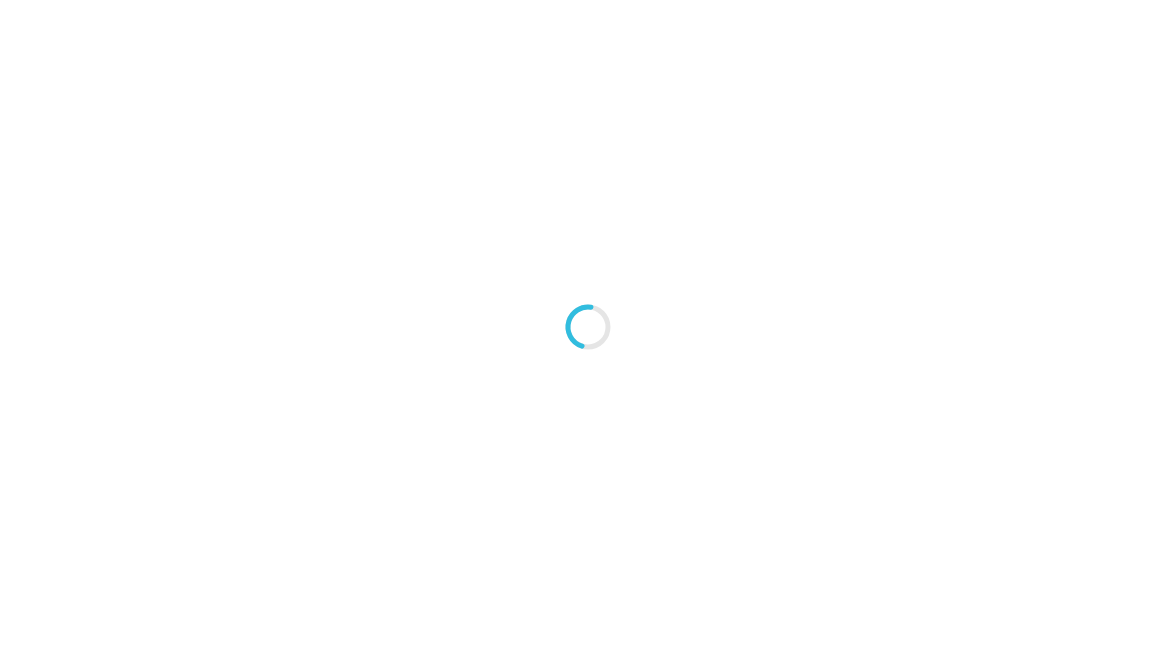 type on "An ancient tree with a door leading to a magical world" 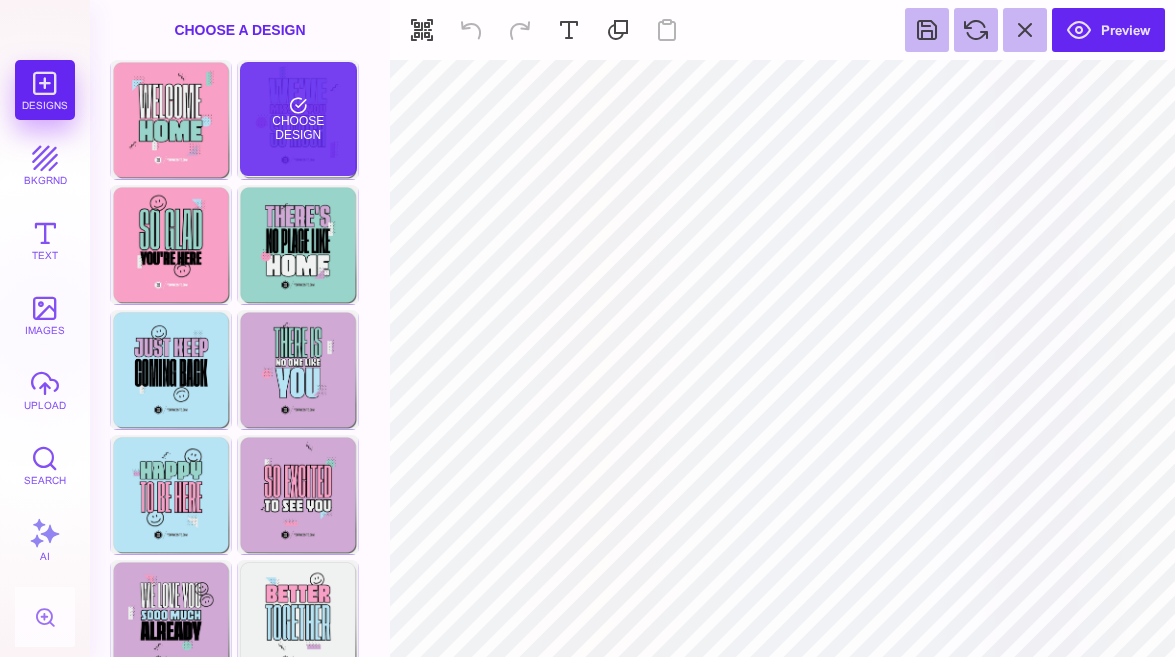 click on "Choose Design" at bounding box center (298, 119) 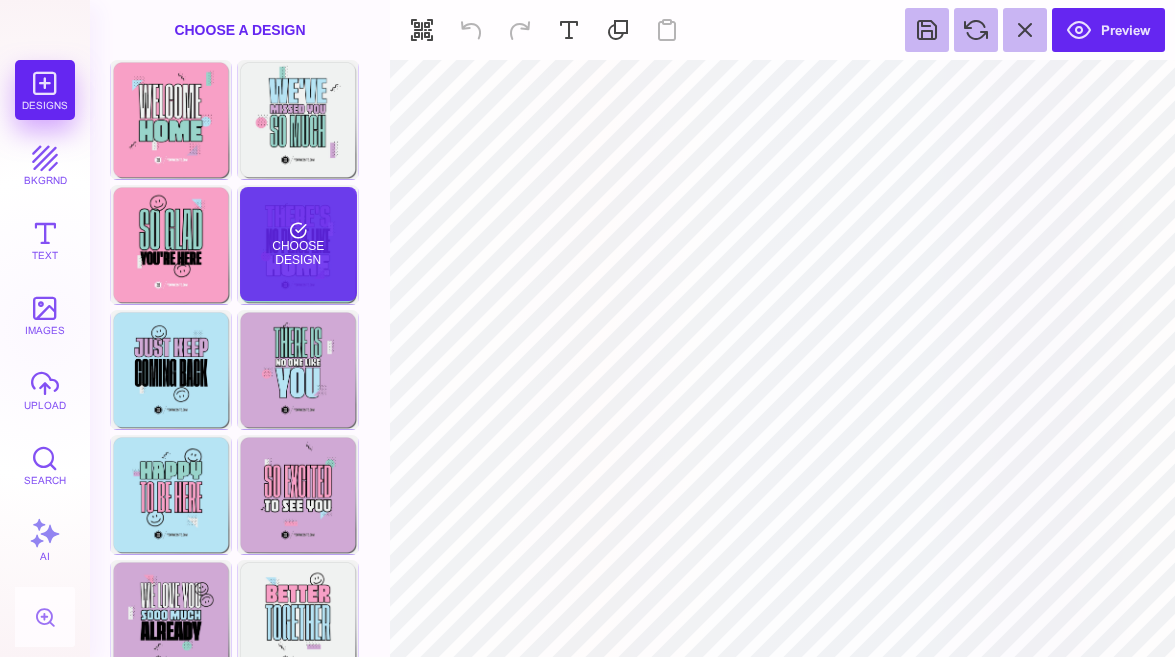 click on "Choose Design" at bounding box center [298, 244] 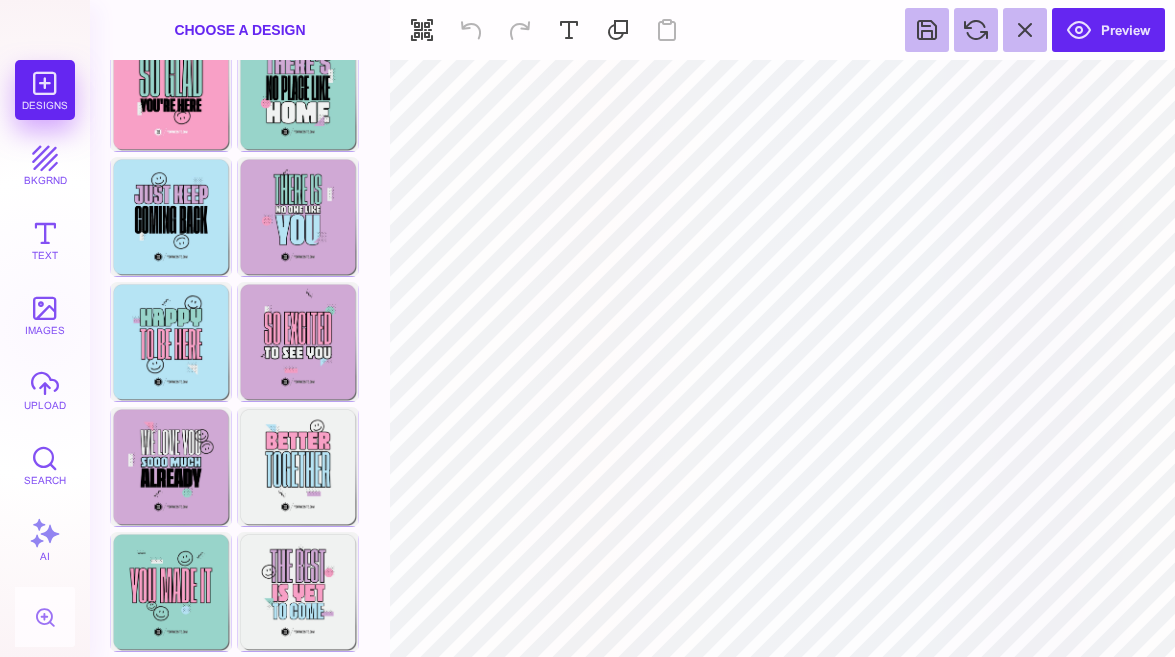 scroll, scrollTop: 0, scrollLeft: 0, axis: both 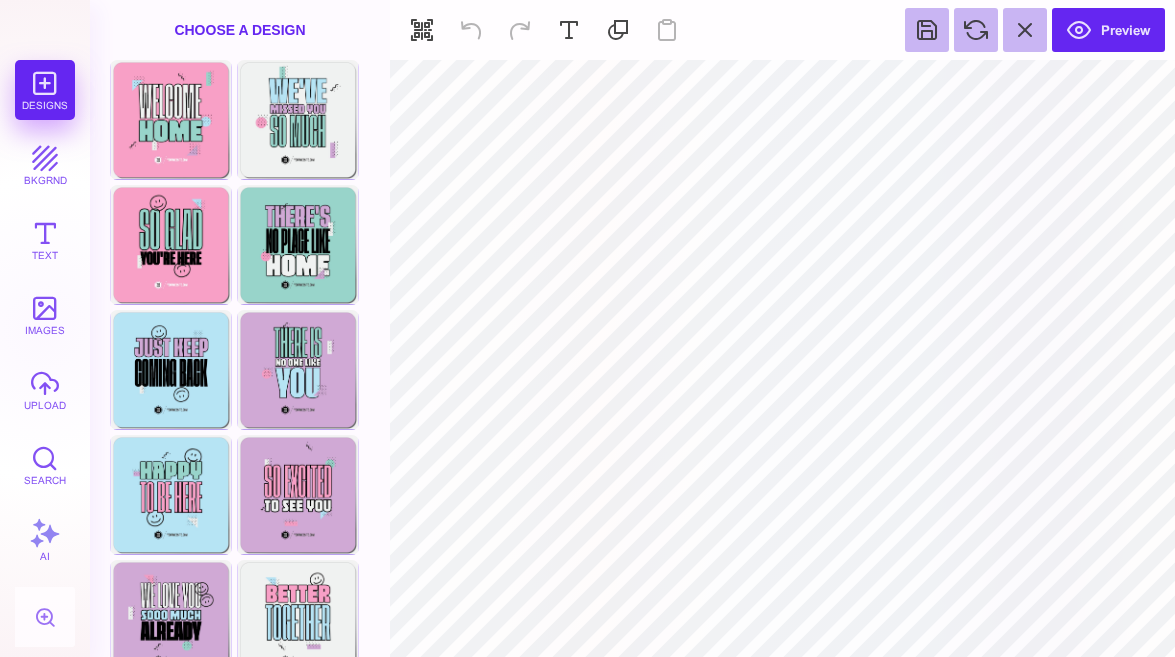type on "#000000" 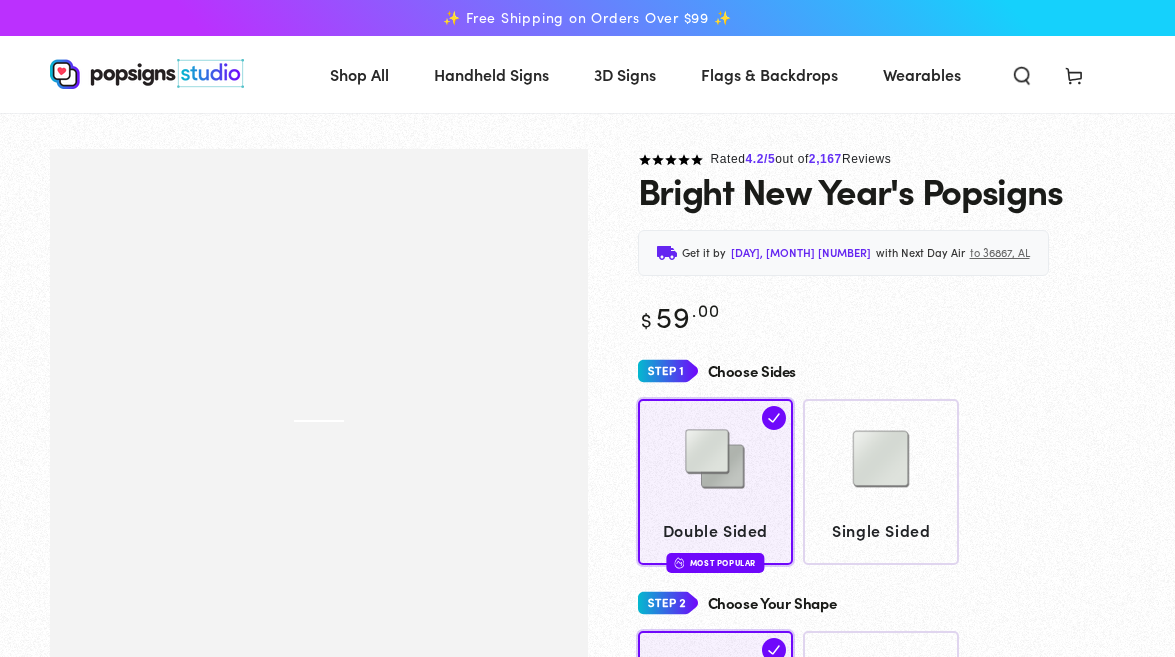 scroll, scrollTop: 0, scrollLeft: 0, axis: both 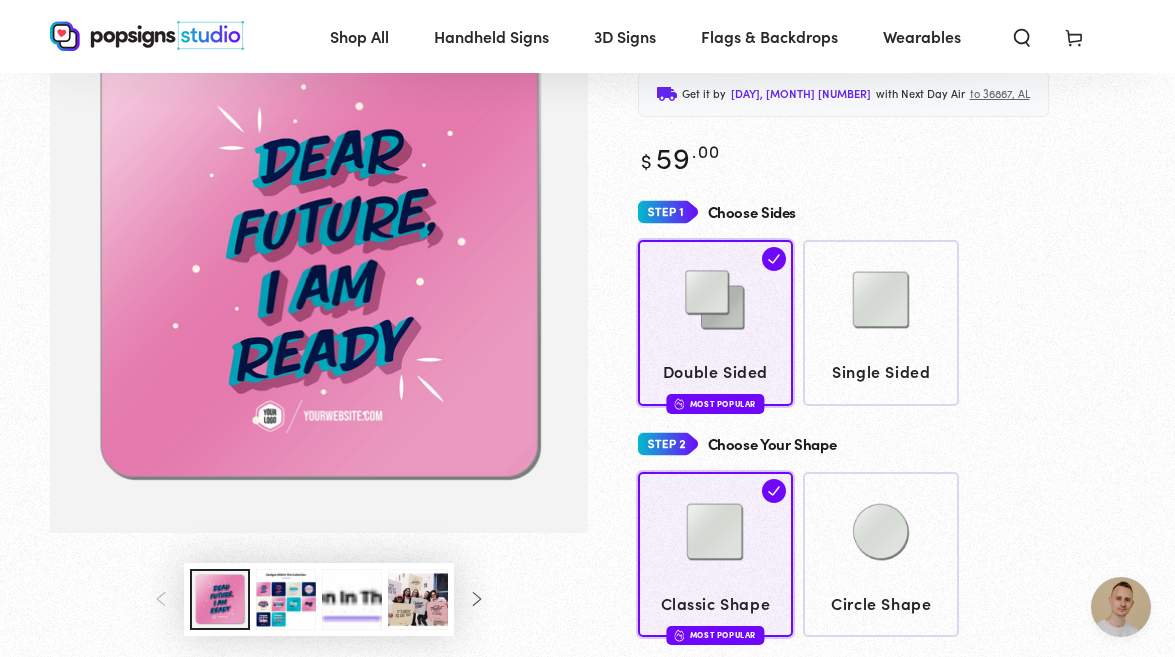 click at bounding box center [286, 599] 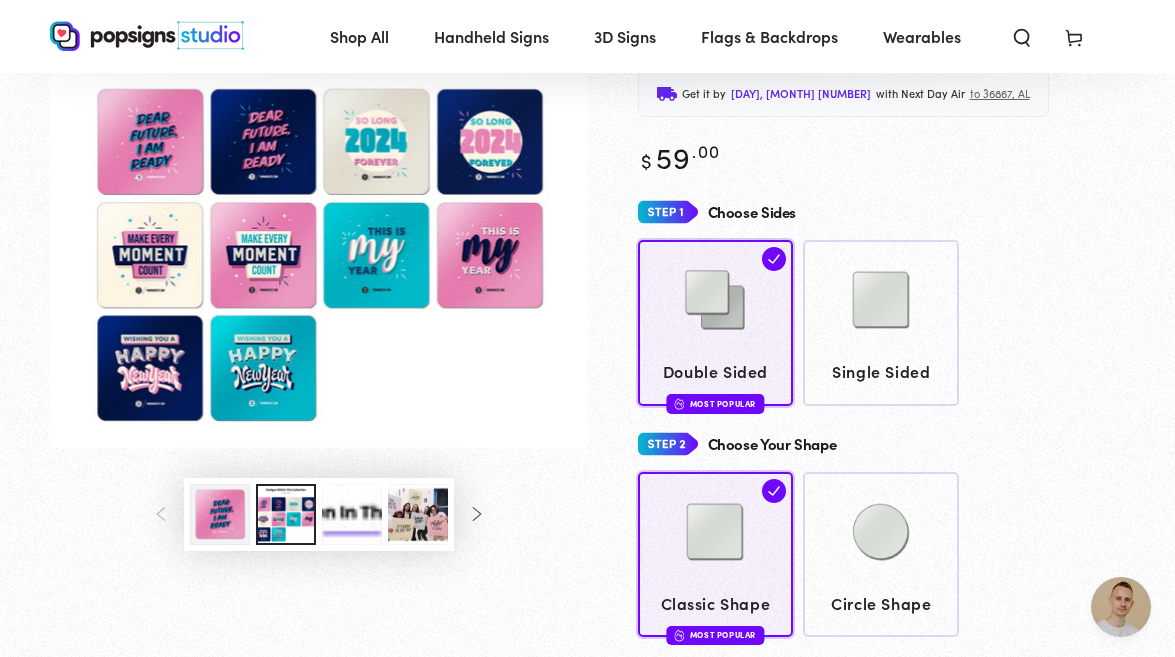 click at bounding box center [220, 514] 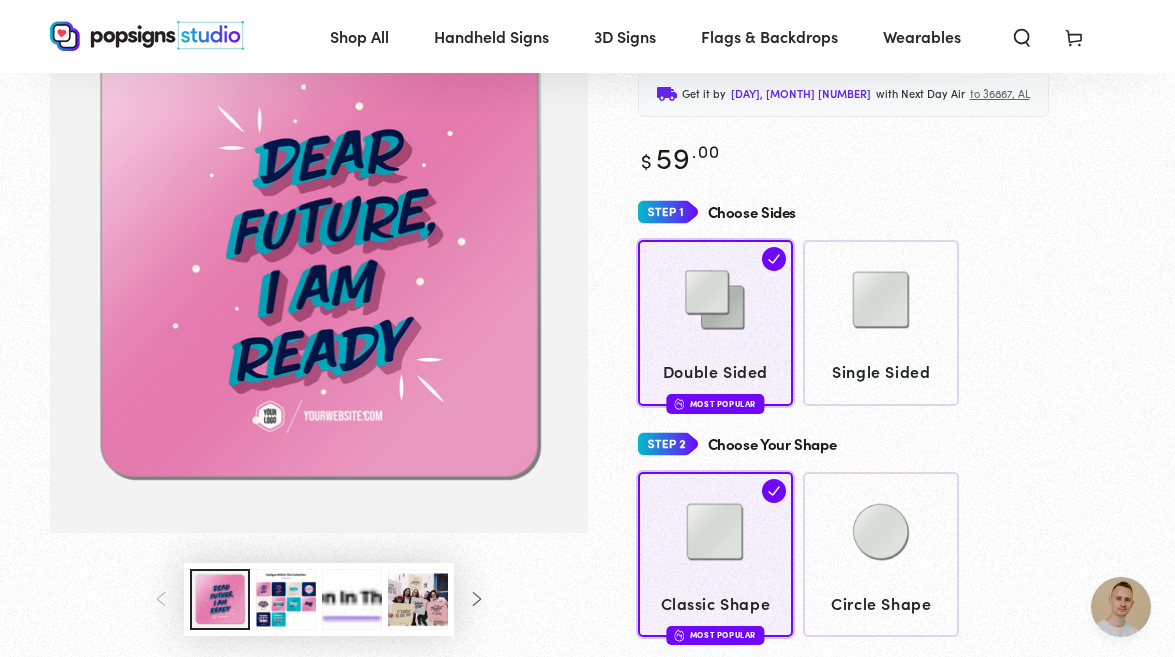 click at bounding box center (319, 599) 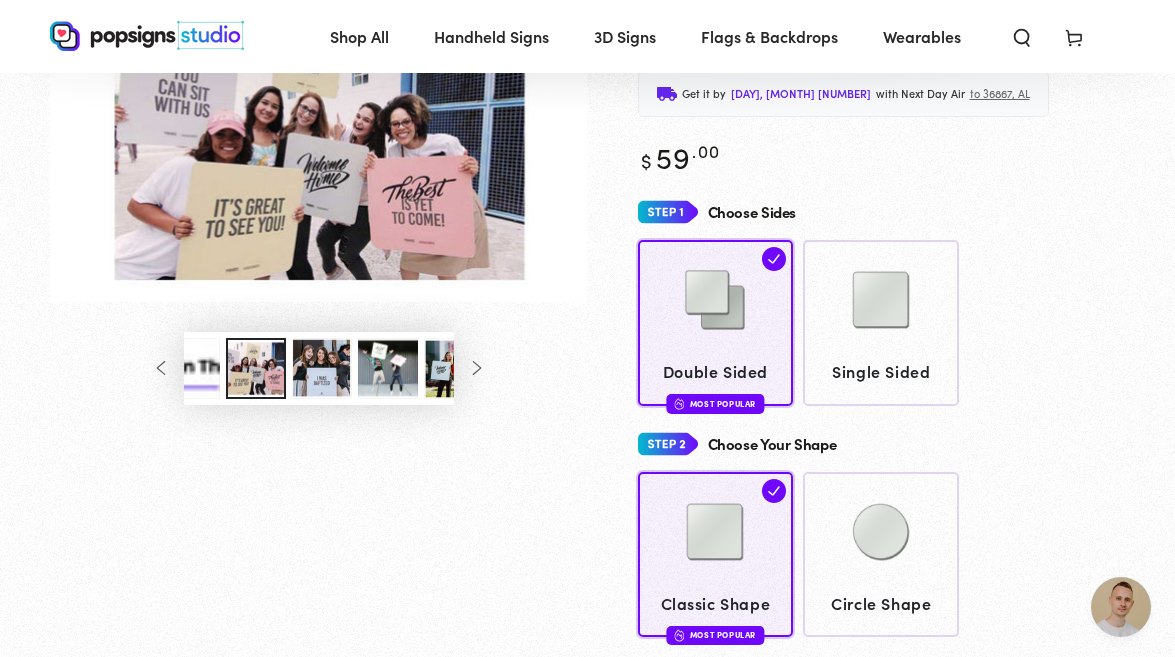 scroll, scrollTop: 0, scrollLeft: 198, axis: horizontal 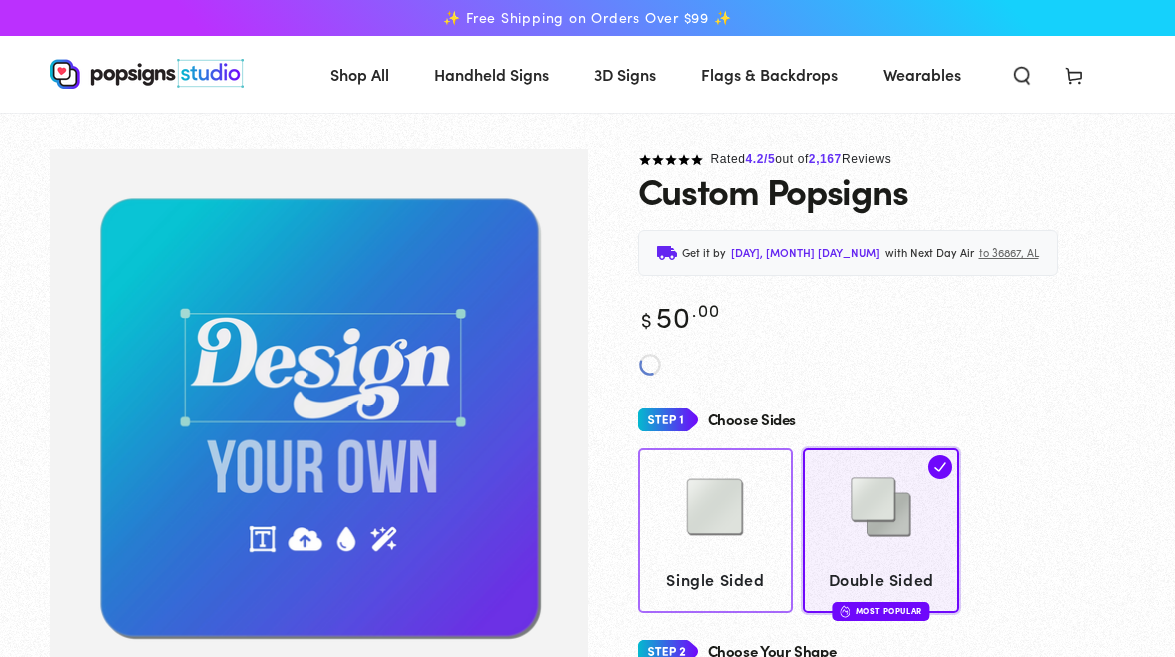 click 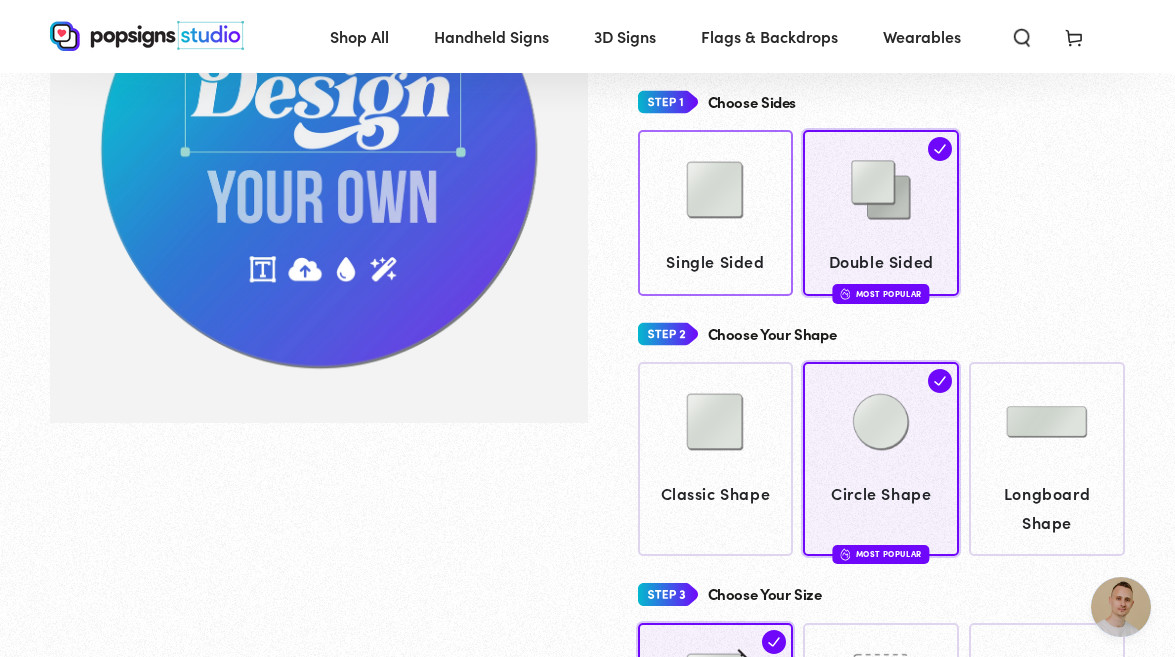 scroll, scrollTop: 263, scrollLeft: 0, axis: vertical 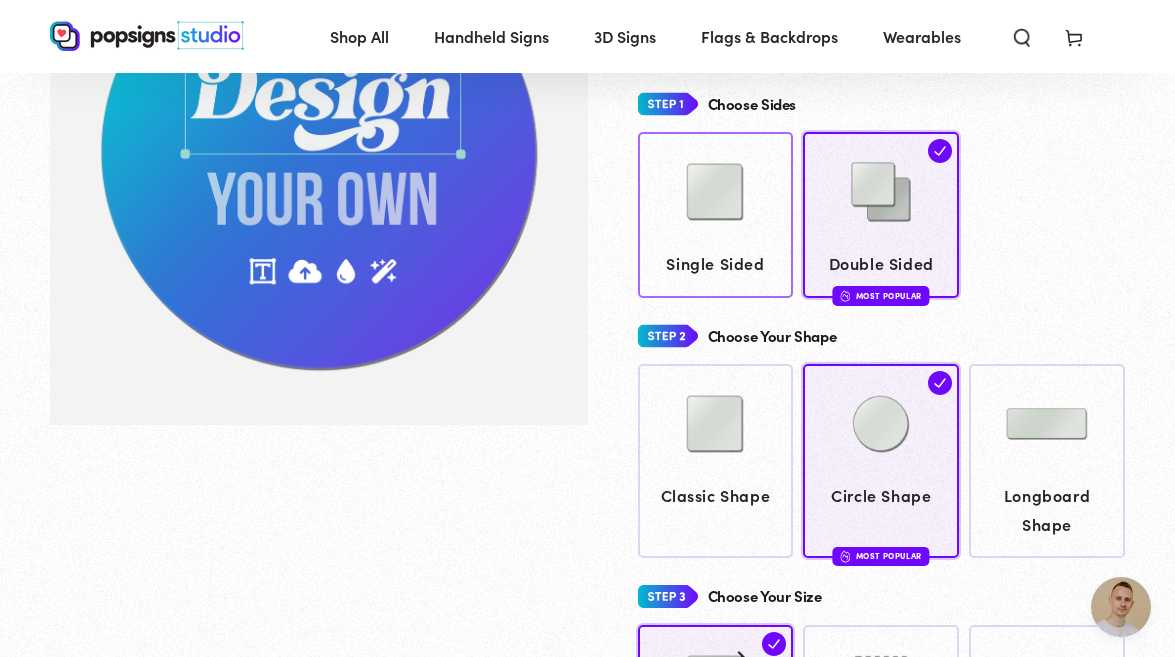 click on "Classic Shape" 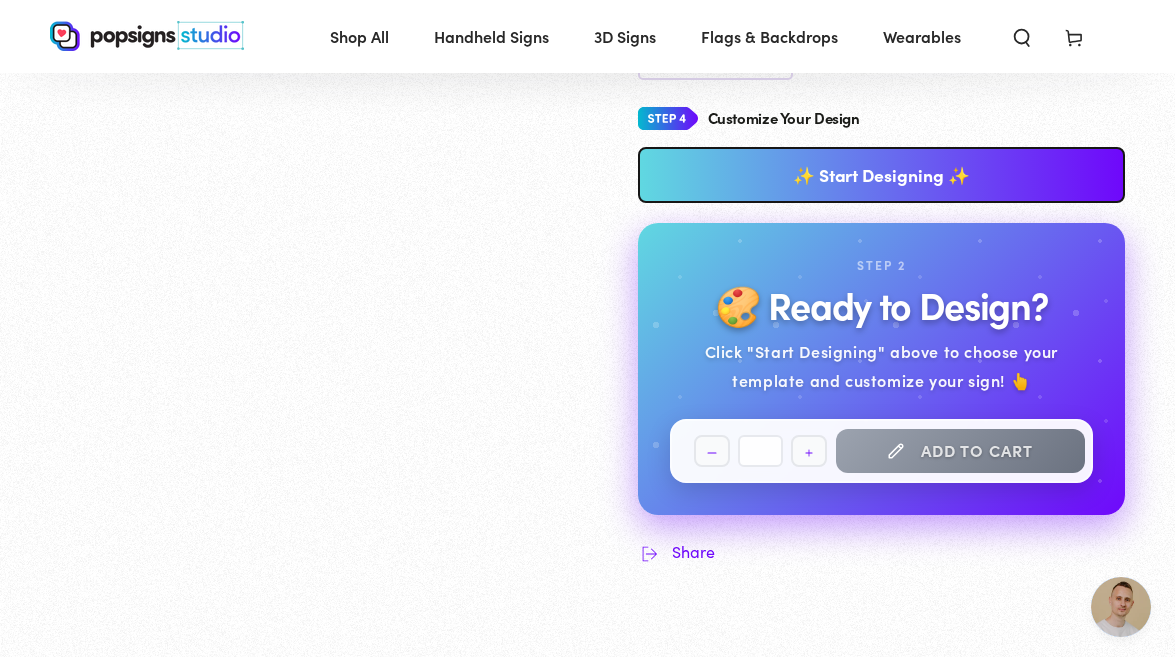 scroll, scrollTop: 1176, scrollLeft: 0, axis: vertical 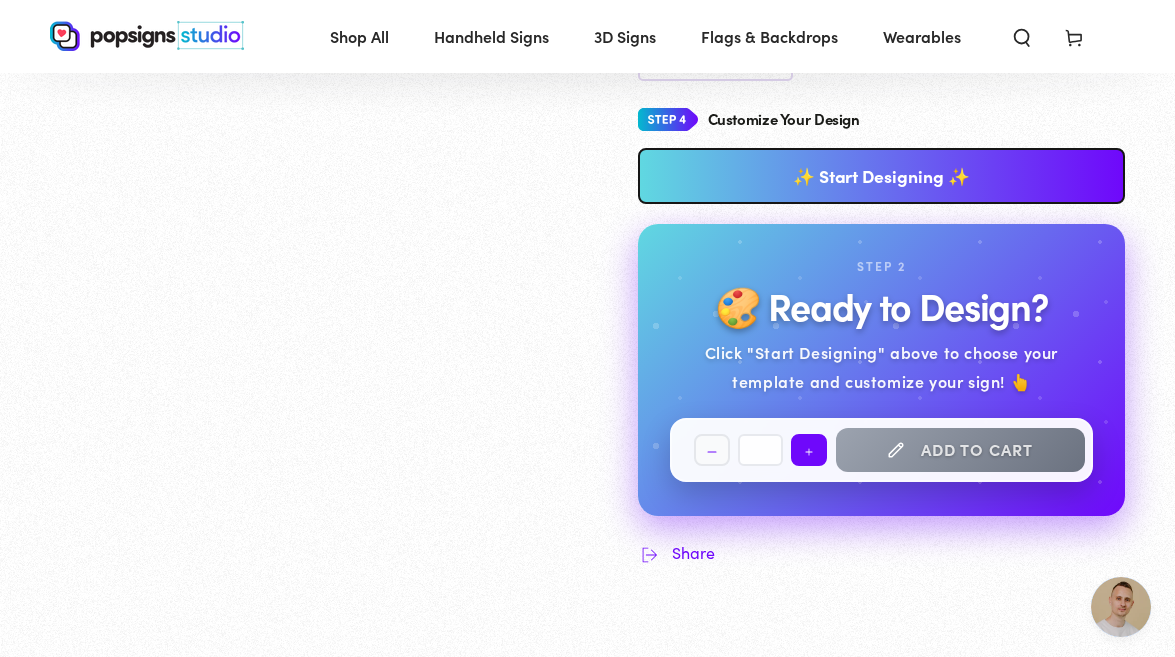 click on "Increase quantity for Custom Popsigns" at bounding box center (809, 450) 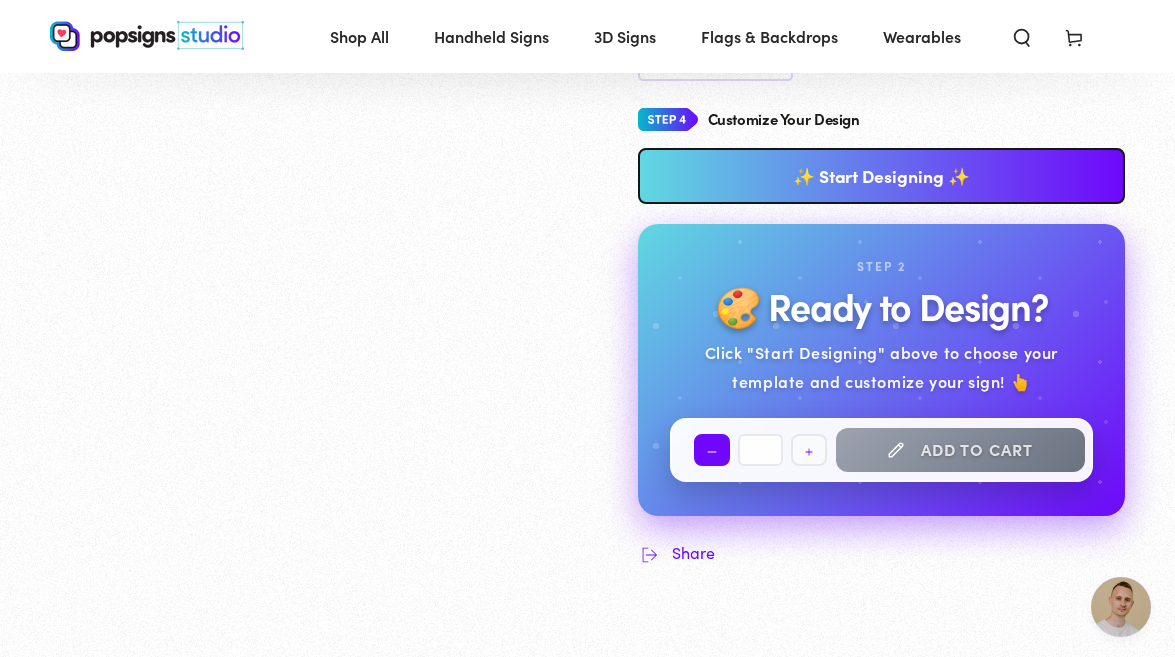 click on "Decrease quantity for Custom Popsigns" at bounding box center [712, 450] 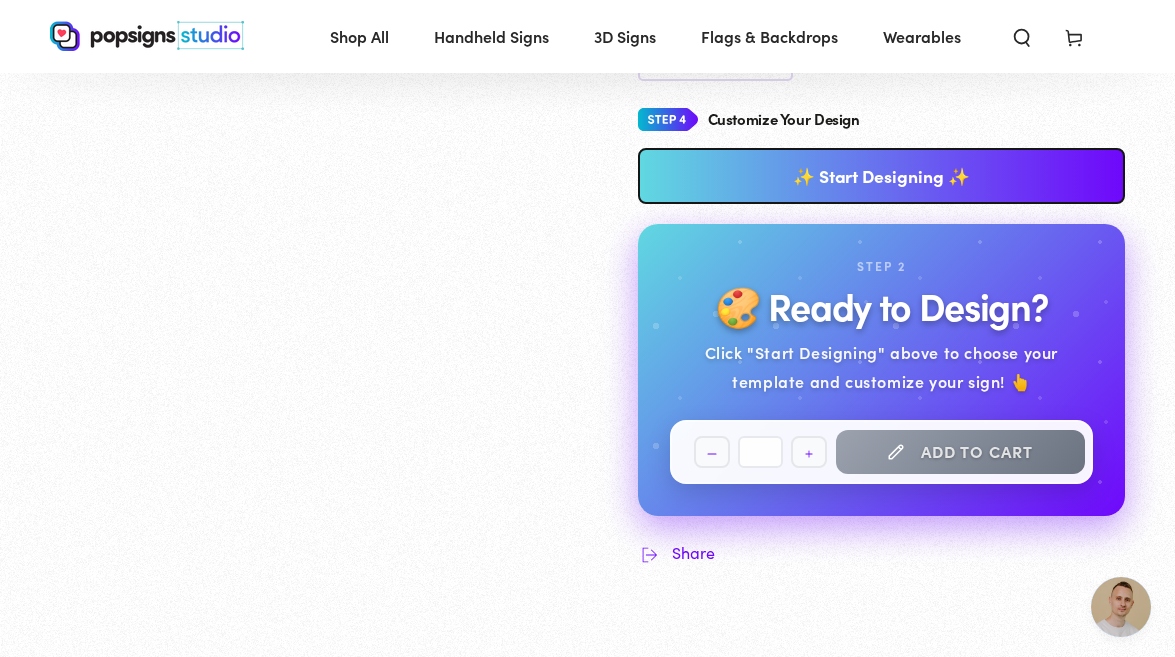 click on "✨ Start Designing ✨" at bounding box center [882, 176] 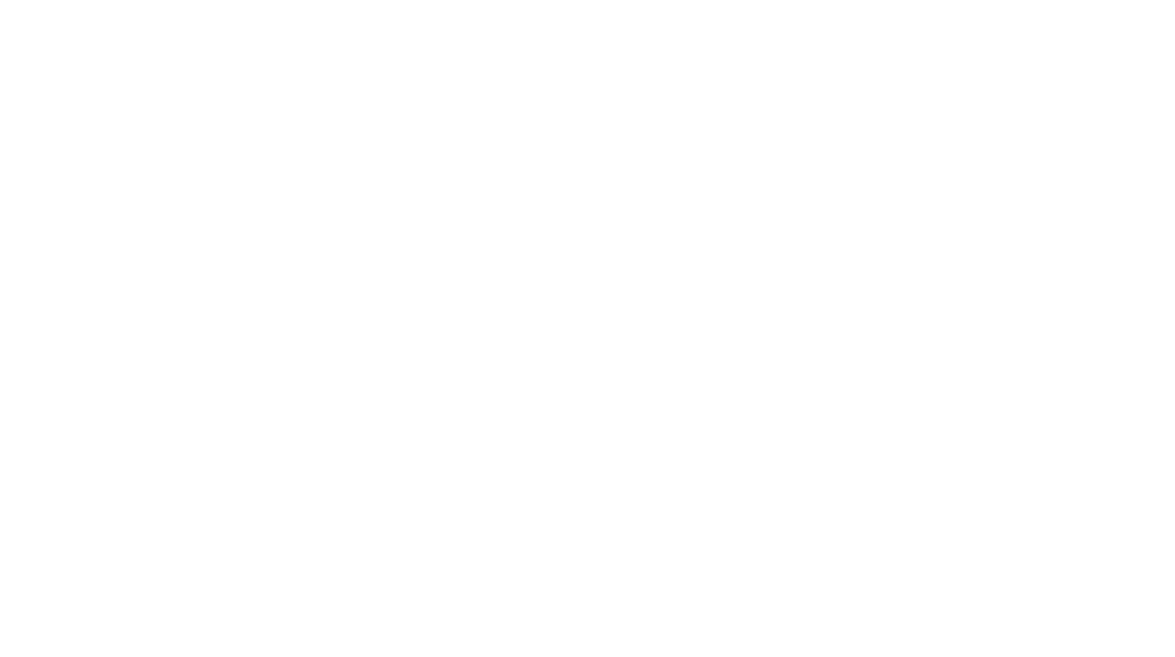 scroll, scrollTop: 0, scrollLeft: 0, axis: both 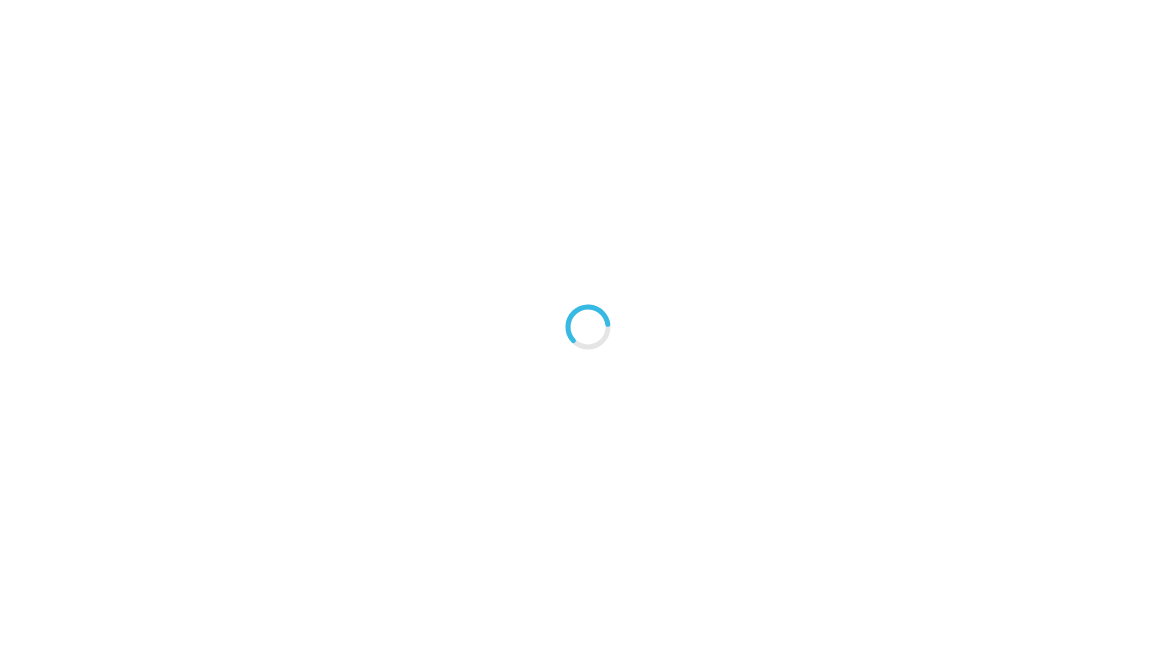 type on "An ancient tree with a door leading to a magical world" 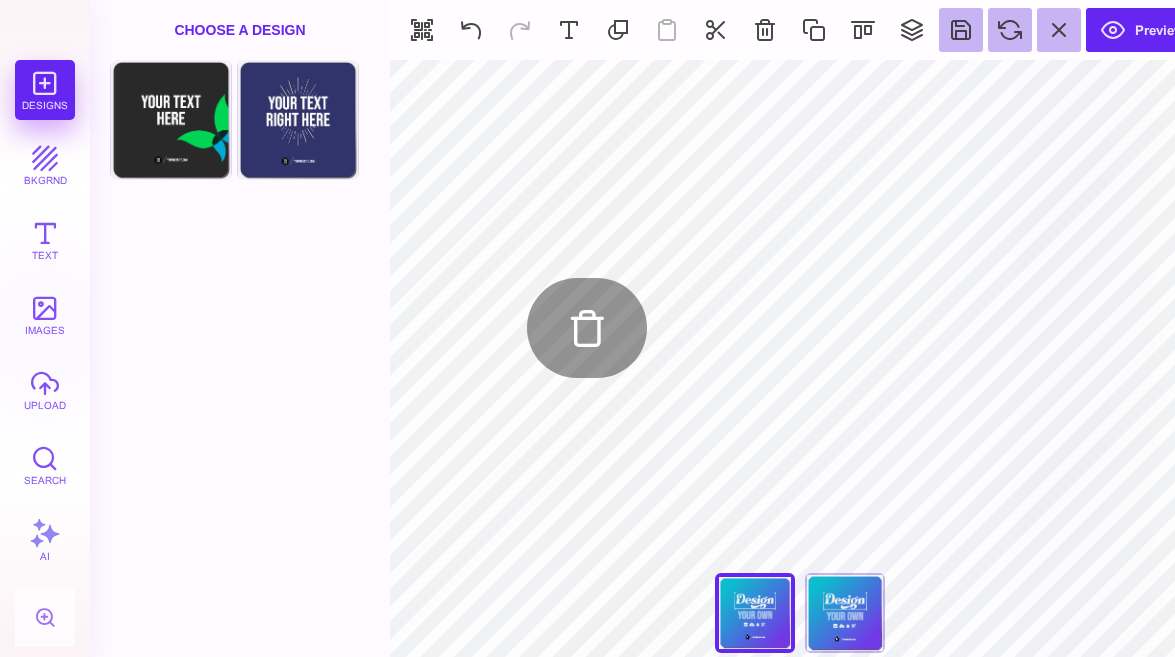 type on "#E7F3F59E" 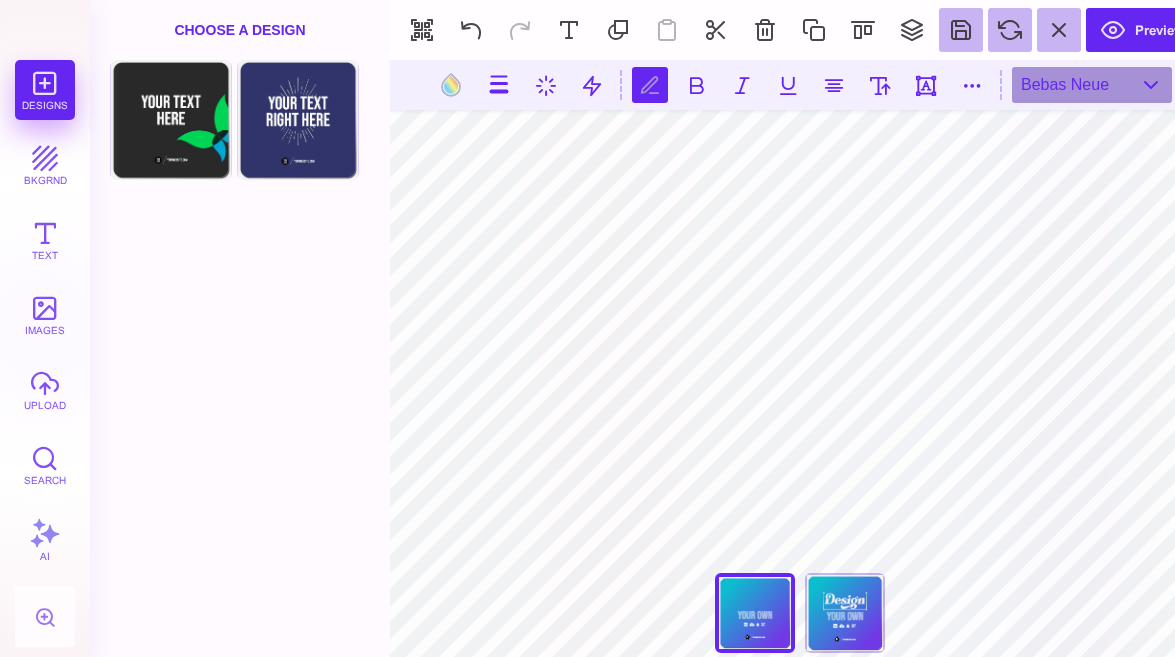 scroll, scrollTop: 0, scrollLeft: 1, axis: horizontal 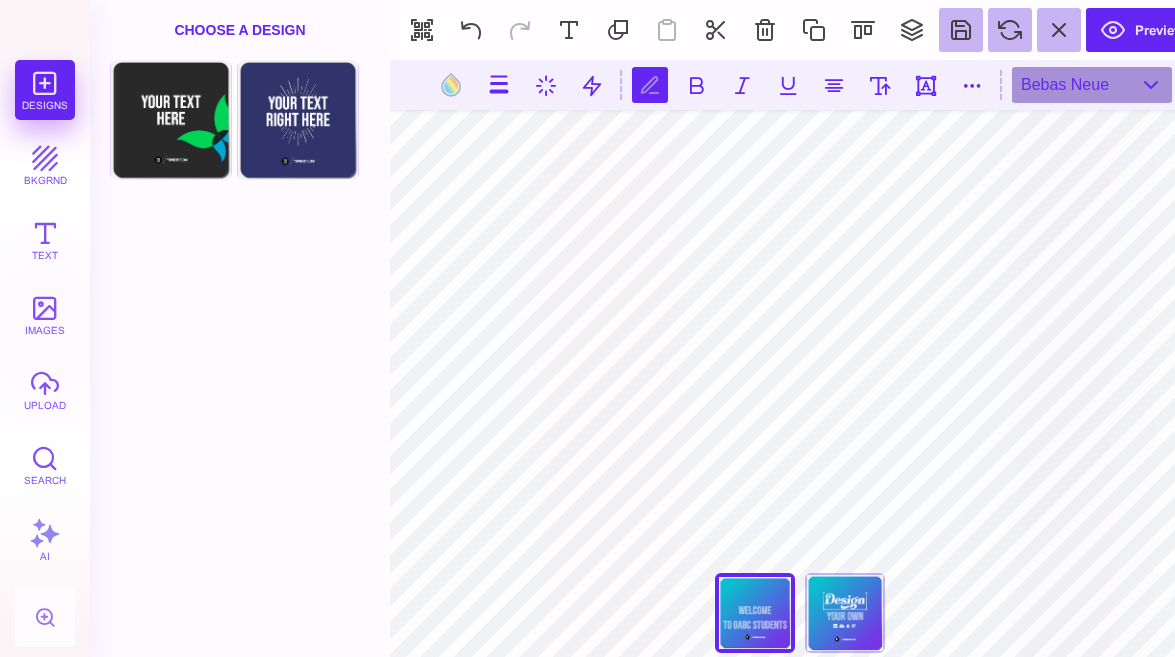type on "**********" 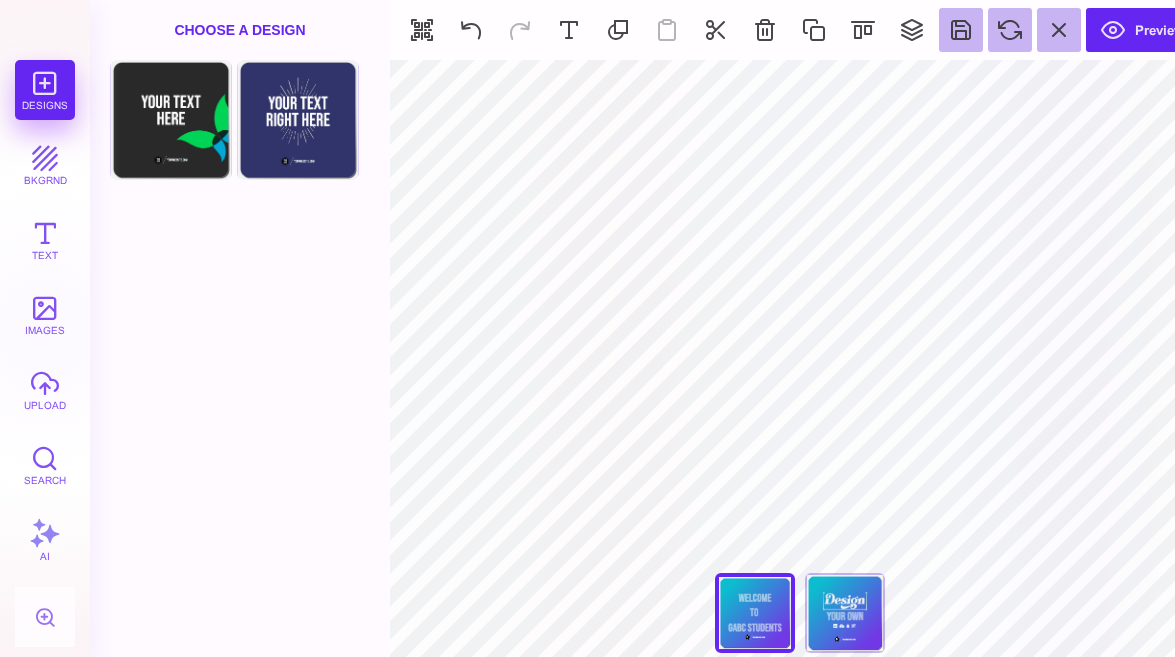type on "#FFFFFF" 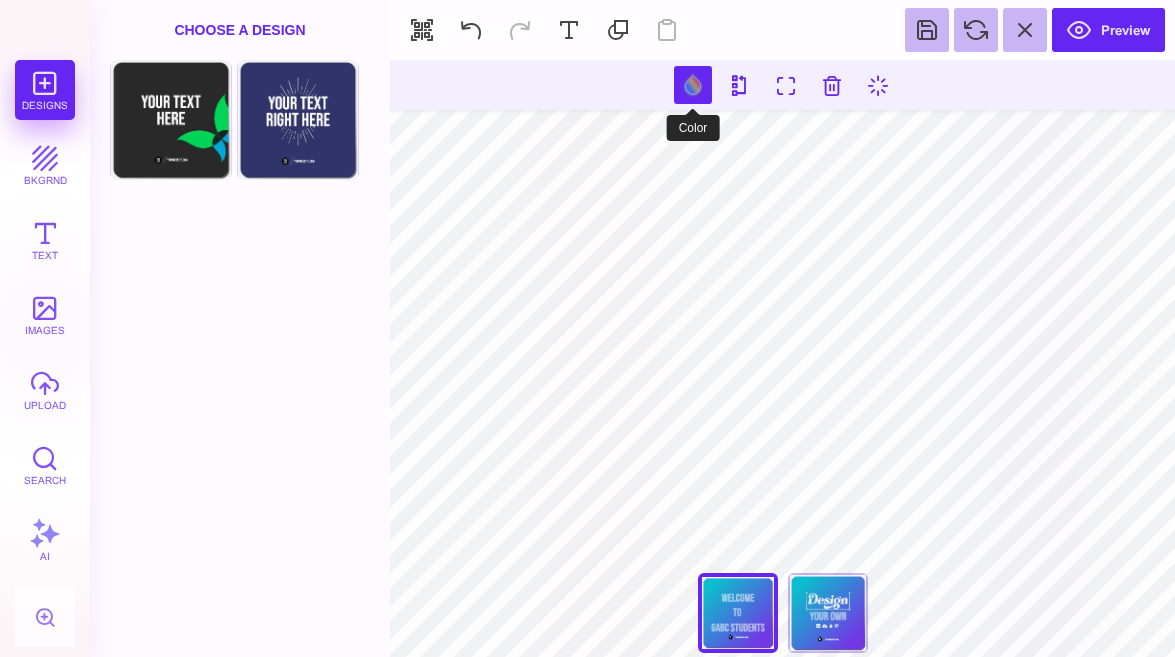 click at bounding box center [693, 85] 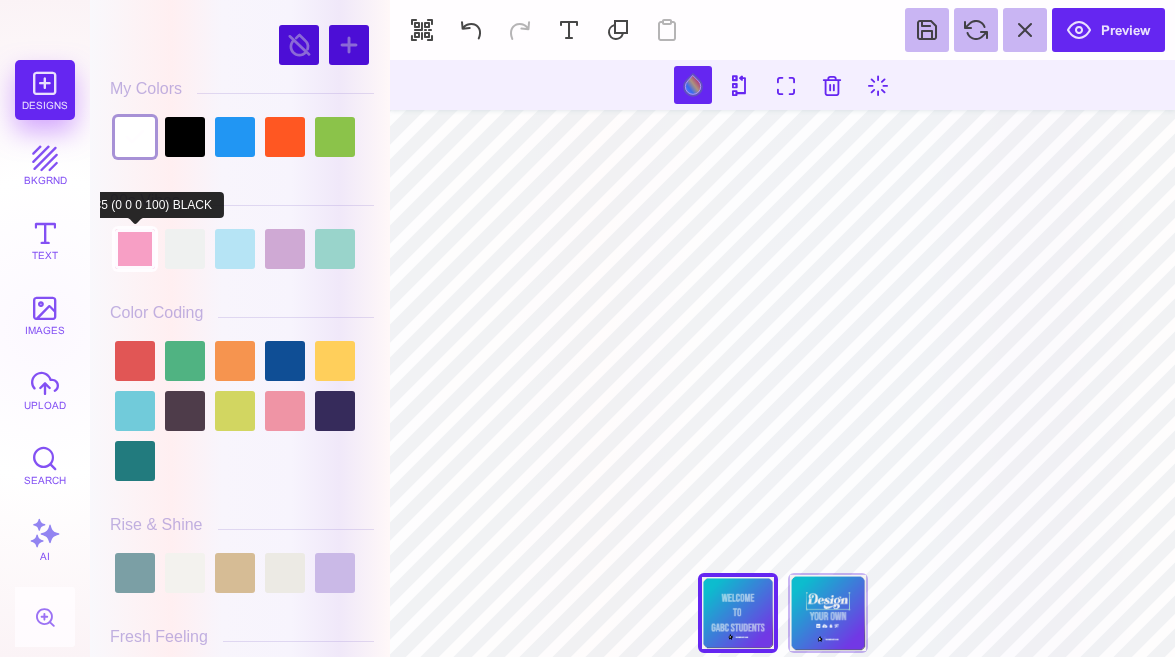 click at bounding box center (135, 249) 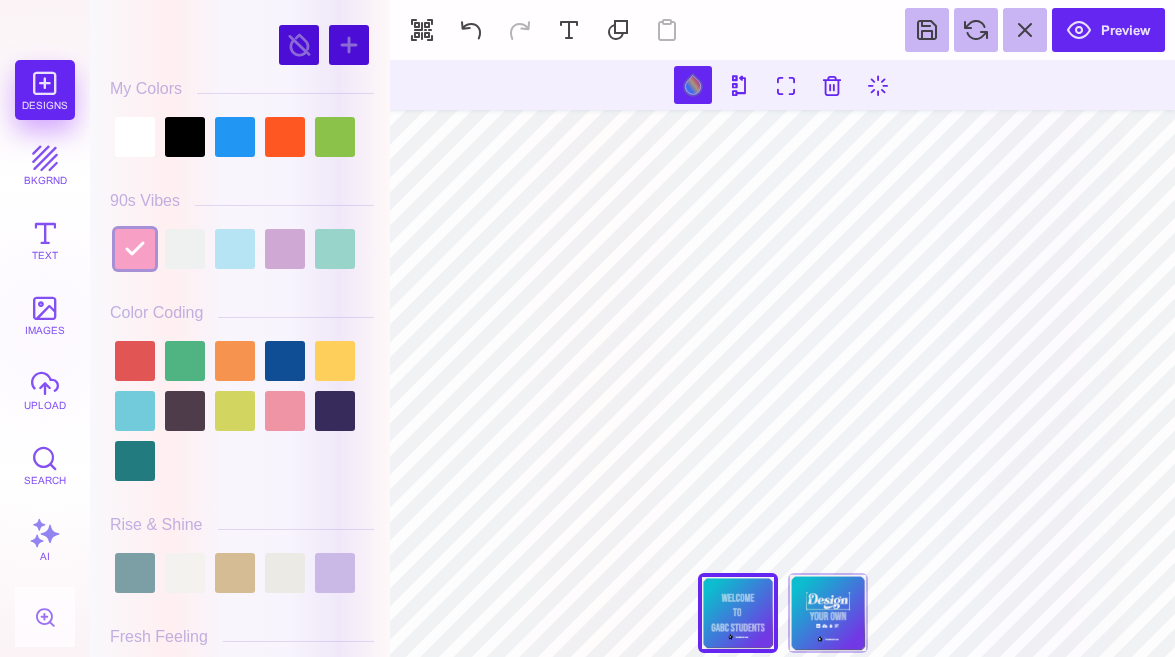 type on "#E7F3F59E" 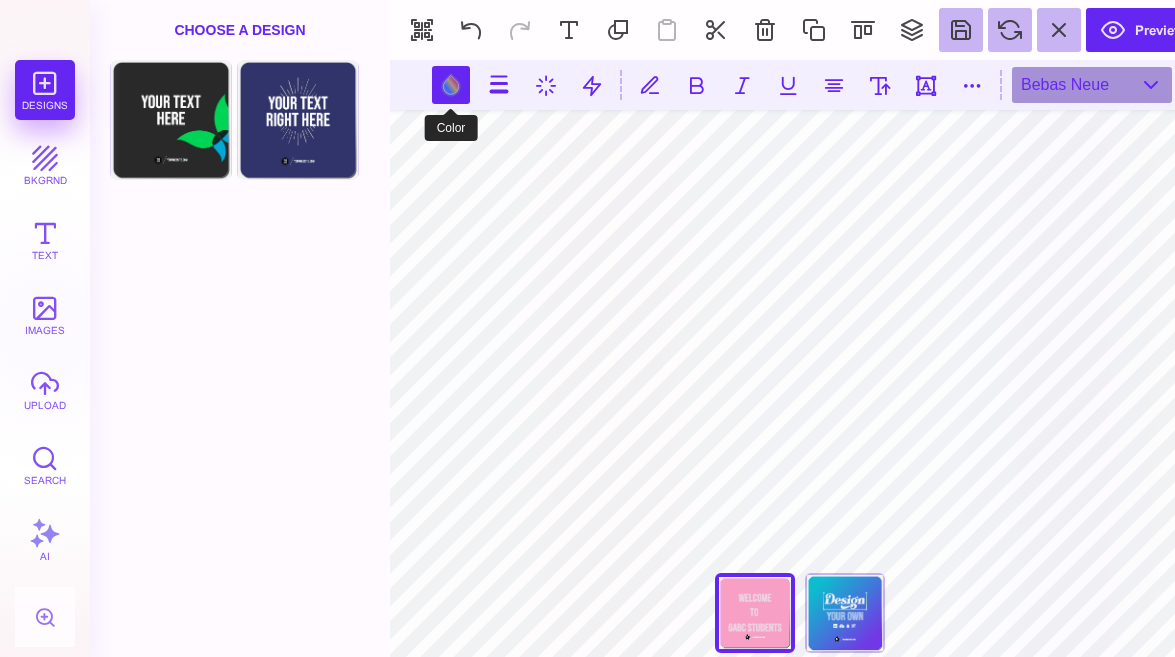 click at bounding box center [451, 85] 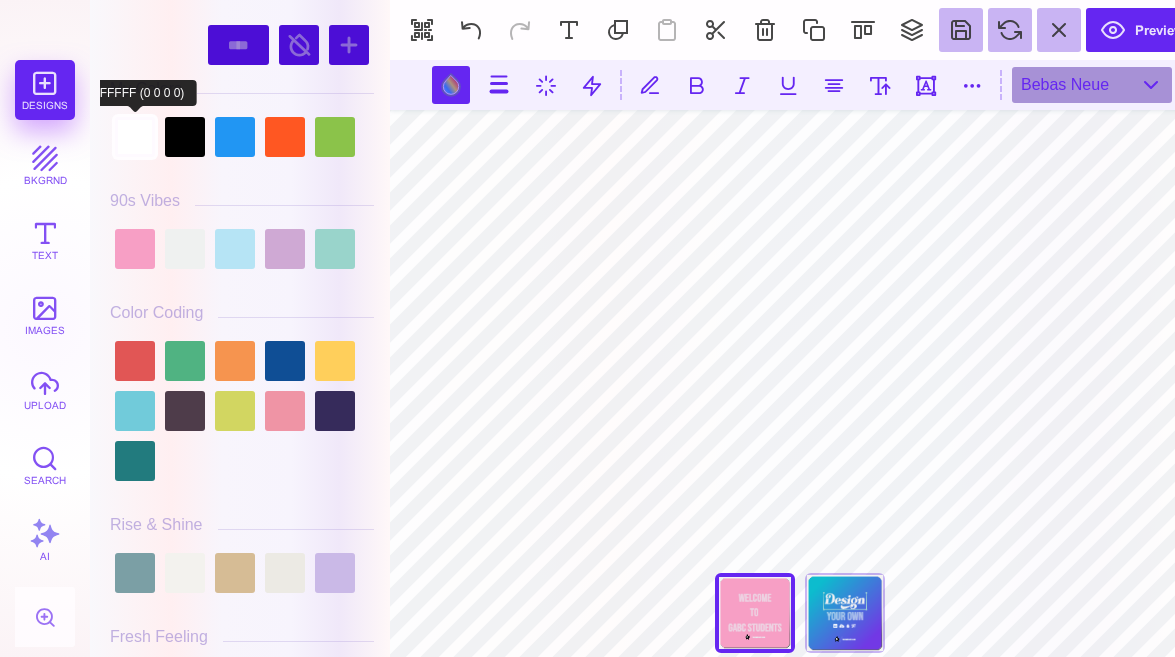 click at bounding box center [135, 137] 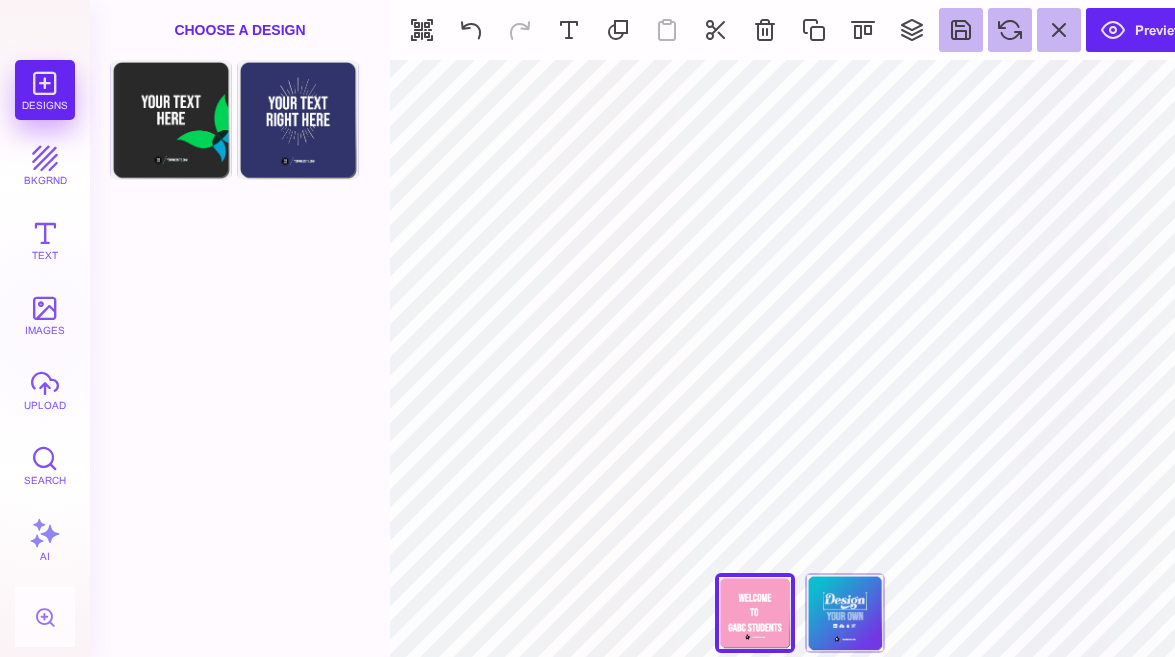 type on "#000000" 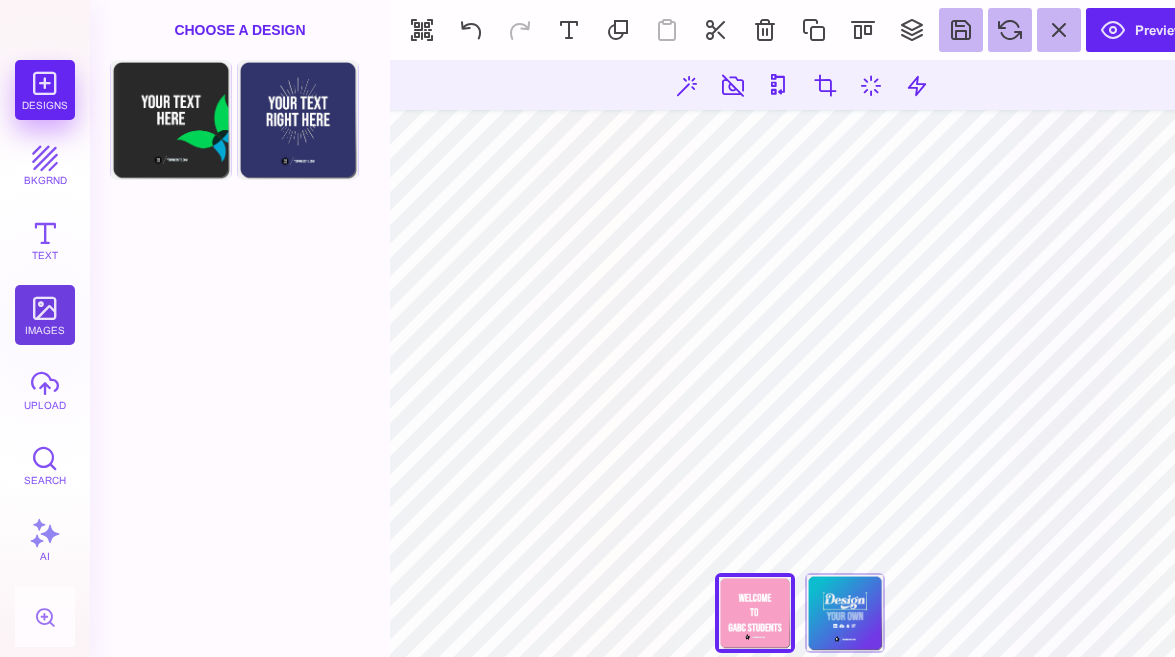 click on "images" at bounding box center [45, 315] 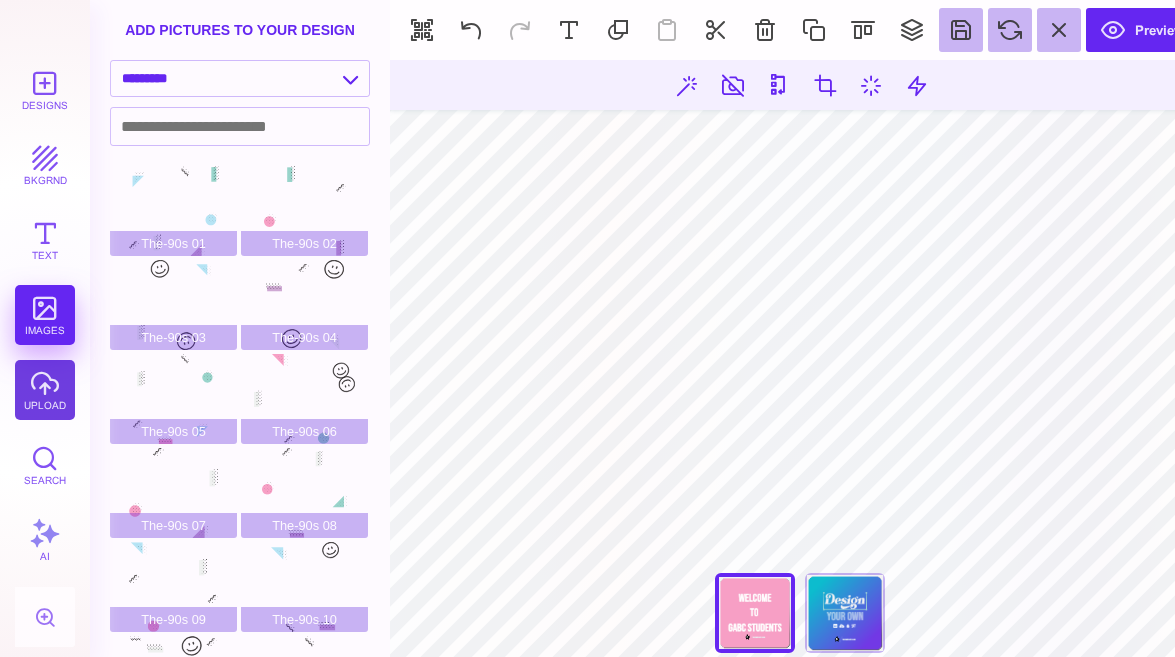 click on "upload" at bounding box center (45, 390) 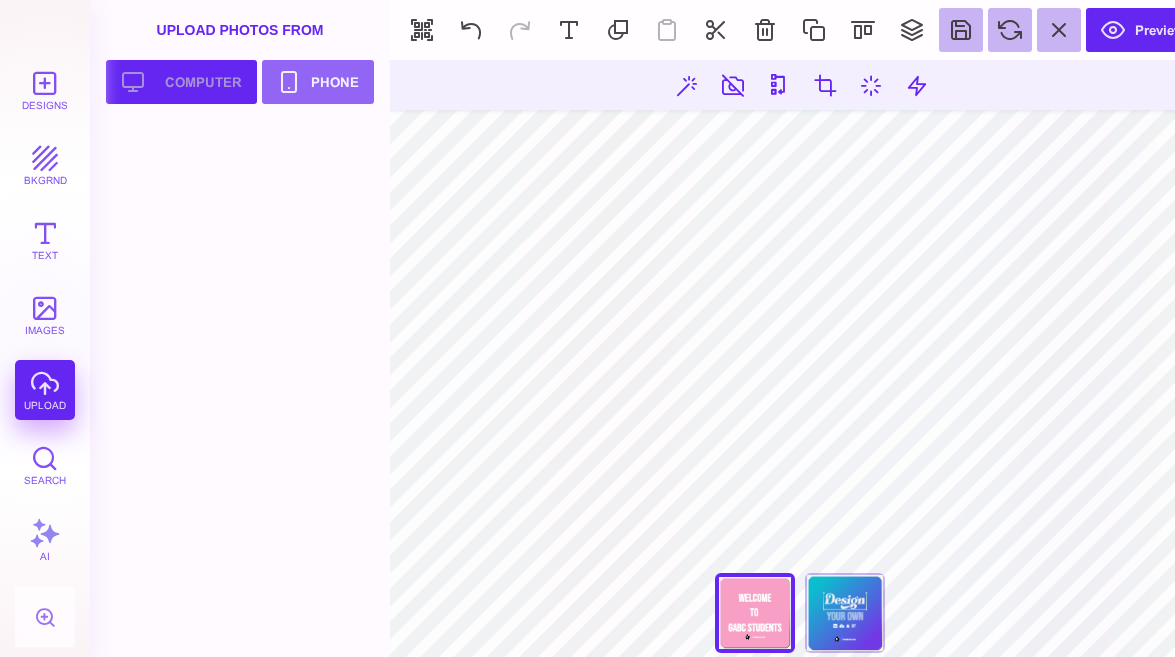 click on "Upload your artwork
Computer" at bounding box center (181, 82) 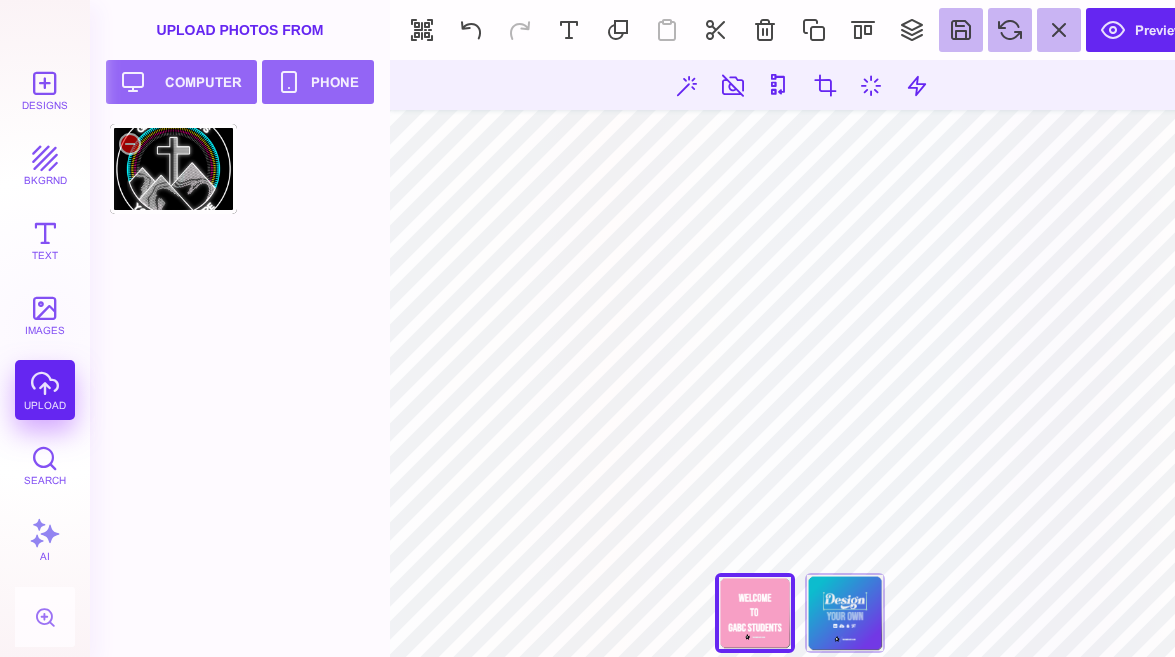 click at bounding box center [173, 169] 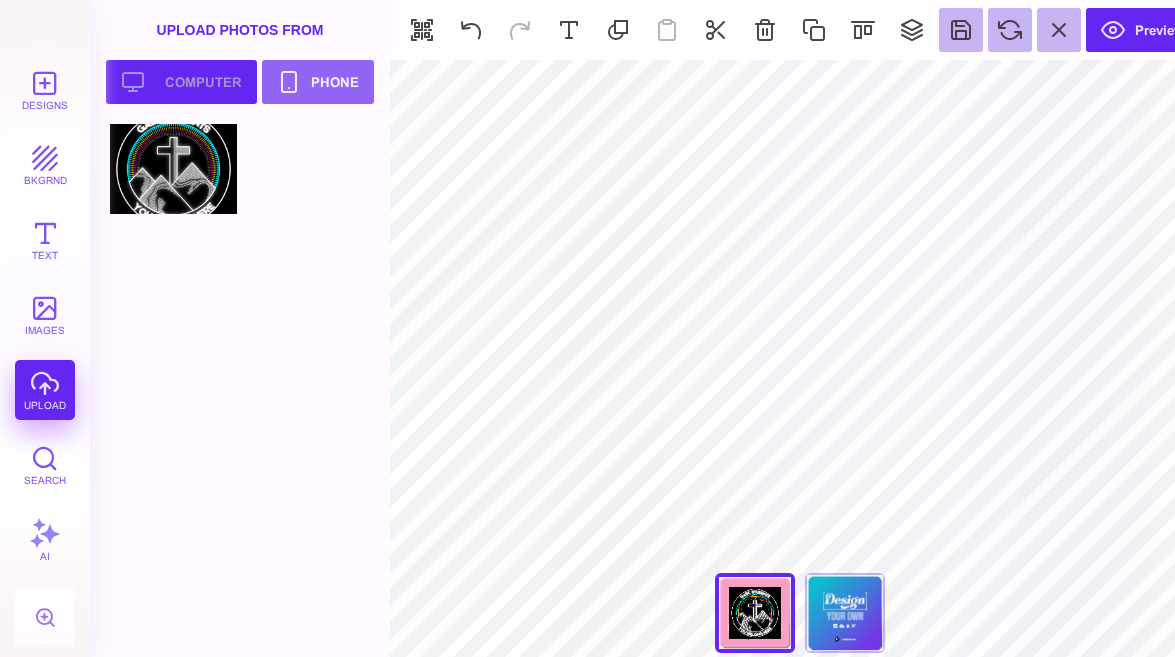 click on "Upload your artwork
Computer" at bounding box center [181, 82] 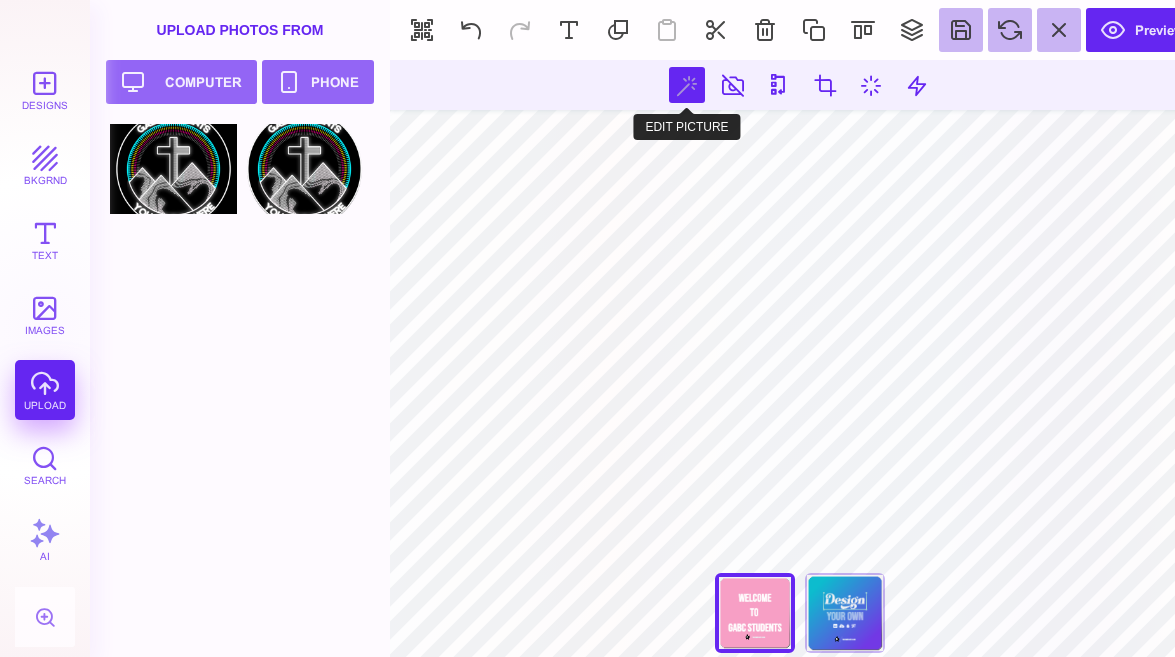 click at bounding box center (687, 85) 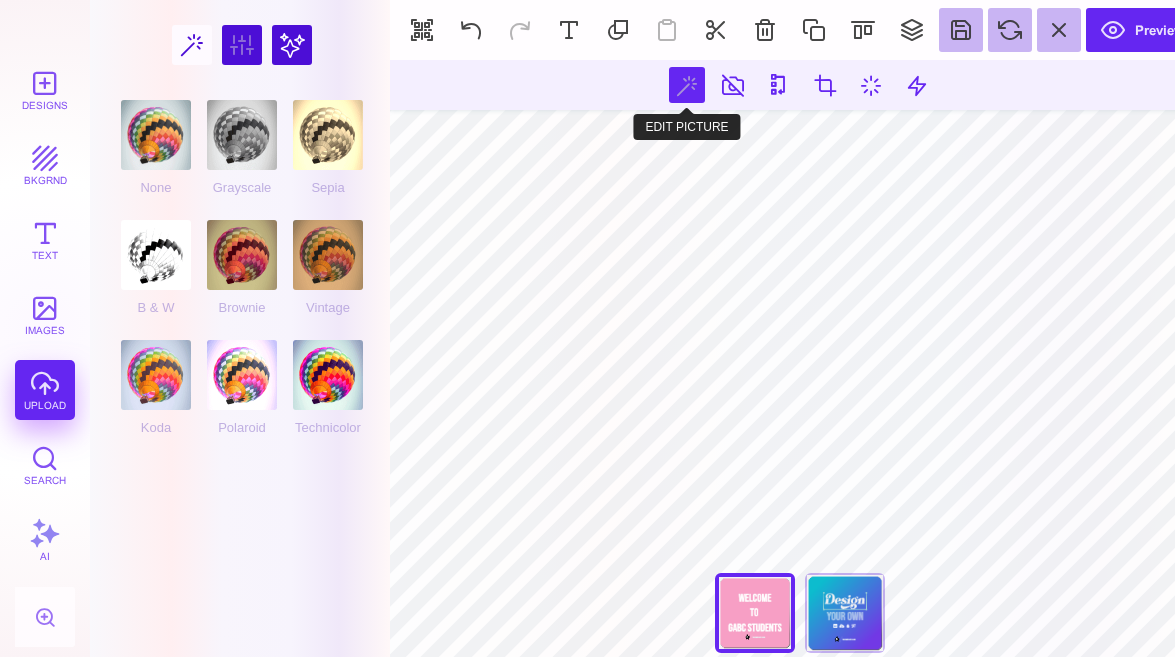 click at bounding box center (687, 85) 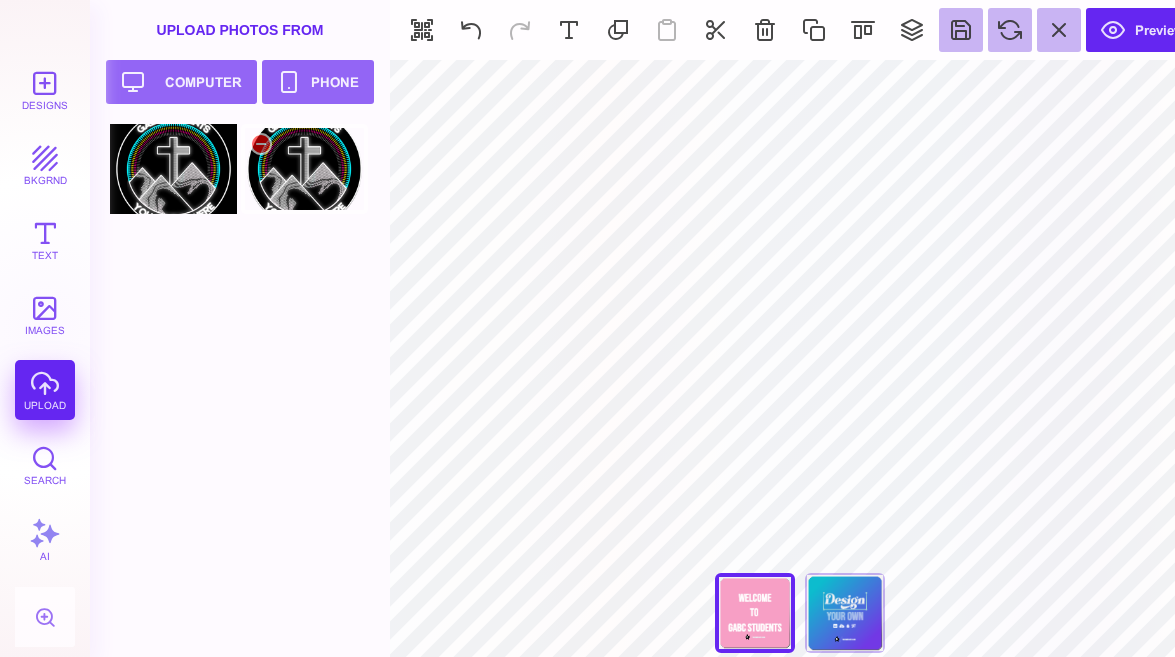 click at bounding box center [304, 169] 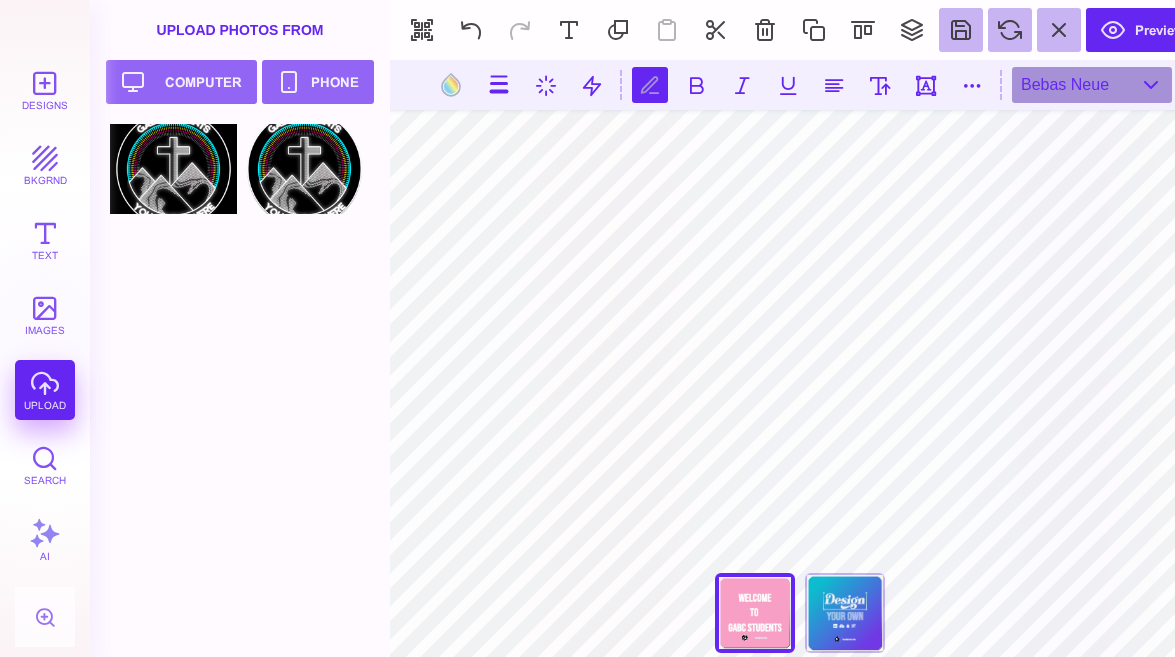 scroll, scrollTop: 0, scrollLeft: 3, axis: horizontal 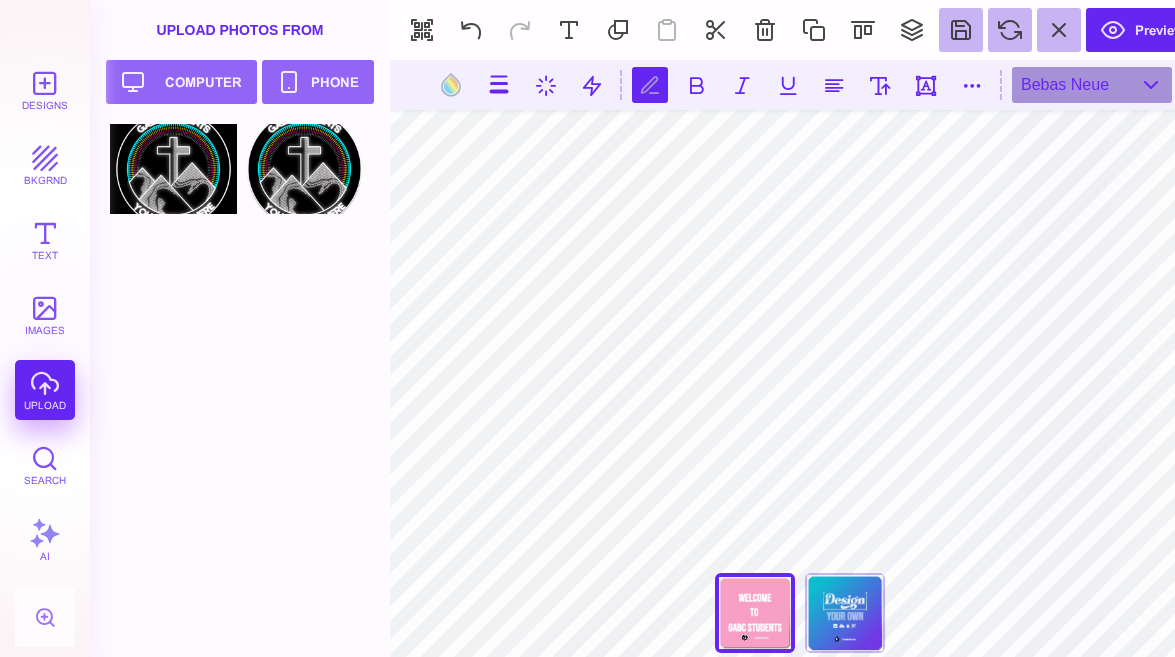 type on "****" 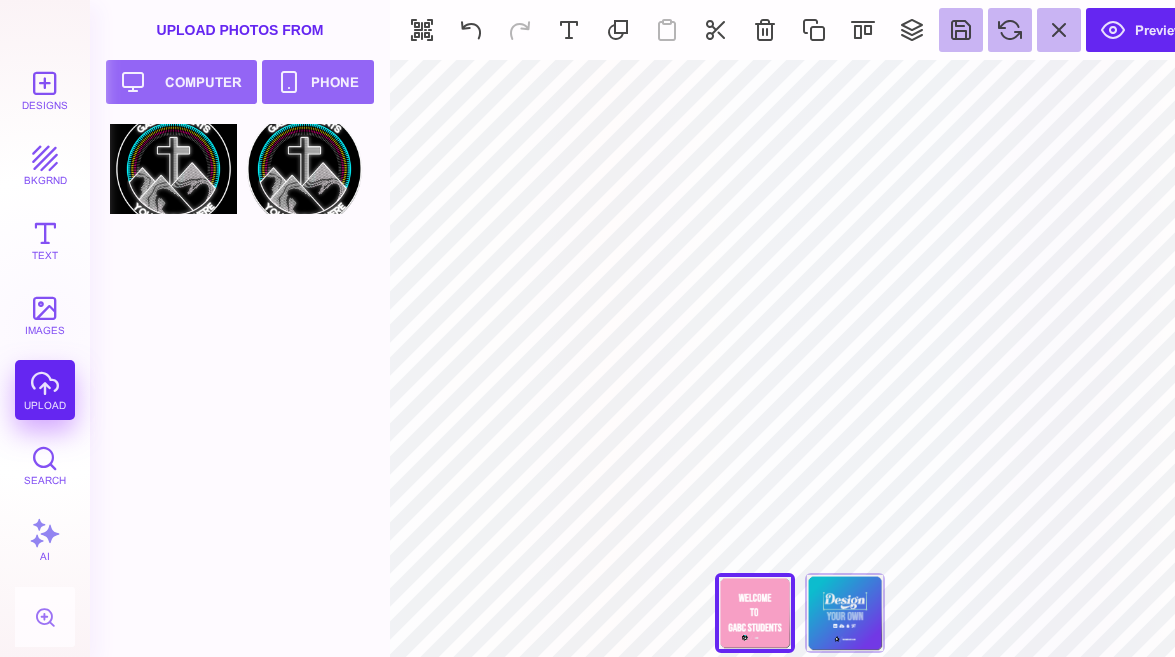 type on "#E7F3F5" 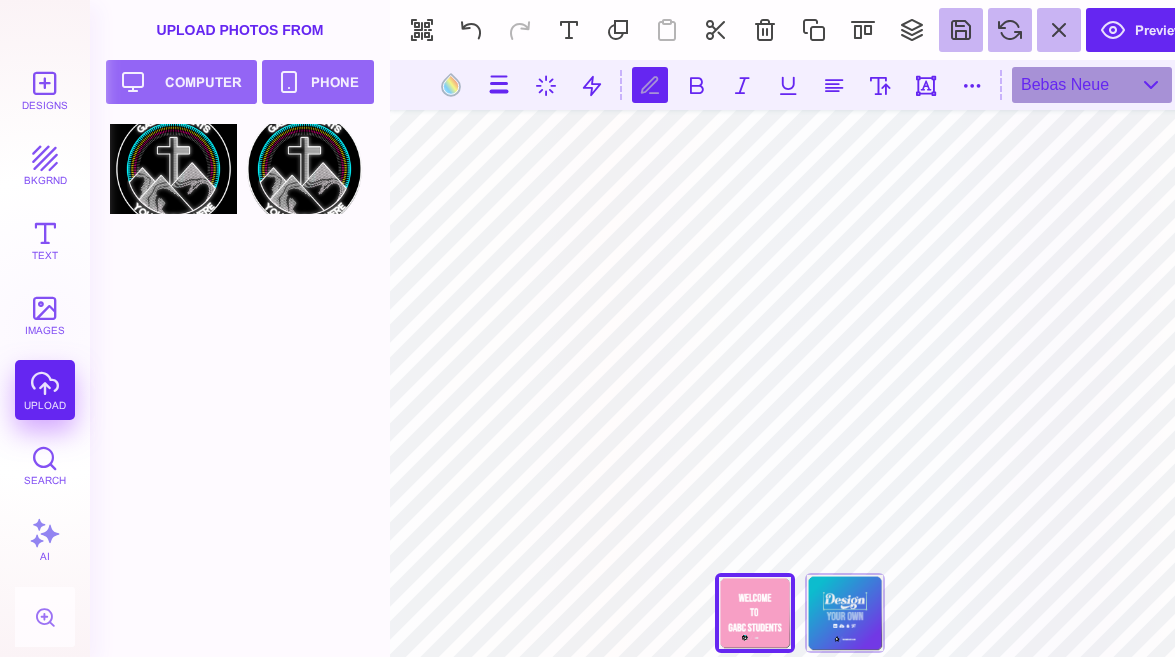 type on "*" 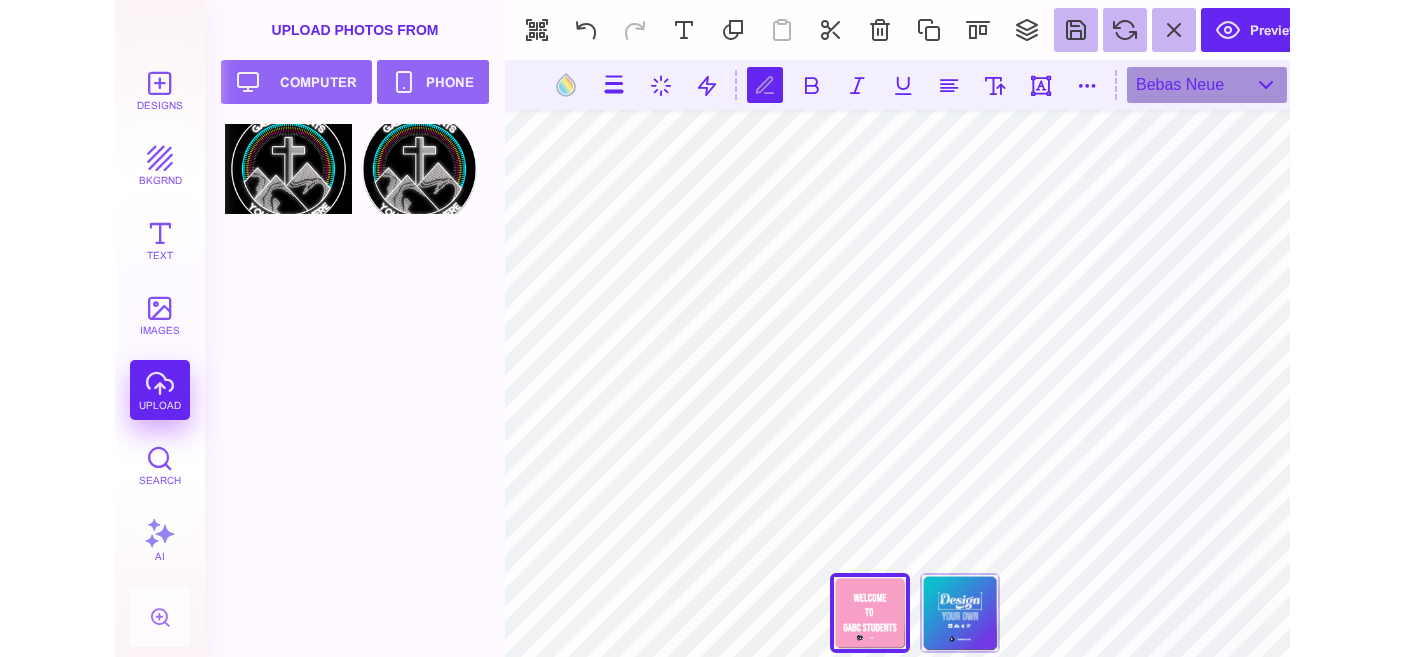 scroll, scrollTop: 0, scrollLeft: 4, axis: horizontal 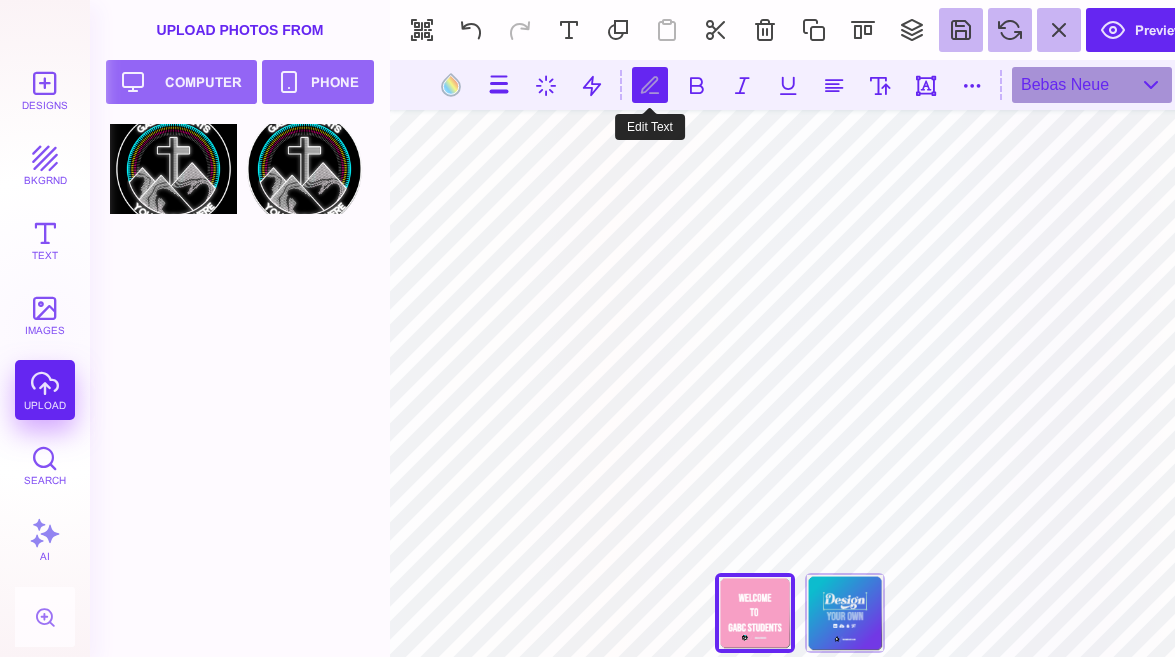 click at bounding box center (650, 85) 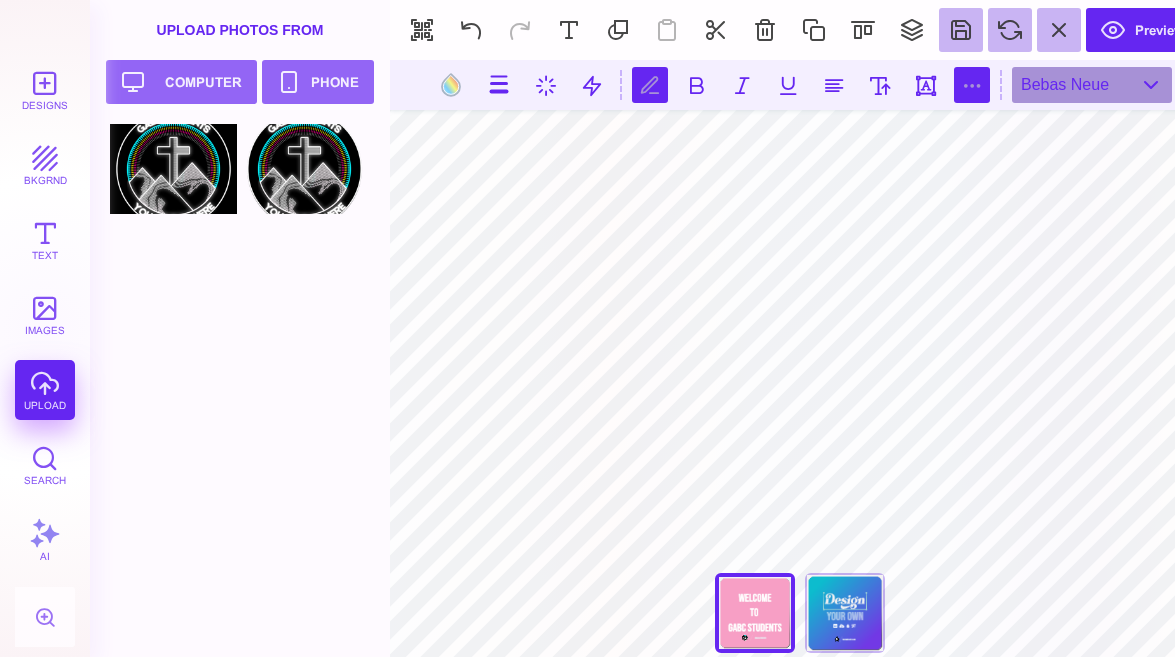 click at bounding box center (972, 85) 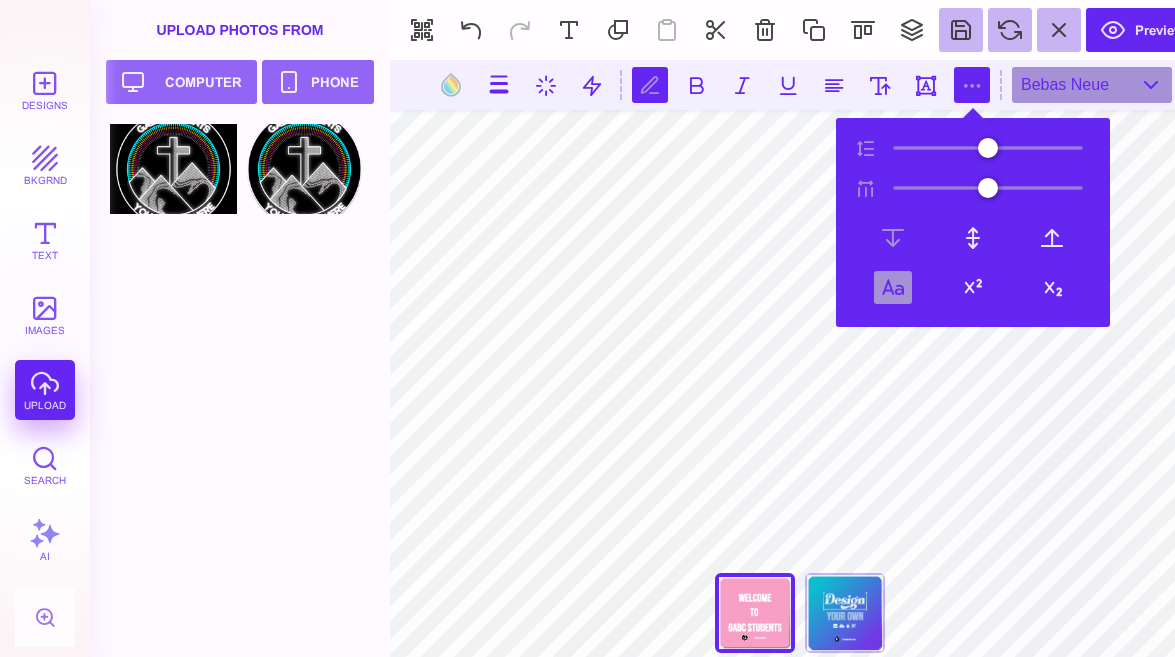 click at bounding box center (893, 287) 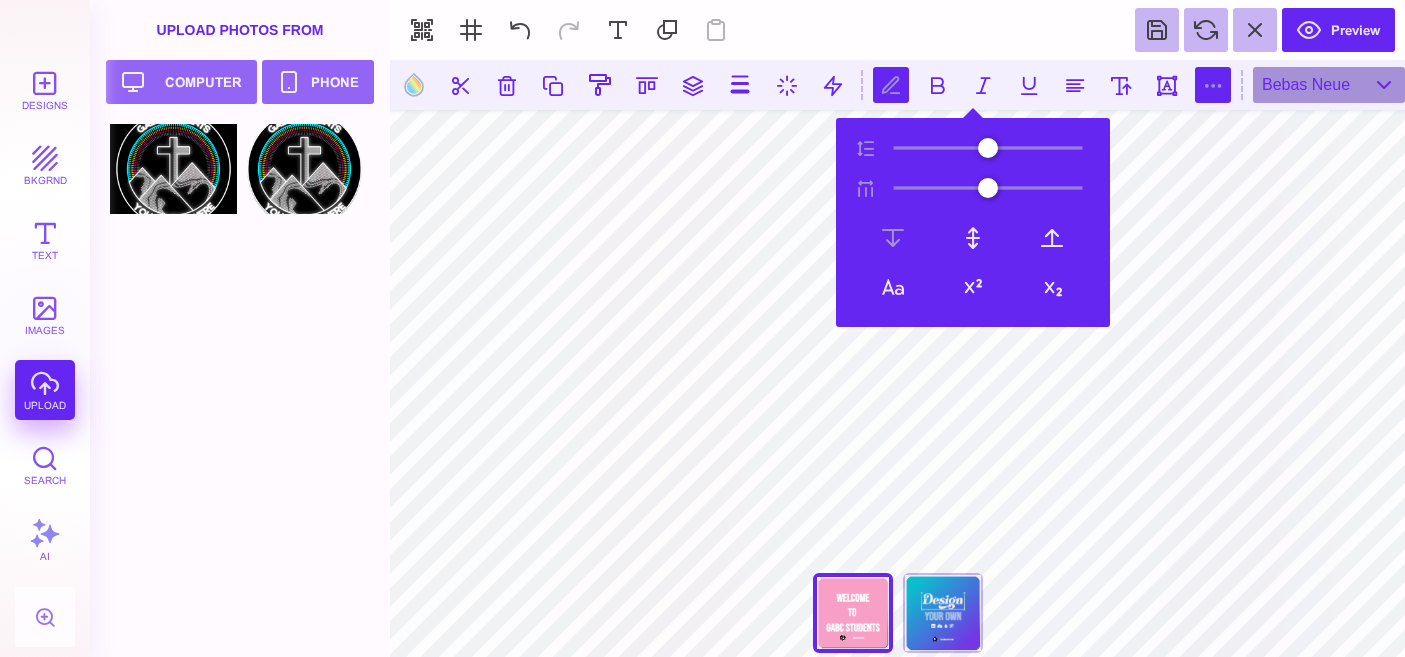 scroll, scrollTop: 0, scrollLeft: 5, axis: horizontal 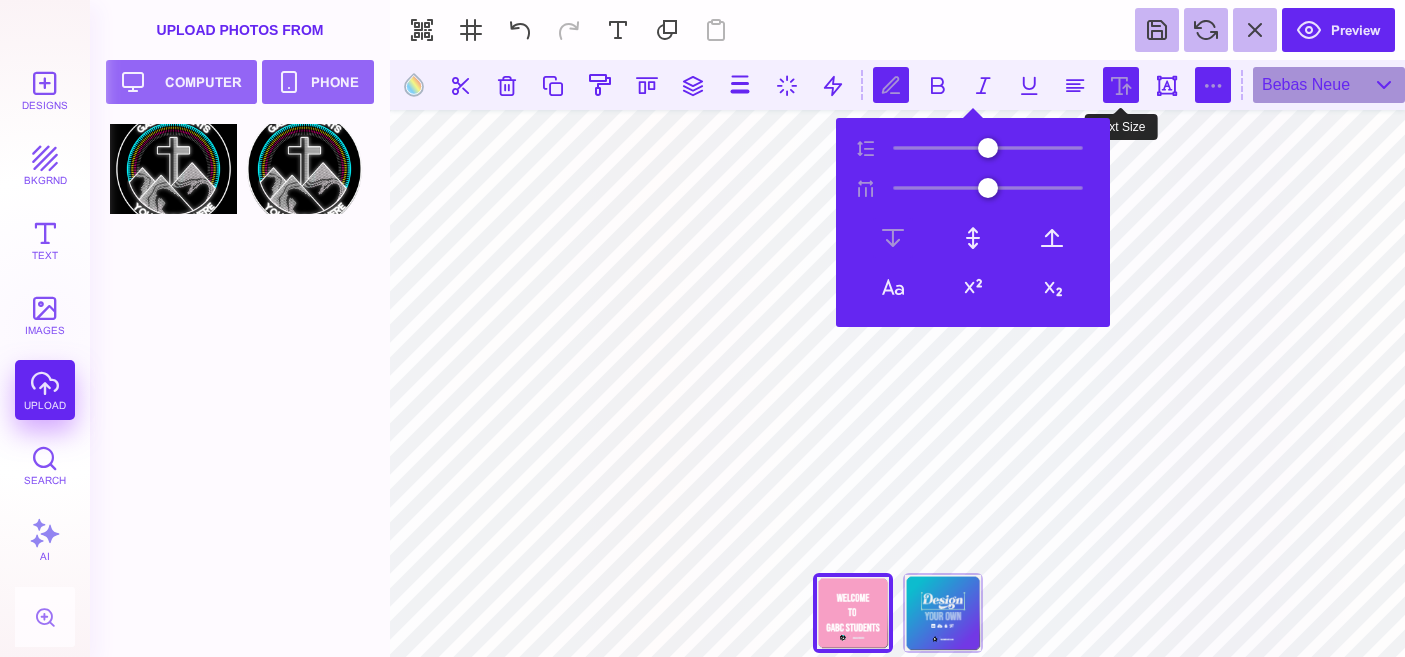 click at bounding box center (1121, 85) 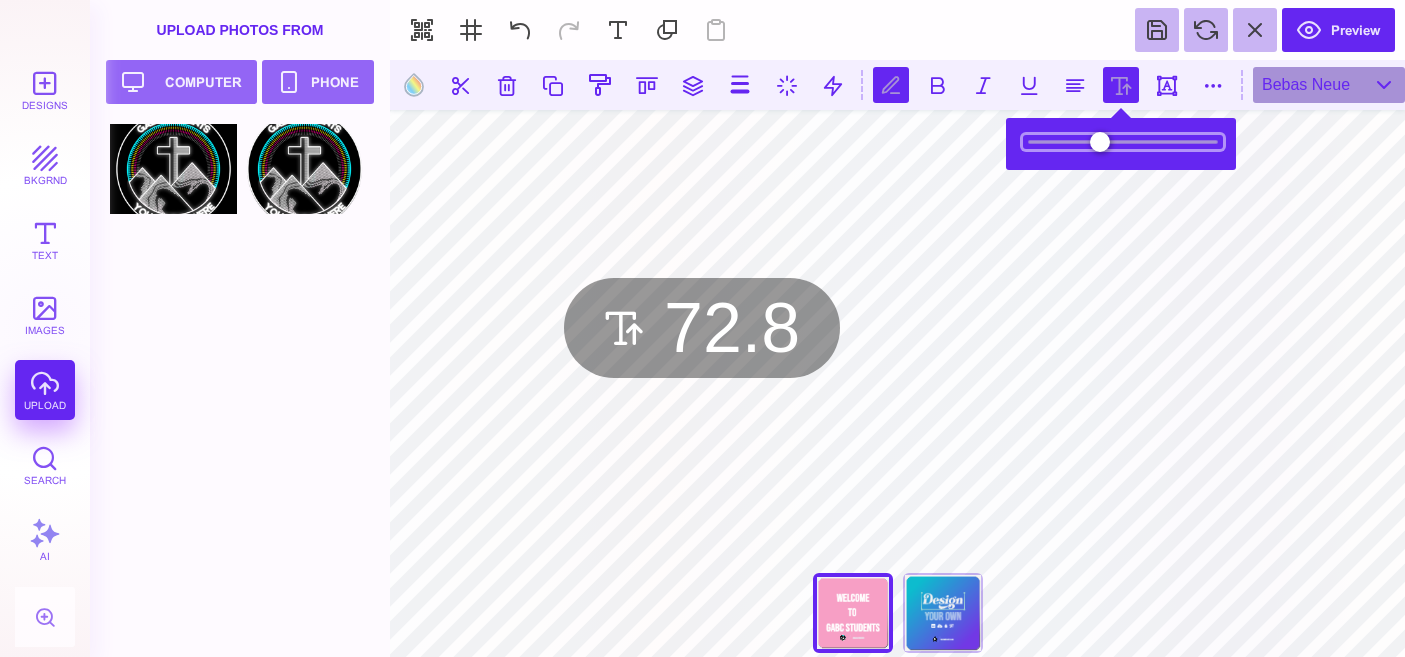 drag, startPoint x: 1094, startPoint y: 146, endPoint x: 1127, endPoint y: 145, distance: 33.01515 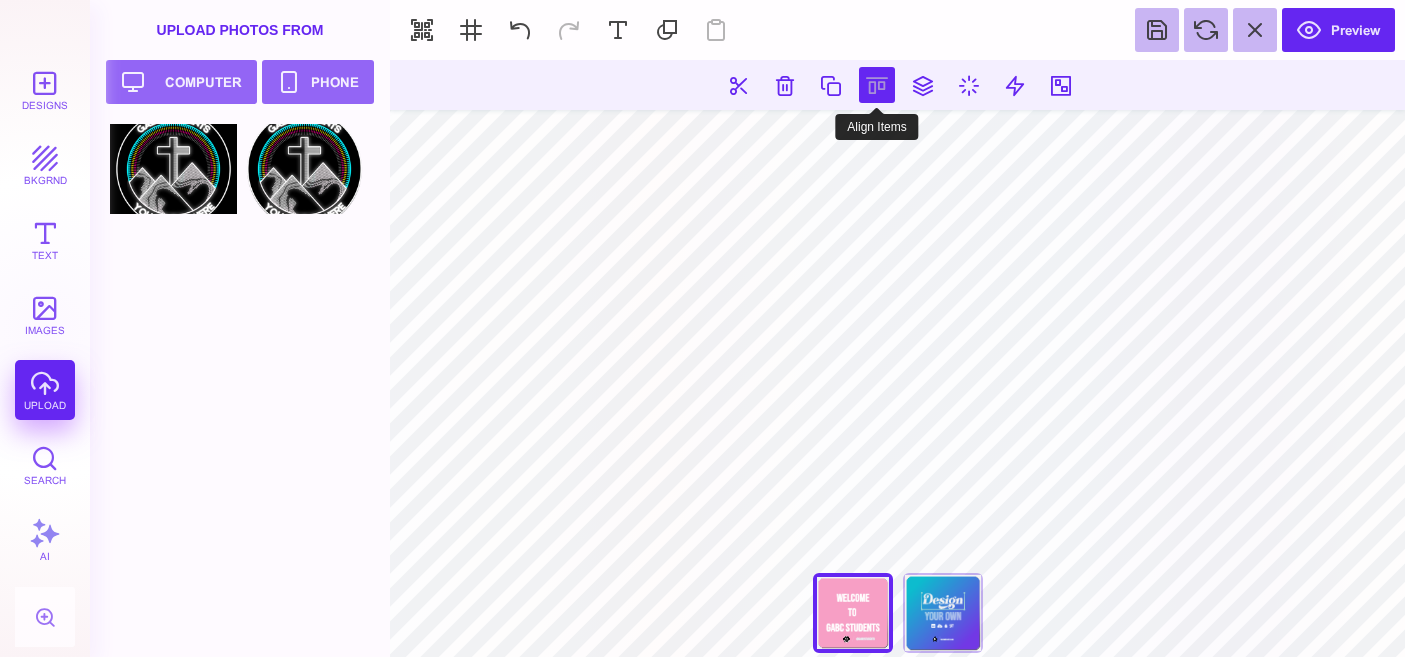 click at bounding box center [877, 85] 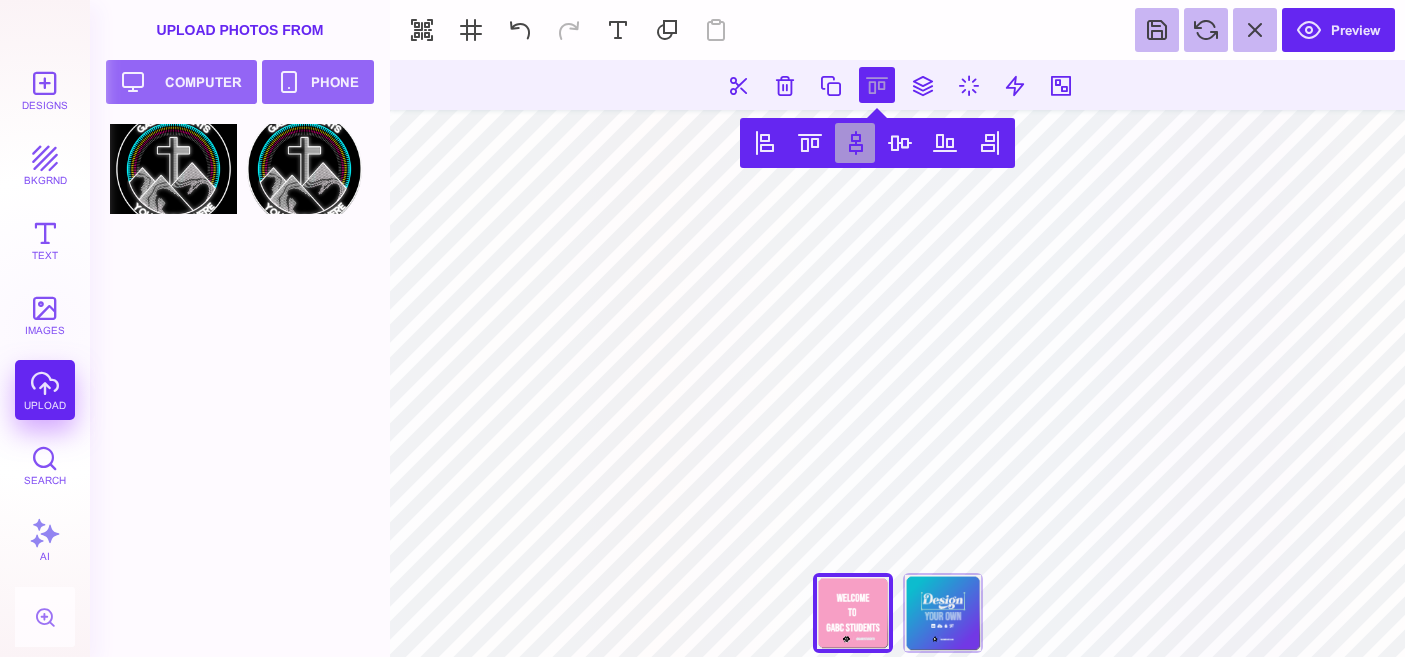 click at bounding box center (855, 143) 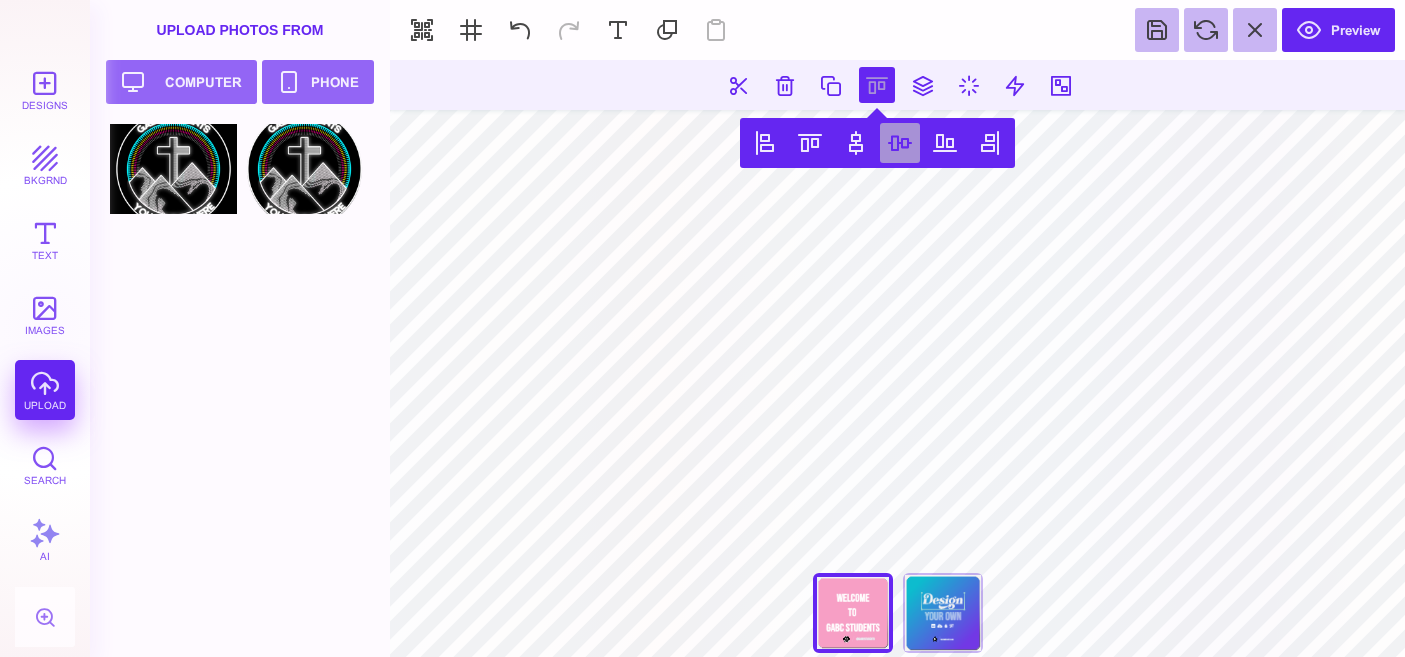 click at bounding box center [900, 143] 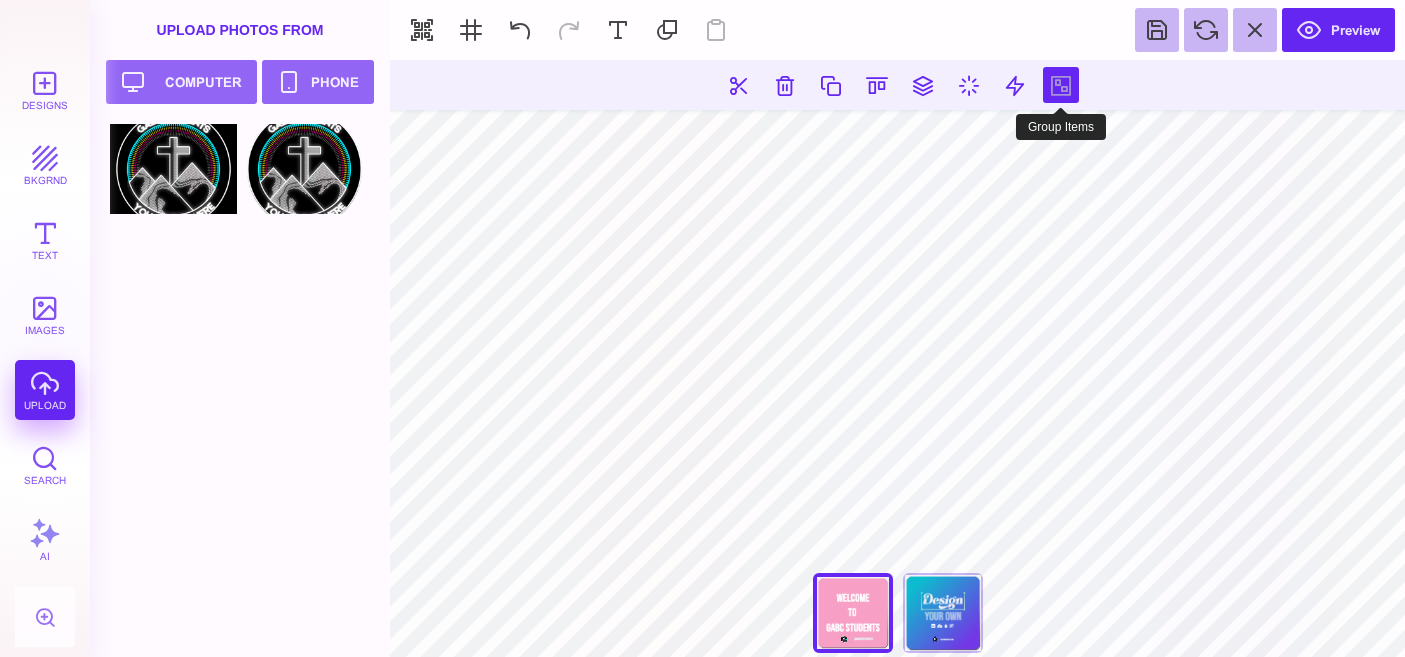 click at bounding box center (1061, 85) 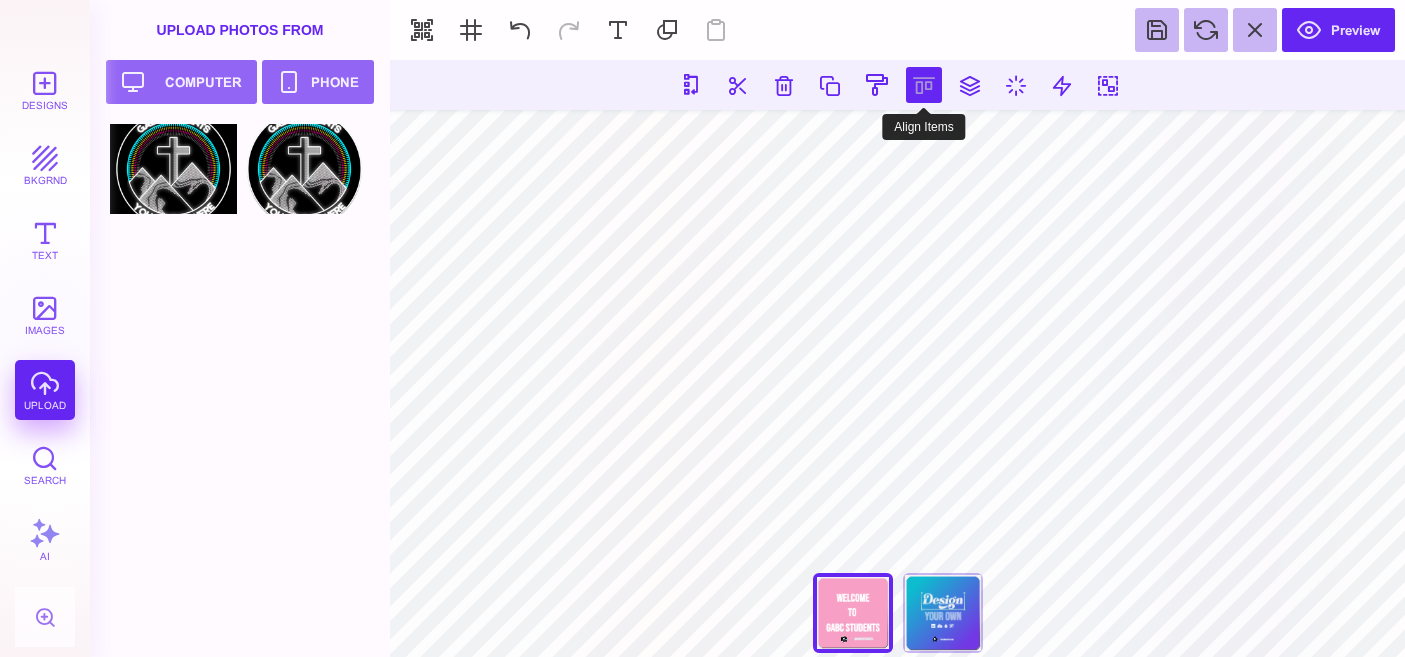 click at bounding box center (924, 85) 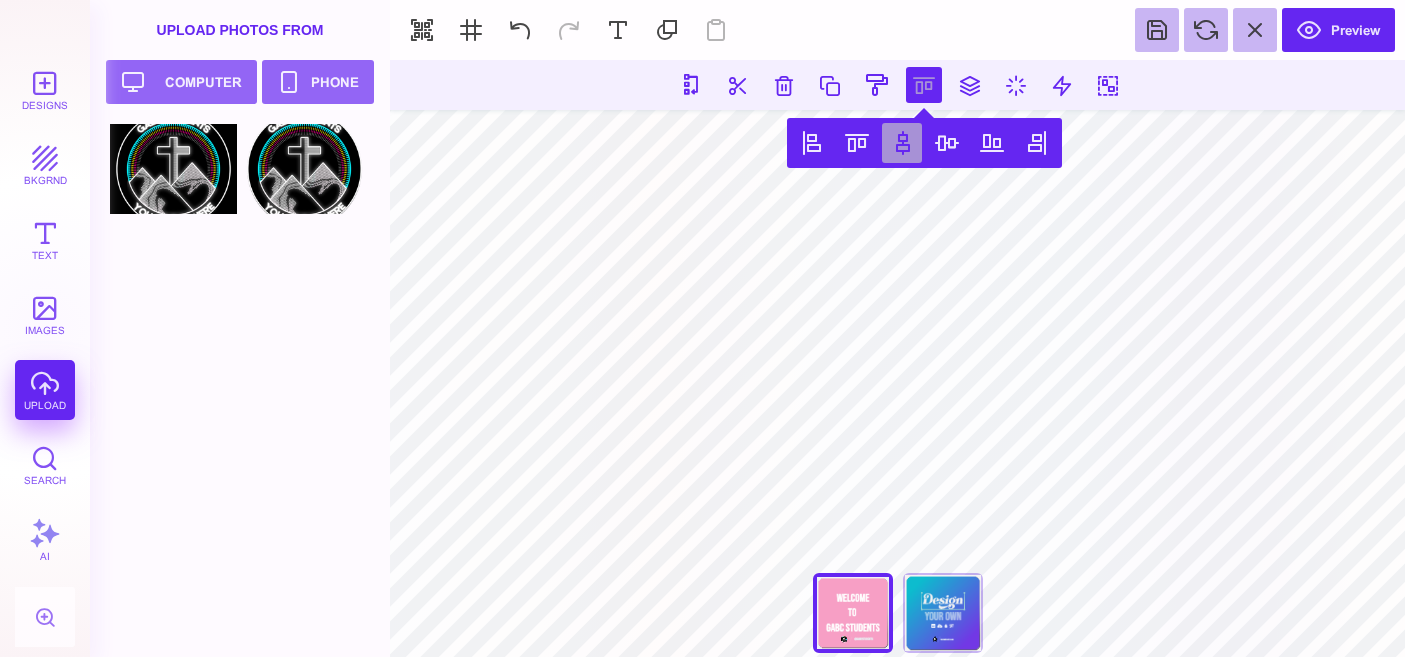 click at bounding box center (902, 143) 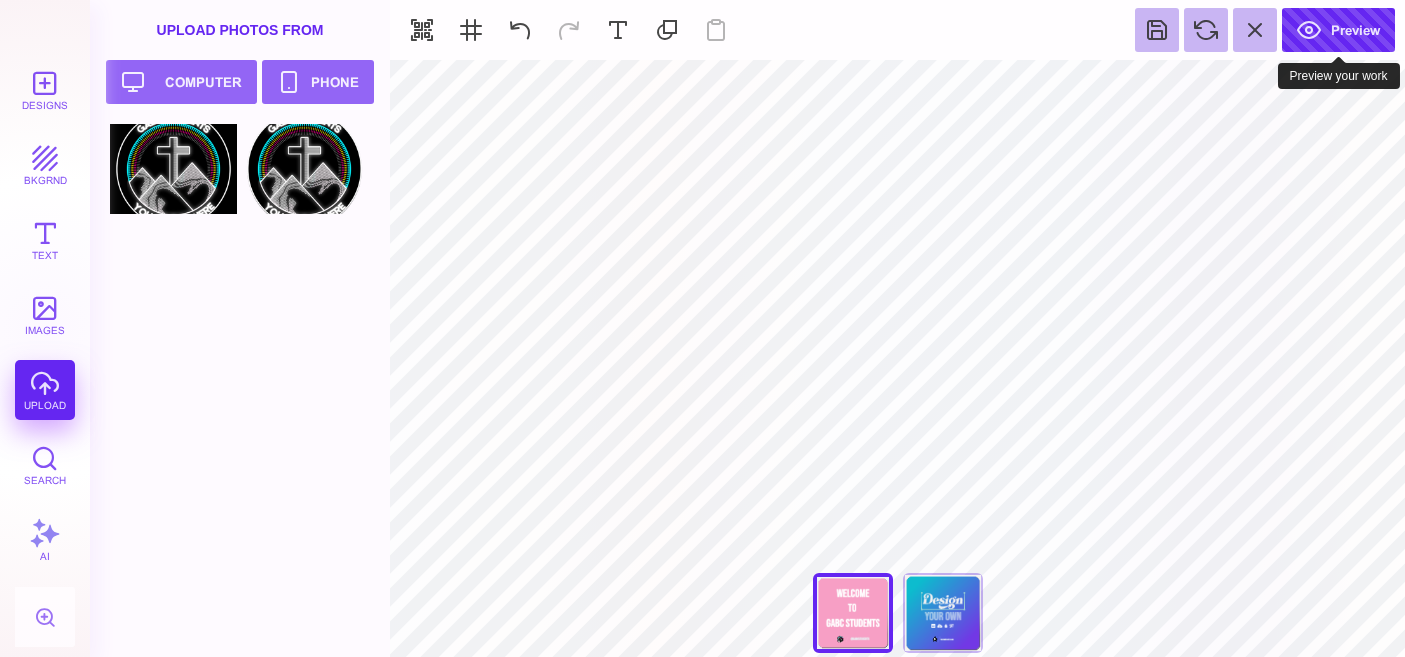 click on "Preview" at bounding box center (1338, 30) 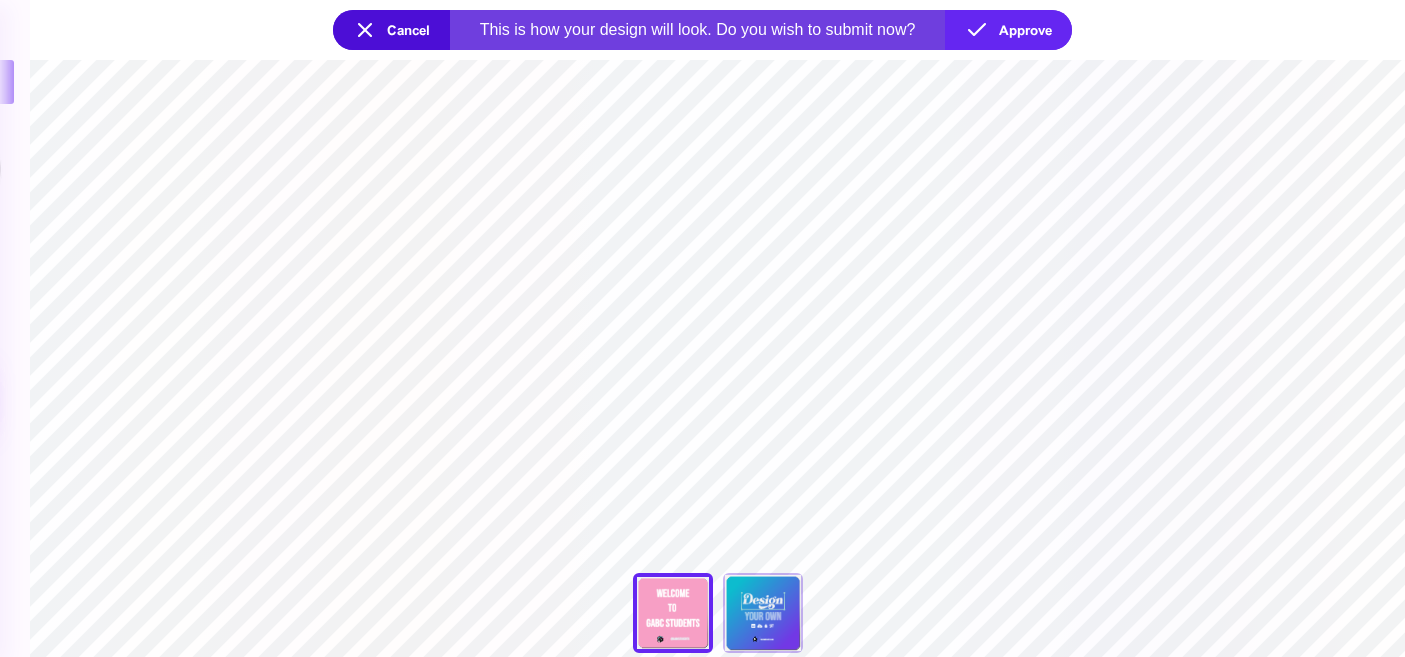 click on "Cancel" at bounding box center (391, 30) 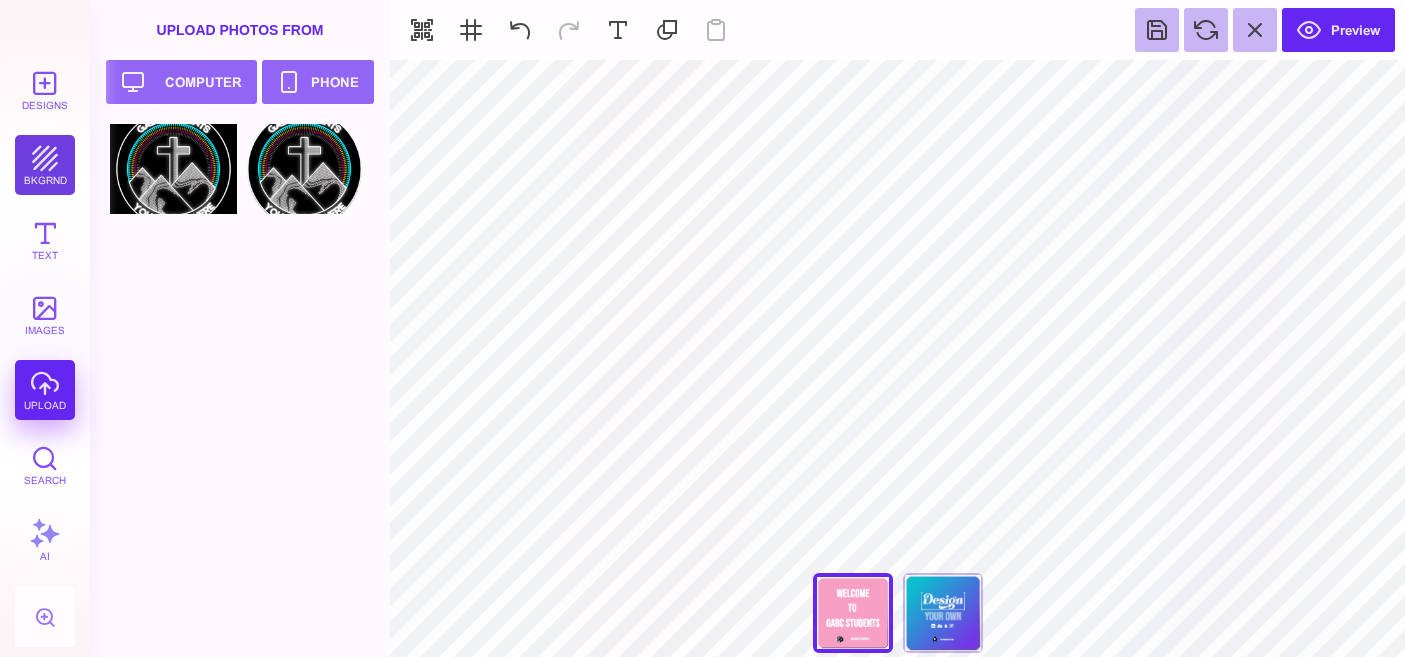 click on "bkgrnd" at bounding box center (45, 165) 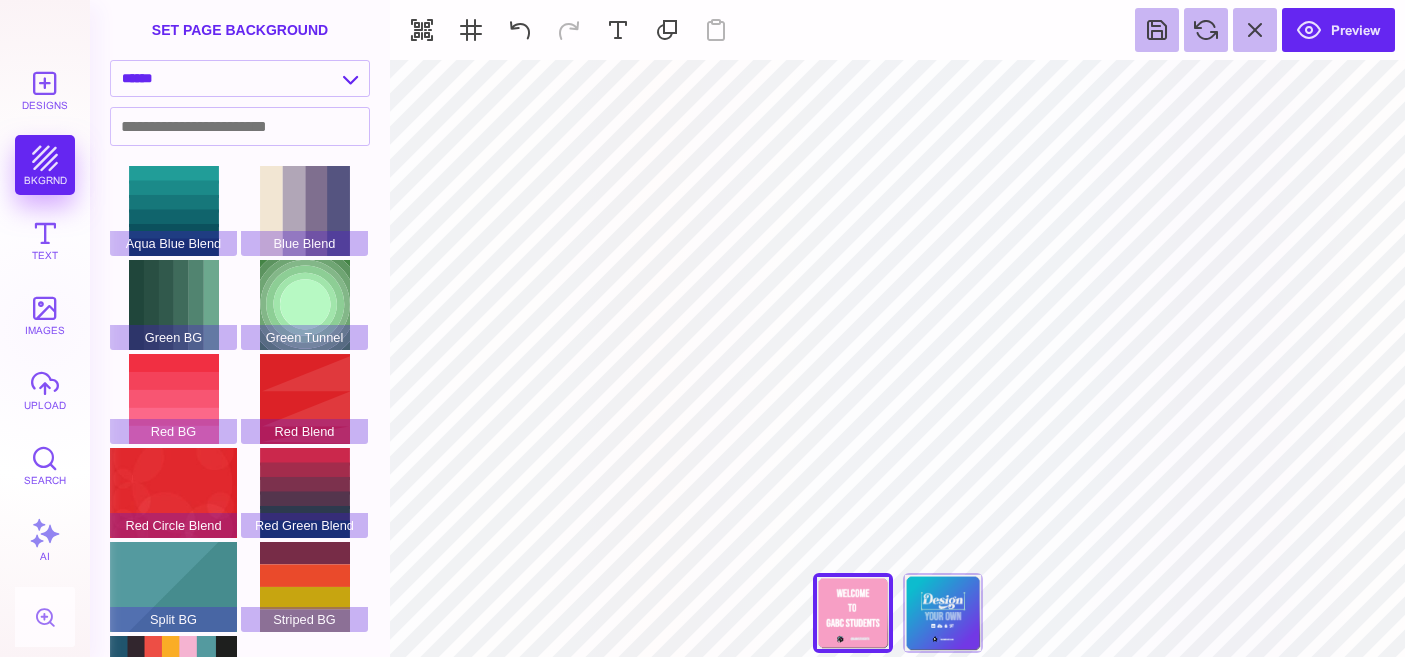 type on "#F79FC5" 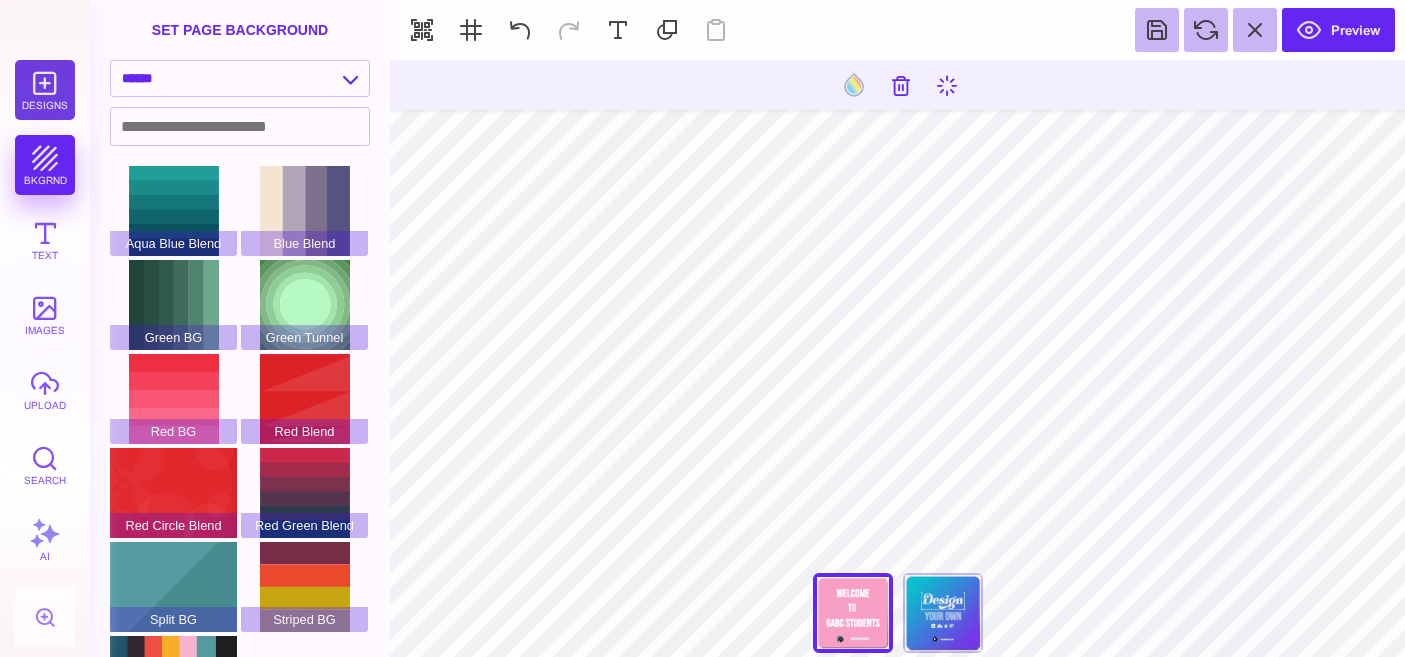 click on "Designs" at bounding box center (45, 90) 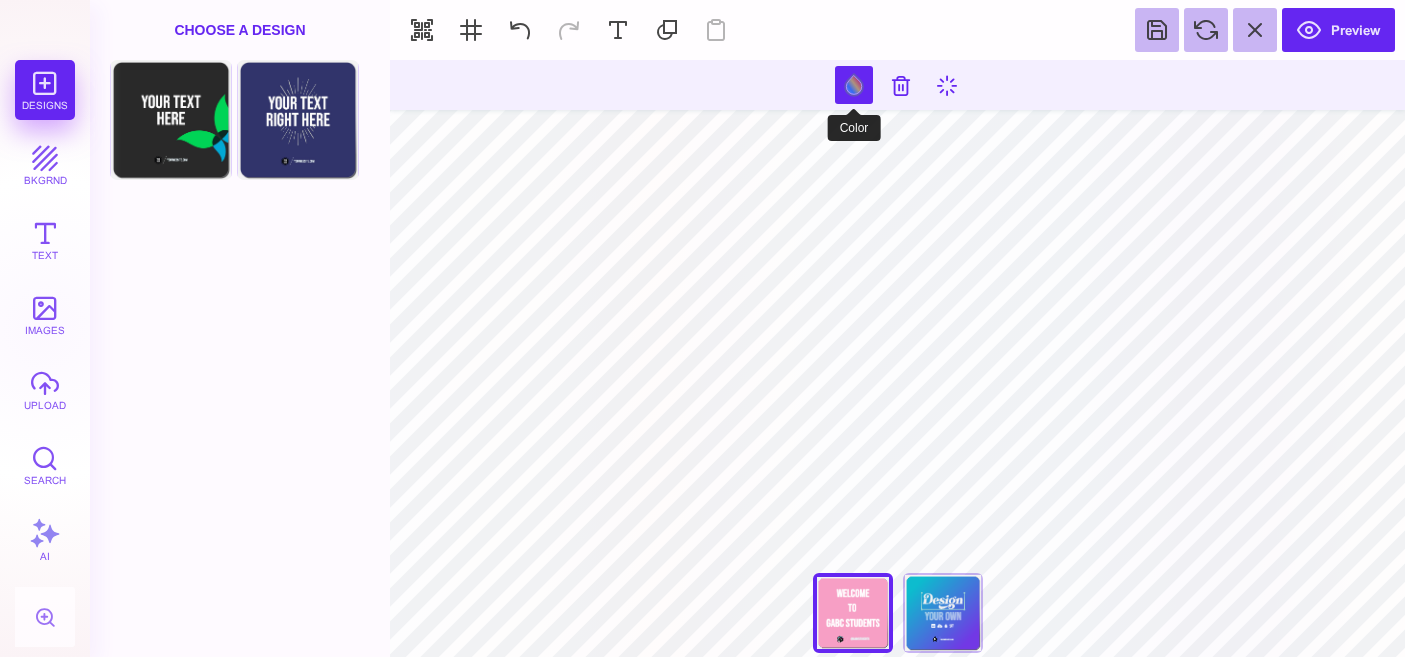 click at bounding box center (854, 85) 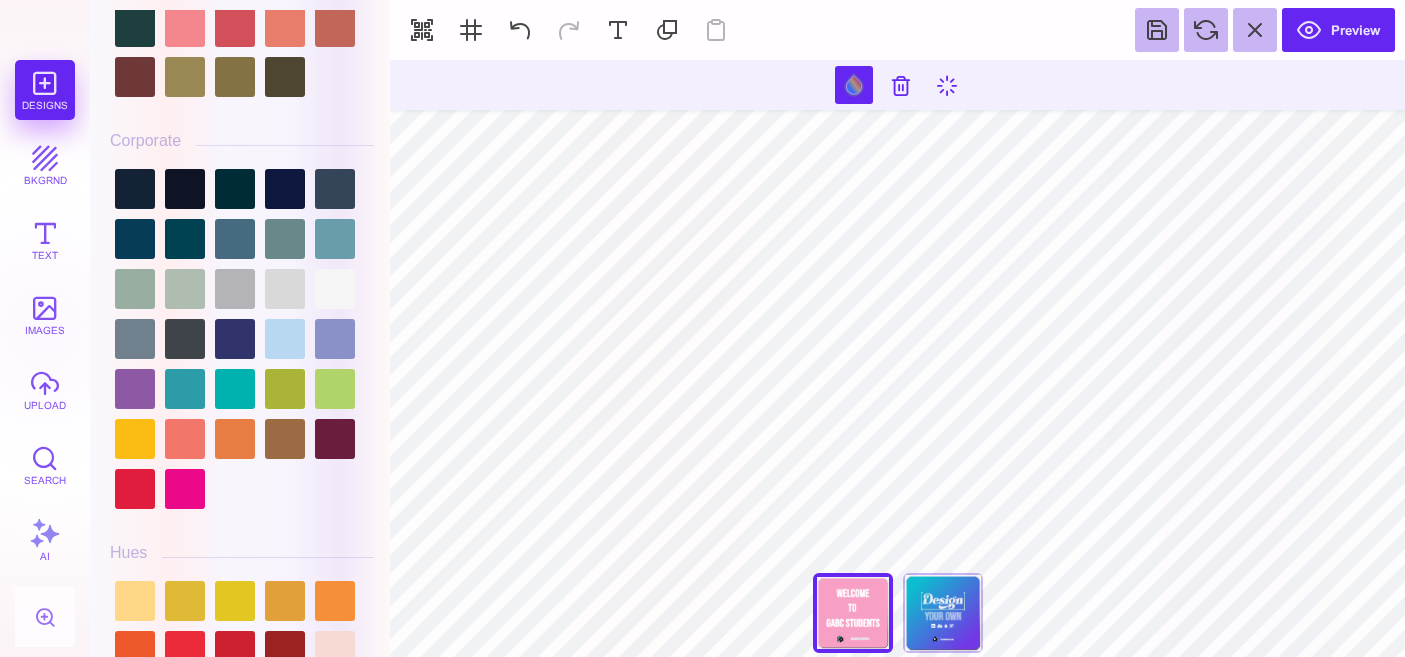 scroll, scrollTop: 2029, scrollLeft: 0, axis: vertical 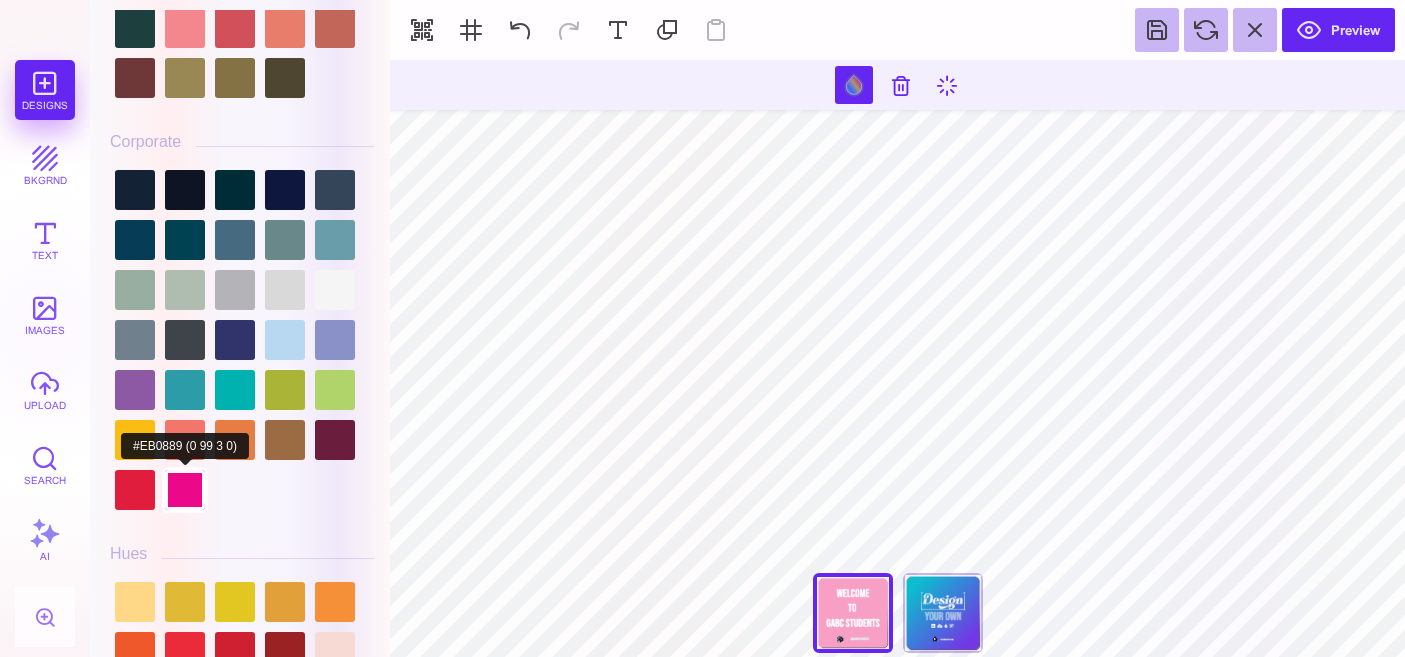 click at bounding box center (185, 490) 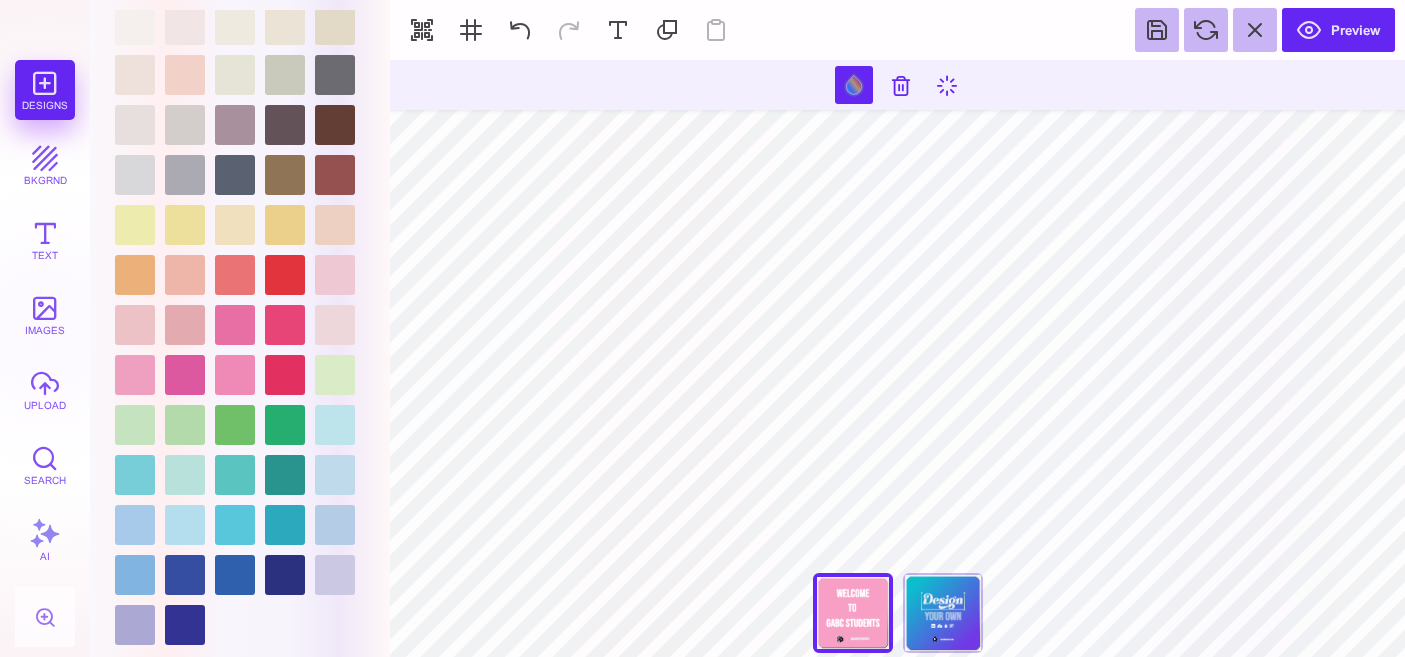scroll, scrollTop: 3538, scrollLeft: 0, axis: vertical 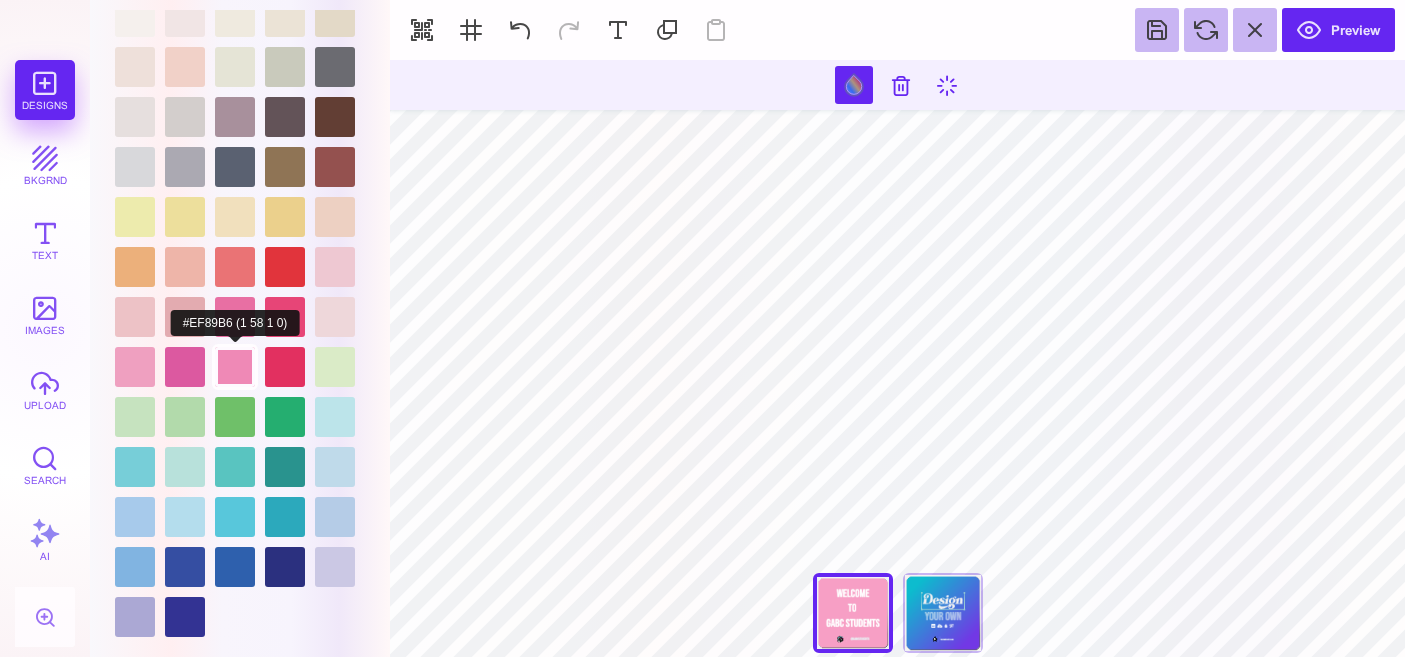 click at bounding box center (235, 367) 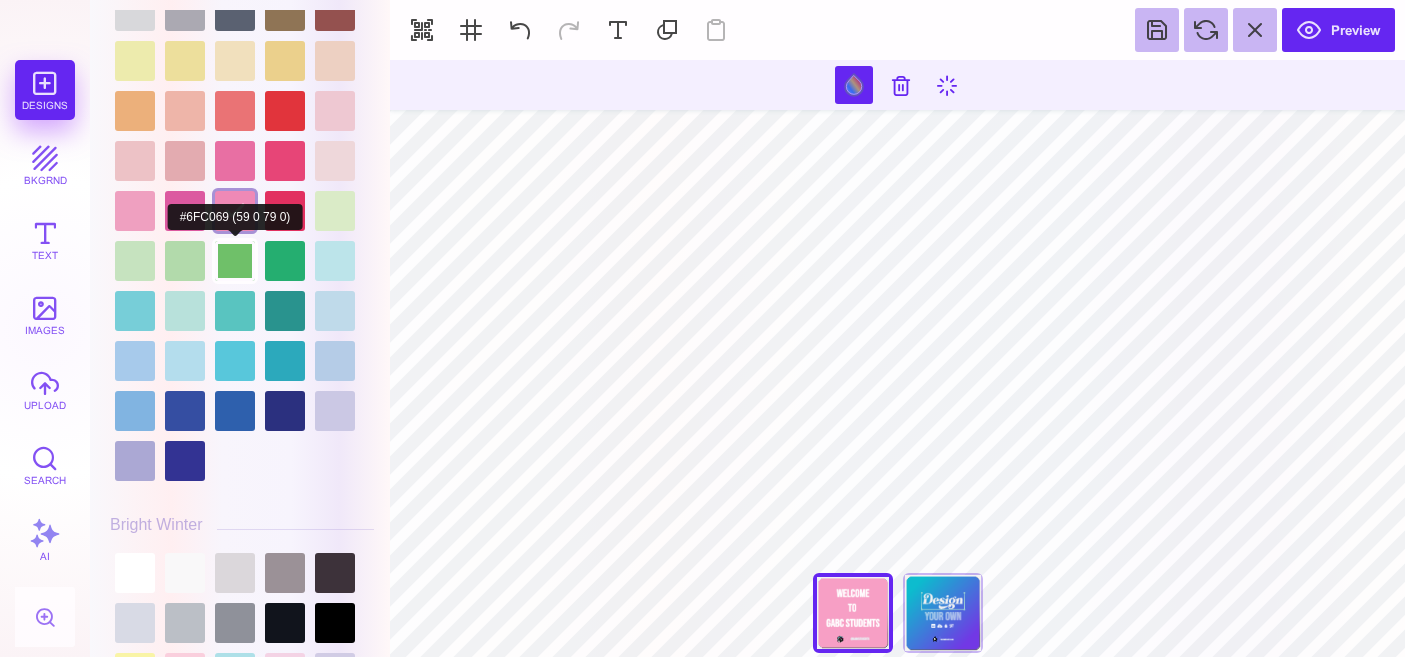 scroll, scrollTop: 3694, scrollLeft: 0, axis: vertical 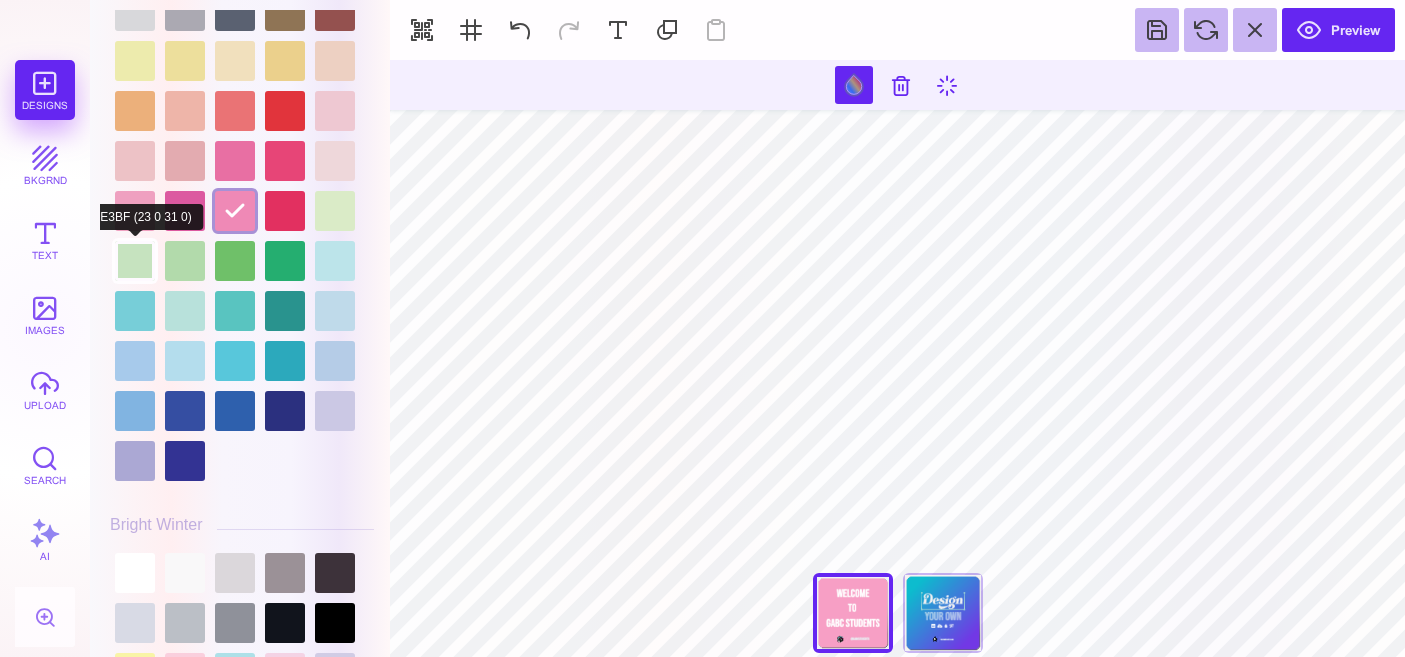click at bounding box center [135, 261] 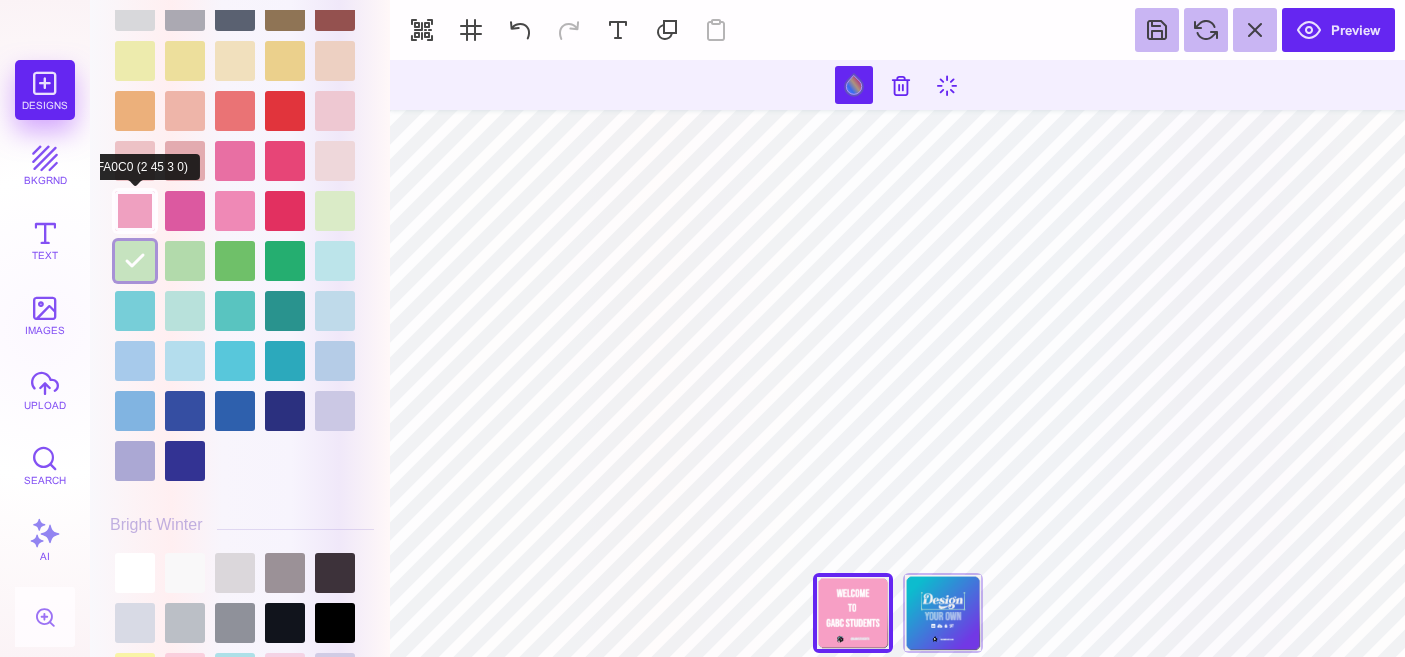 click at bounding box center [135, 211] 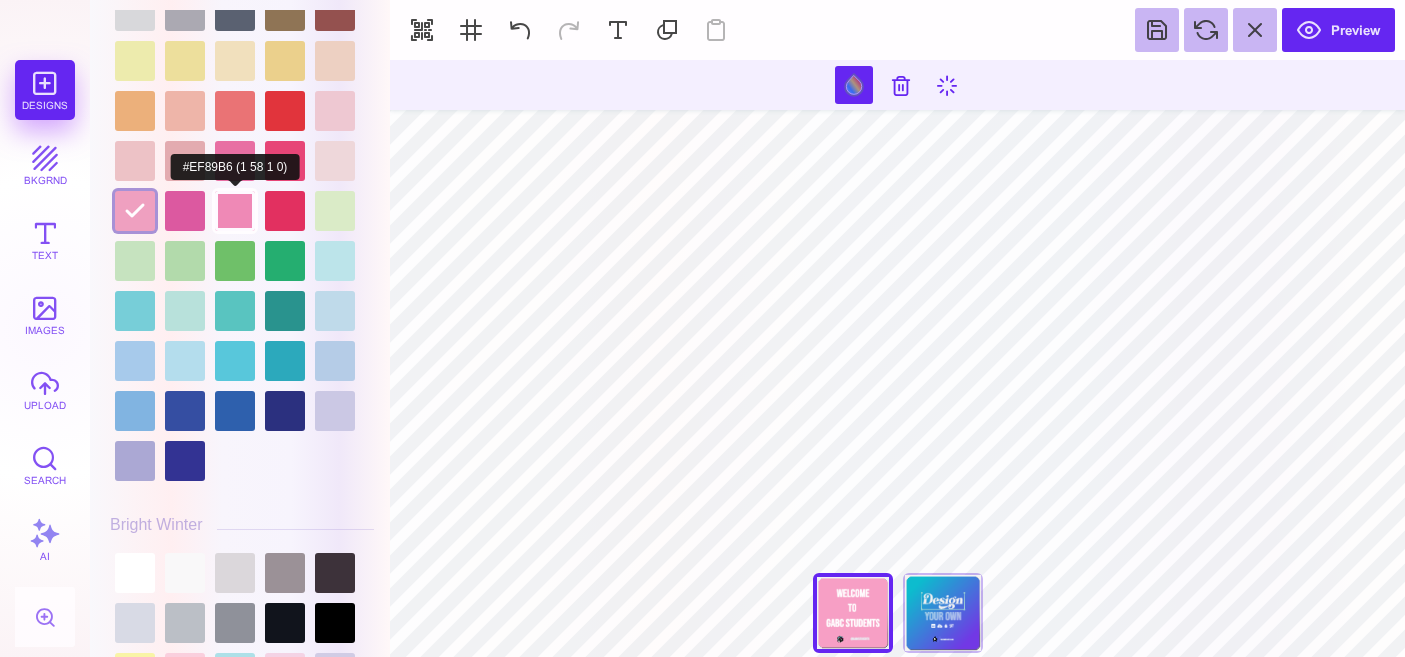 click at bounding box center (235, 211) 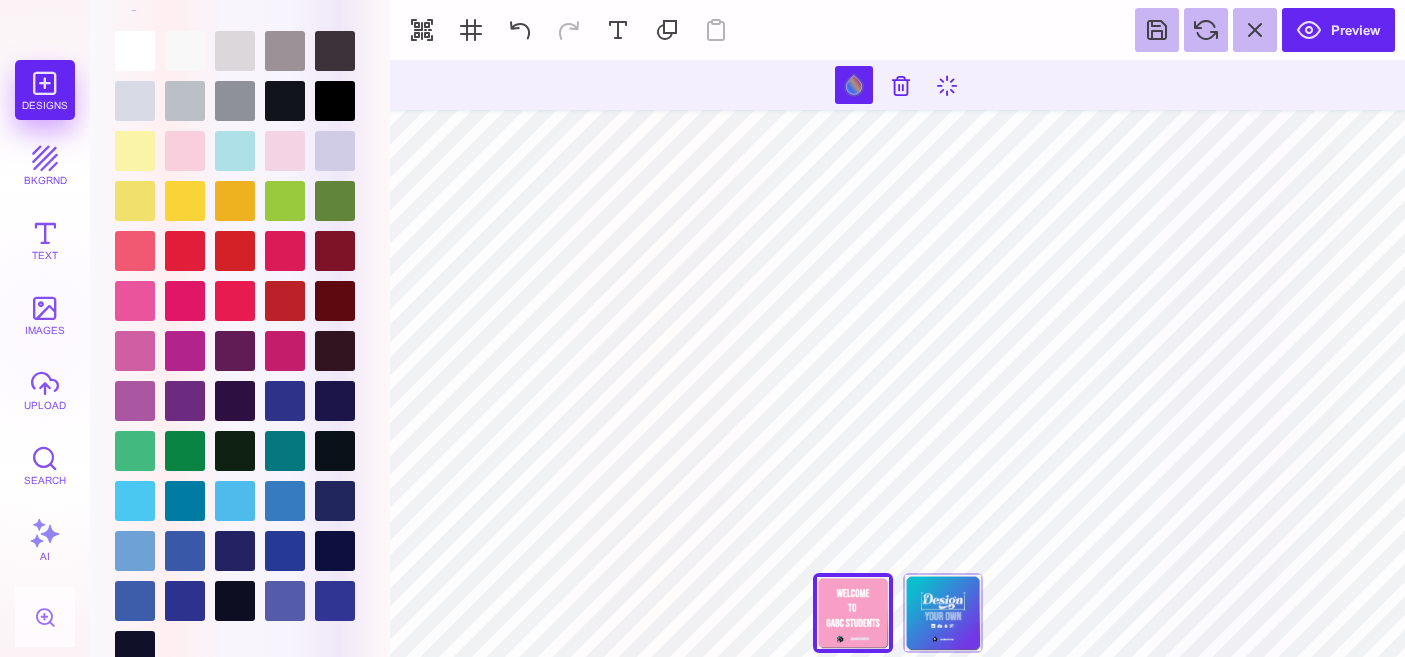 scroll, scrollTop: 4225, scrollLeft: 0, axis: vertical 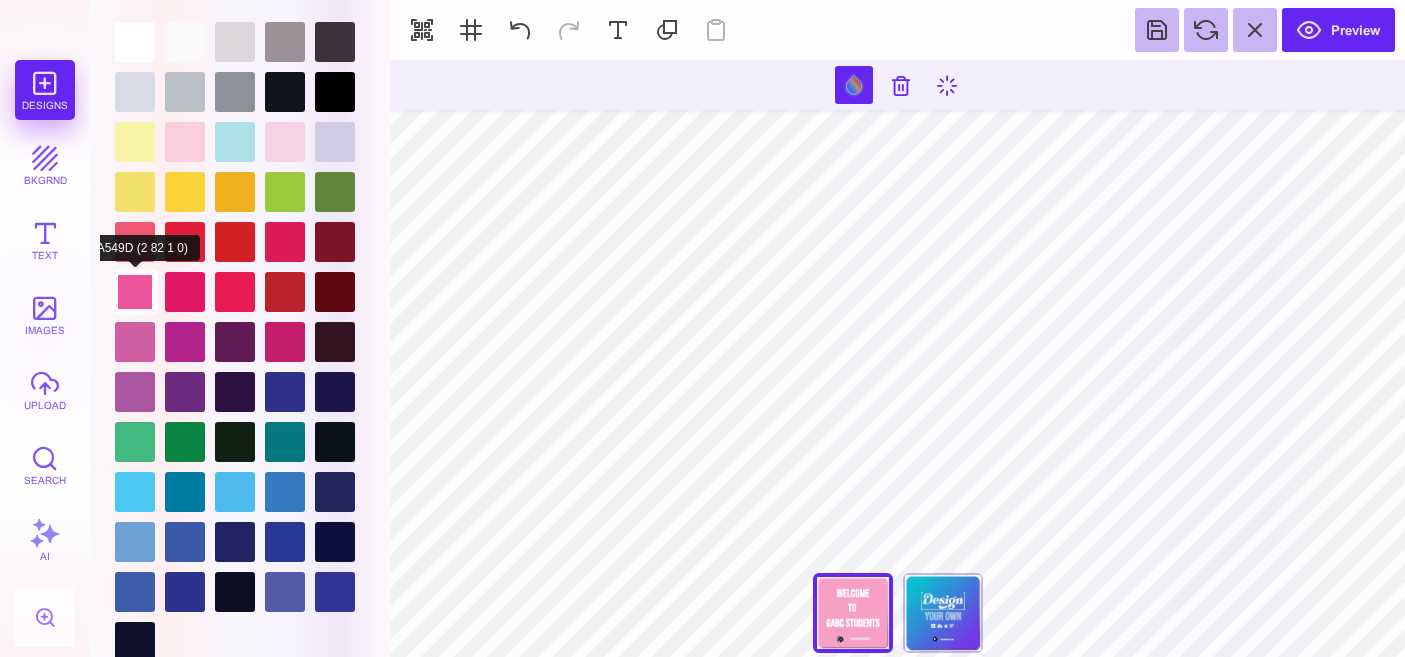 click at bounding box center [135, 292] 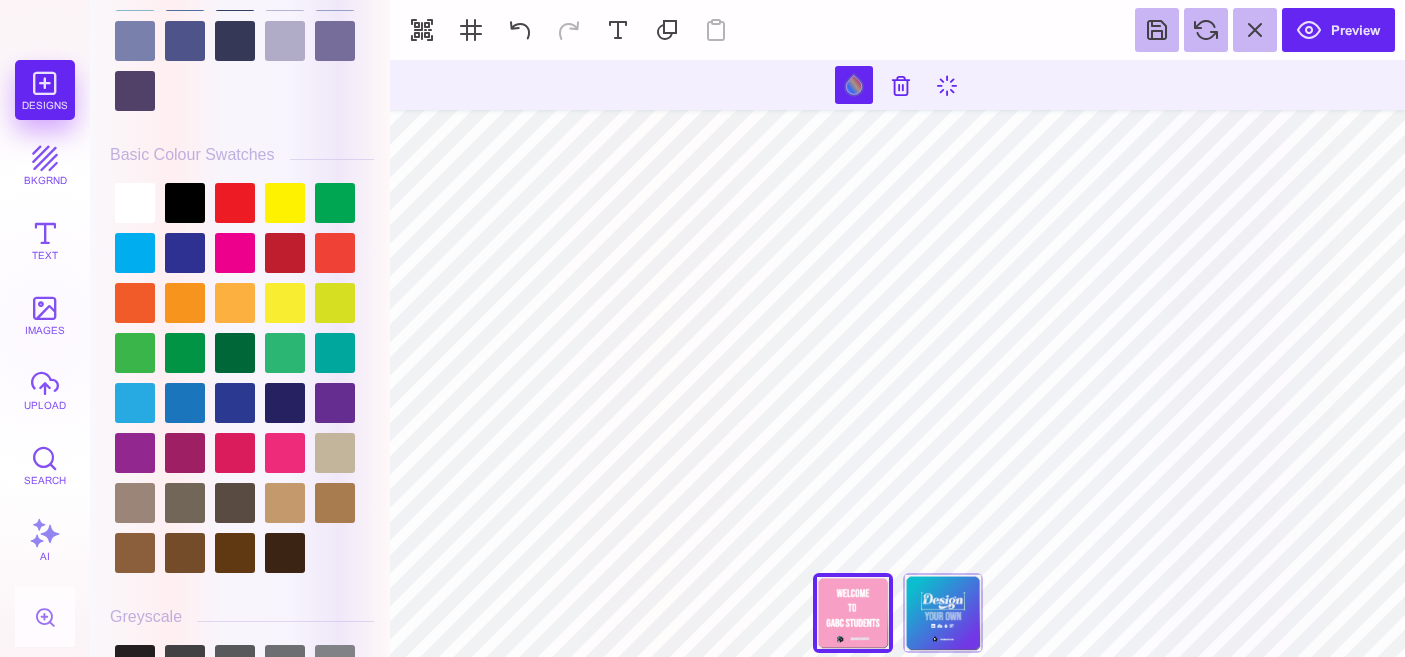 scroll, scrollTop: 5484, scrollLeft: 0, axis: vertical 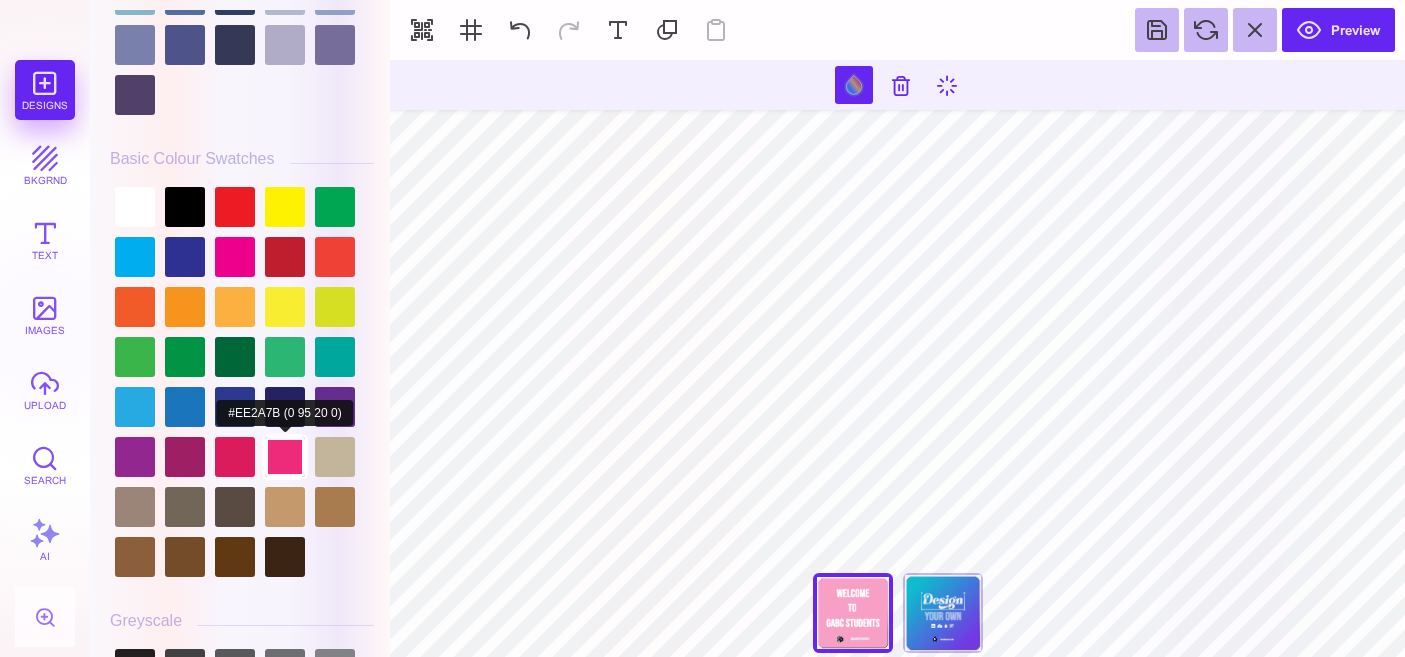 click at bounding box center (285, 457) 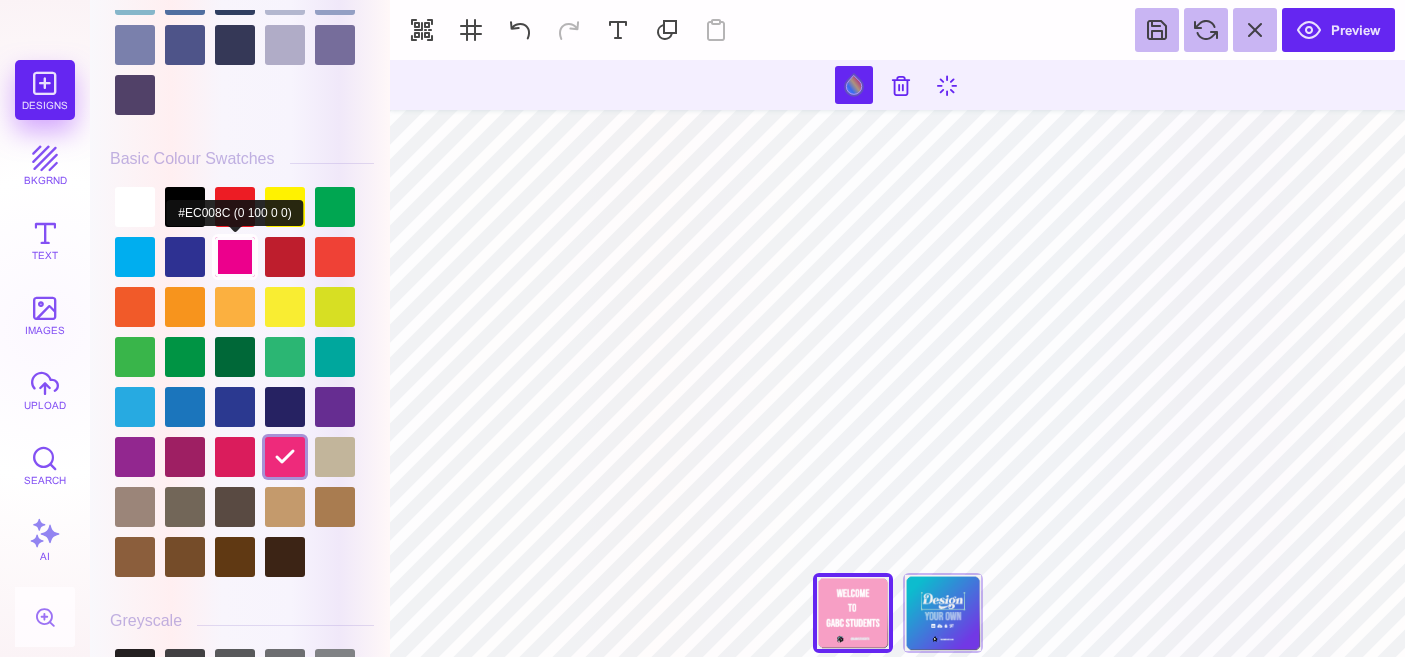 click at bounding box center (235, 257) 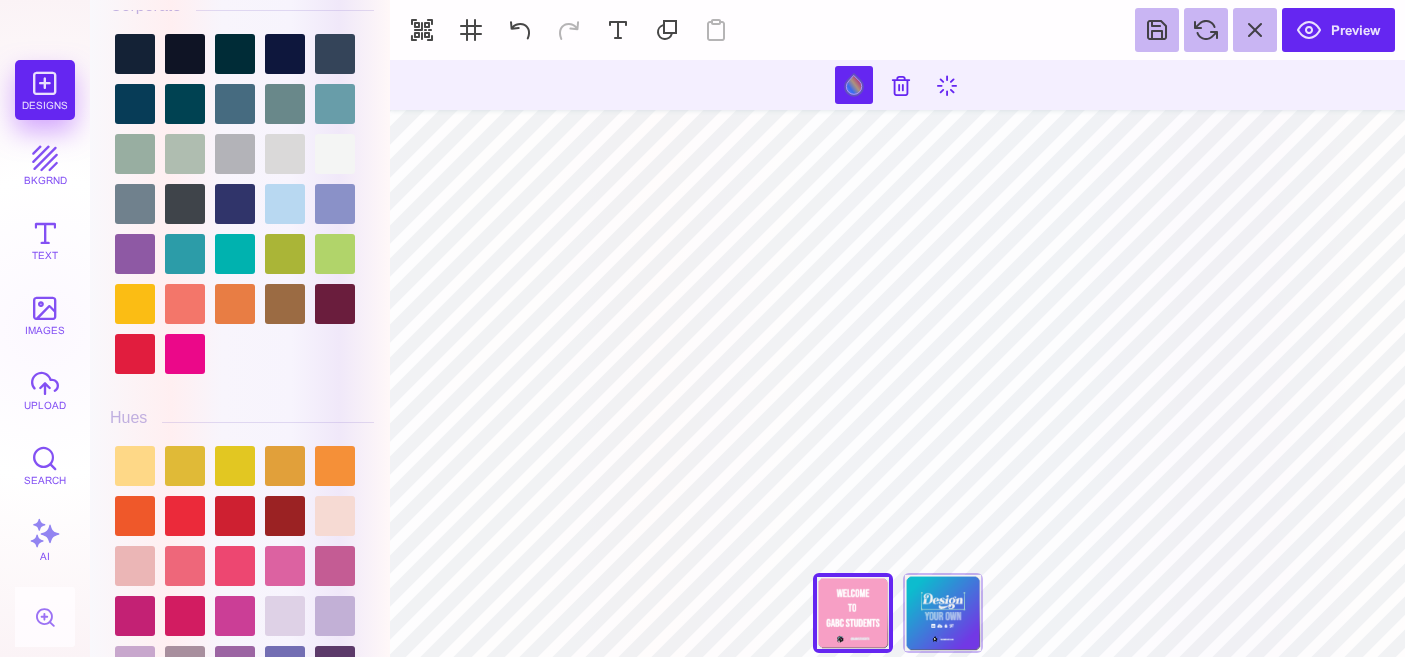 scroll, scrollTop: 2163, scrollLeft: 0, axis: vertical 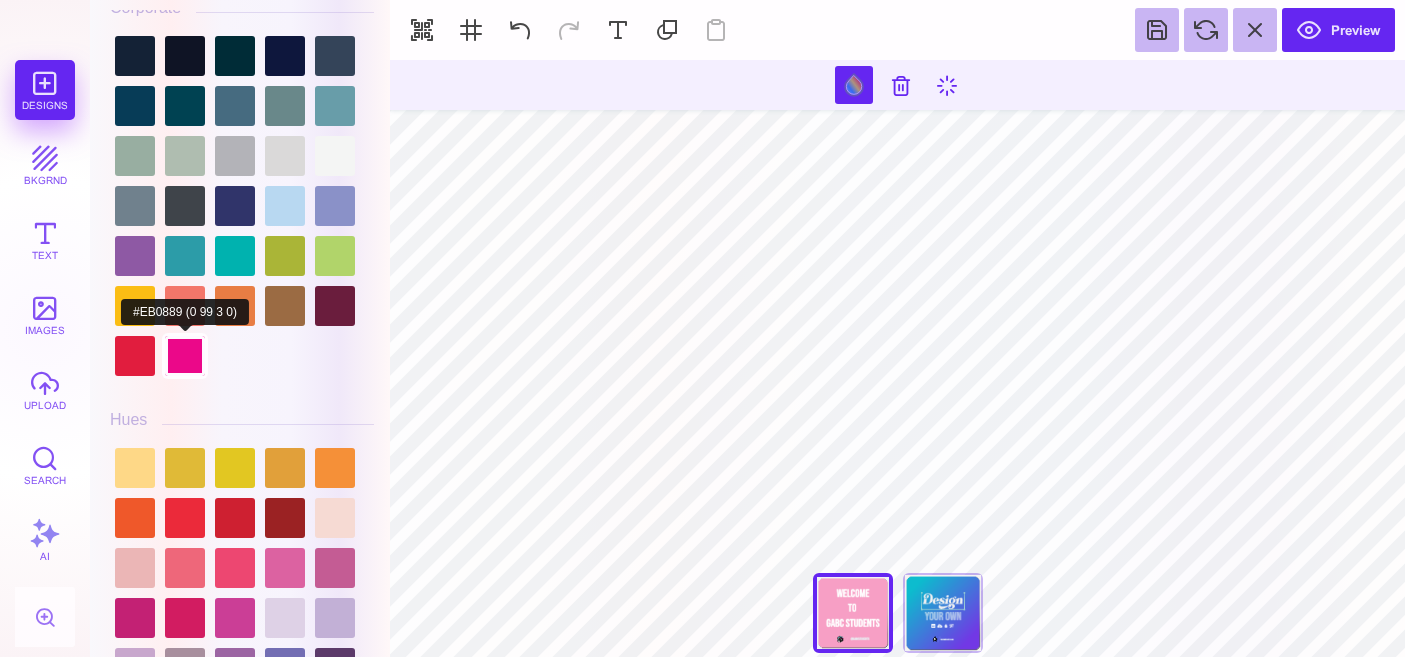 click at bounding box center [185, 356] 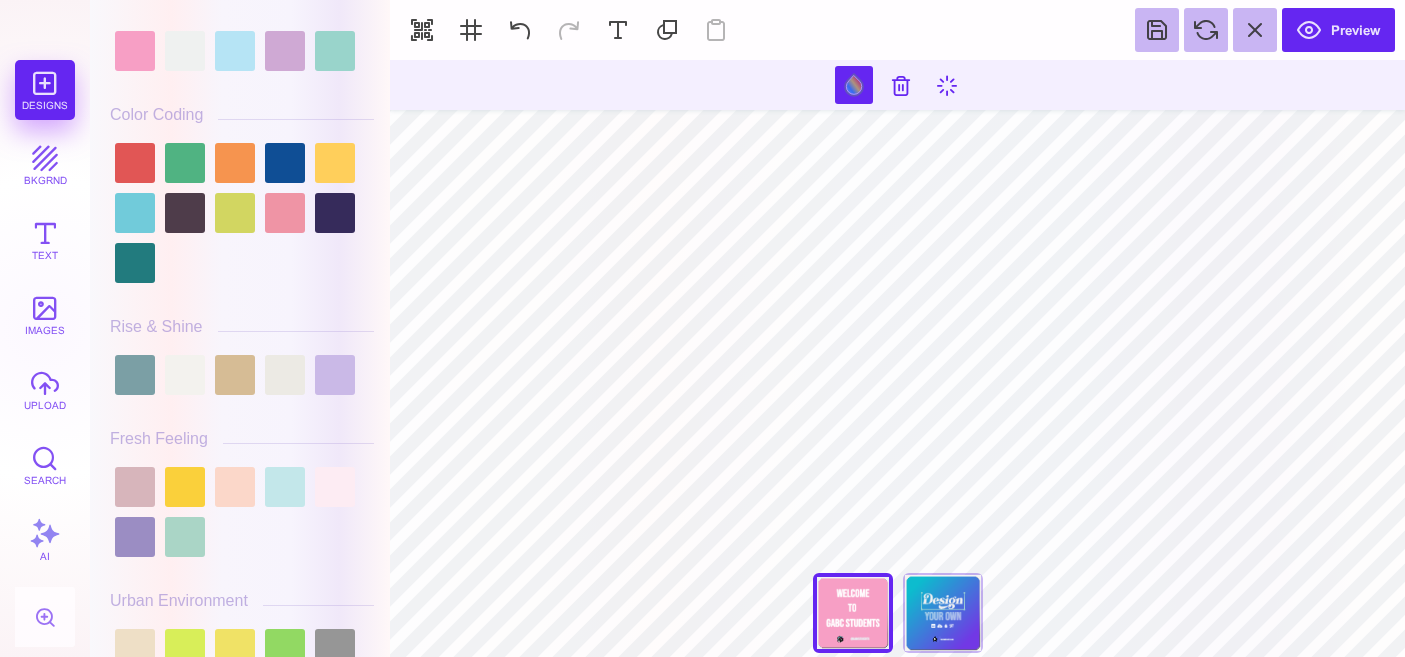 scroll, scrollTop: 0, scrollLeft: 0, axis: both 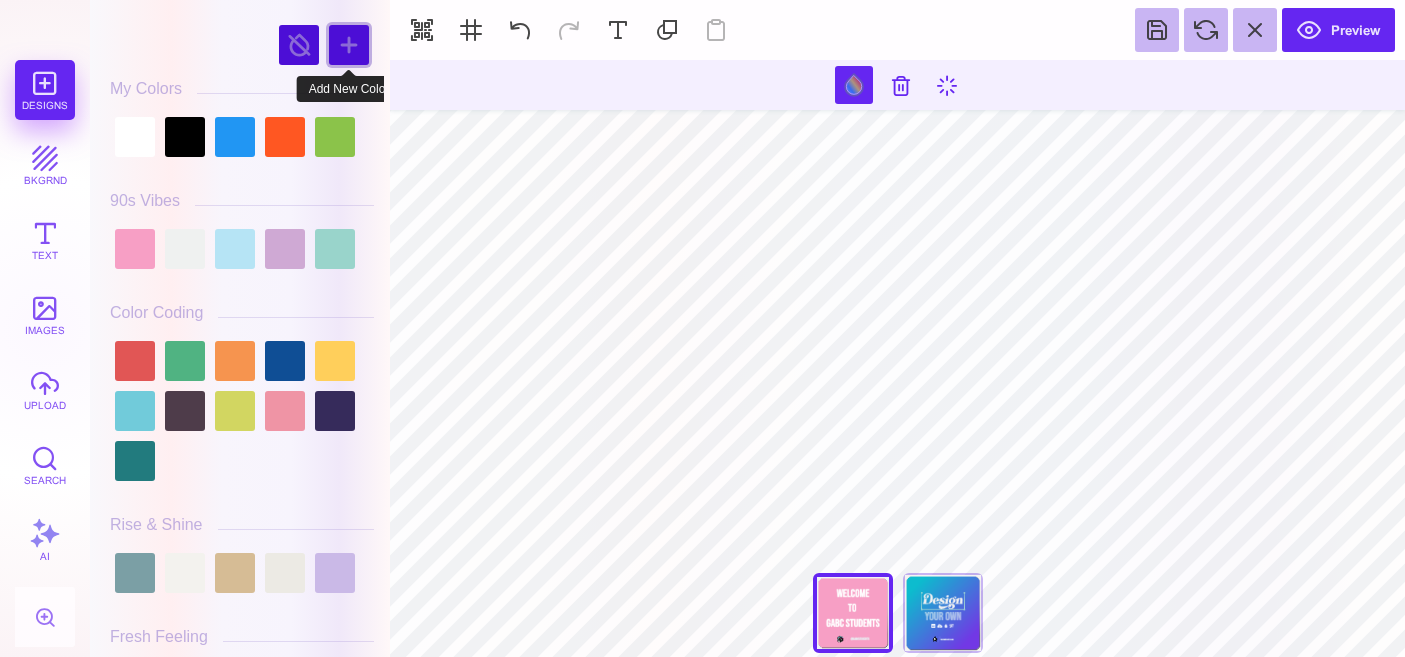click at bounding box center [349, 45] 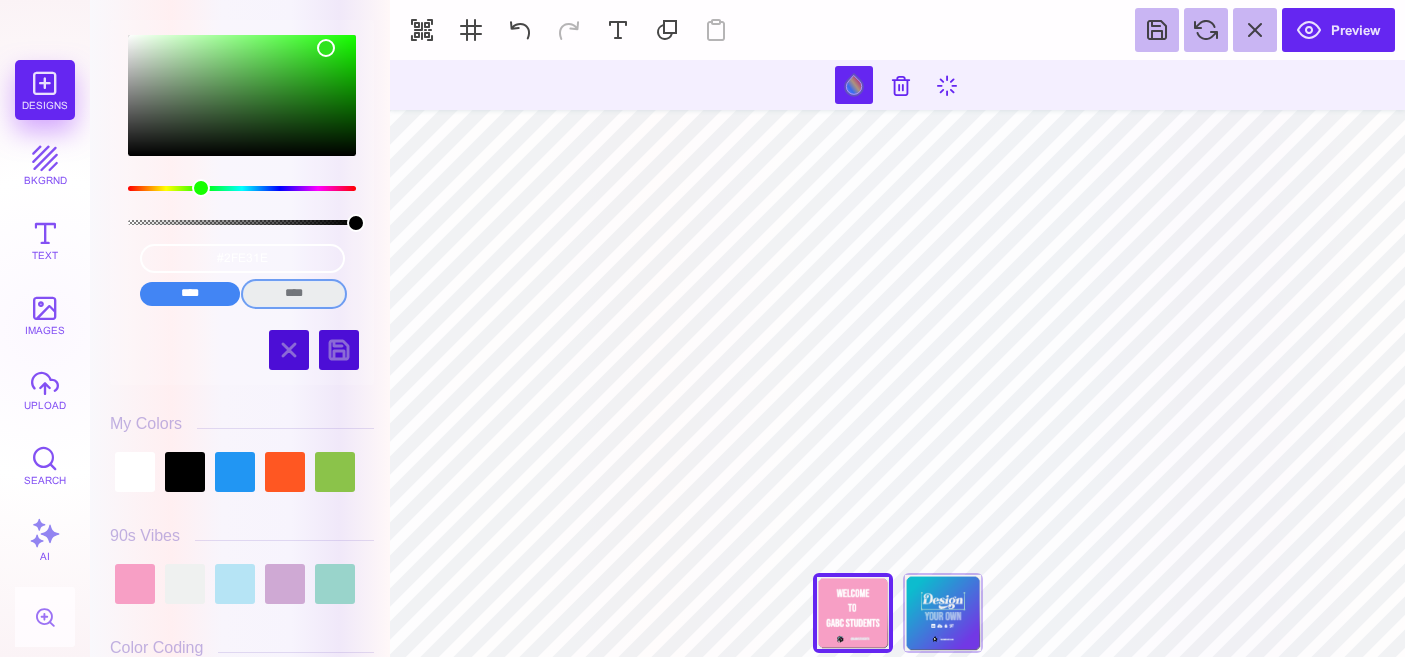 click on "****" at bounding box center (294, 294) 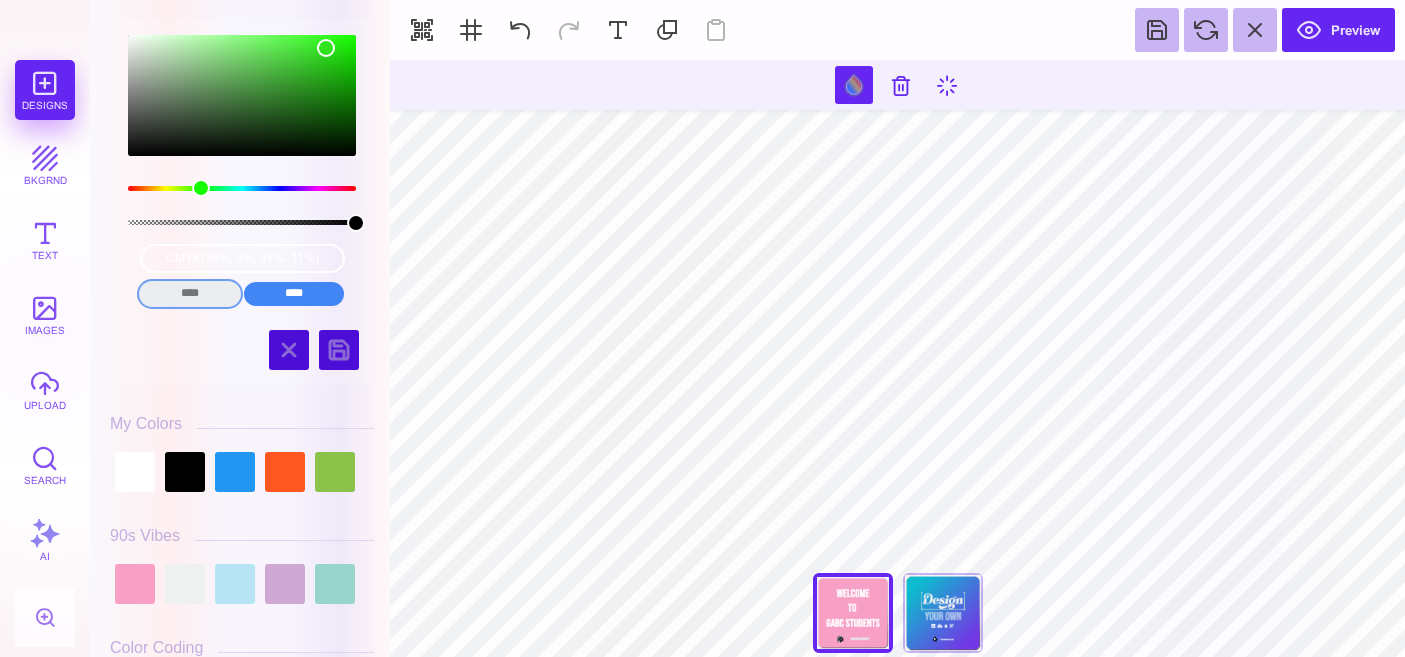 click on "****" at bounding box center [190, 294] 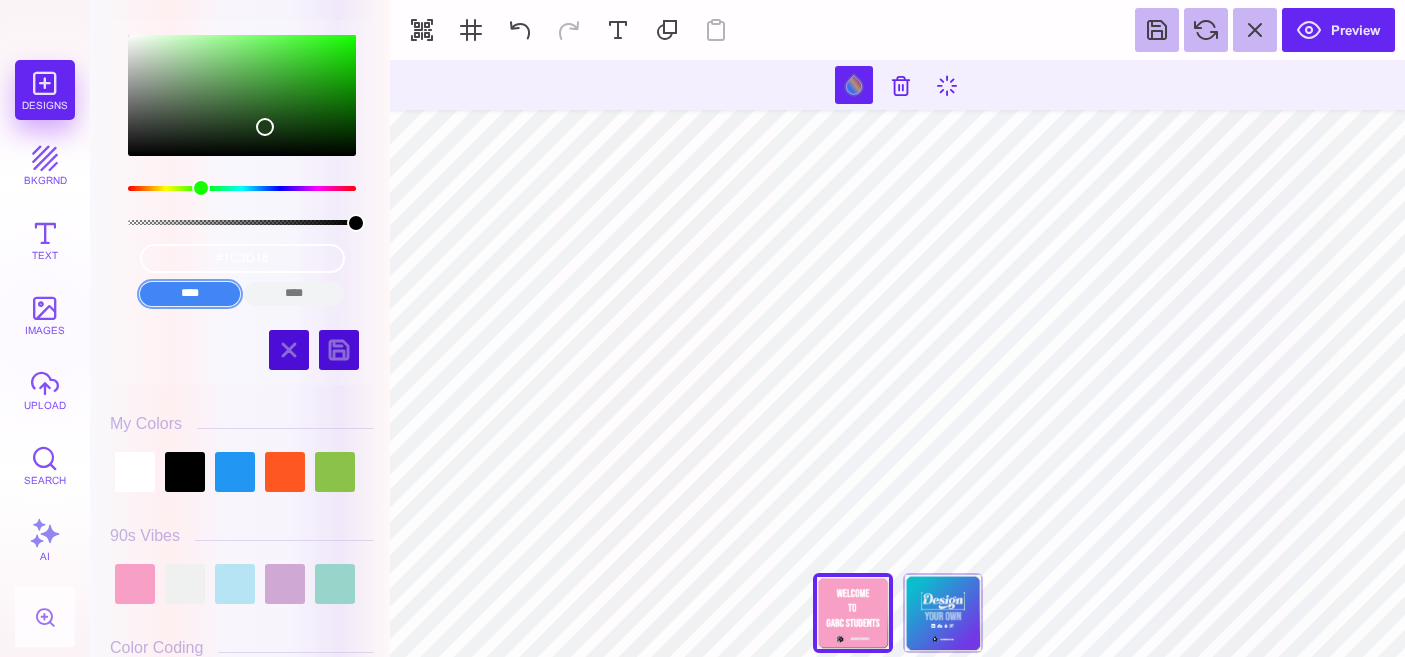 click at bounding box center (242, 95) 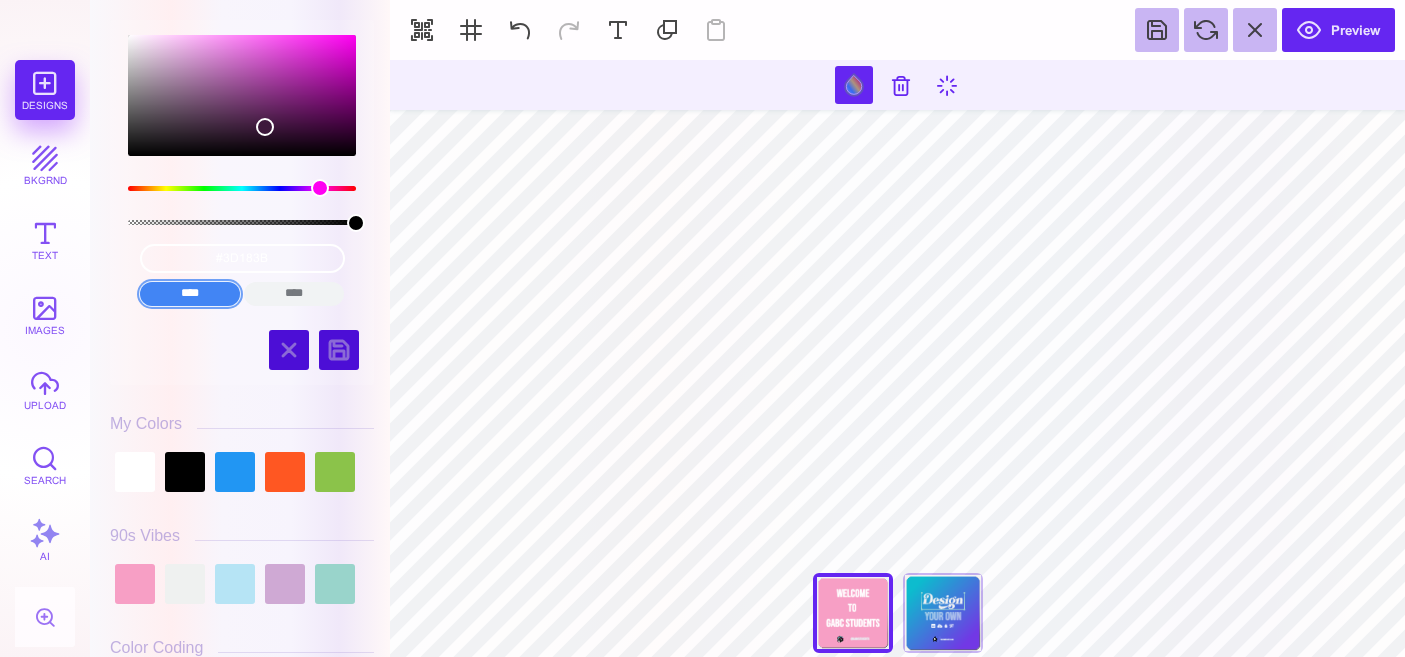 click at bounding box center (242, 188) 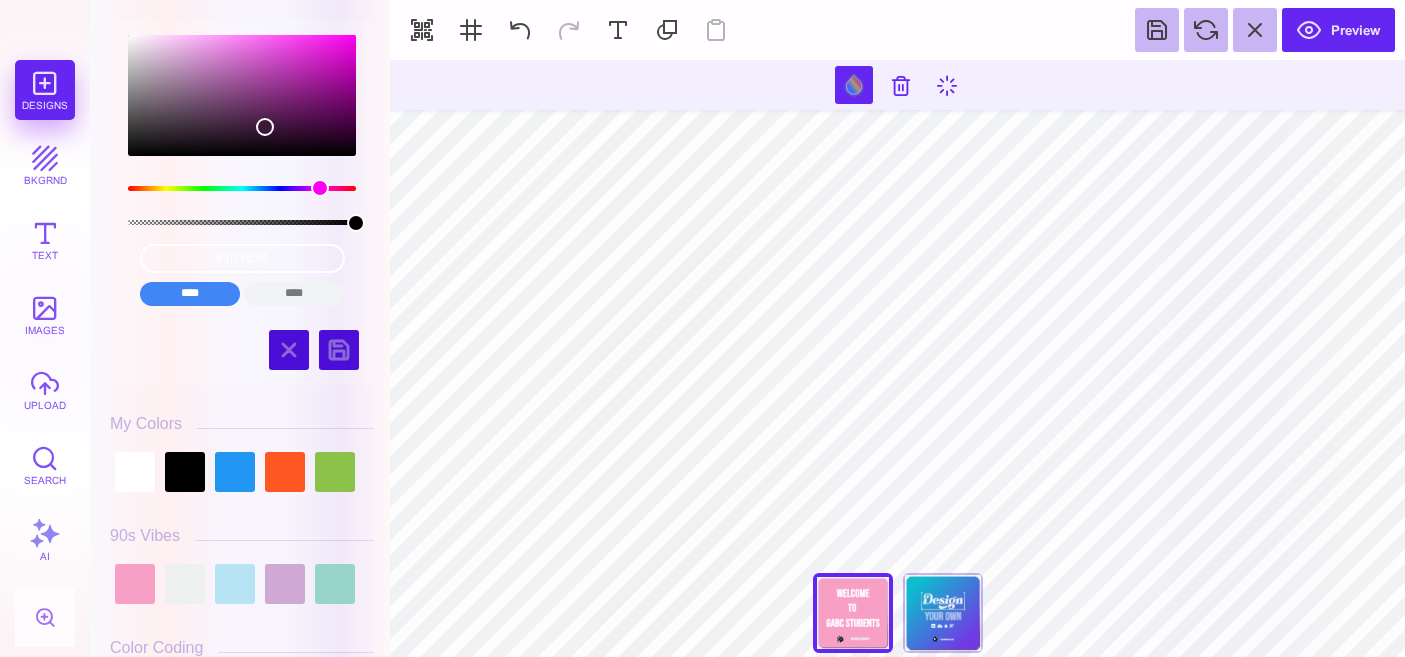 click on "#3D183B
****
****
****
****
****
****
******
*****" at bounding box center [242, 167] 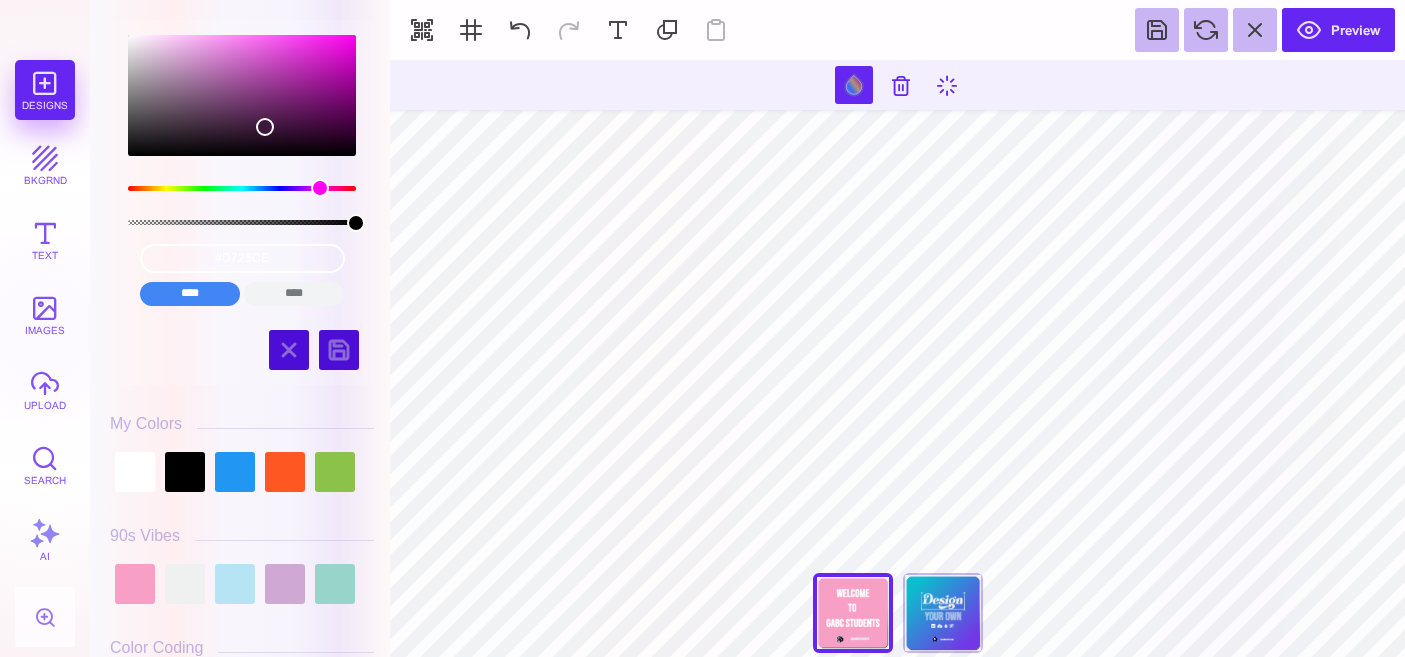 click at bounding box center (242, 95) 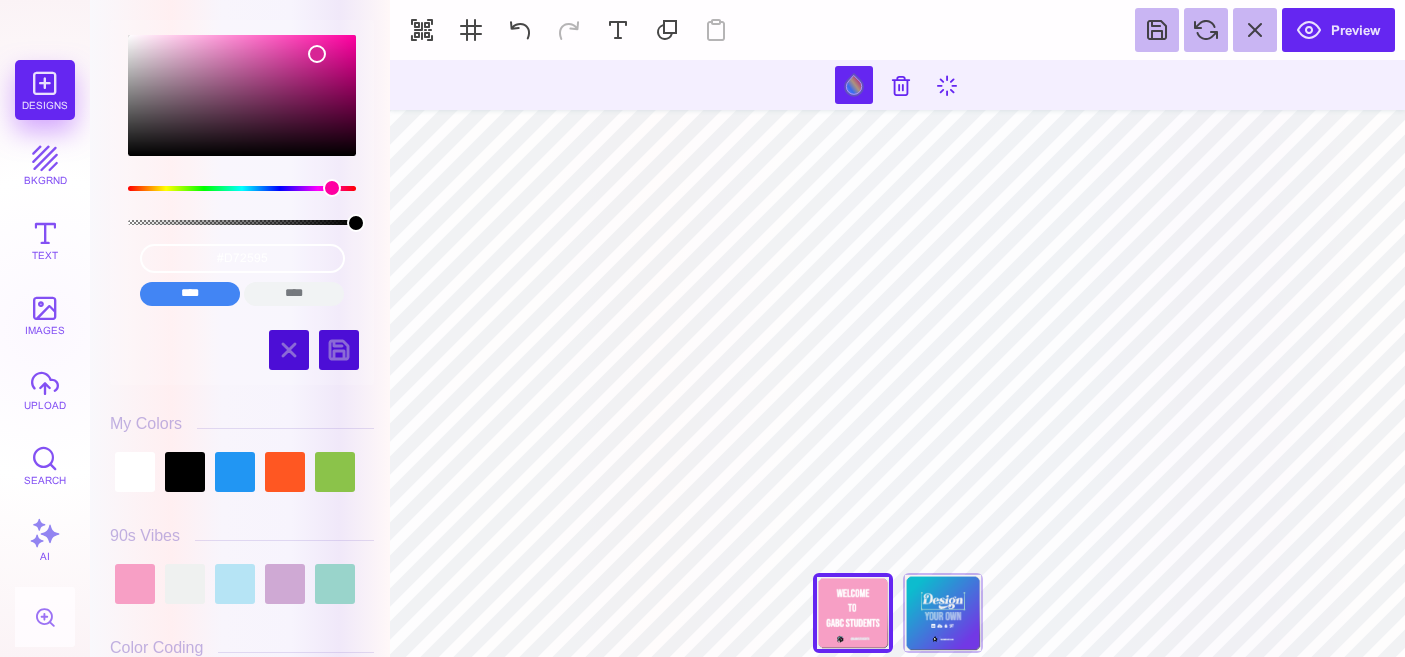 click at bounding box center (332, 188) 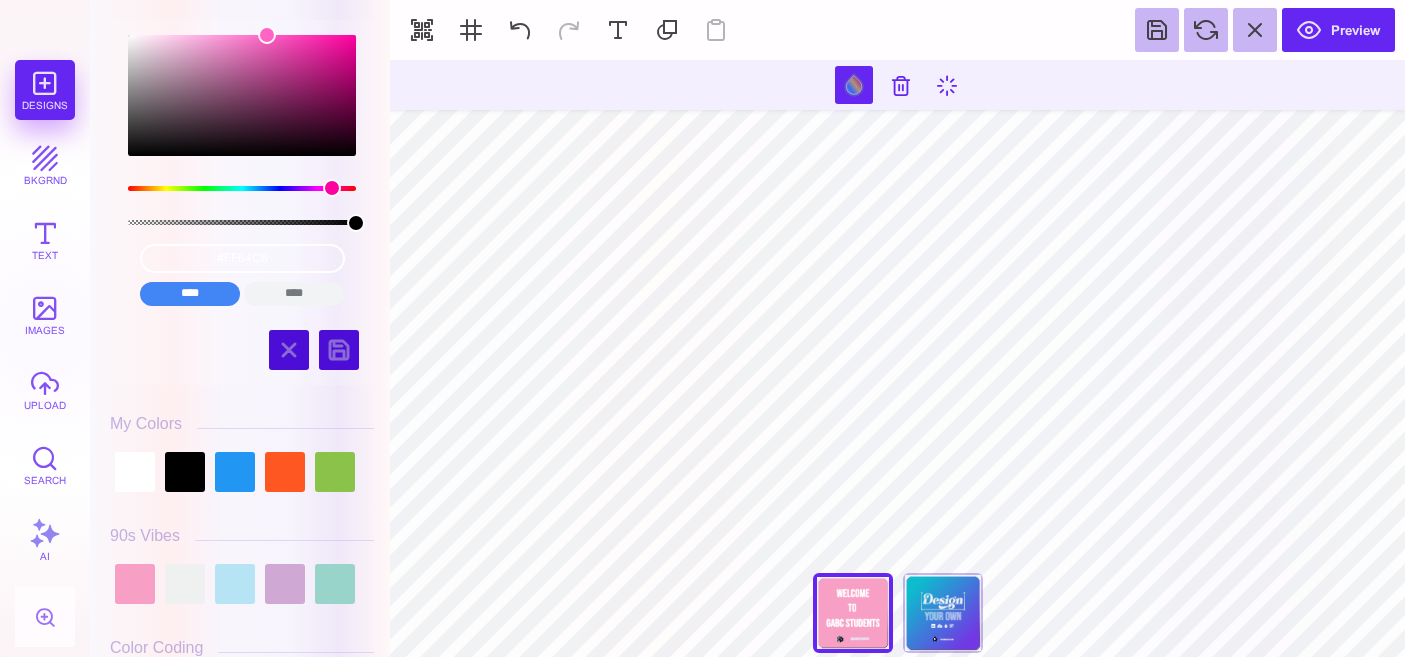 type on "#FF65C6" 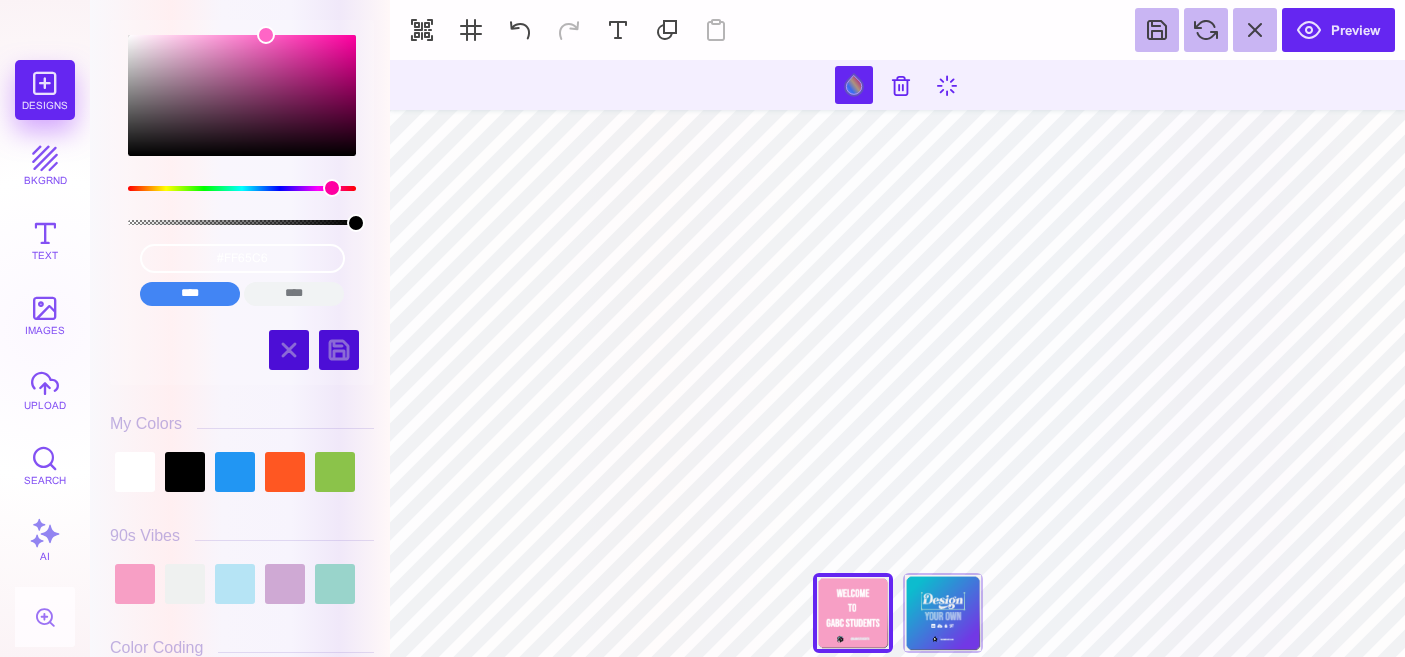 drag, startPoint x: 295, startPoint y: 42, endPoint x: 265, endPoint y: 32, distance: 31.622776 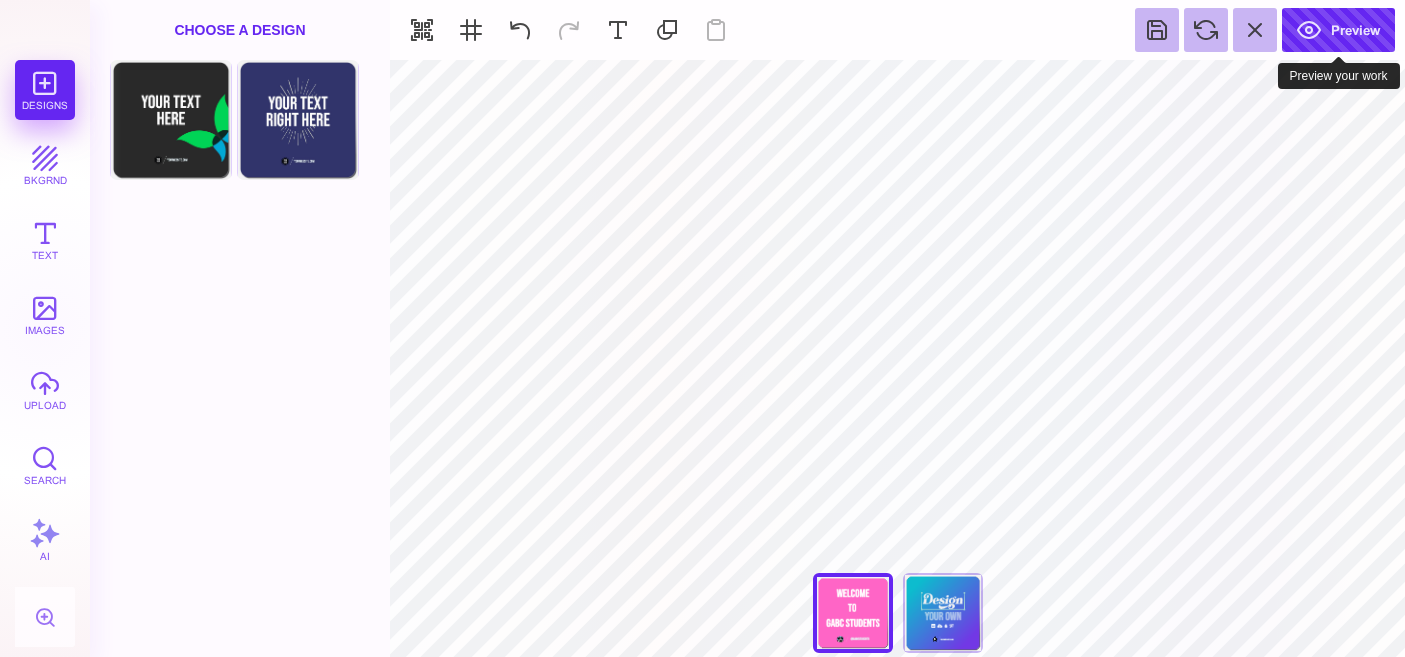 click on "Preview" at bounding box center [1338, 30] 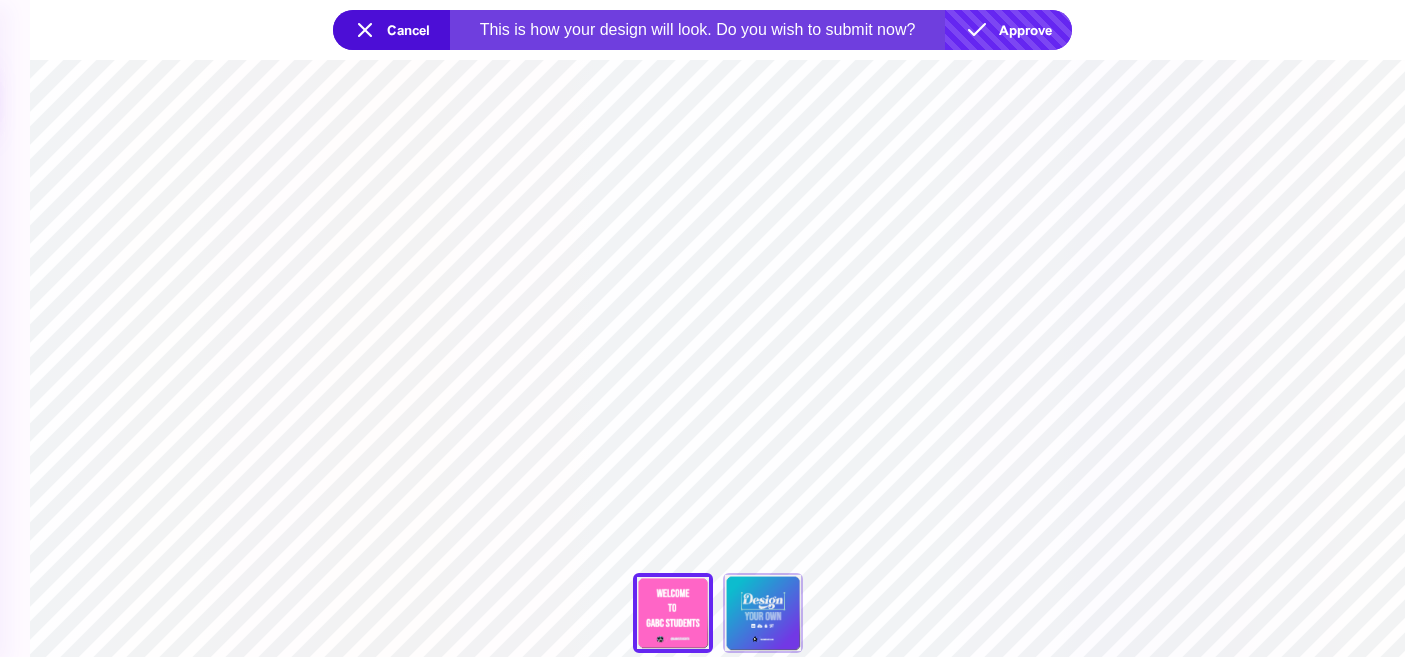 click on "Approve" at bounding box center [1008, 30] 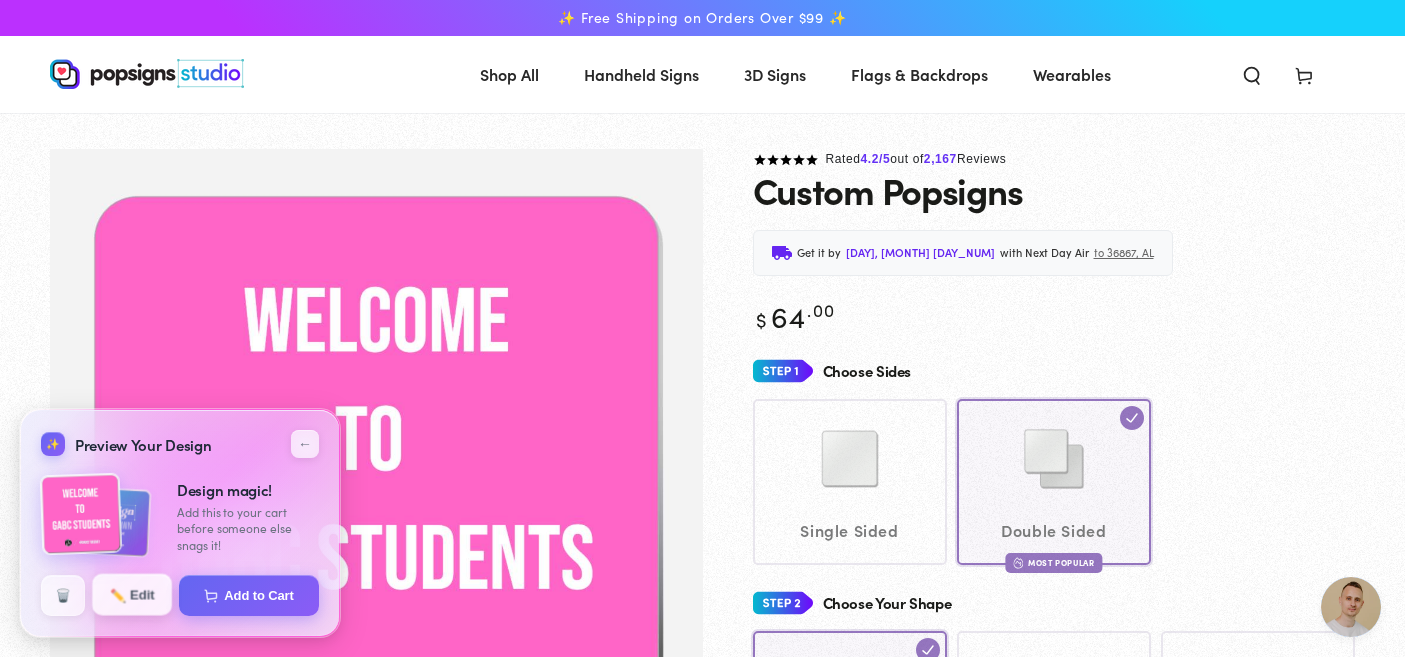 click on "✏️
Edit" at bounding box center [132, 595] 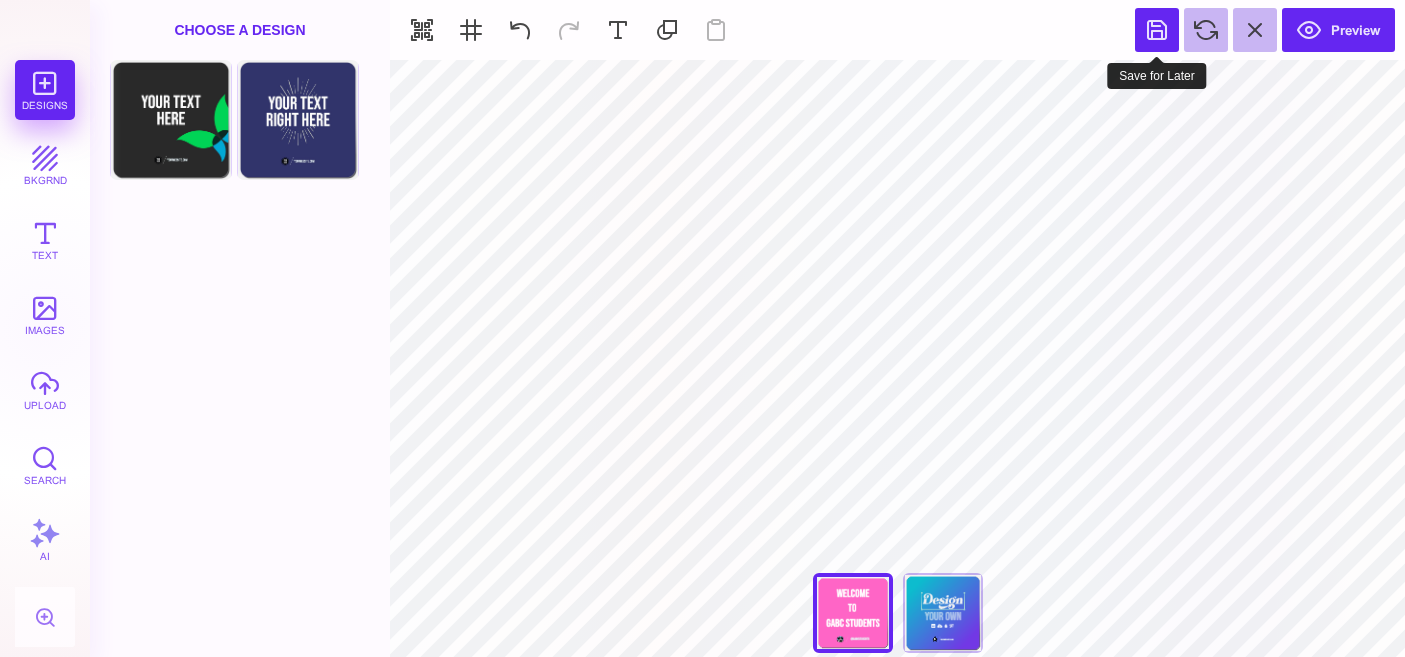 click at bounding box center (1157, 30) 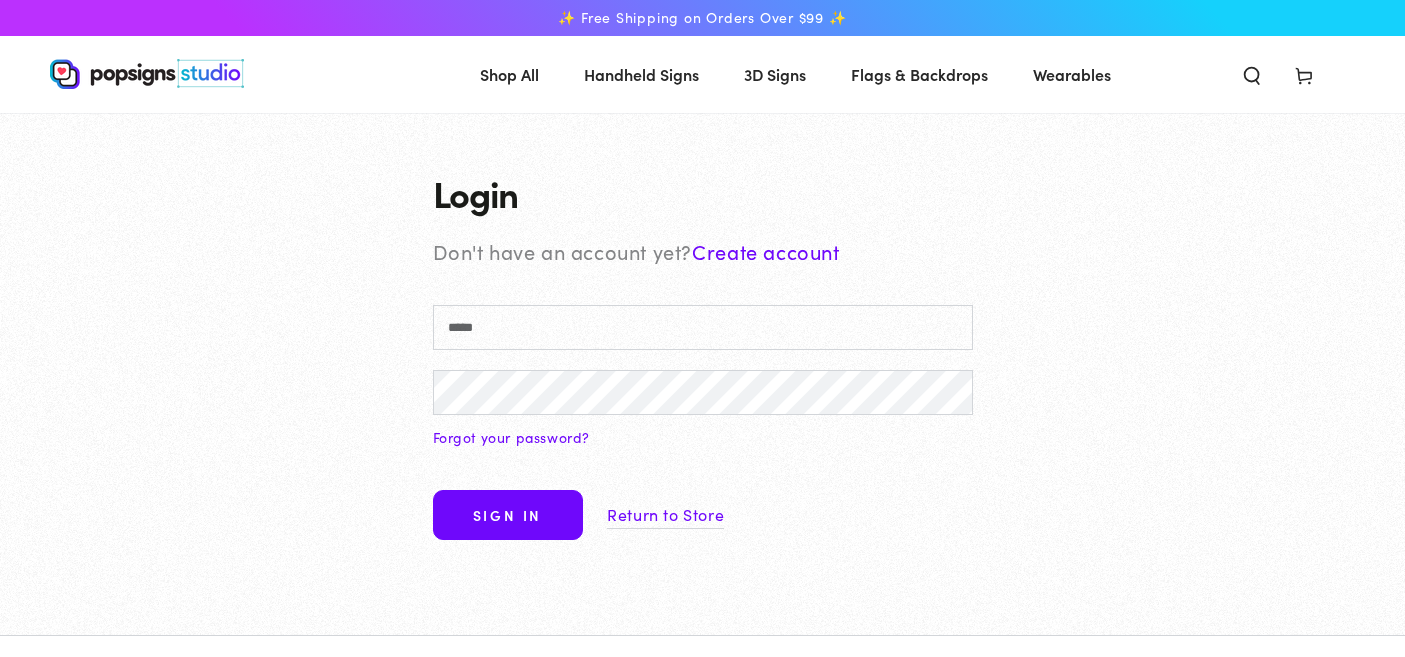 scroll, scrollTop: 0, scrollLeft: 0, axis: both 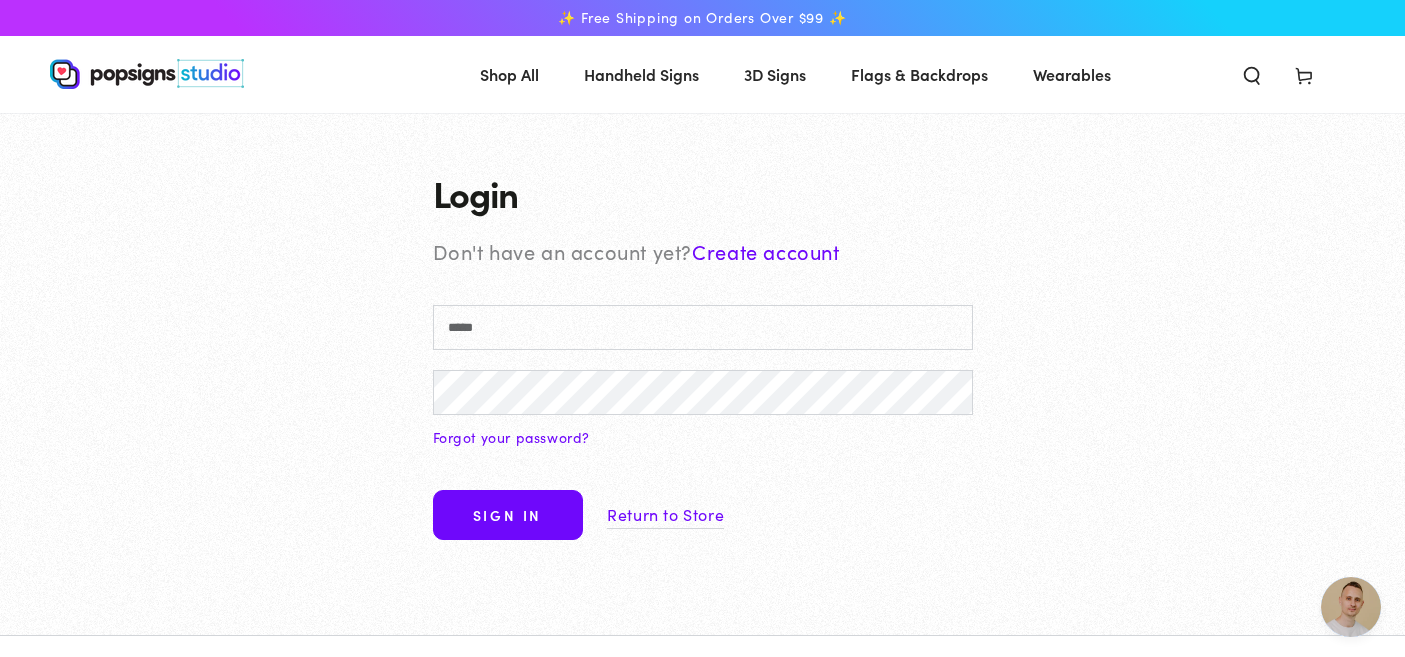 click on "Create account" at bounding box center [765, 251] 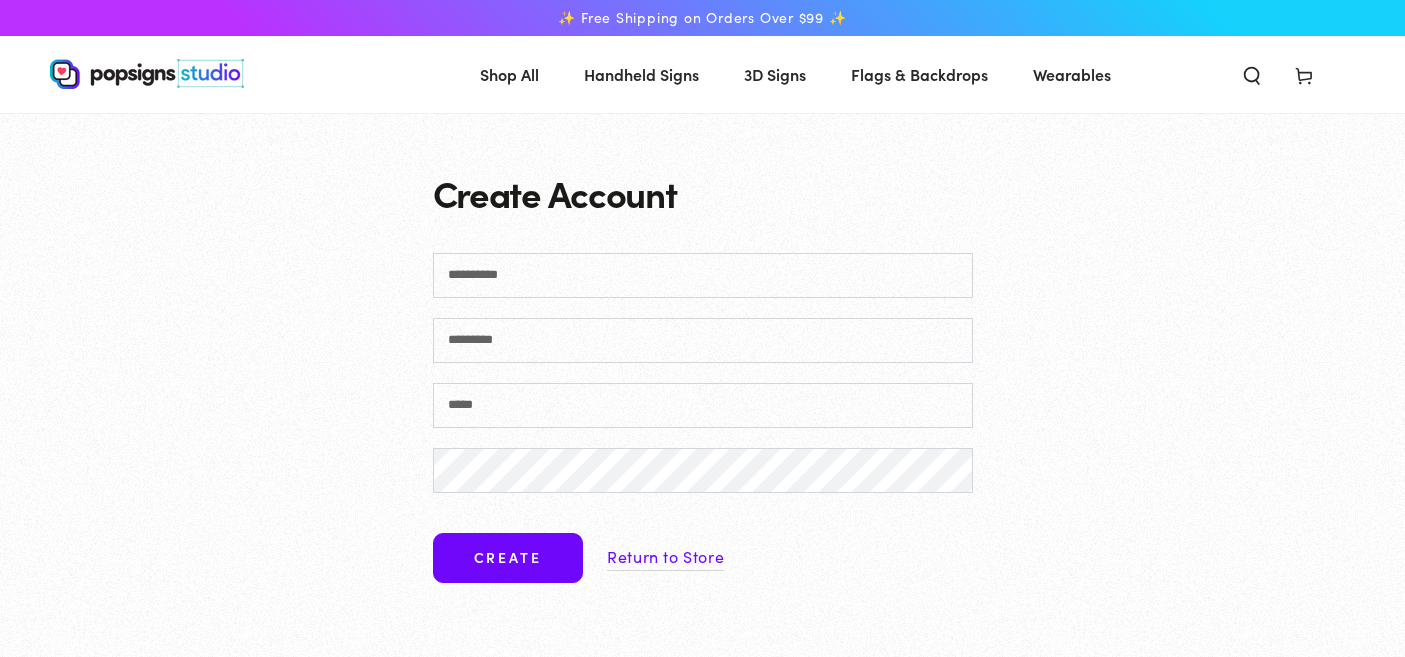 scroll, scrollTop: 0, scrollLeft: 0, axis: both 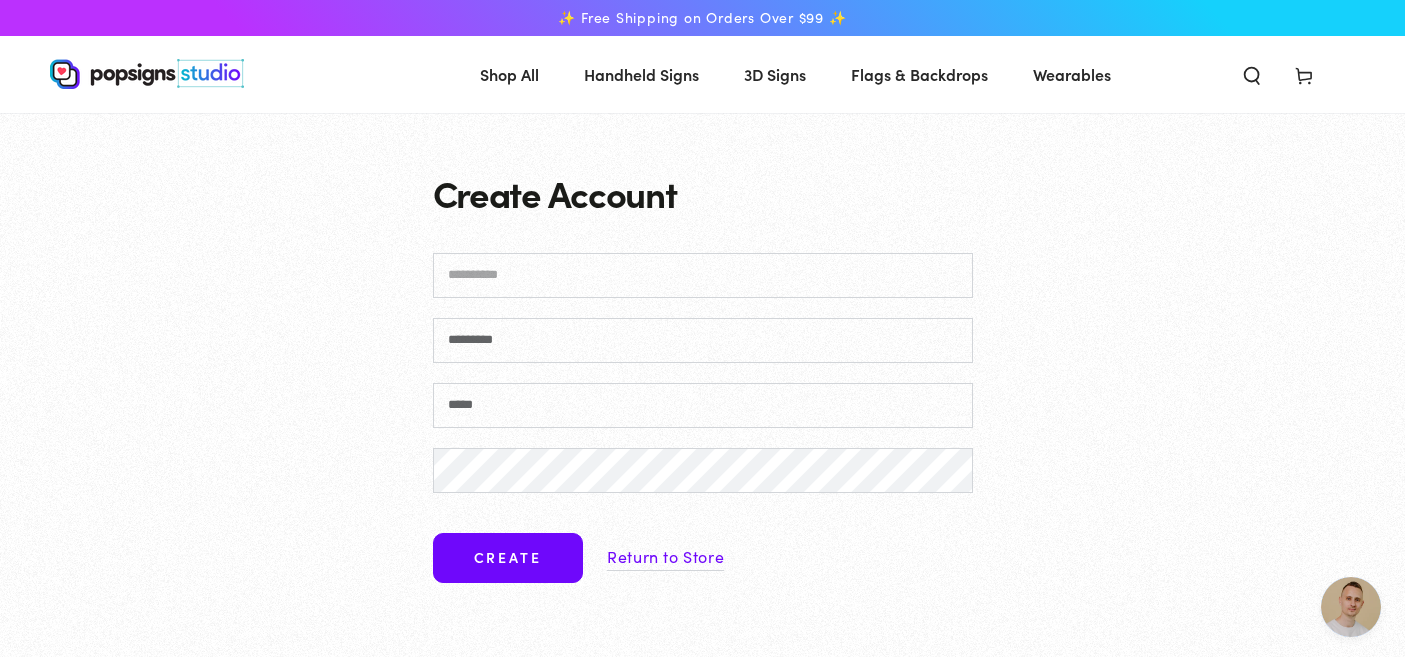 click on "First name" at bounding box center [703, 275] 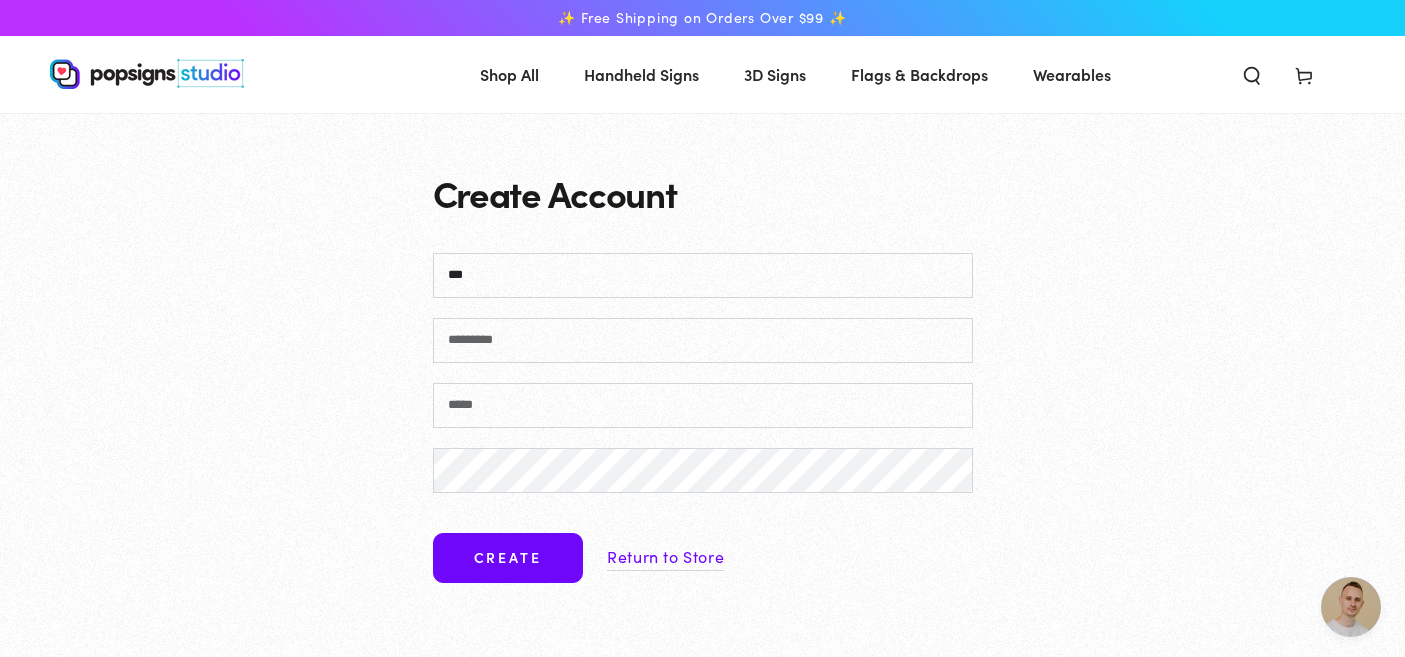type on "***" 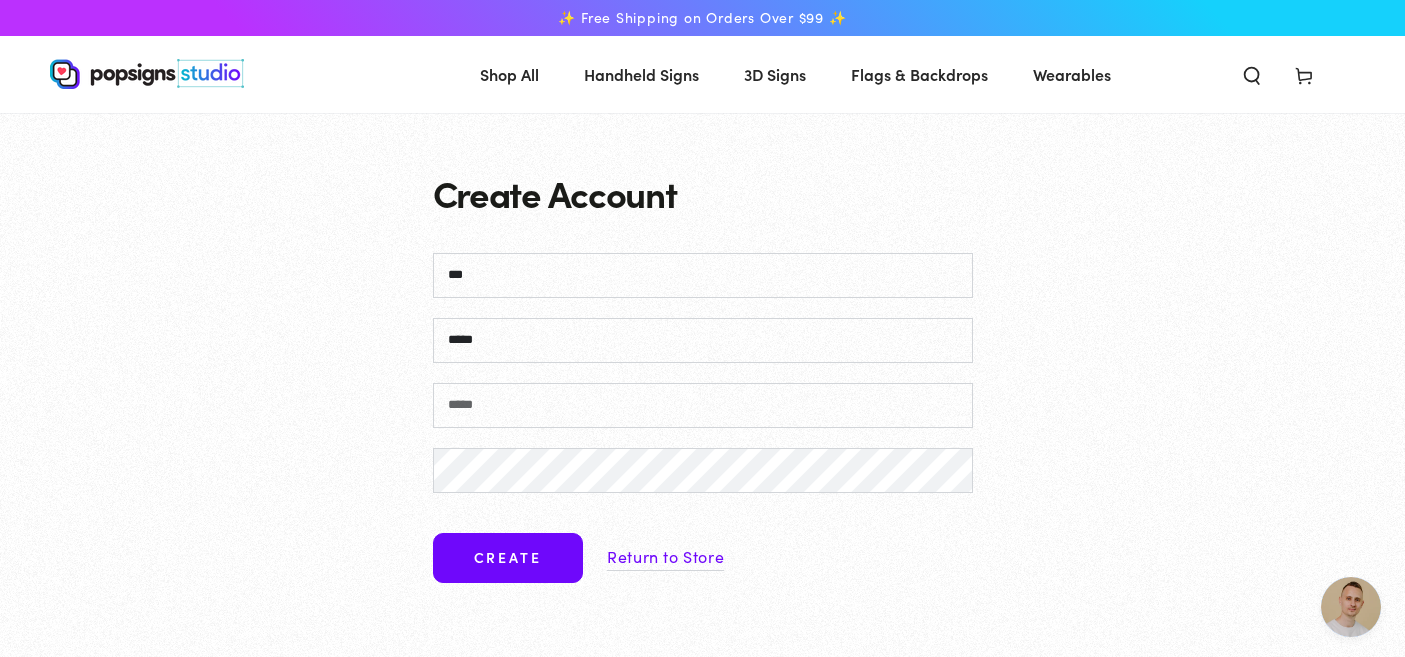 type on "*****" 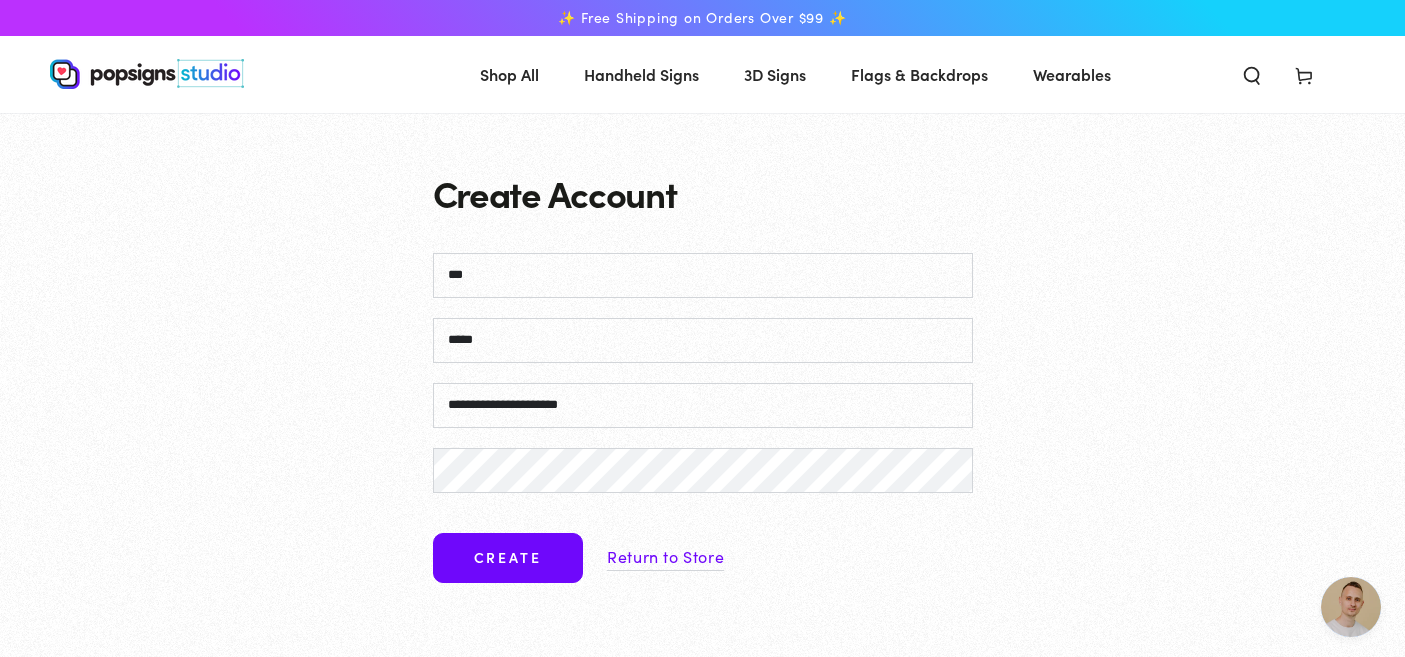 type on "**********" 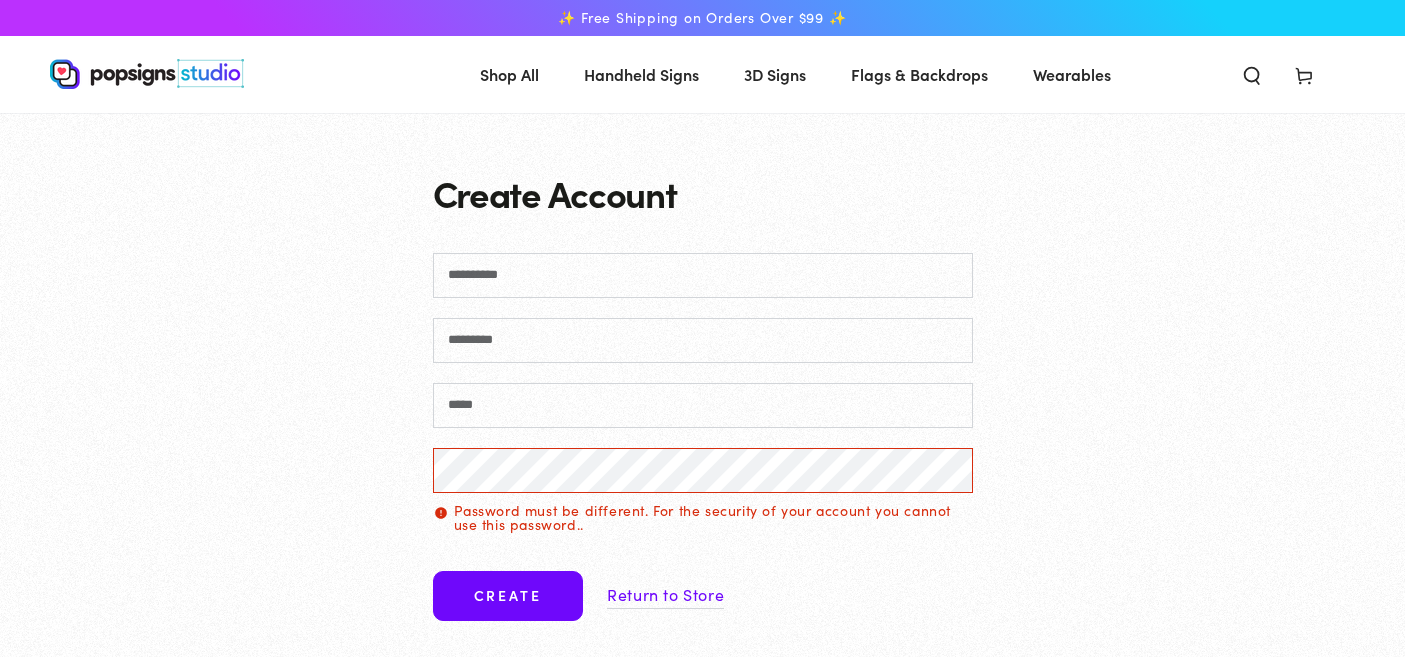 scroll, scrollTop: 0, scrollLeft: 0, axis: both 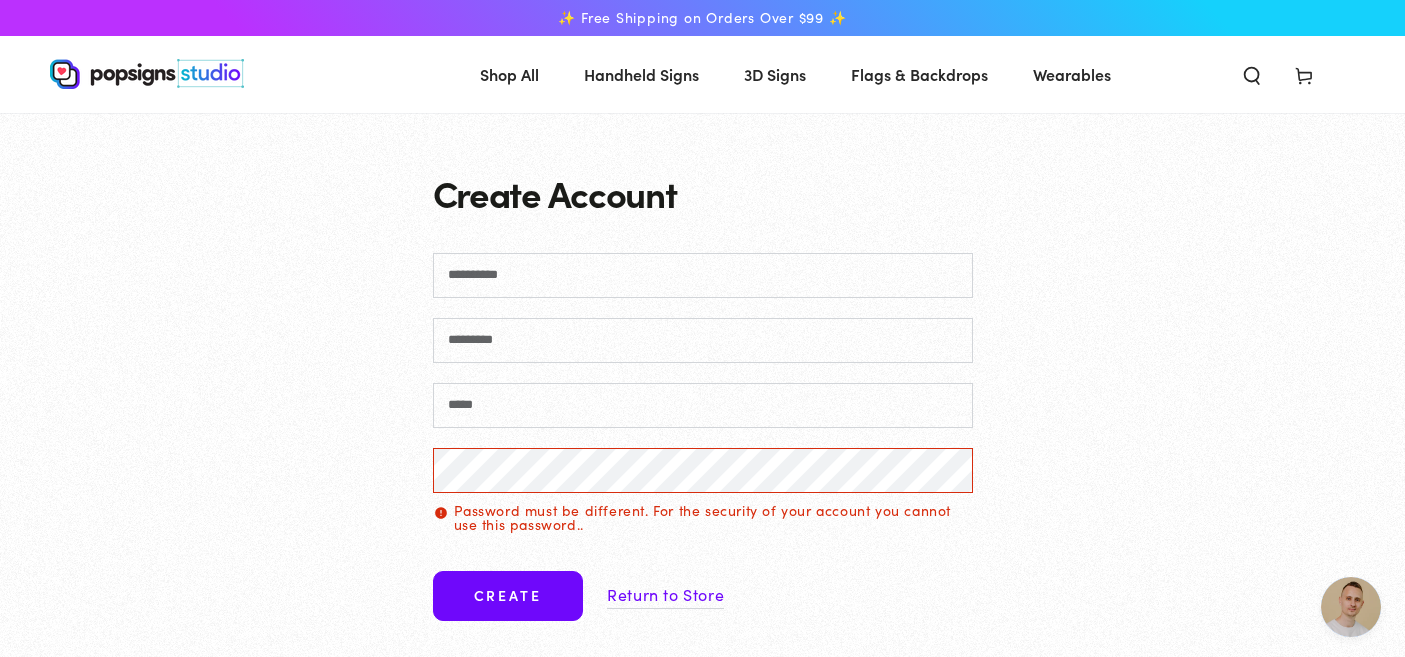 click on "Return to Store" at bounding box center [665, 594] 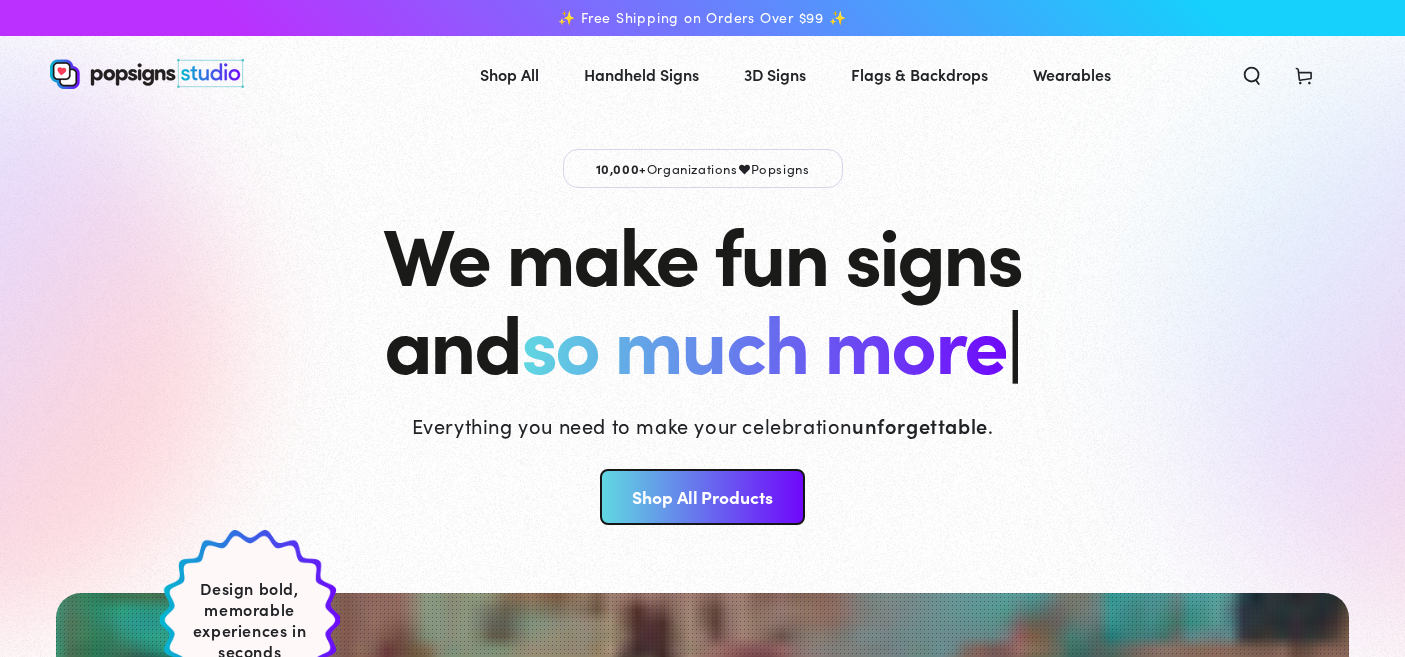 scroll, scrollTop: 0, scrollLeft: 0, axis: both 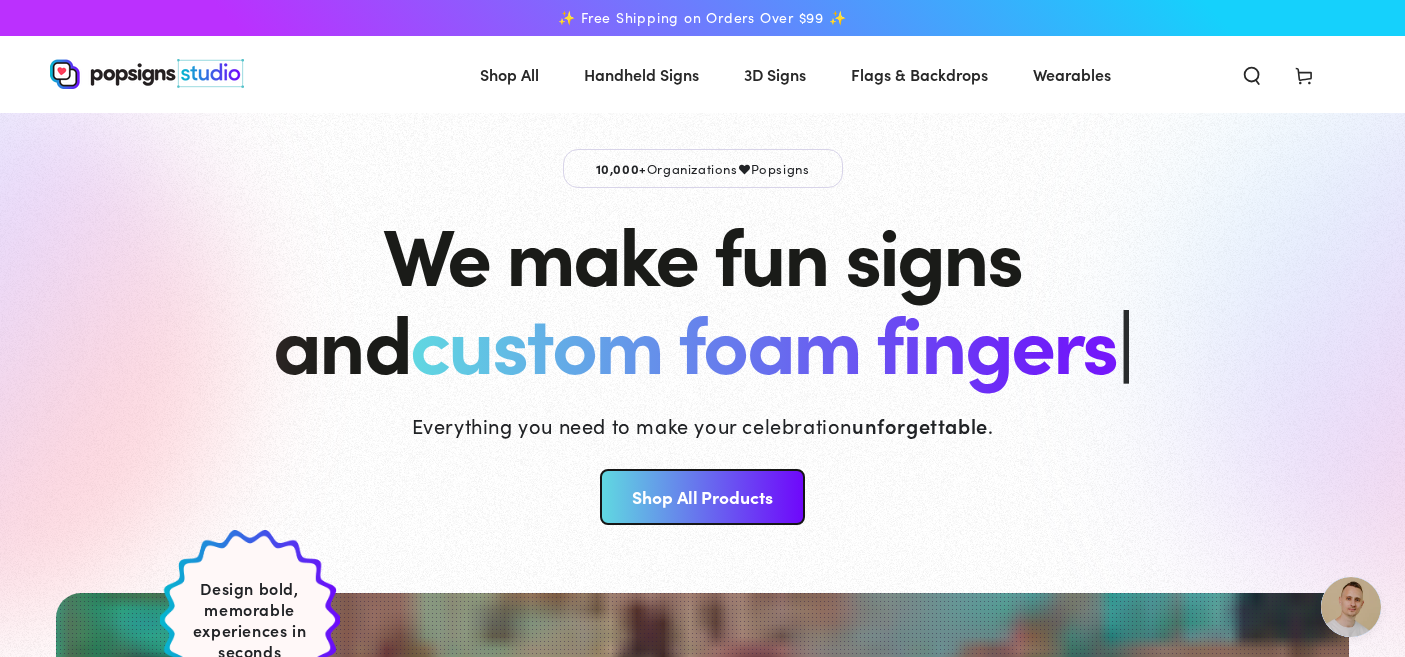 click 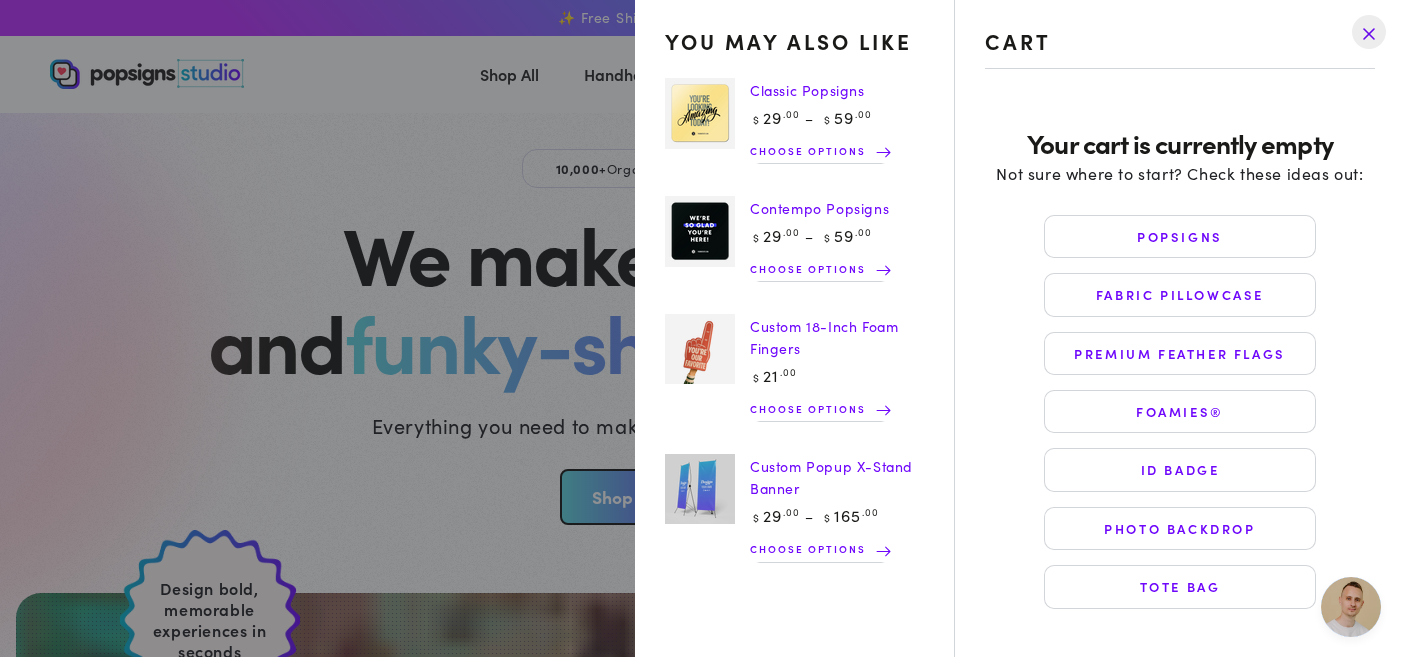 click at bounding box center (1369, 32) 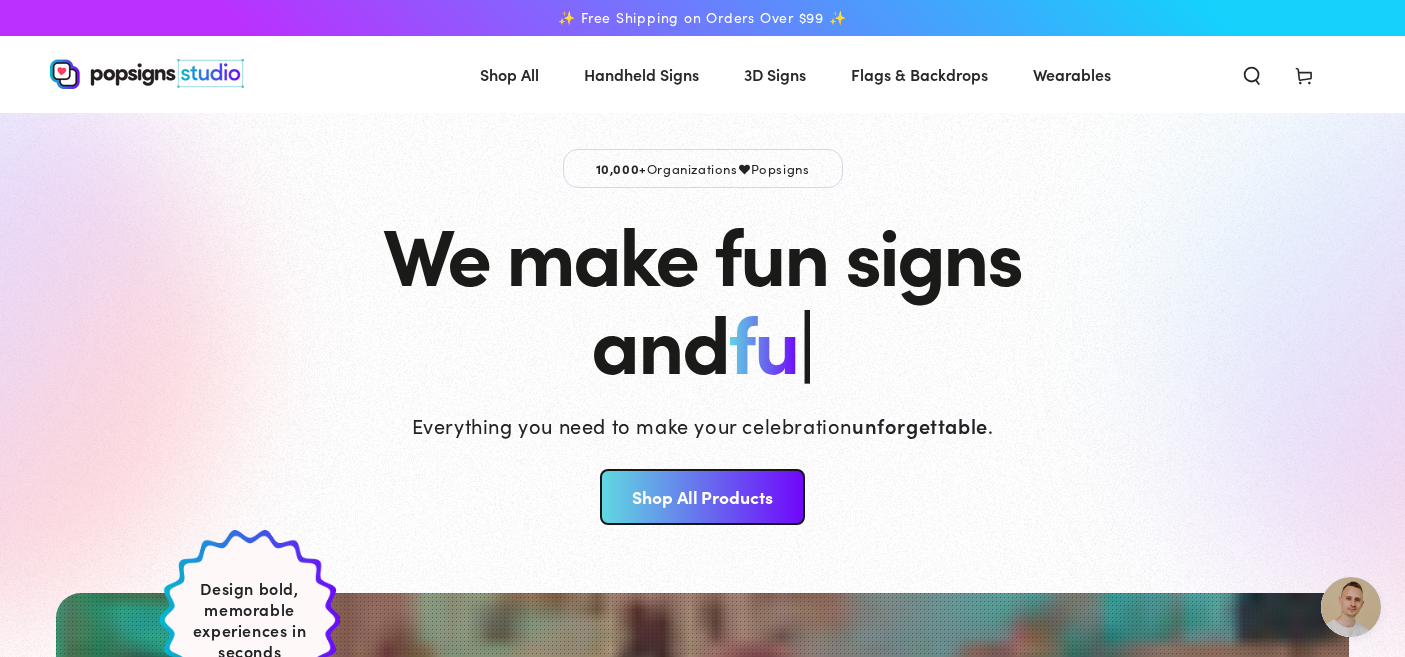 click on "We make fun signs and  fu |" at bounding box center (702, 296) 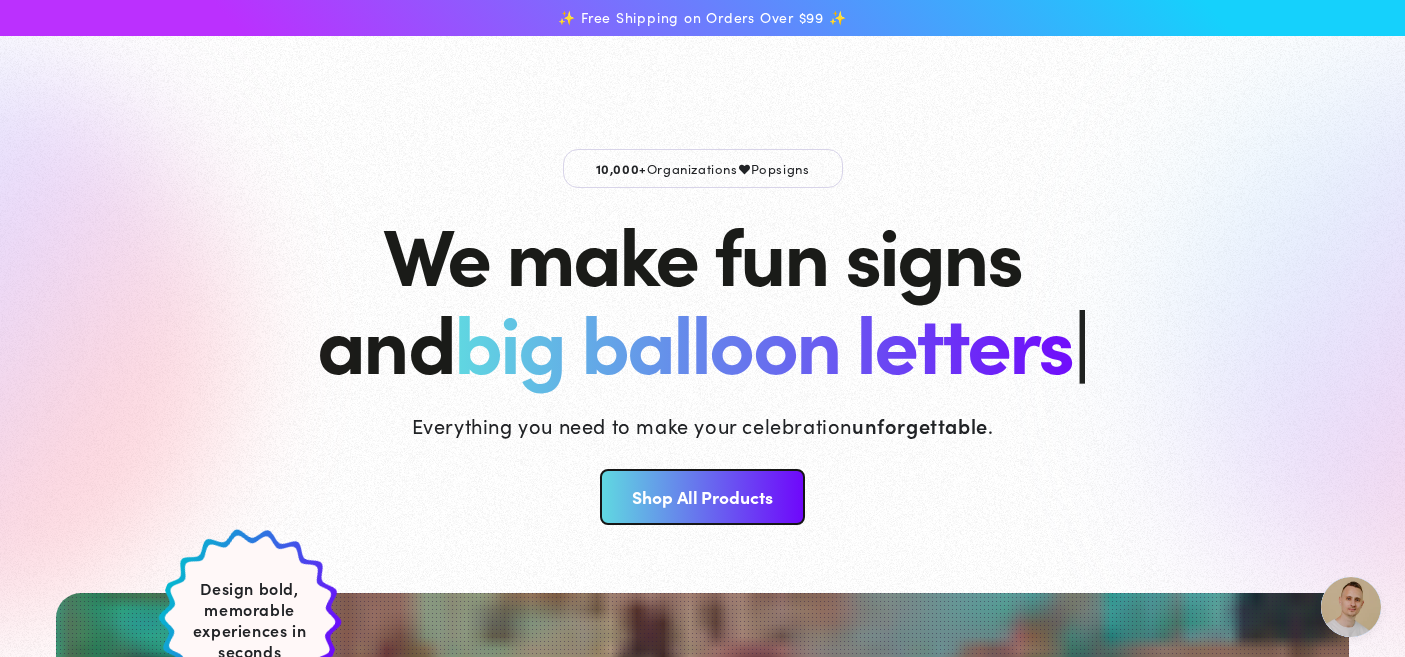 scroll, scrollTop: 0, scrollLeft: 0, axis: both 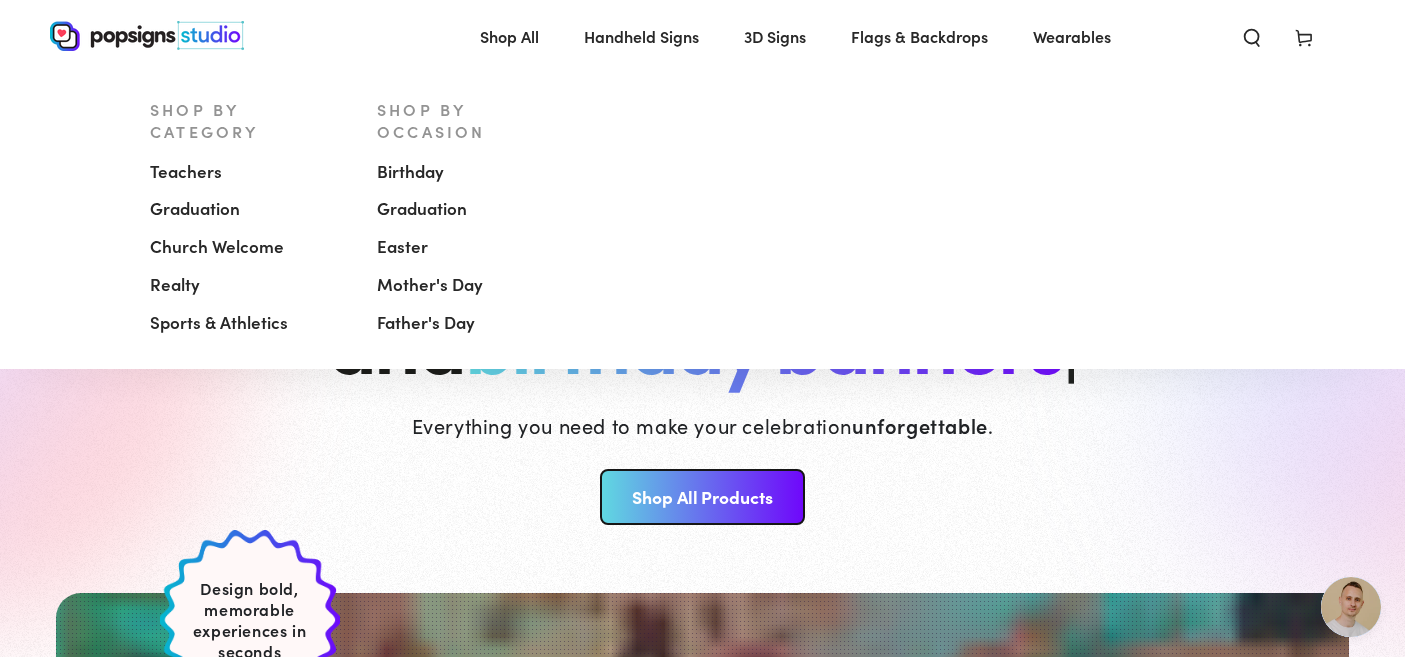 click on "Handheld Signs" at bounding box center (641, 36) 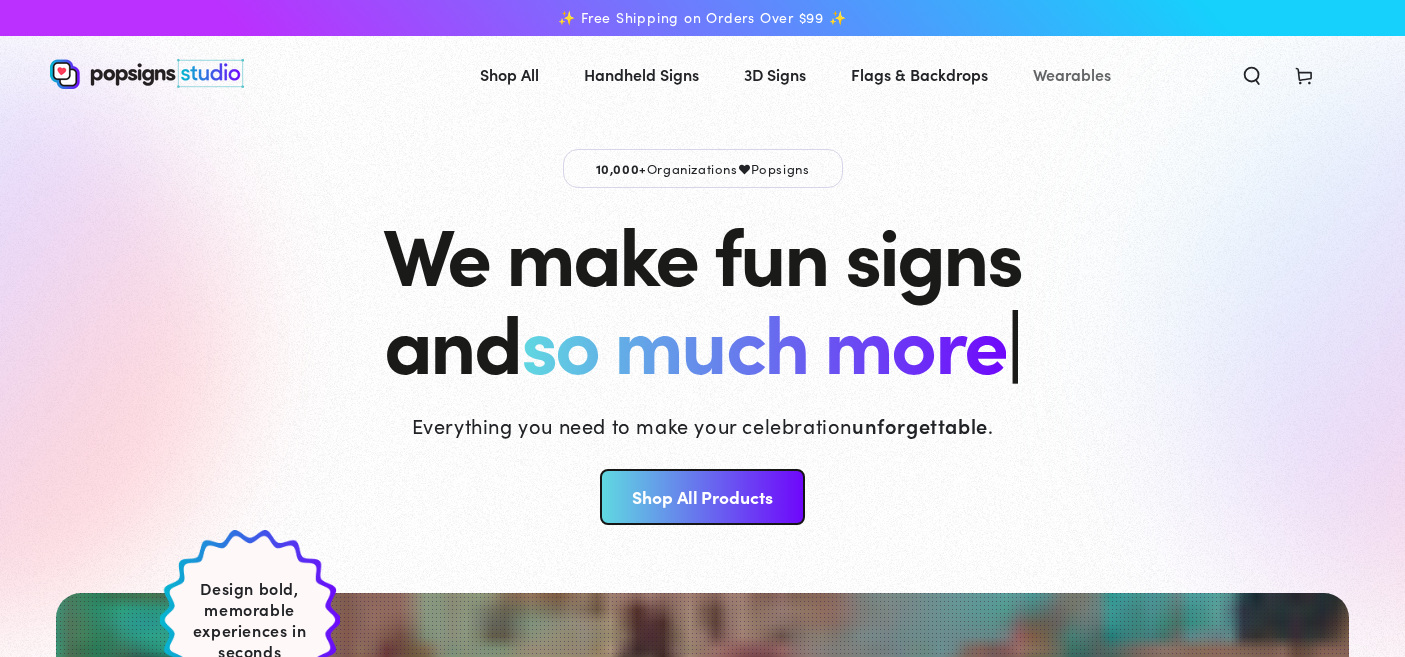 scroll, scrollTop: 0, scrollLeft: 0, axis: both 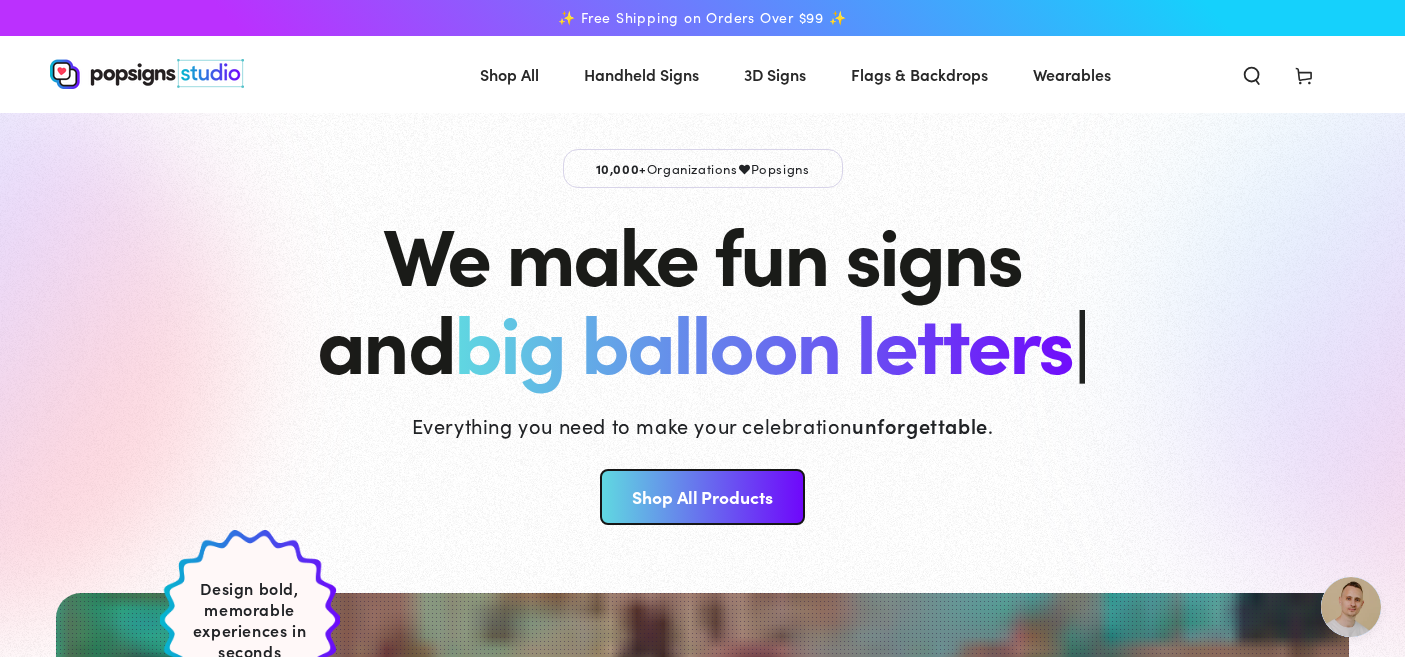 click 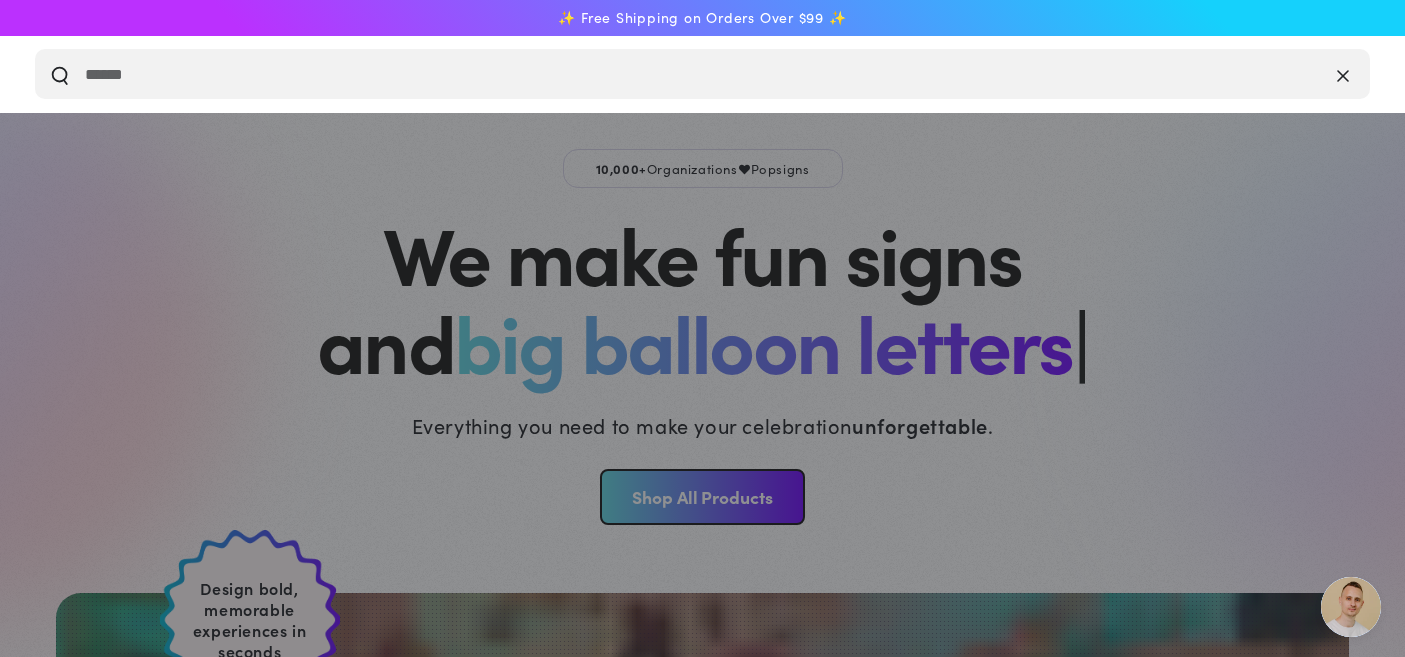 click 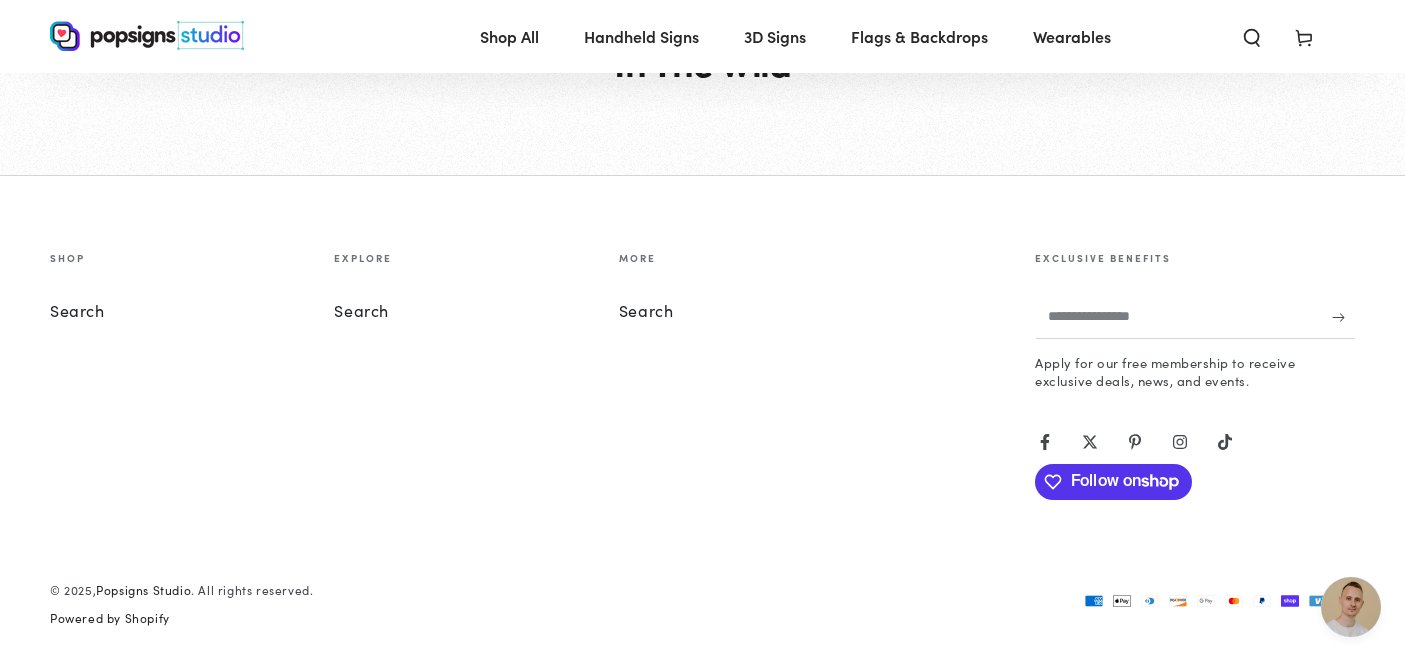 scroll, scrollTop: 7654, scrollLeft: 0, axis: vertical 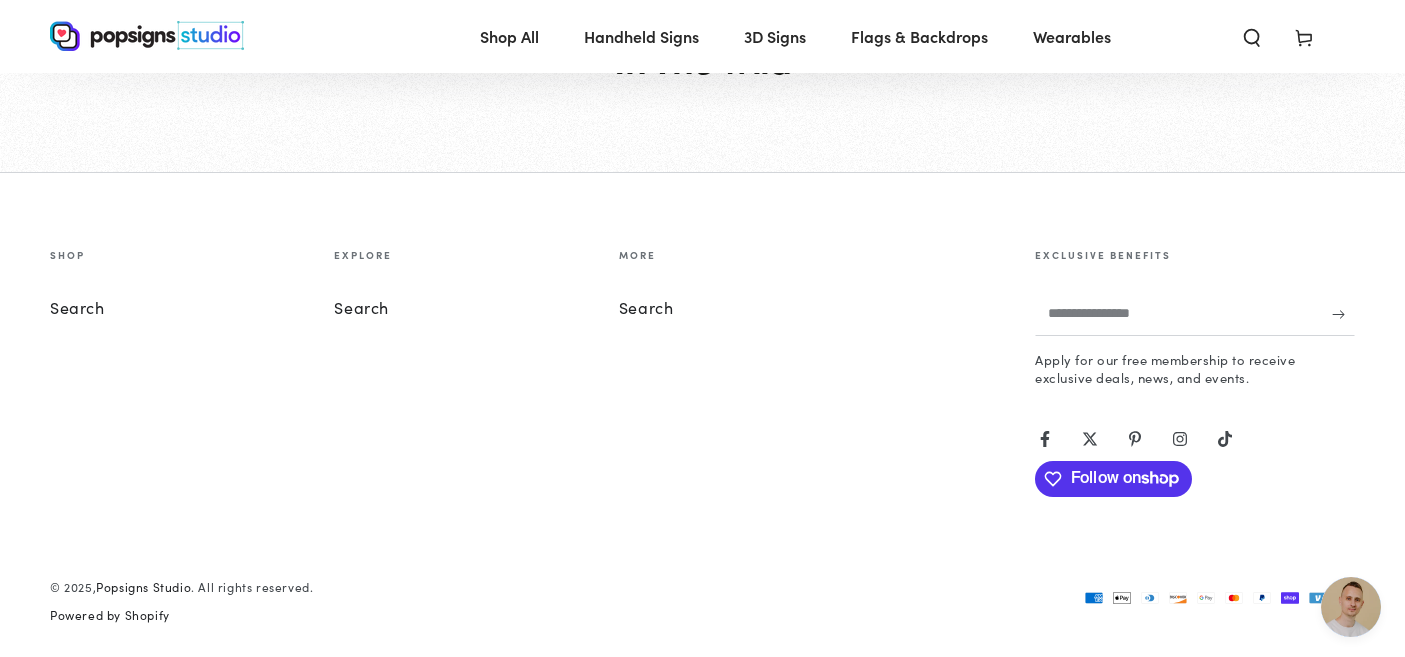 click 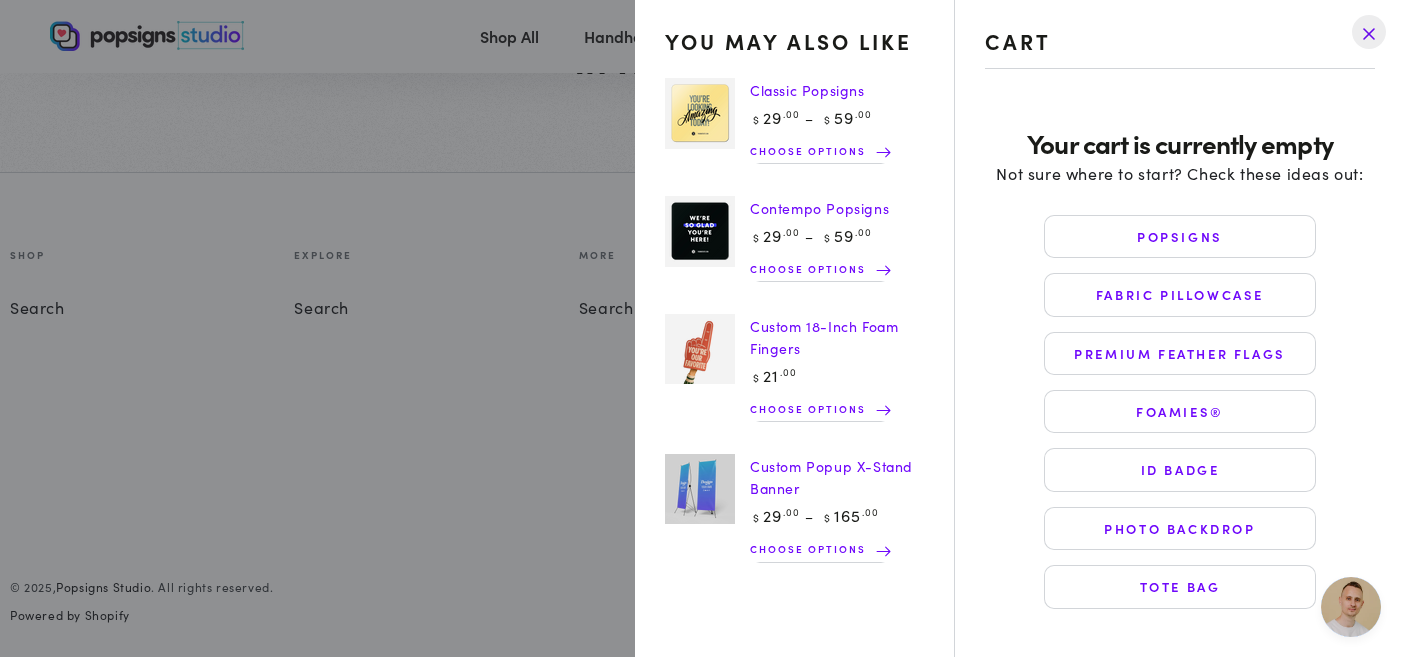 click at bounding box center [1369, 32] 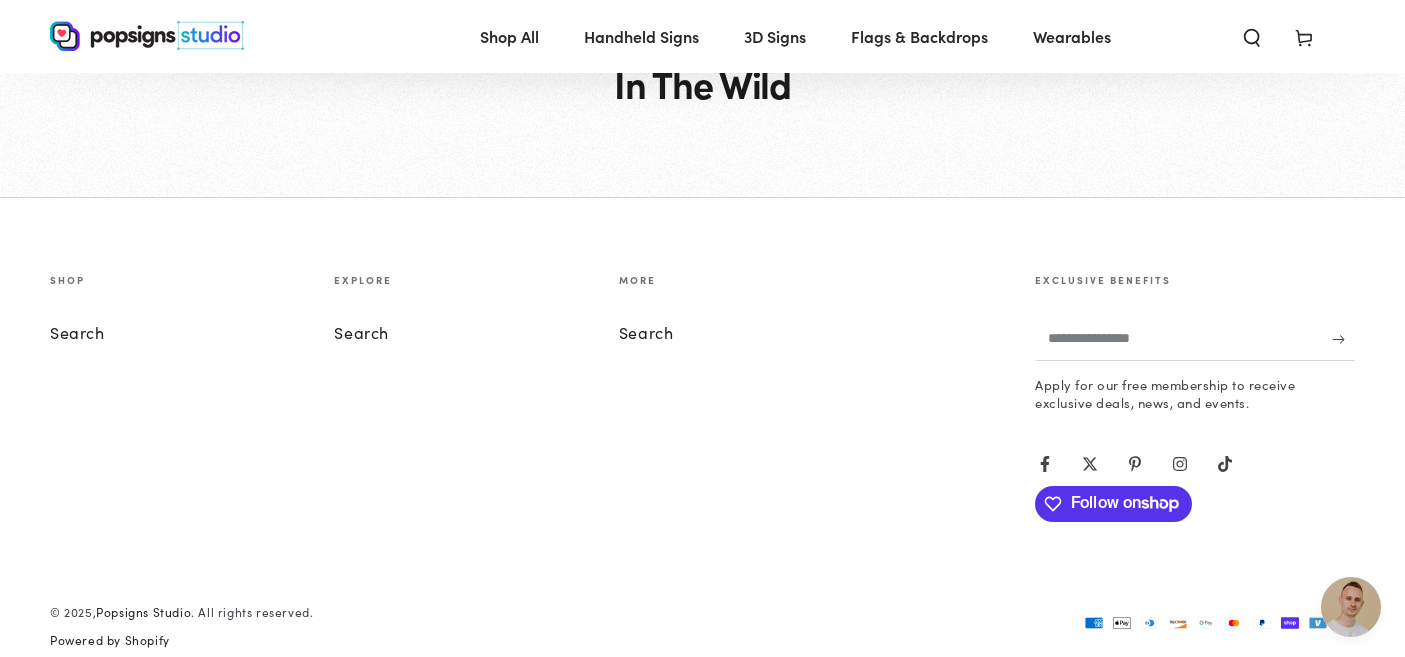 scroll, scrollTop: 7625, scrollLeft: 0, axis: vertical 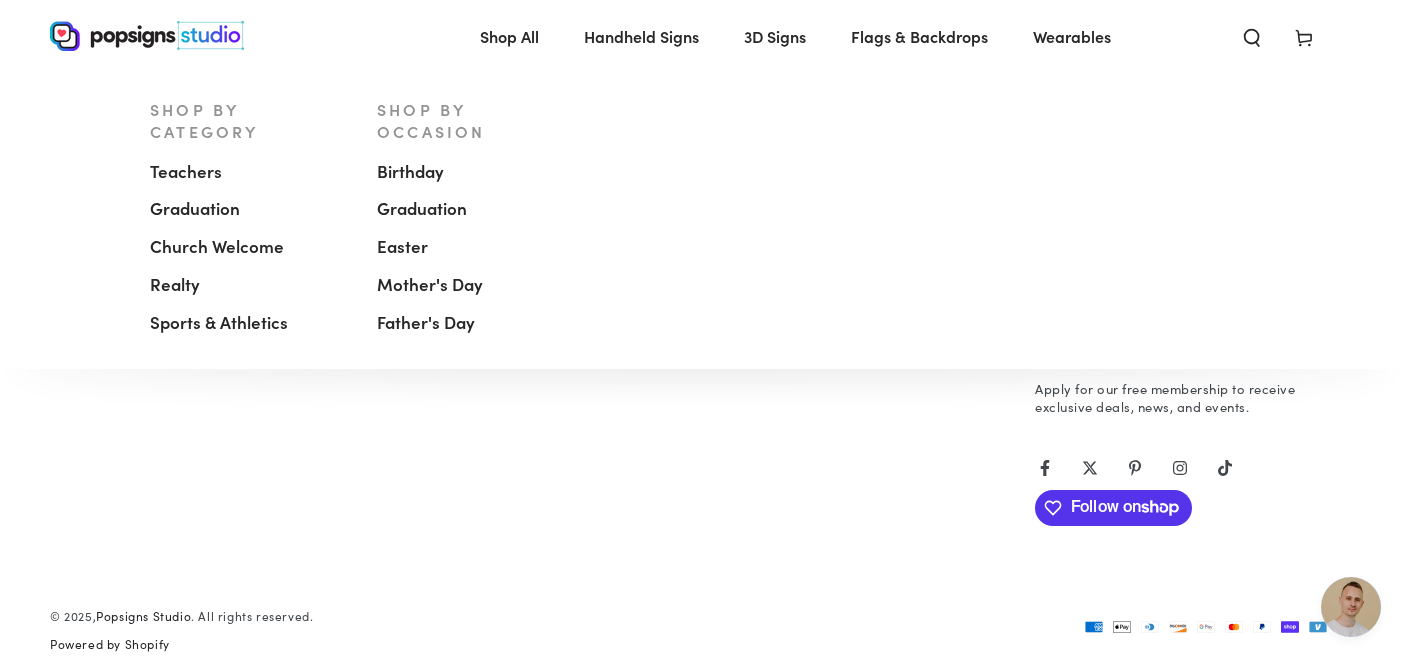 click on "Handheld Signs" at bounding box center (641, 36) 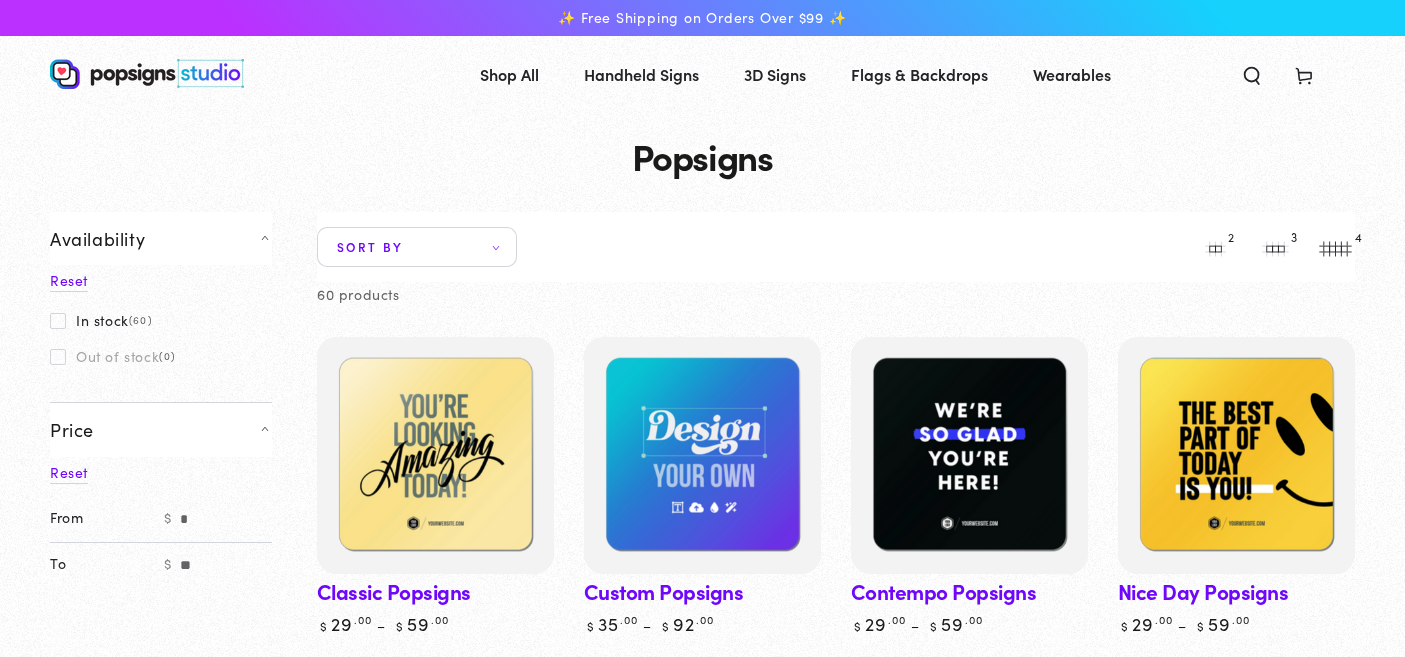 scroll, scrollTop: 0, scrollLeft: 0, axis: both 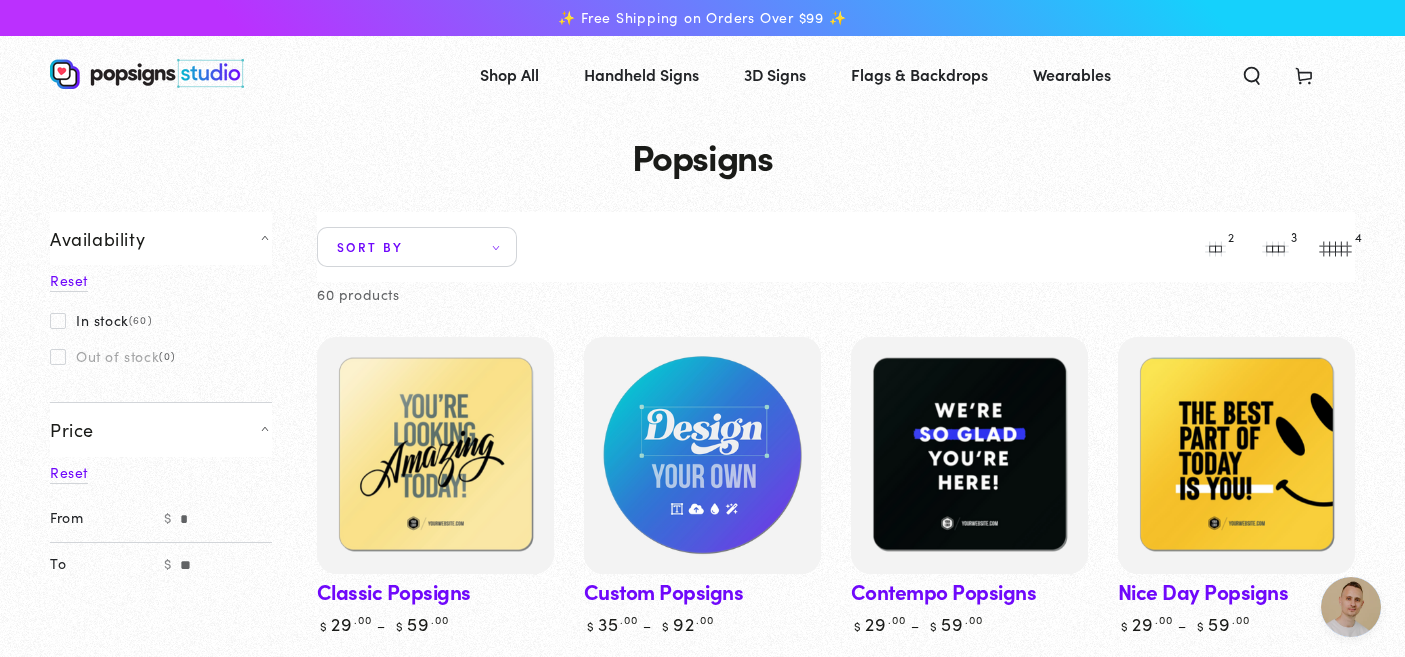 click at bounding box center (702, 456) 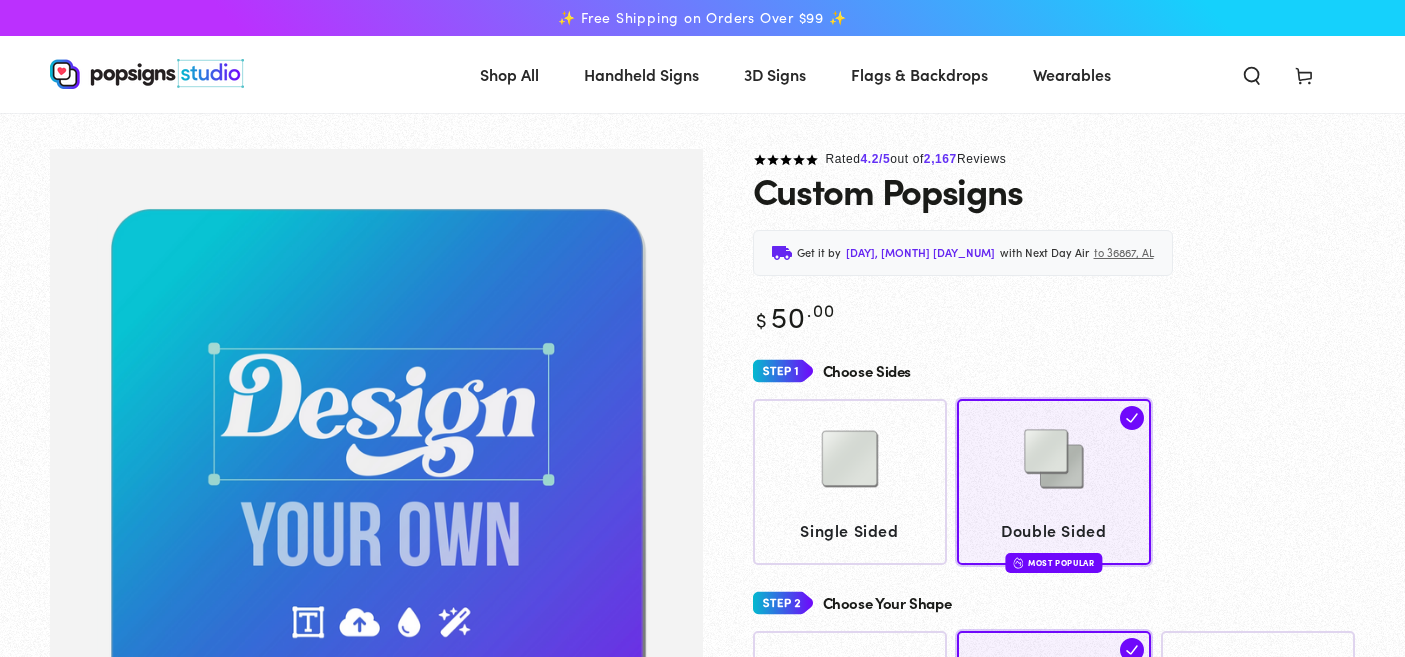 scroll, scrollTop: 0, scrollLeft: 0, axis: both 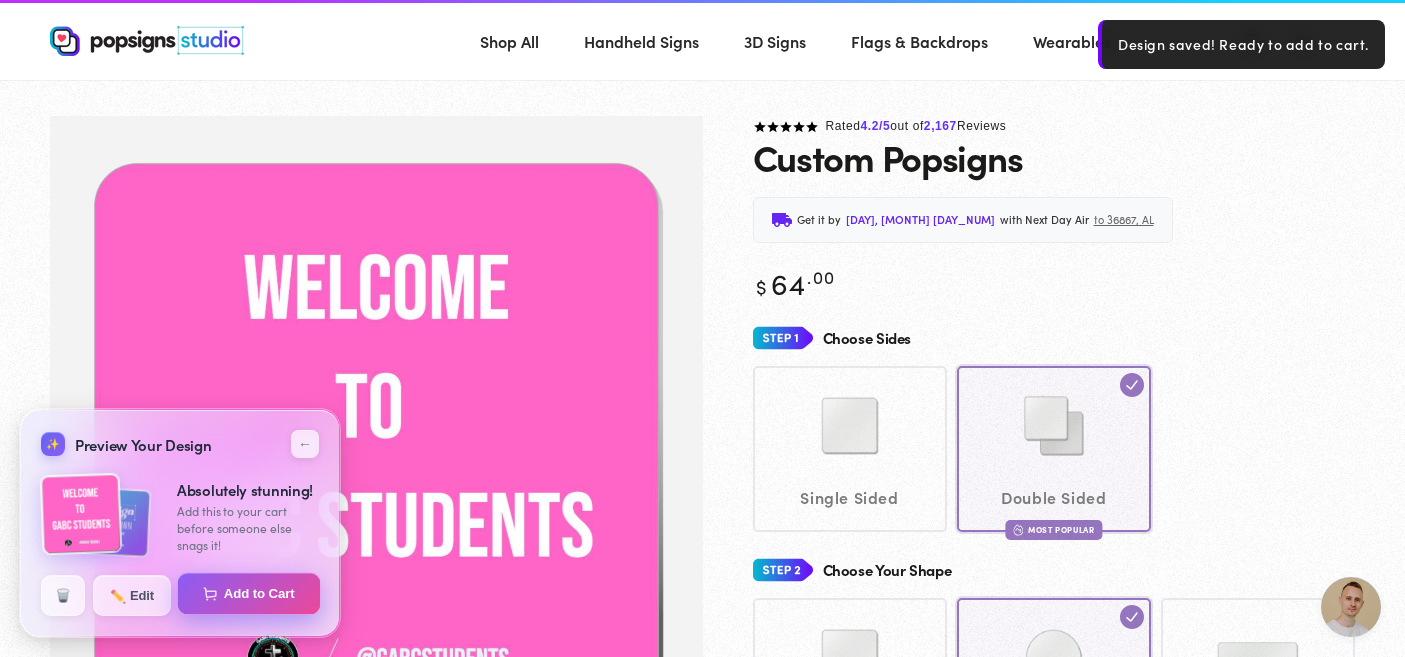 click on "Add to Cart" at bounding box center [249, 594] 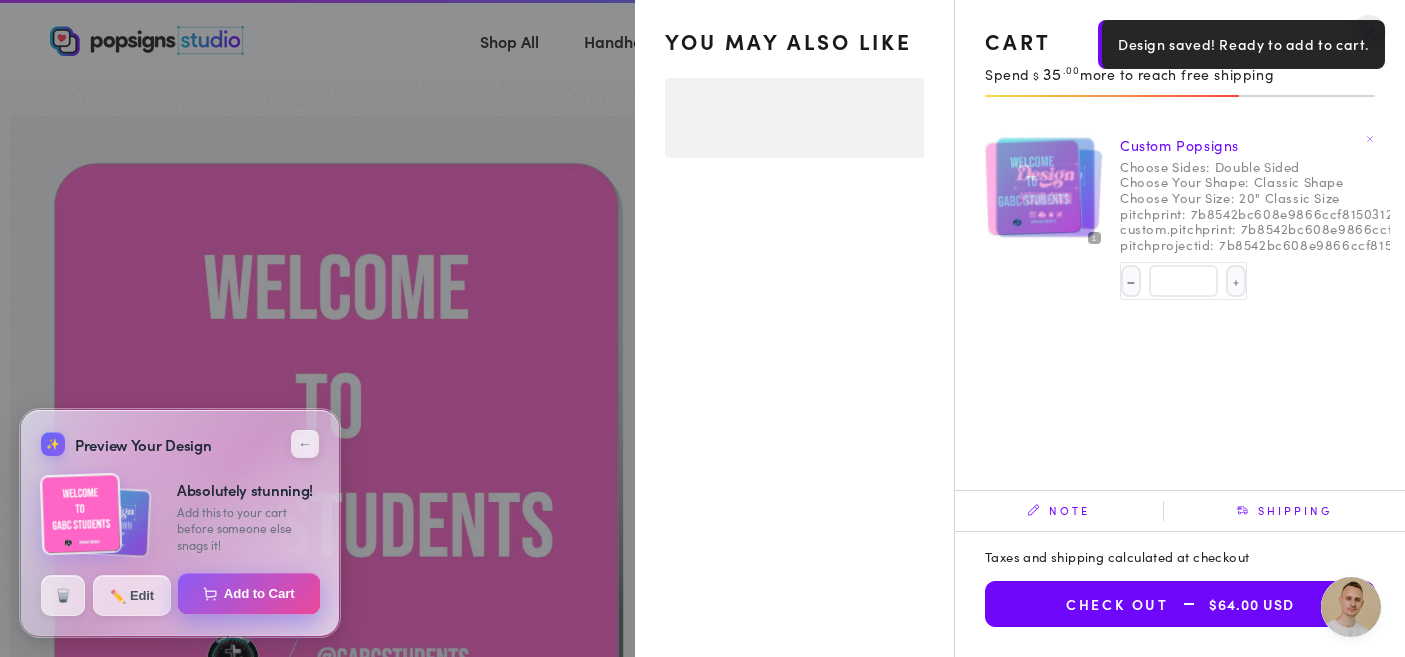 select on "**********" 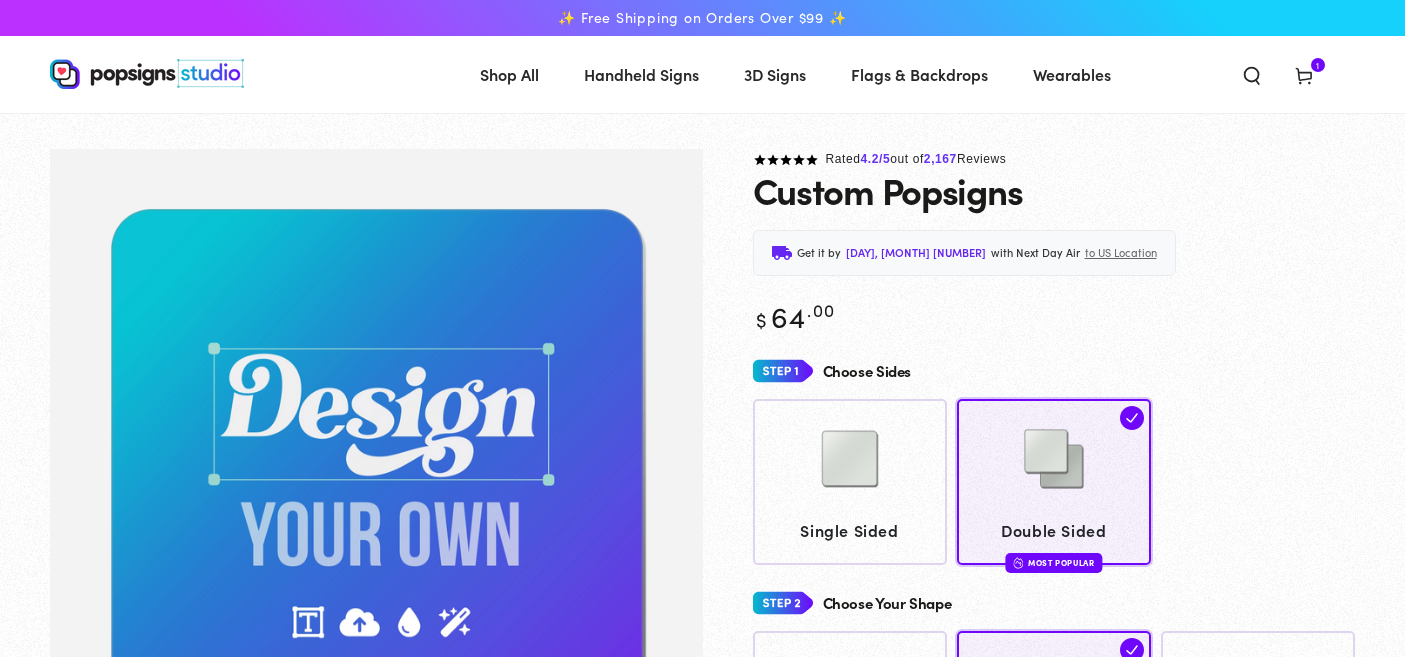 scroll, scrollTop: 33, scrollLeft: 0, axis: vertical 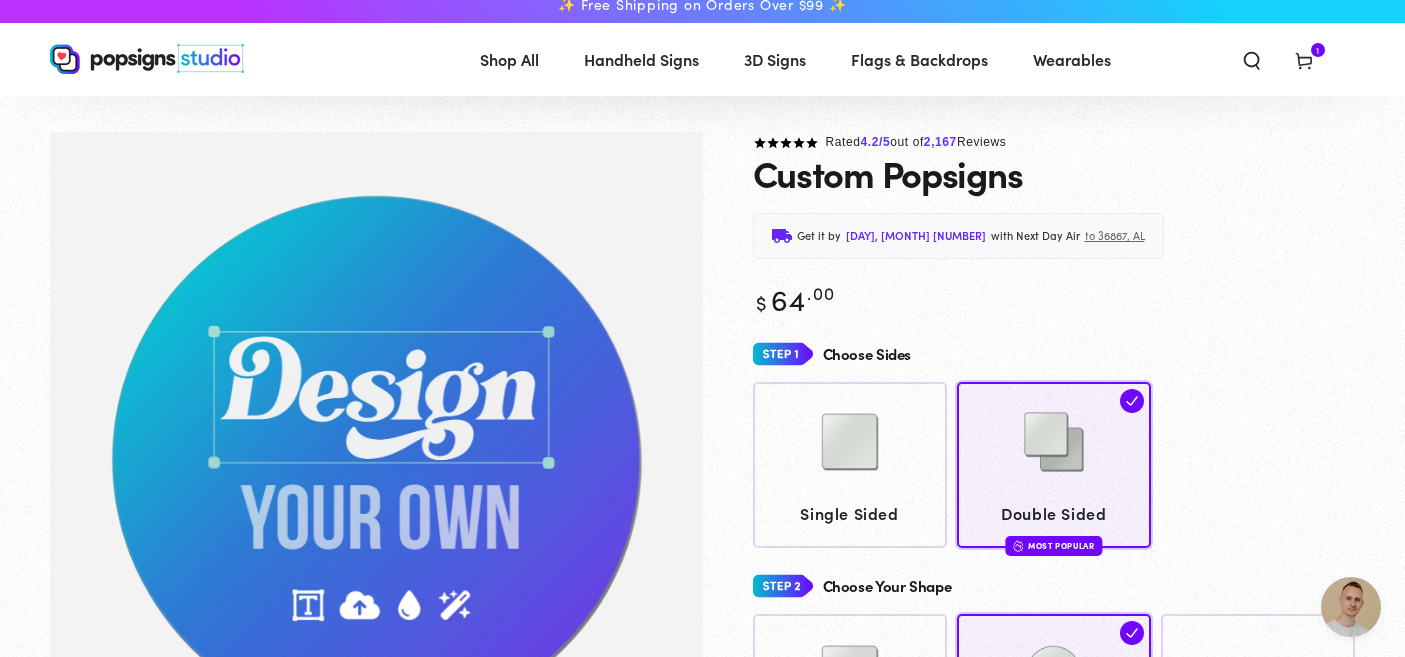 click 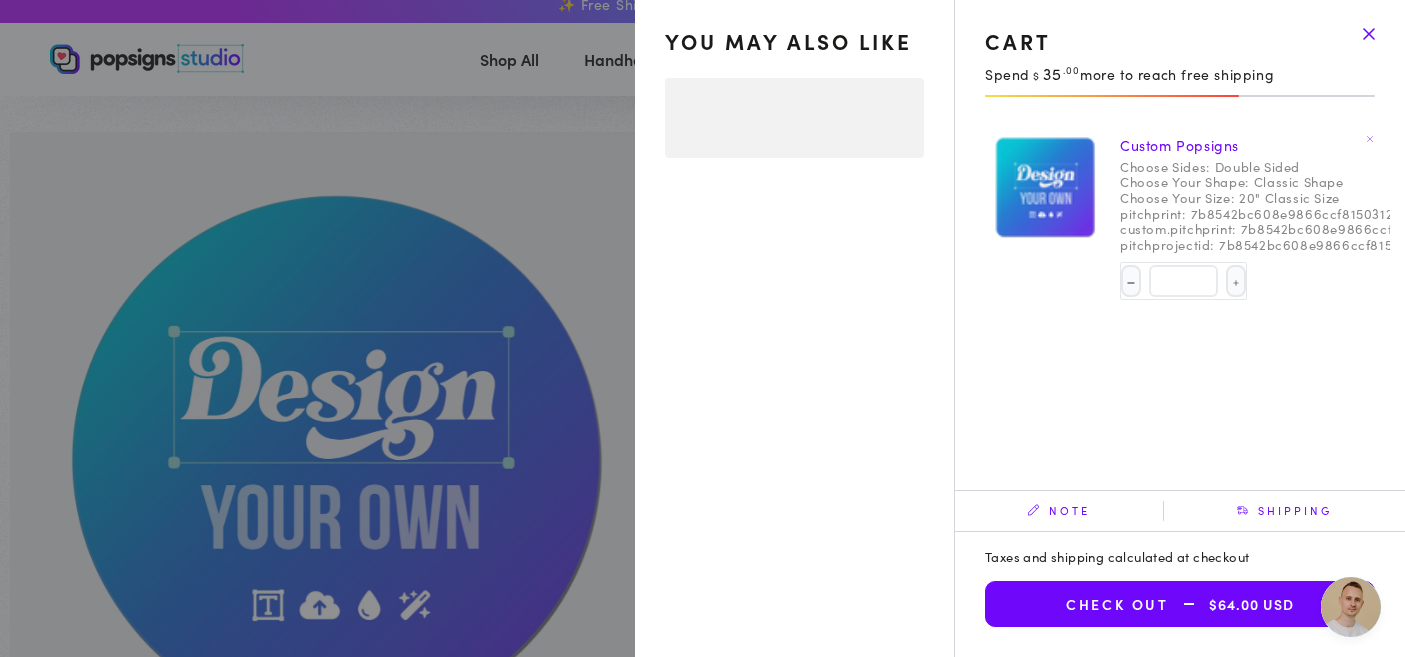 select on "**********" 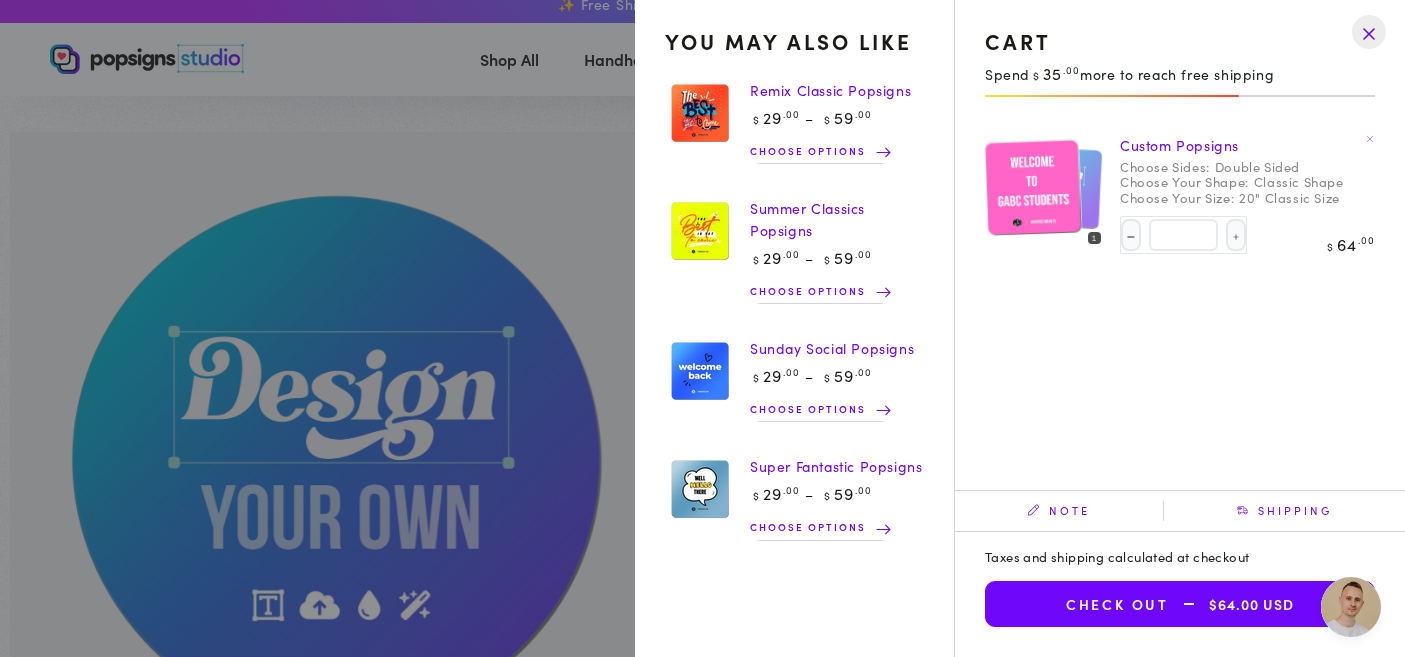 click on "Double Sided" 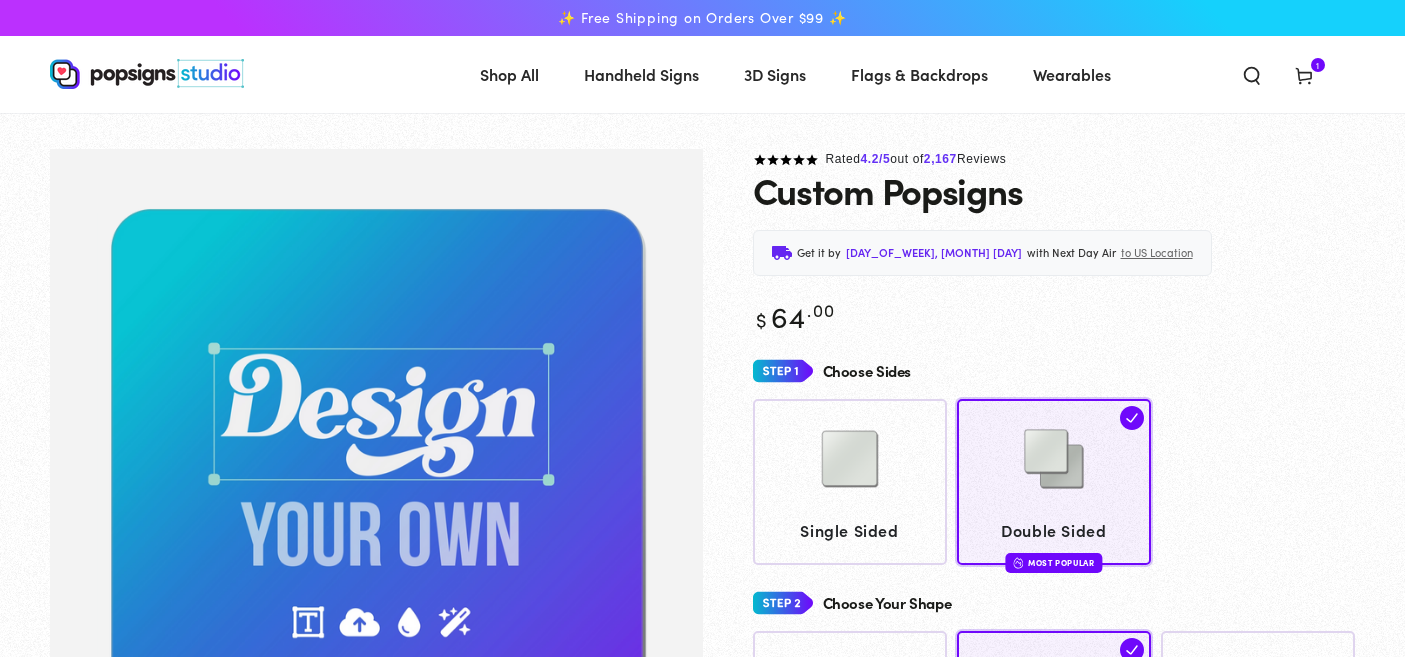 scroll, scrollTop: 0, scrollLeft: 0, axis: both 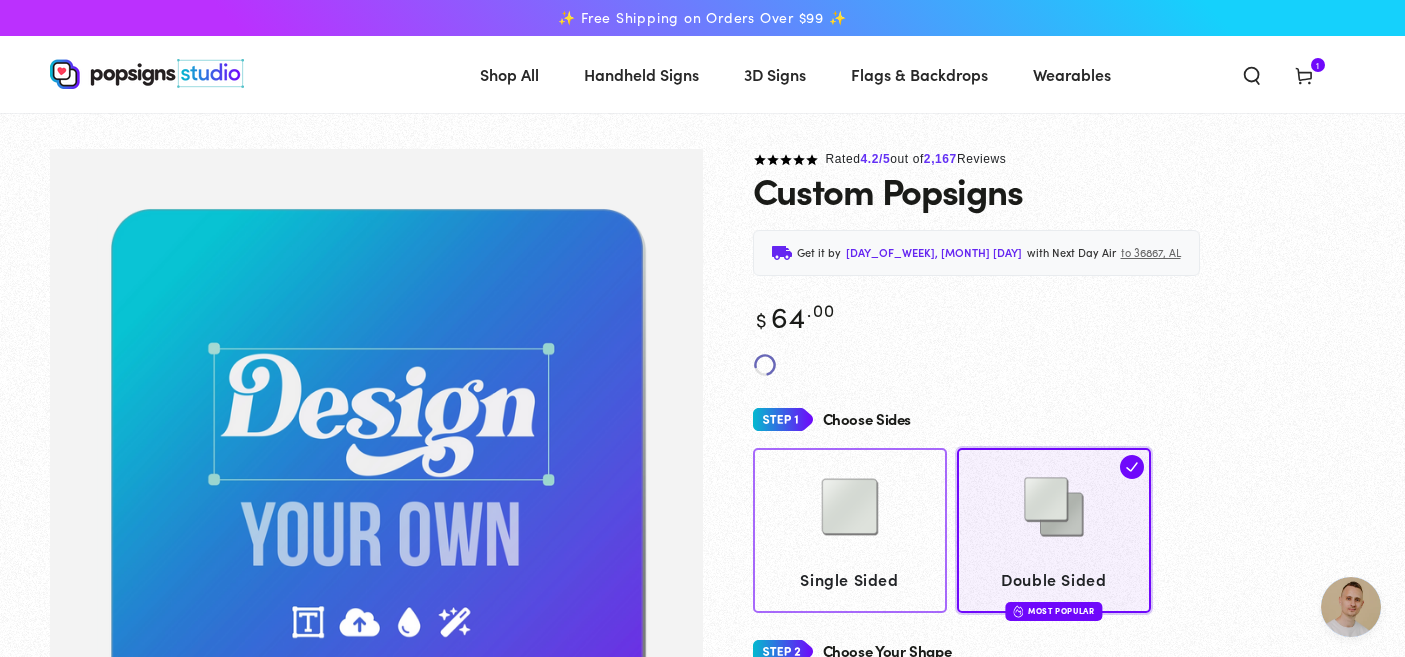 click 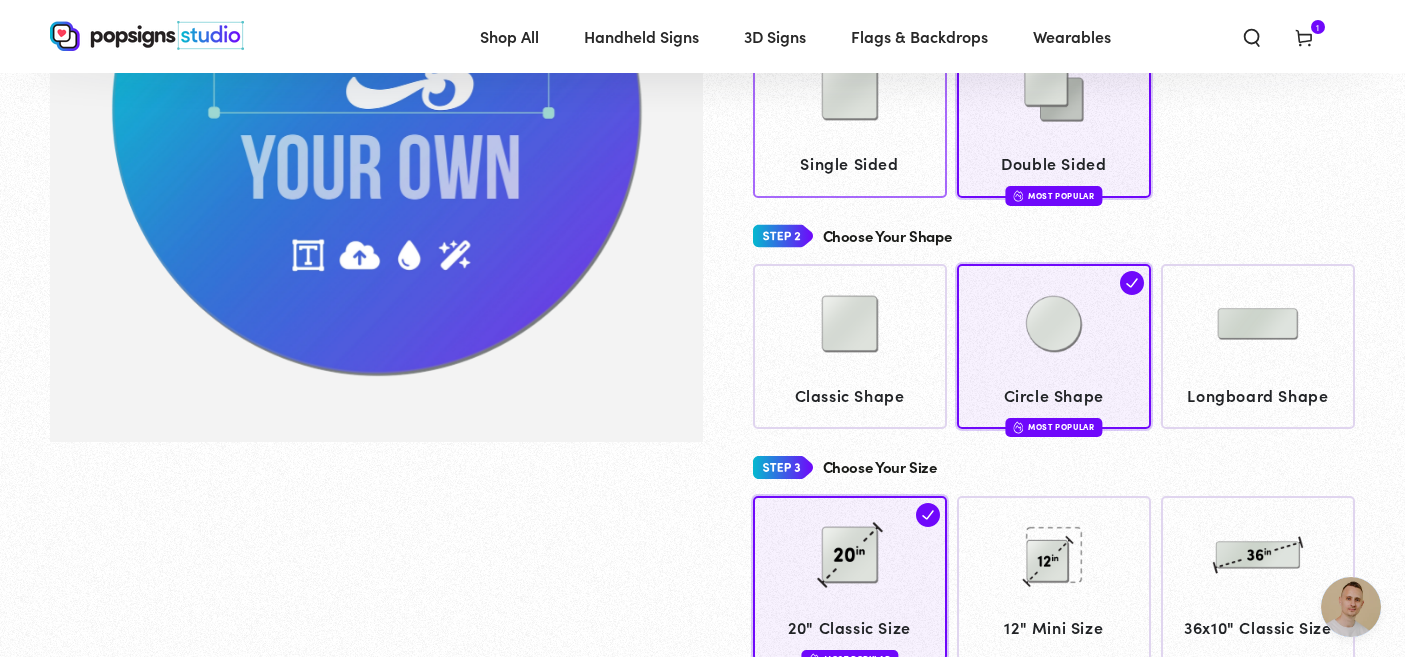 scroll, scrollTop: 359, scrollLeft: 0, axis: vertical 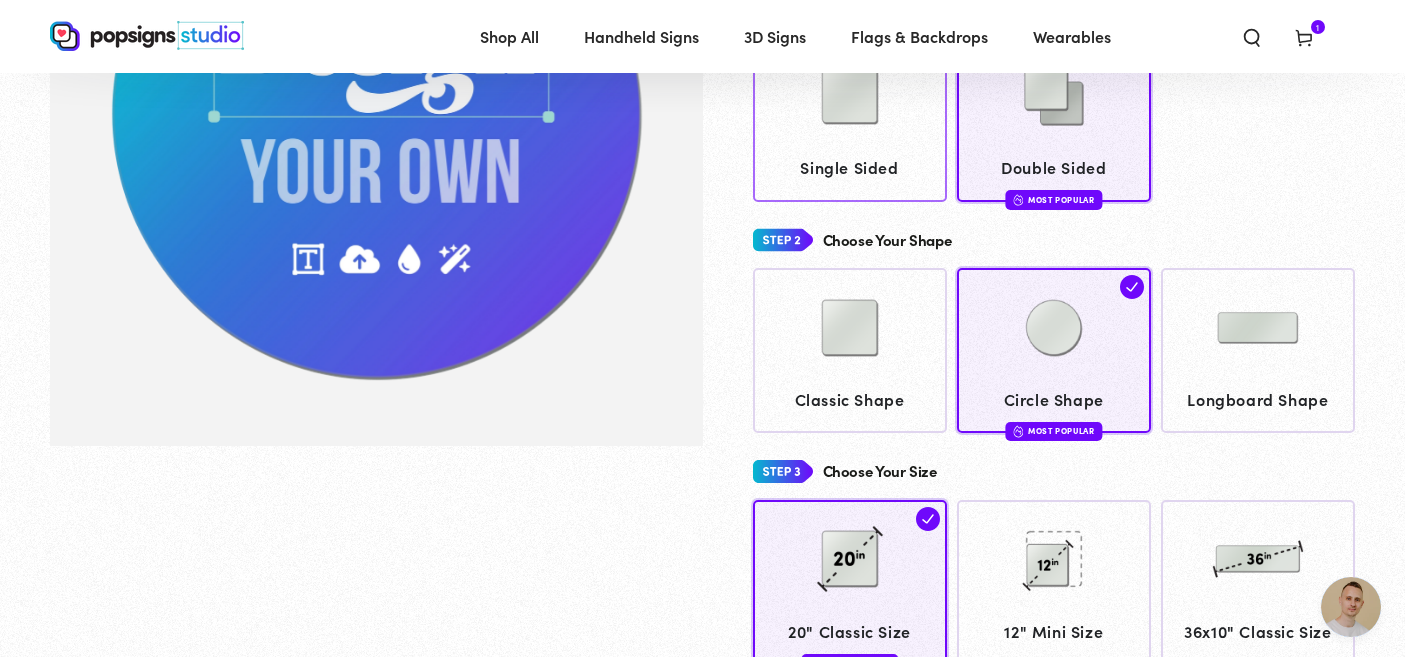 click on "Single Sided" 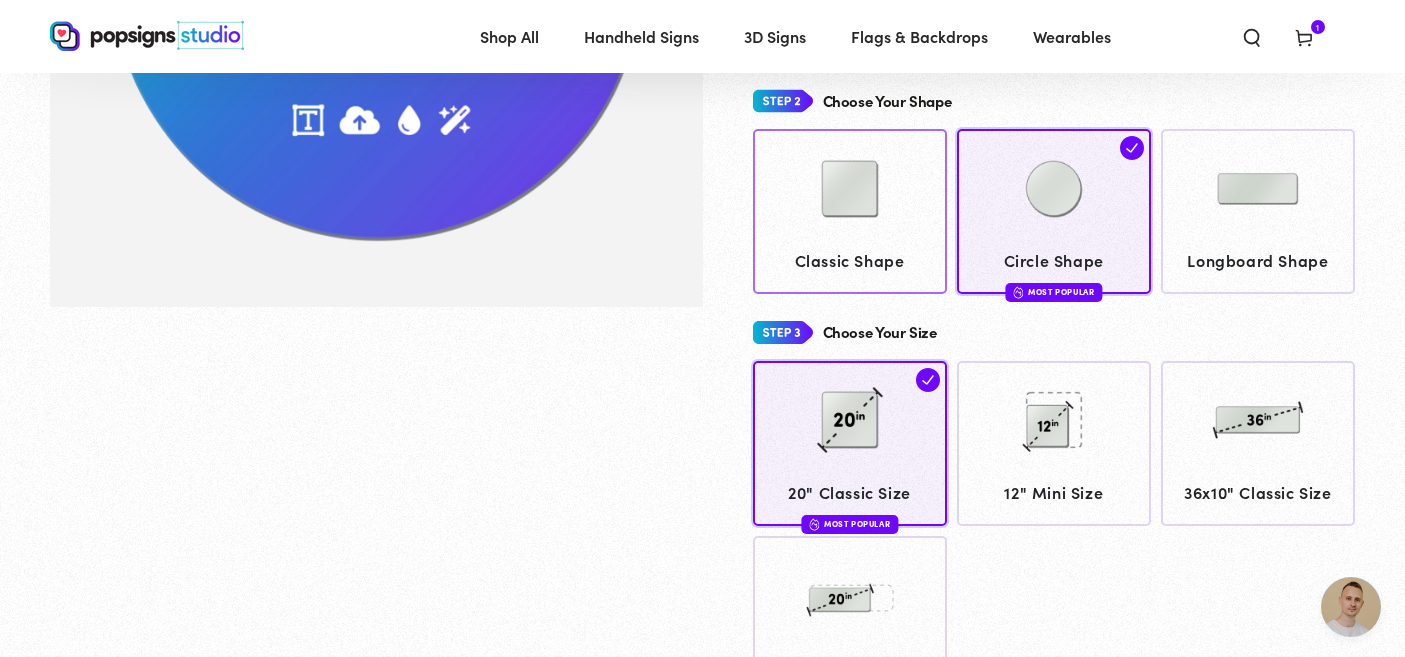 click 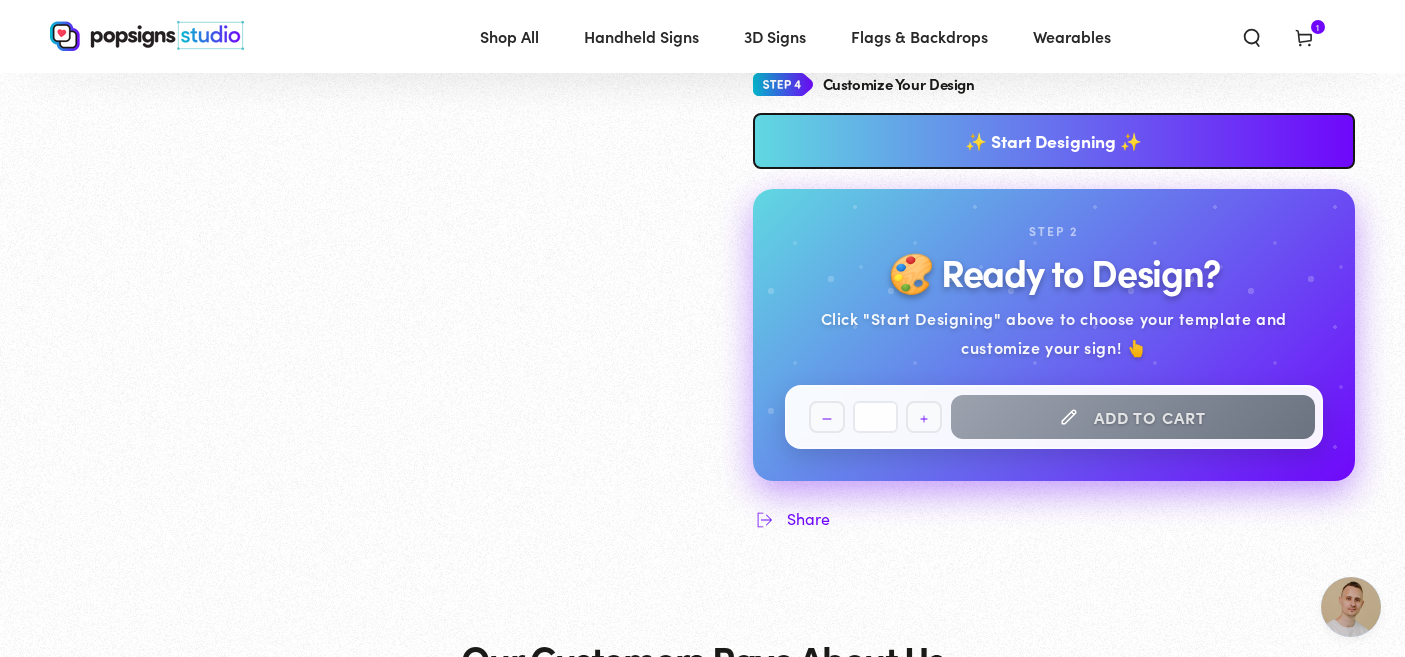 scroll, scrollTop: 1107, scrollLeft: 0, axis: vertical 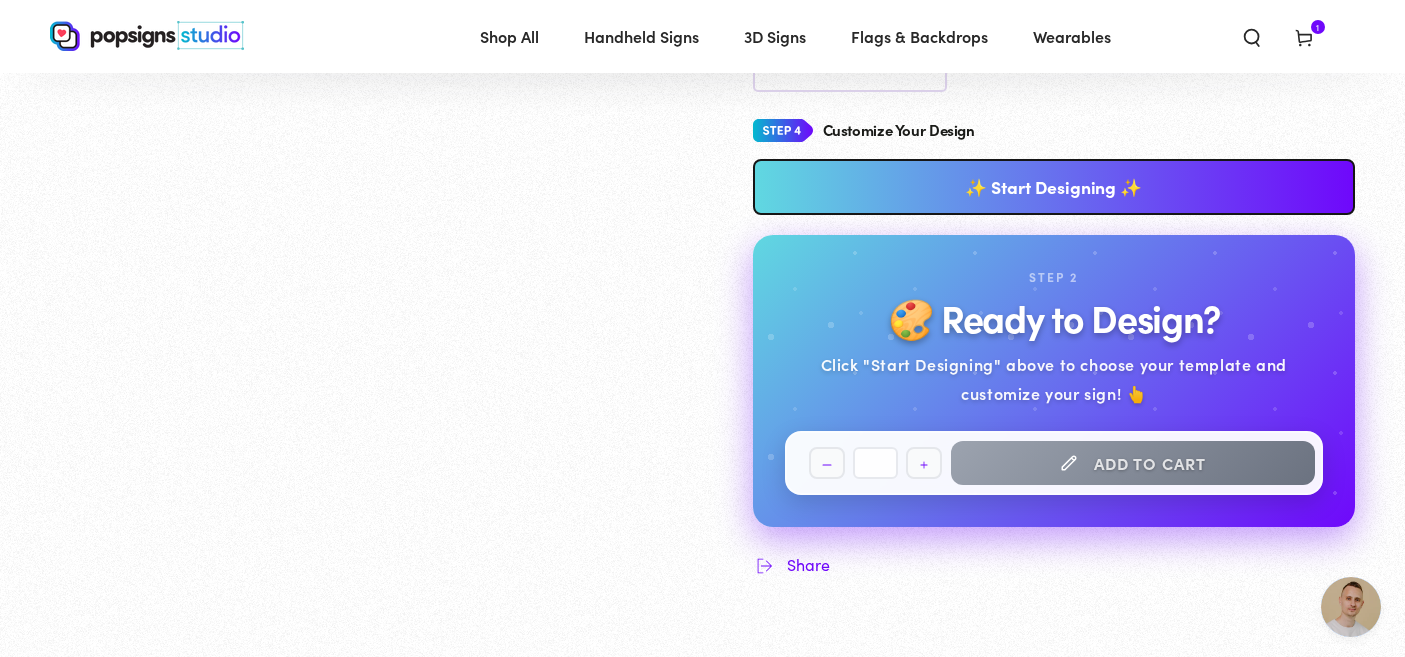click on "🎨 Ready to Design?" at bounding box center [1054, 317] 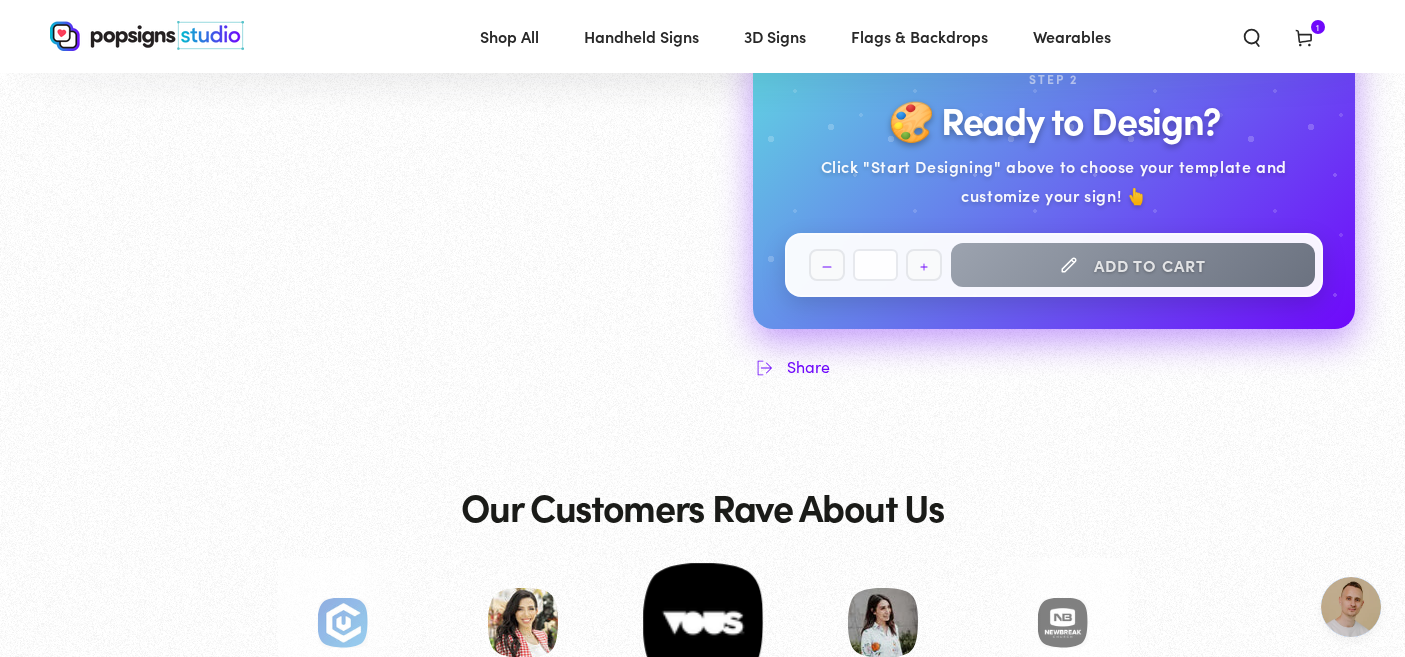 scroll, scrollTop: 993, scrollLeft: 0, axis: vertical 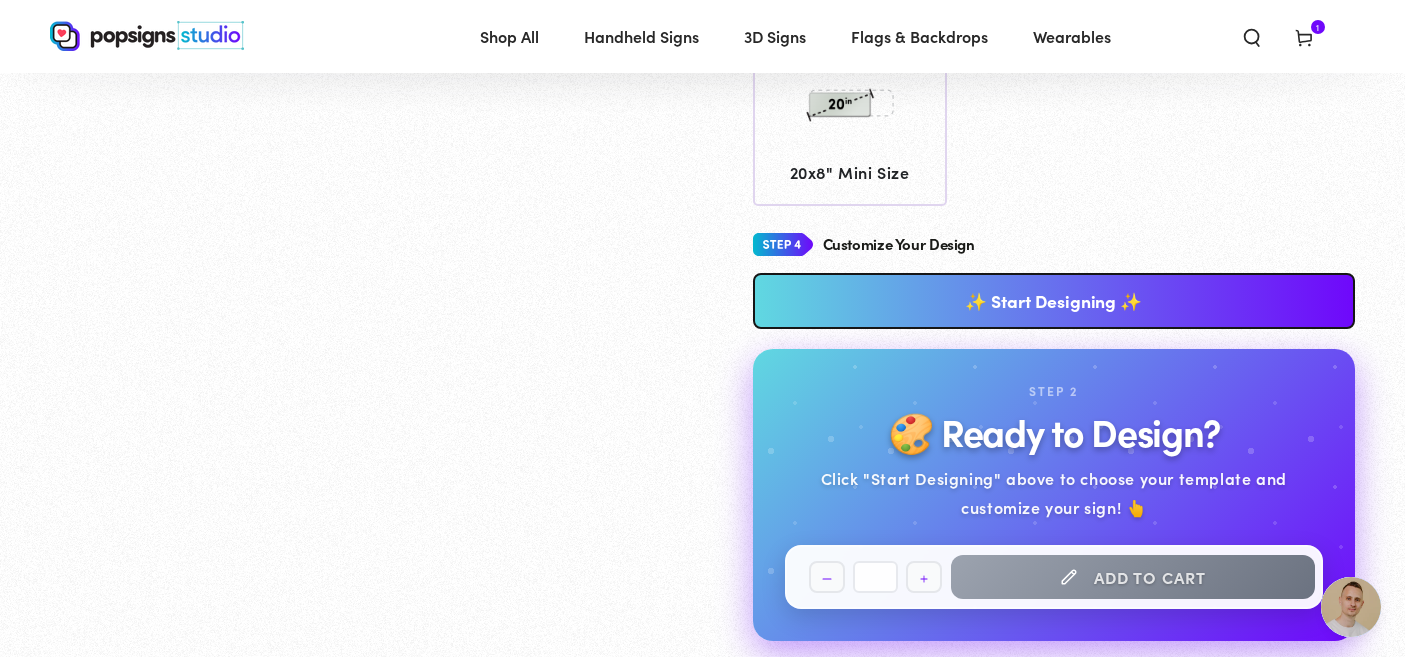click on "✨ Start Designing ✨" at bounding box center (1054, 301) 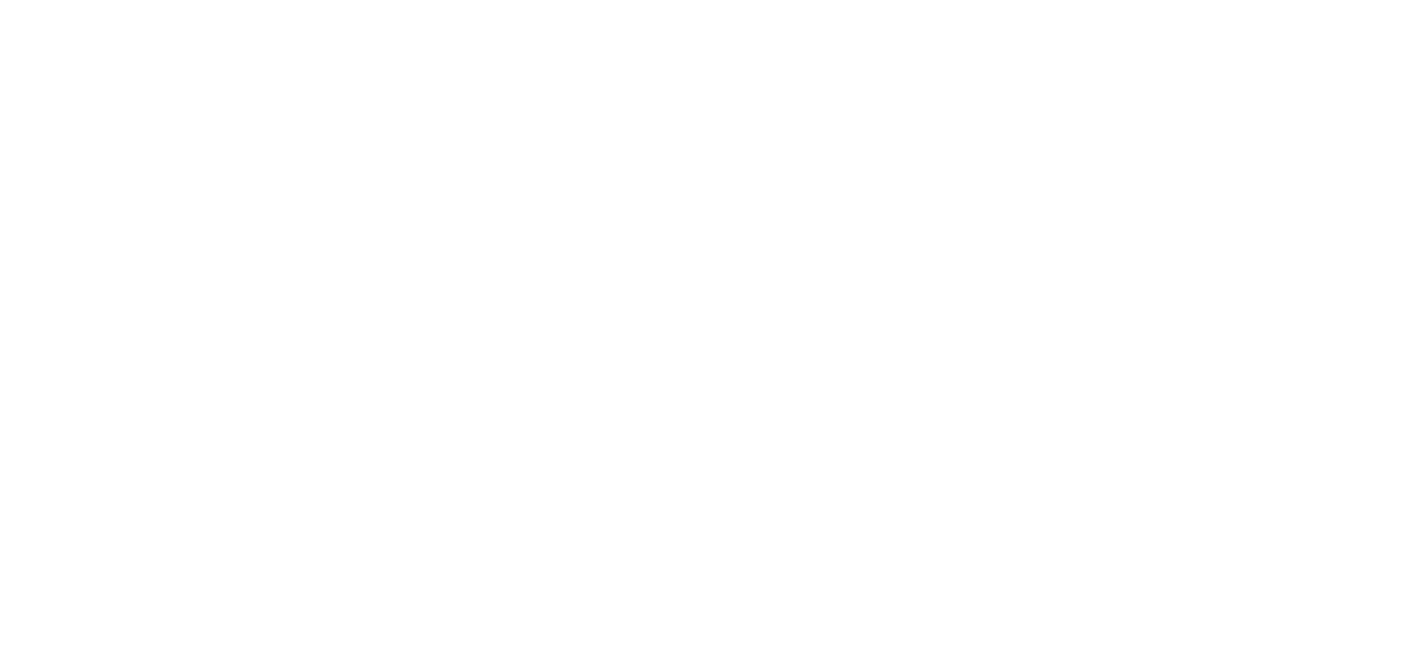 scroll, scrollTop: 0, scrollLeft: 0, axis: both 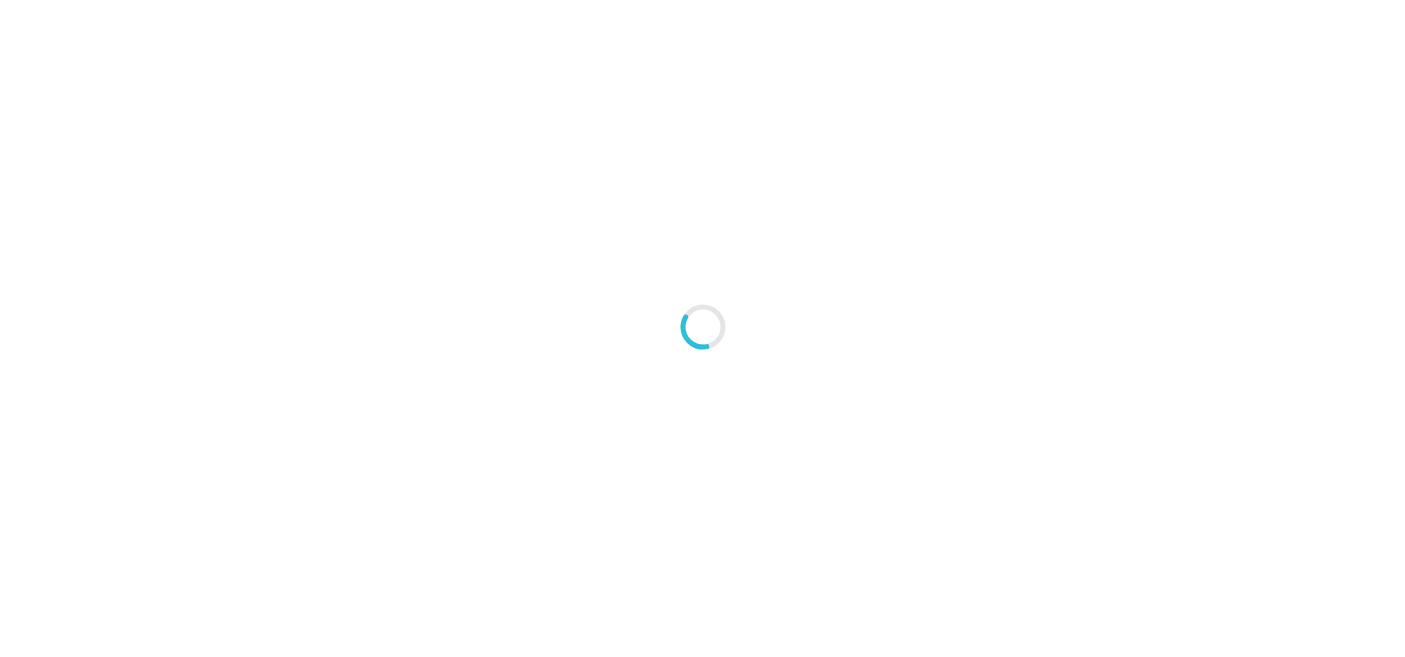type on "An ancient tree with a door leading to a magical world" 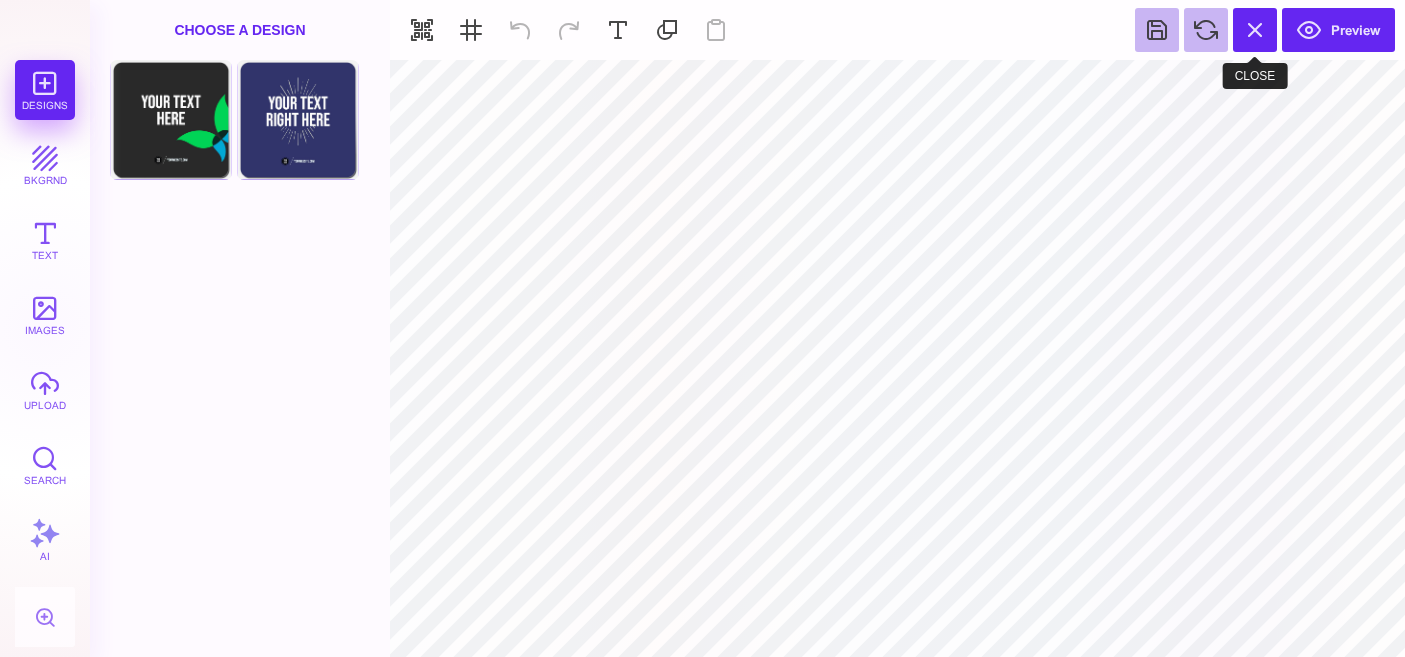 click at bounding box center (1255, 30) 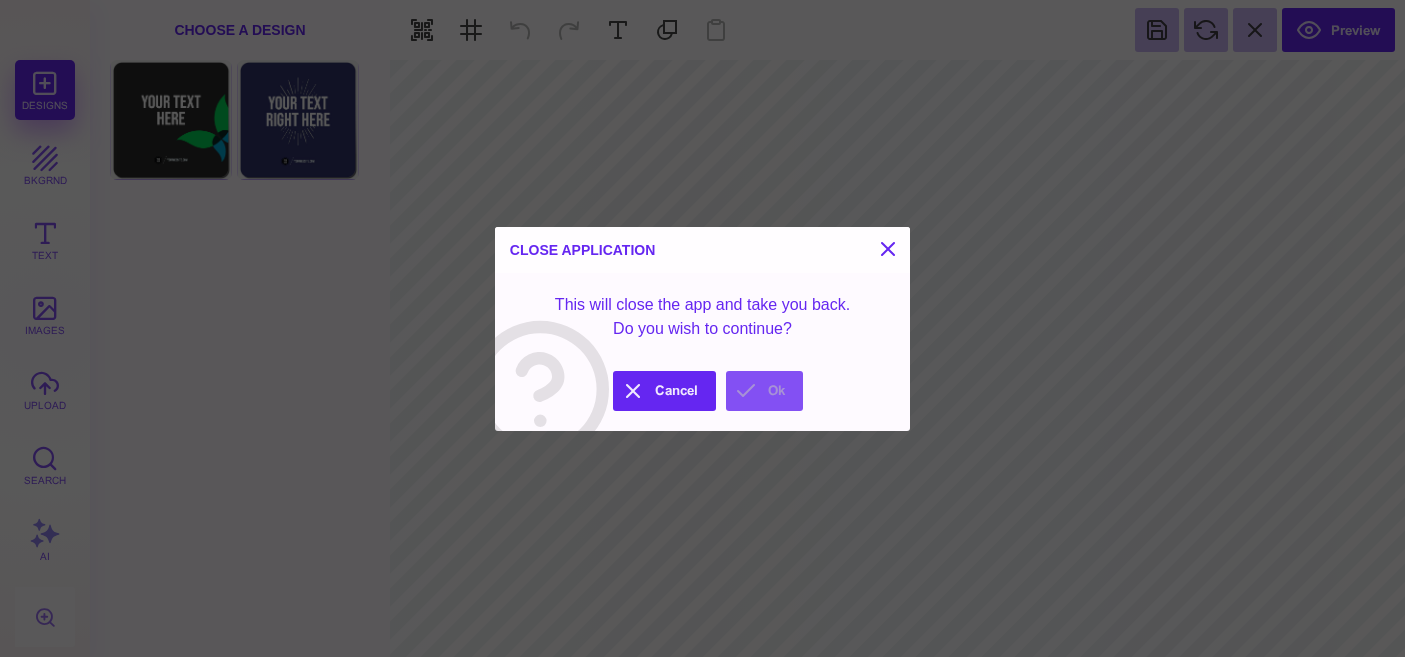 drag, startPoint x: 757, startPoint y: 380, endPoint x: 1314, endPoint y: 101, distance: 622.9687 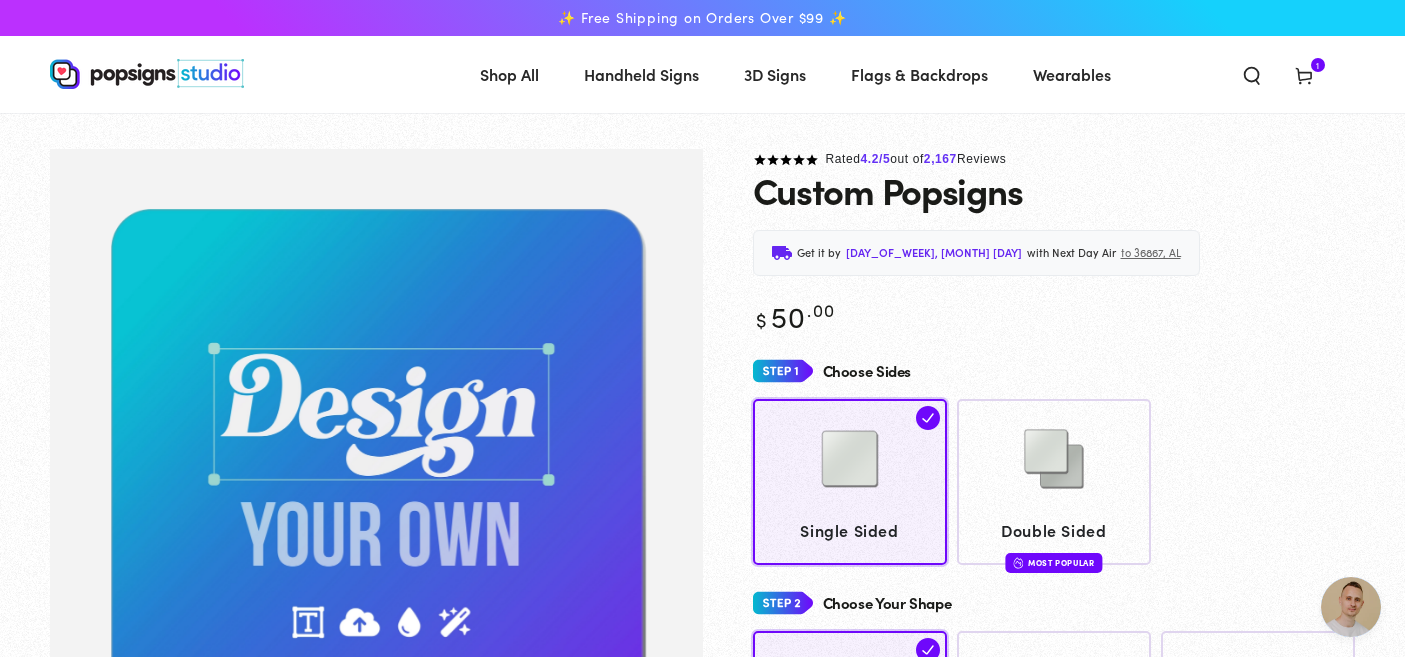 click on "Cart 1 1 item" at bounding box center [1304, 74] 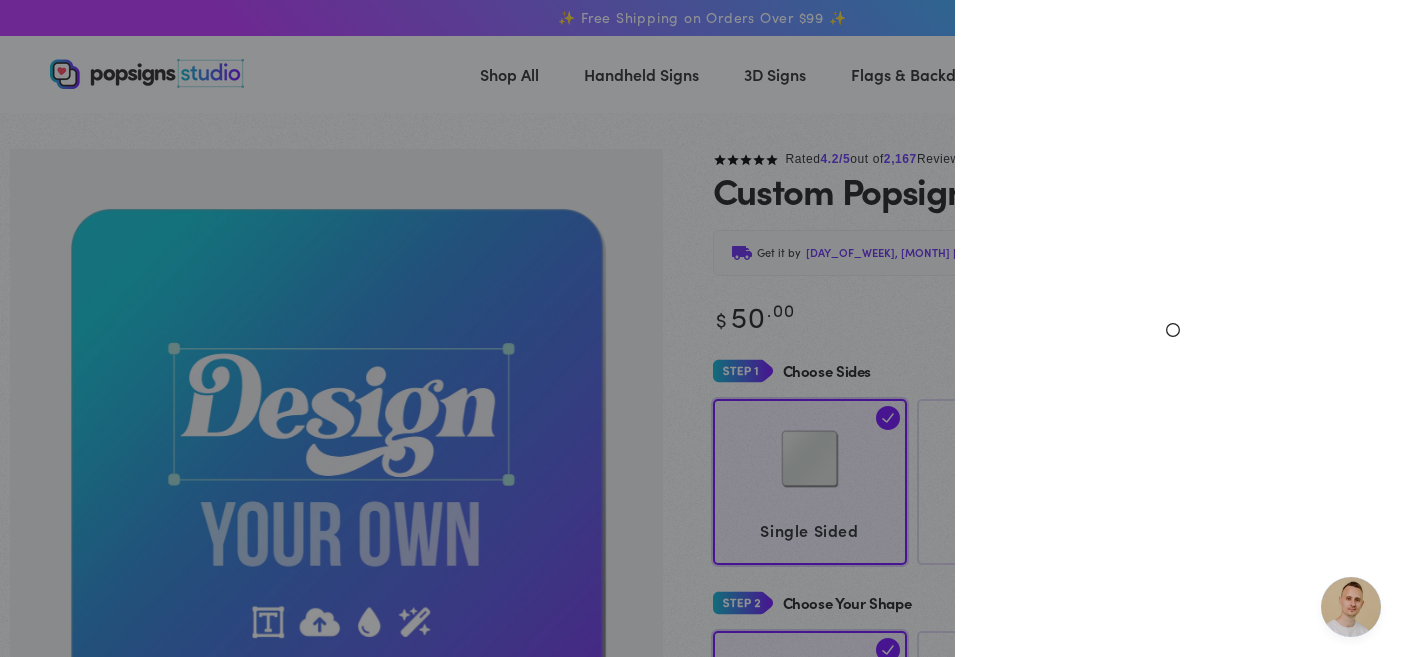 select on "**********" 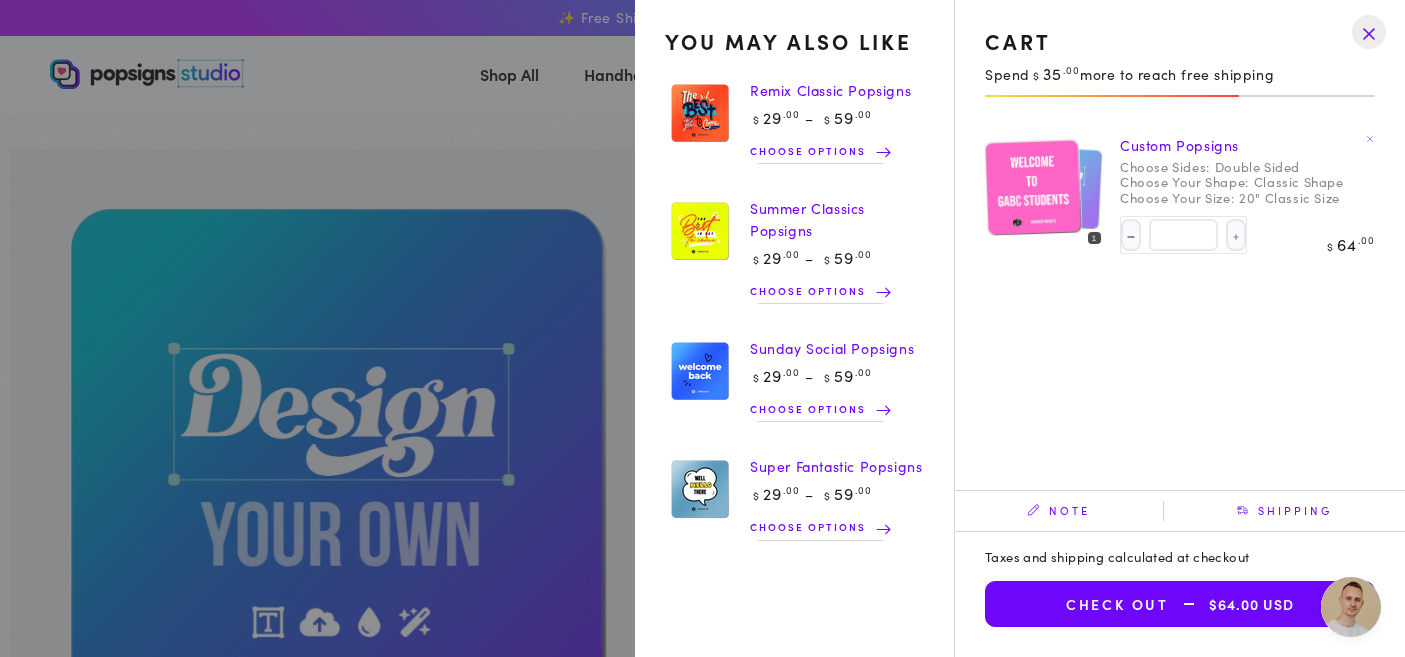 click on "Choose Your Shape:" 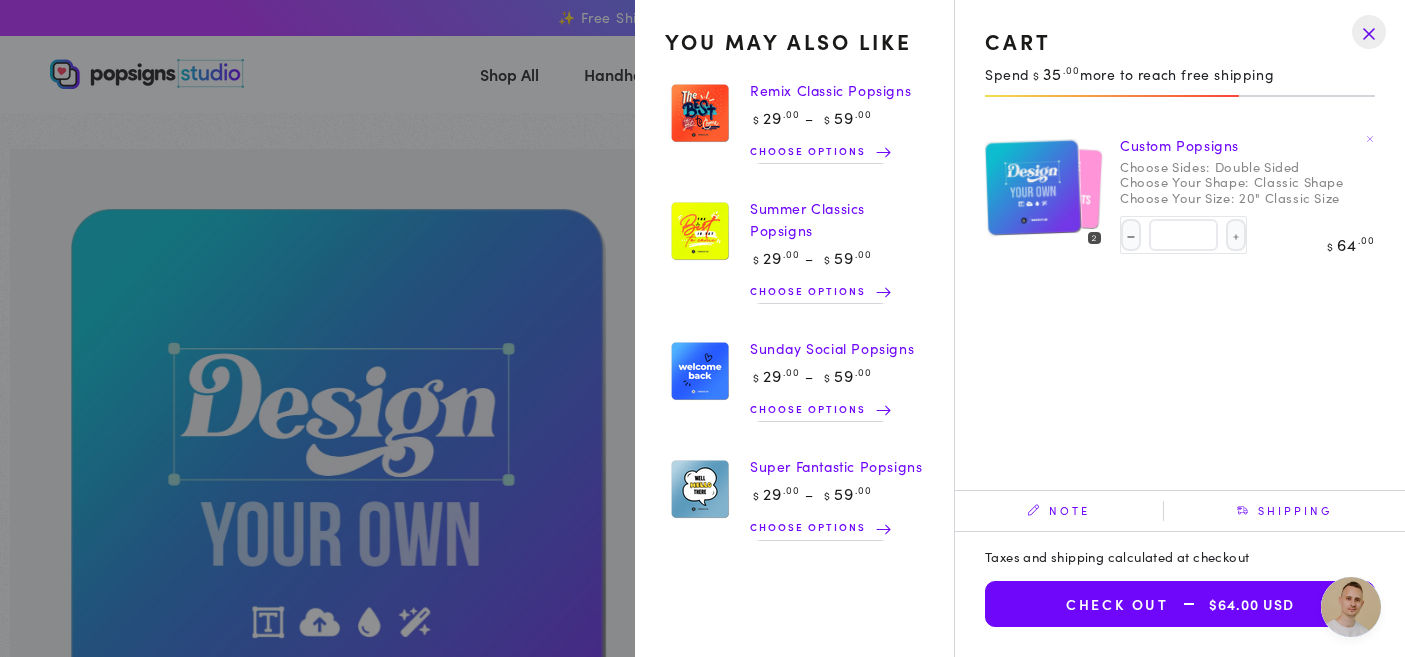click 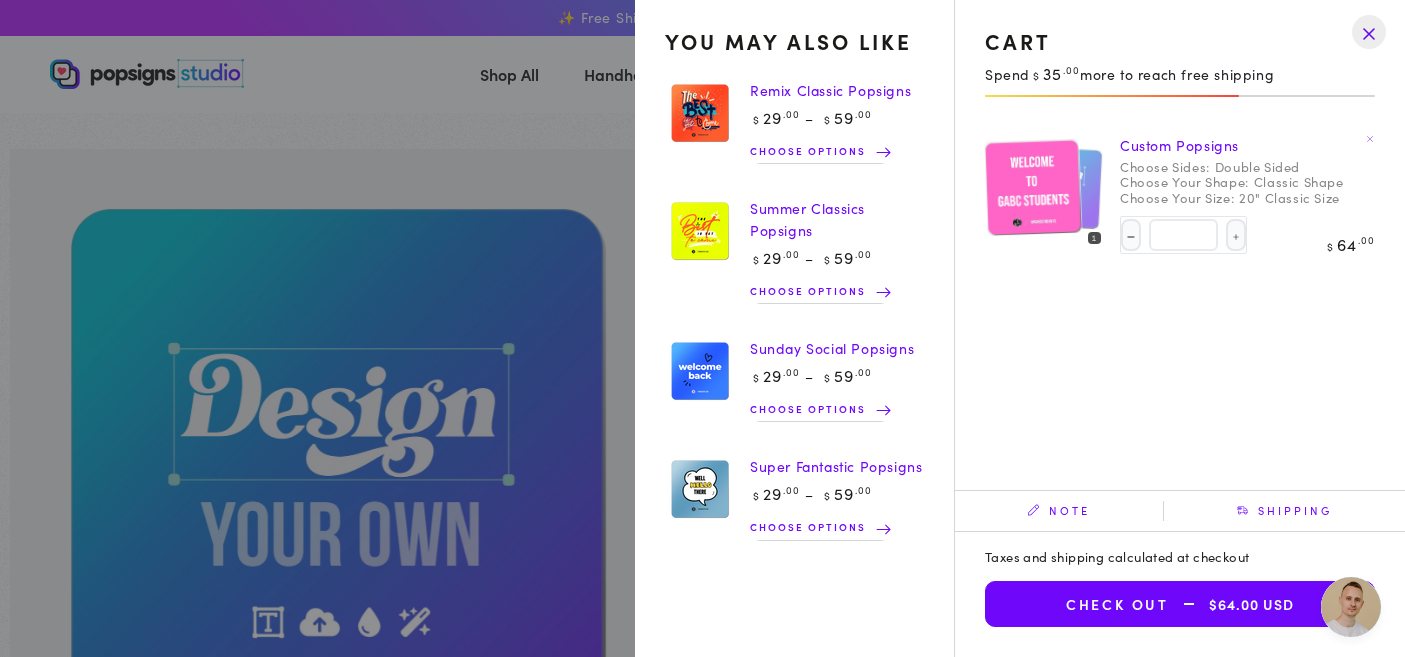 click 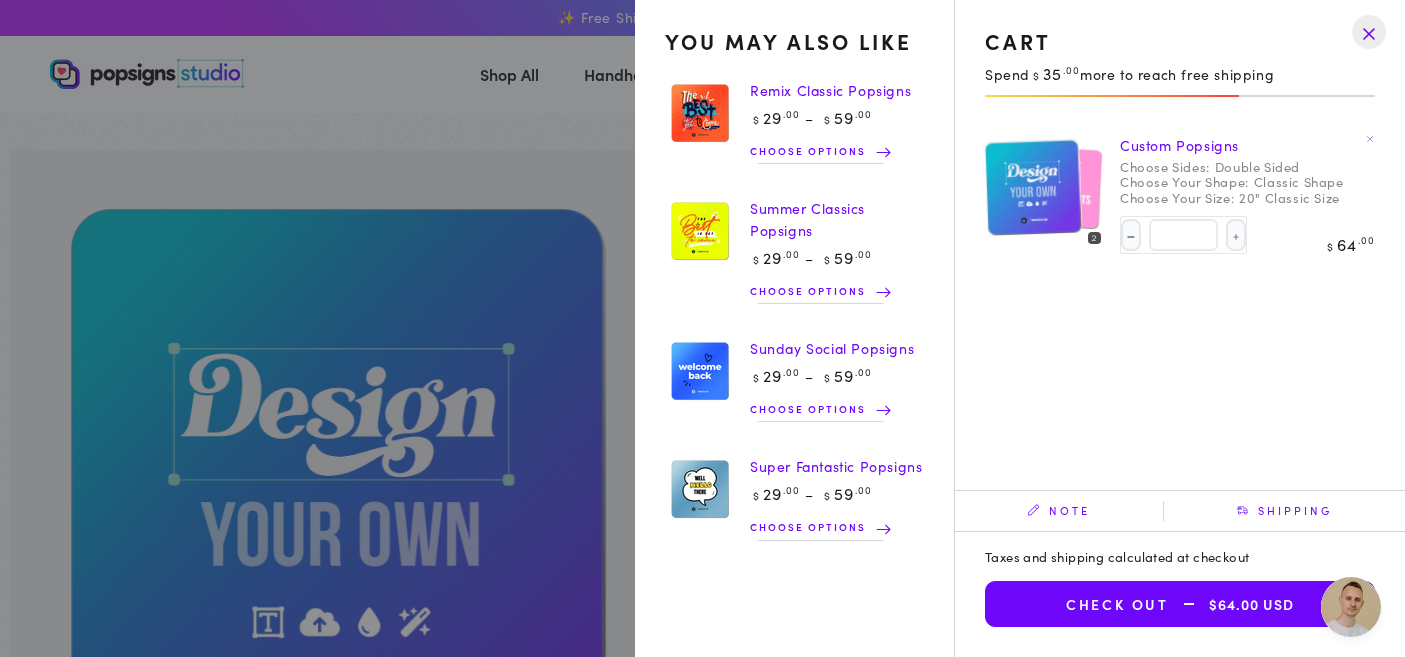 click 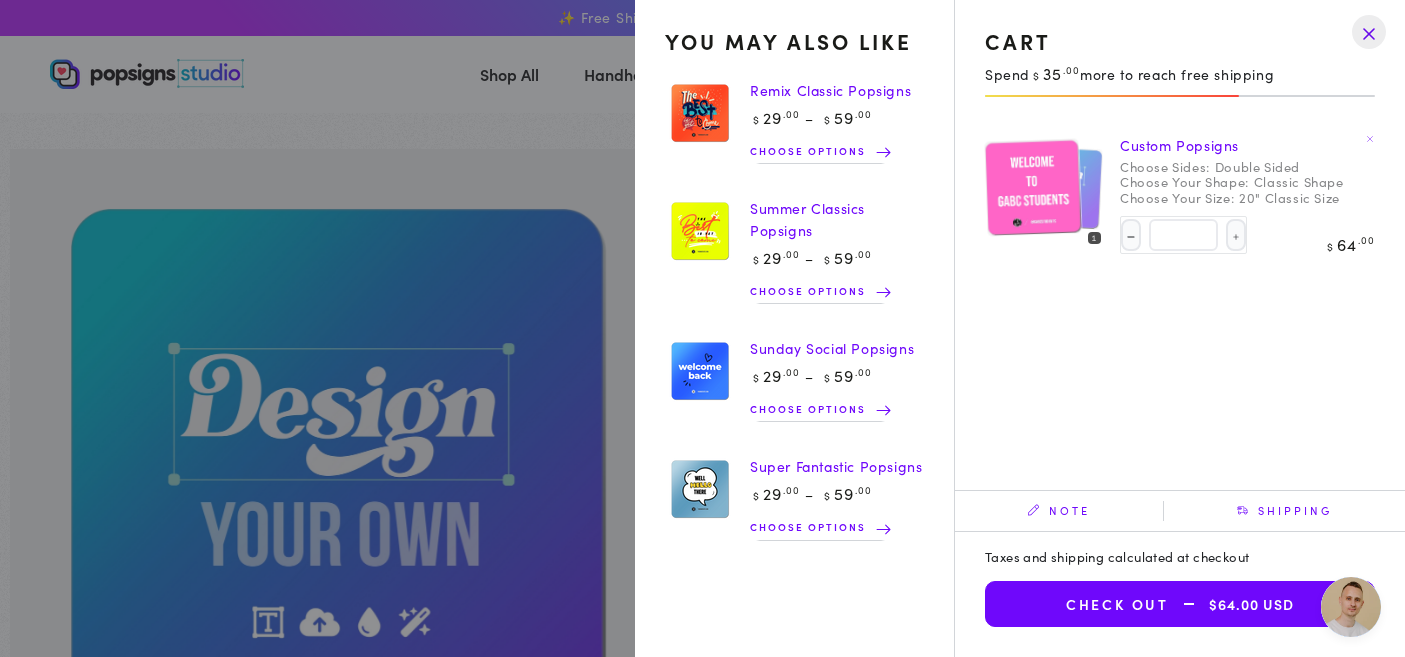 click on "Custom Popsigns
Choose Sides:
Double Sided
Choose Your Shape:
Classic Shape
Choose Your Size:
20" Classic Size
pitchprint:
7b8542bc608e9866ccf81503127e241df0
custom.pitchprint:
7b8542bc608e9866ccf81503127e241df0
pitchprojectid:
7b8542bc608e9866ccf81503127e241df0
Quantity
Decrease quantity for Custom Popsigns
*" 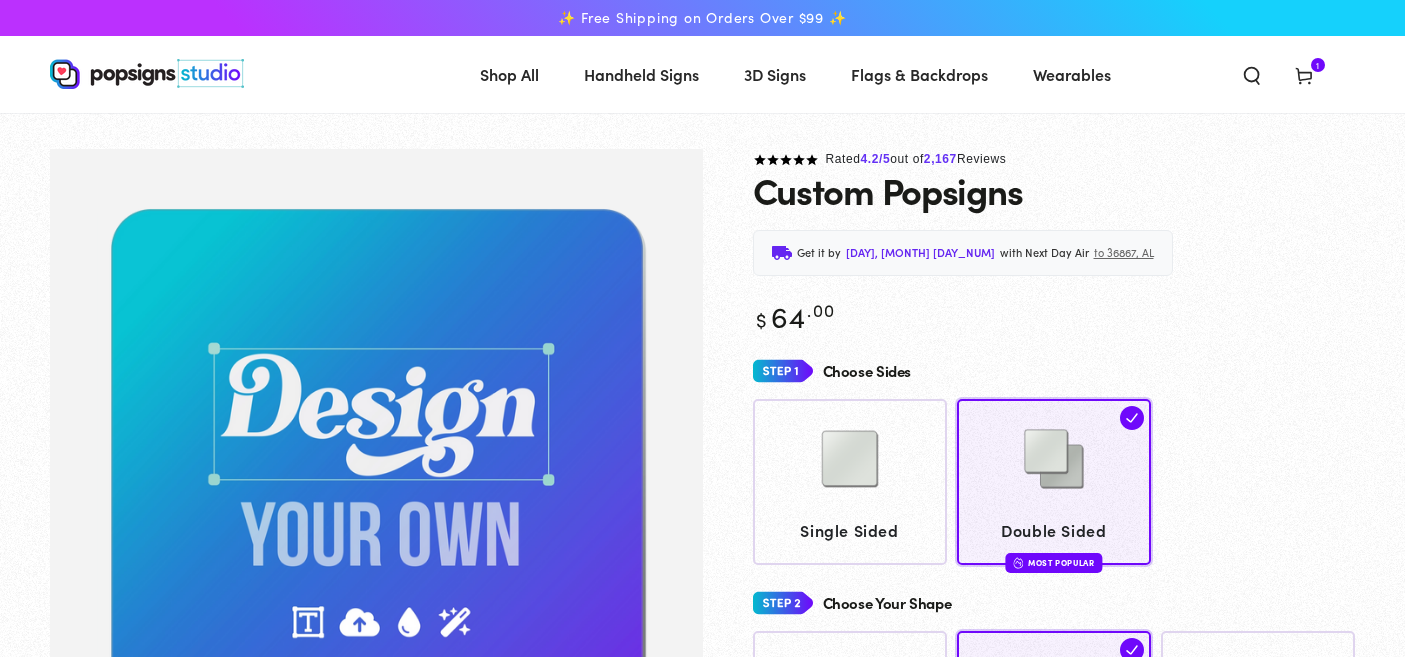 scroll, scrollTop: 0, scrollLeft: 0, axis: both 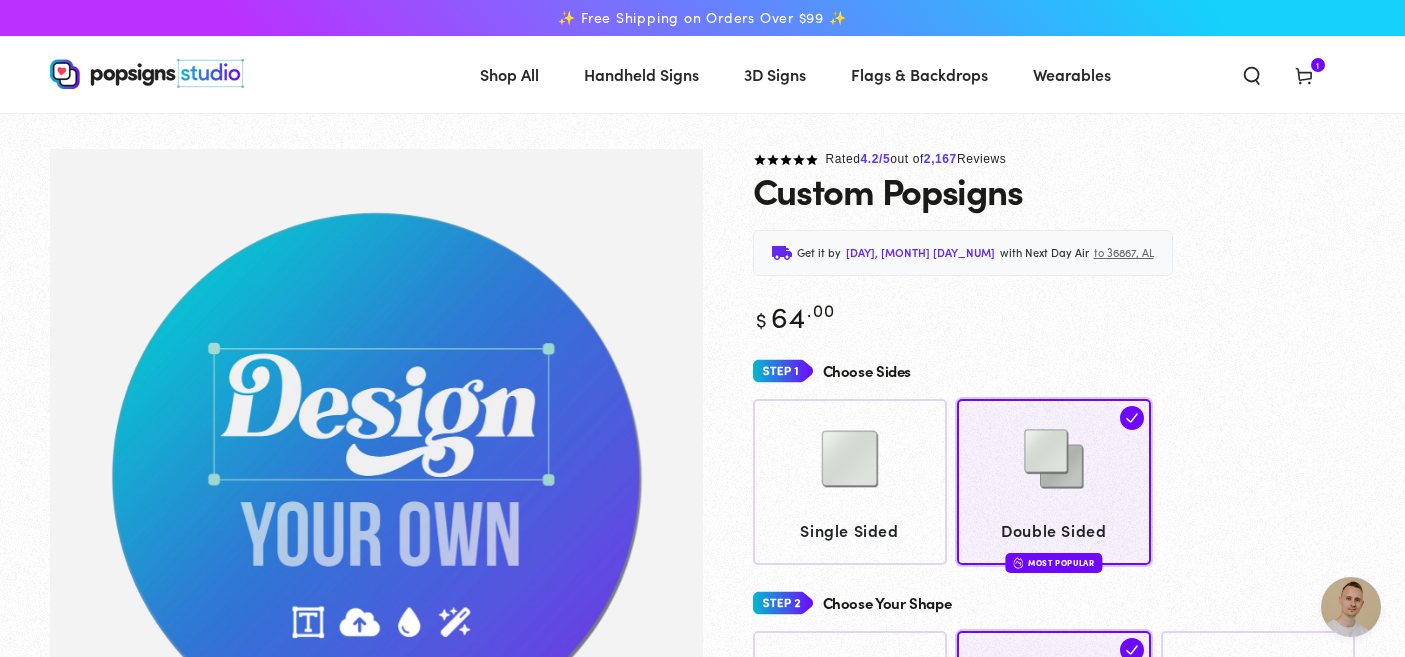 click on "✨  Free Shipping on Orders Over $99 ✨
Shop All
Shop All
Shop By Product" at bounding box center [702, 1766] 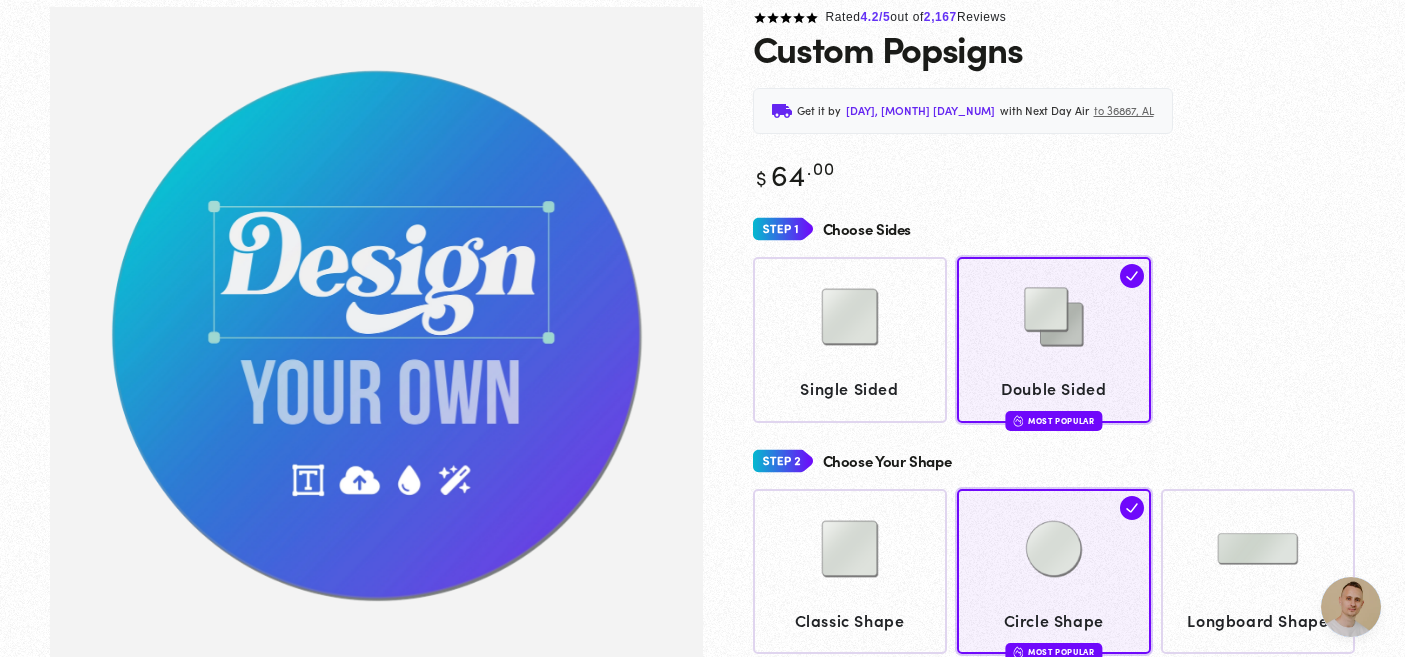 scroll, scrollTop: 149, scrollLeft: 0, axis: vertical 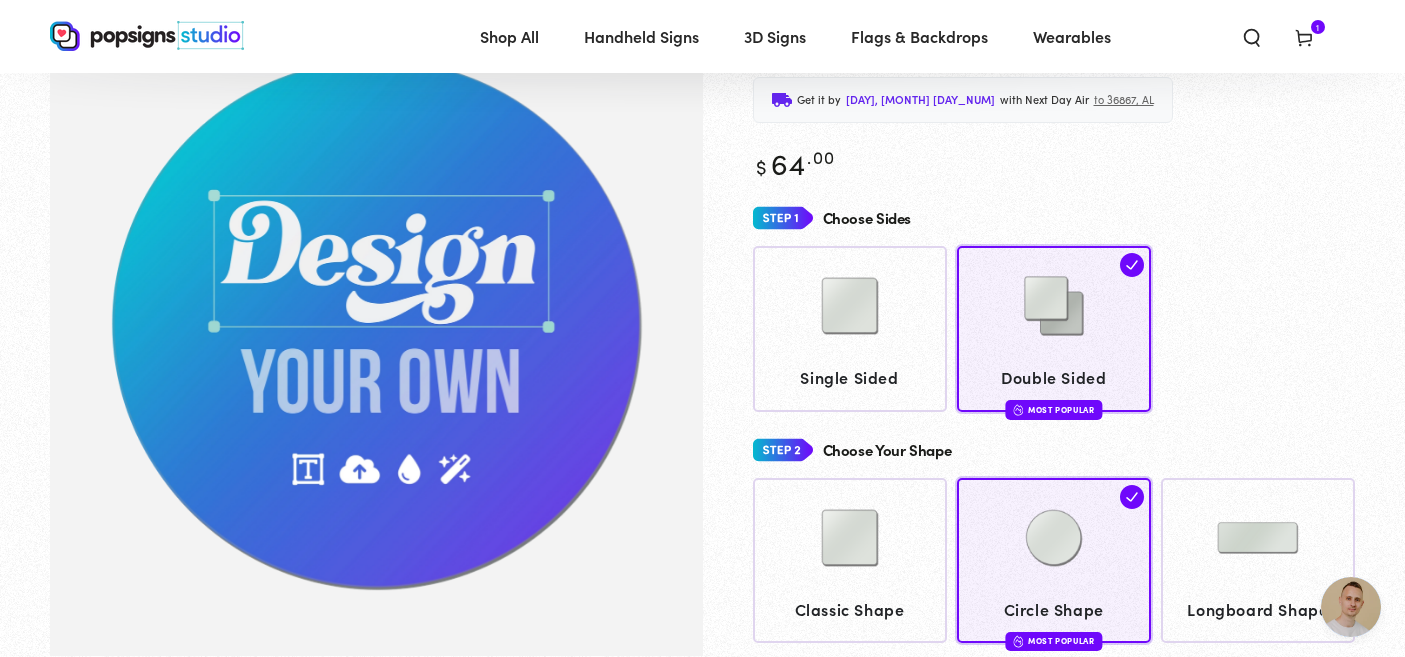 click 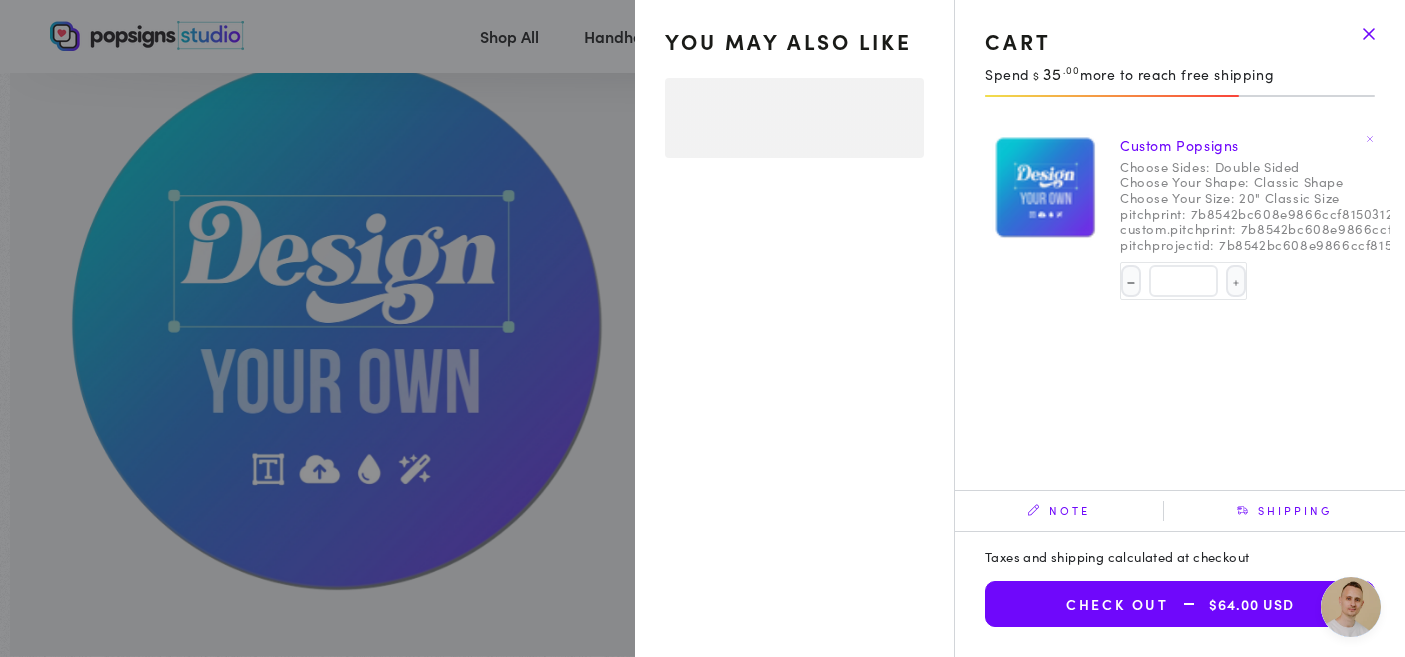 select on "**********" 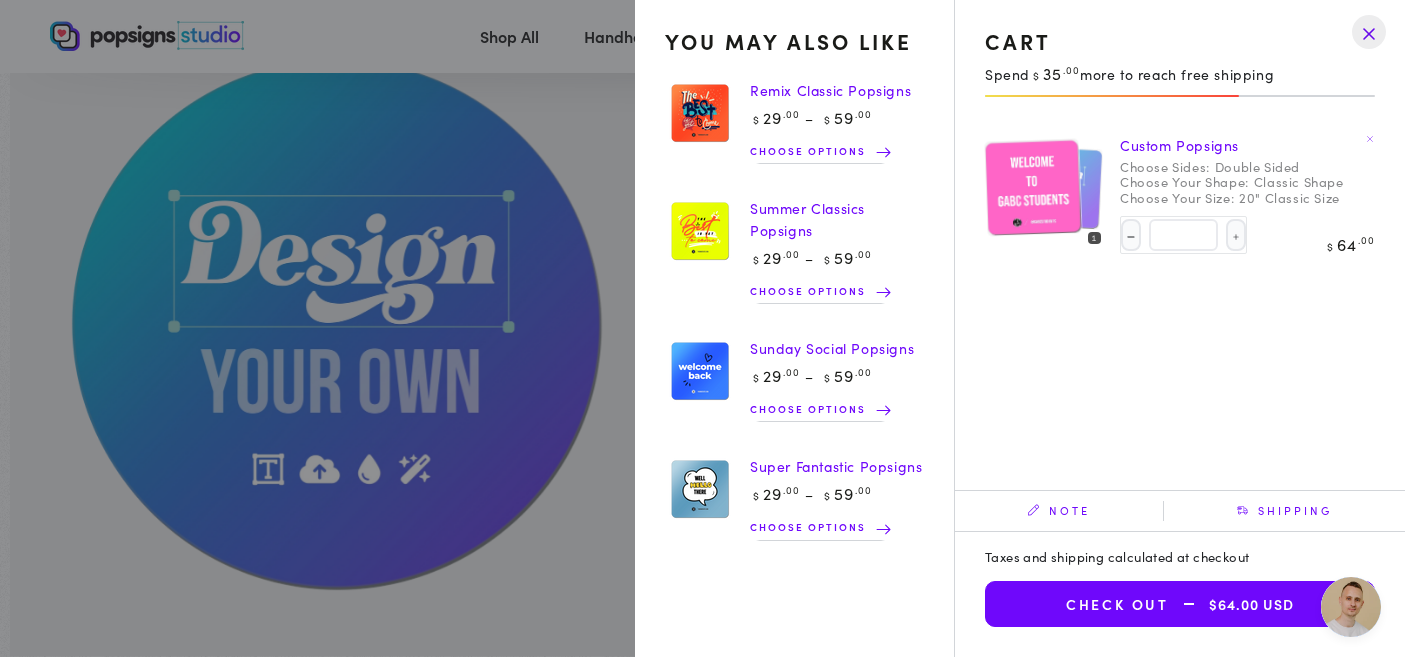 click on "[ORG]
Choose Sides:
Double Sided
Choose Your Shape:
Classic Shape
Choose Your Size:
20" Classic Size
pitchprint:
[HASH]
custom.pitchprint:
[HASH]
pitchprojectid:
[HASH]
Quantity
Decrease quantity for [ORG]
*" 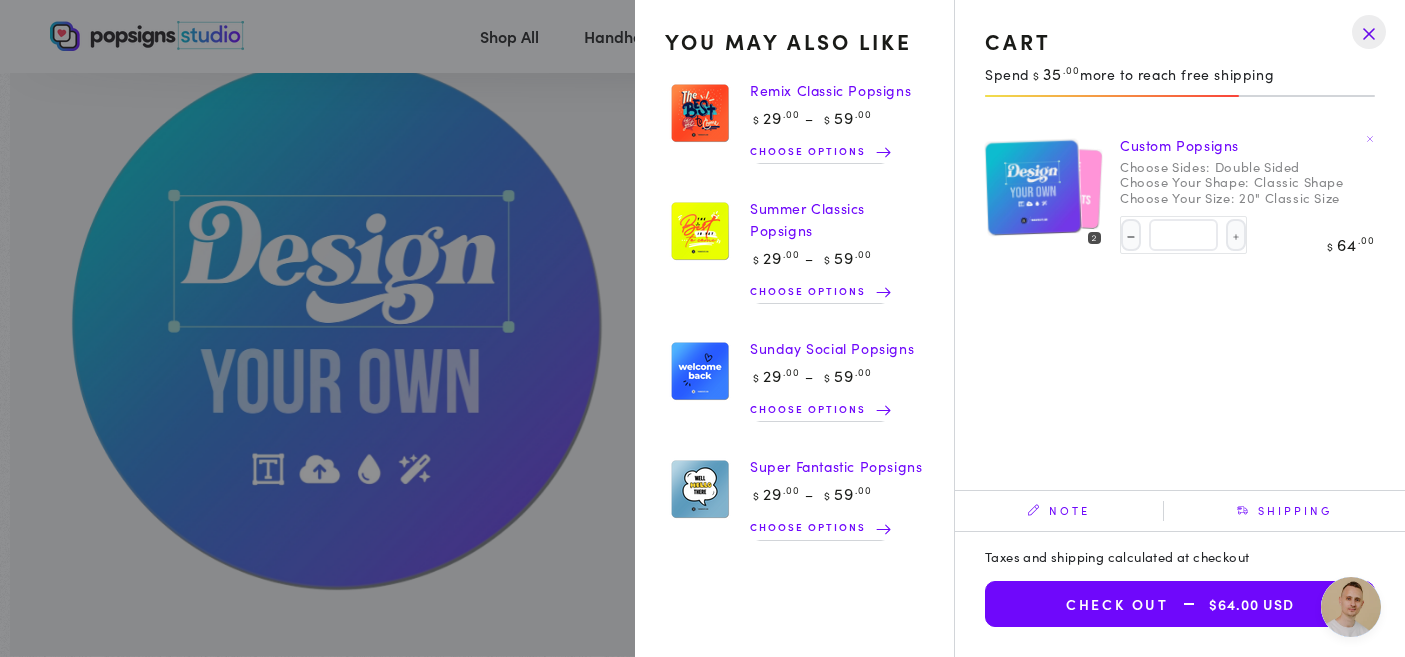 click 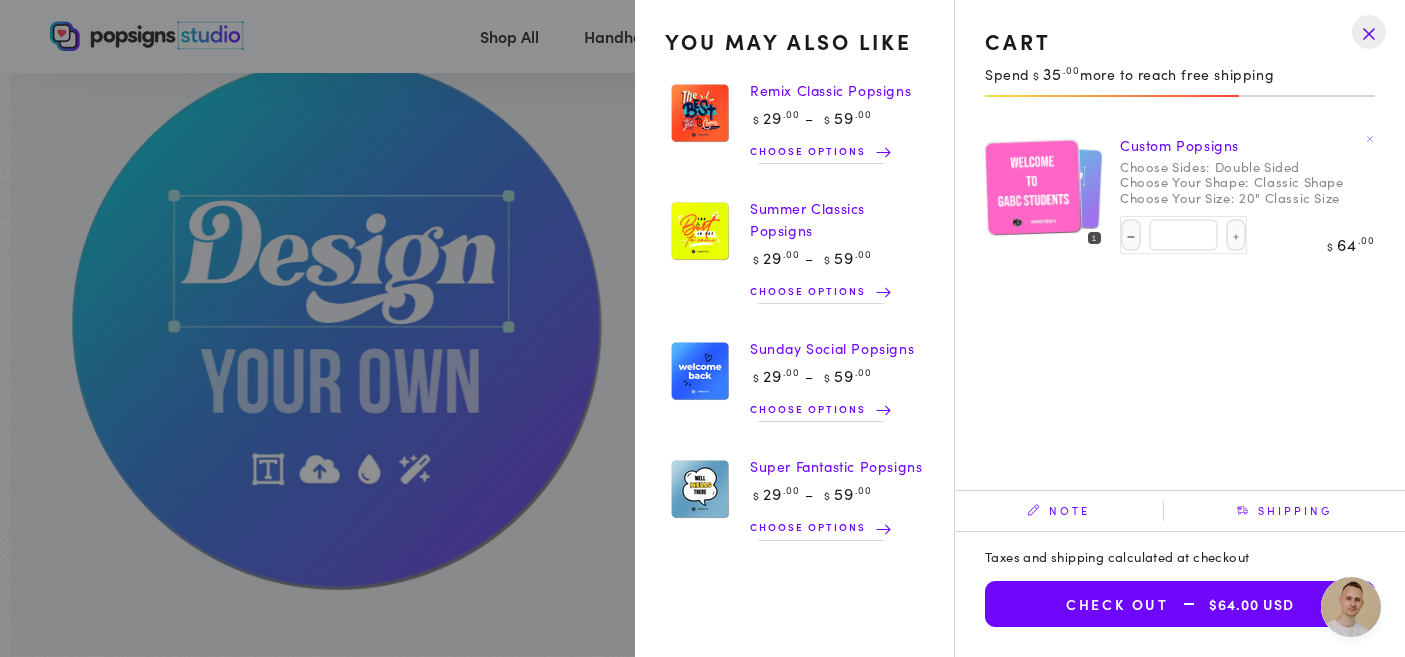 click on "[ORG] in [CITY], [STATE]" 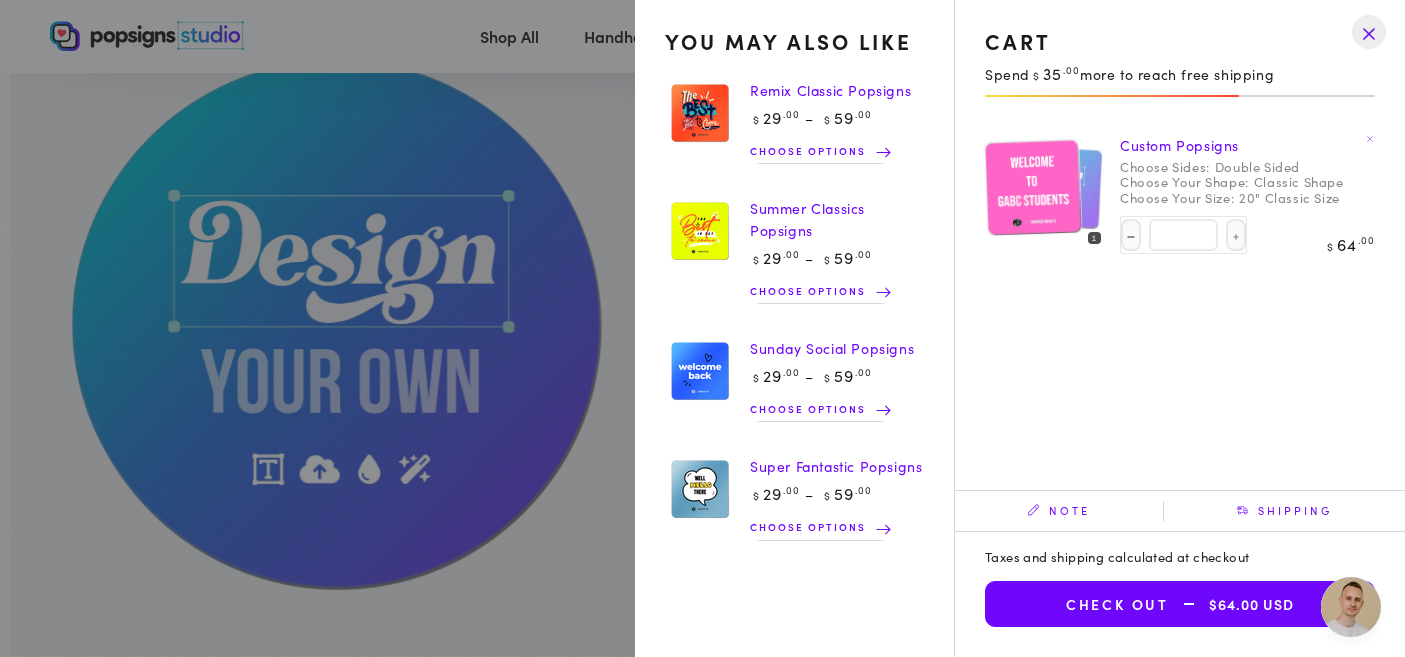 click on "Check out
$64.00 USD" at bounding box center [1180, 604] 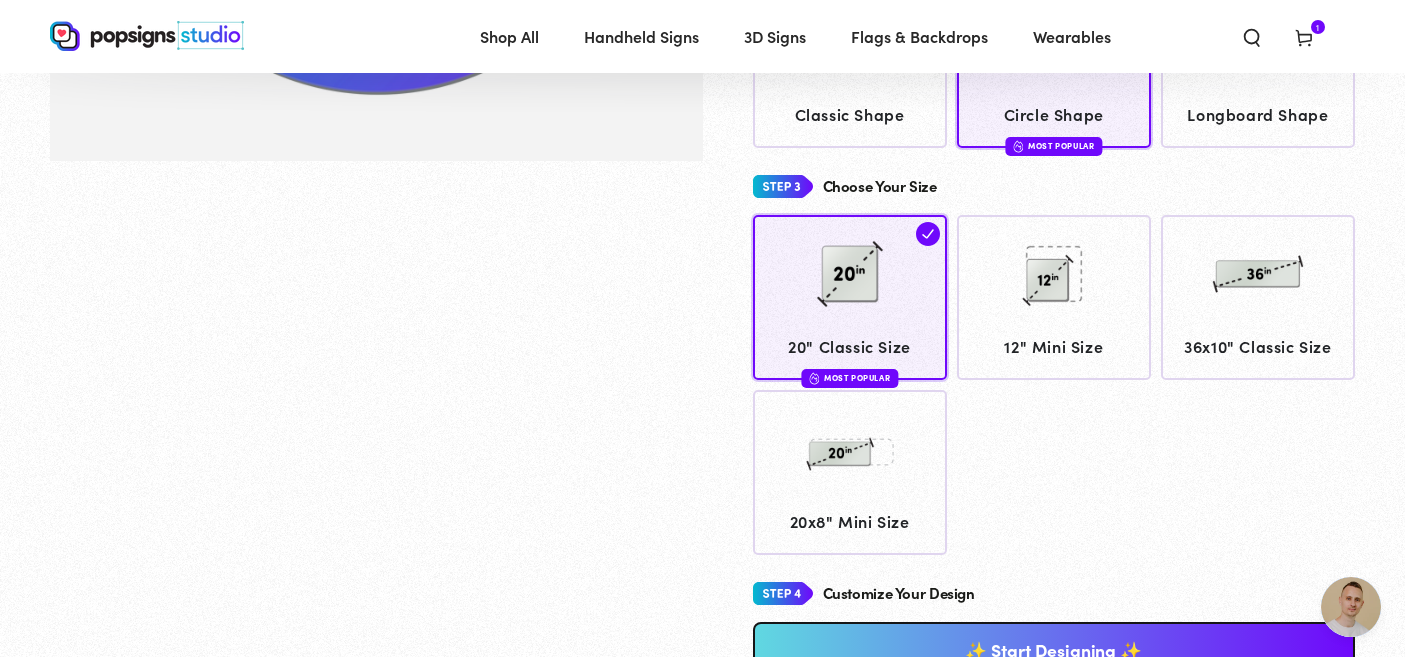 scroll, scrollTop: 561, scrollLeft: 0, axis: vertical 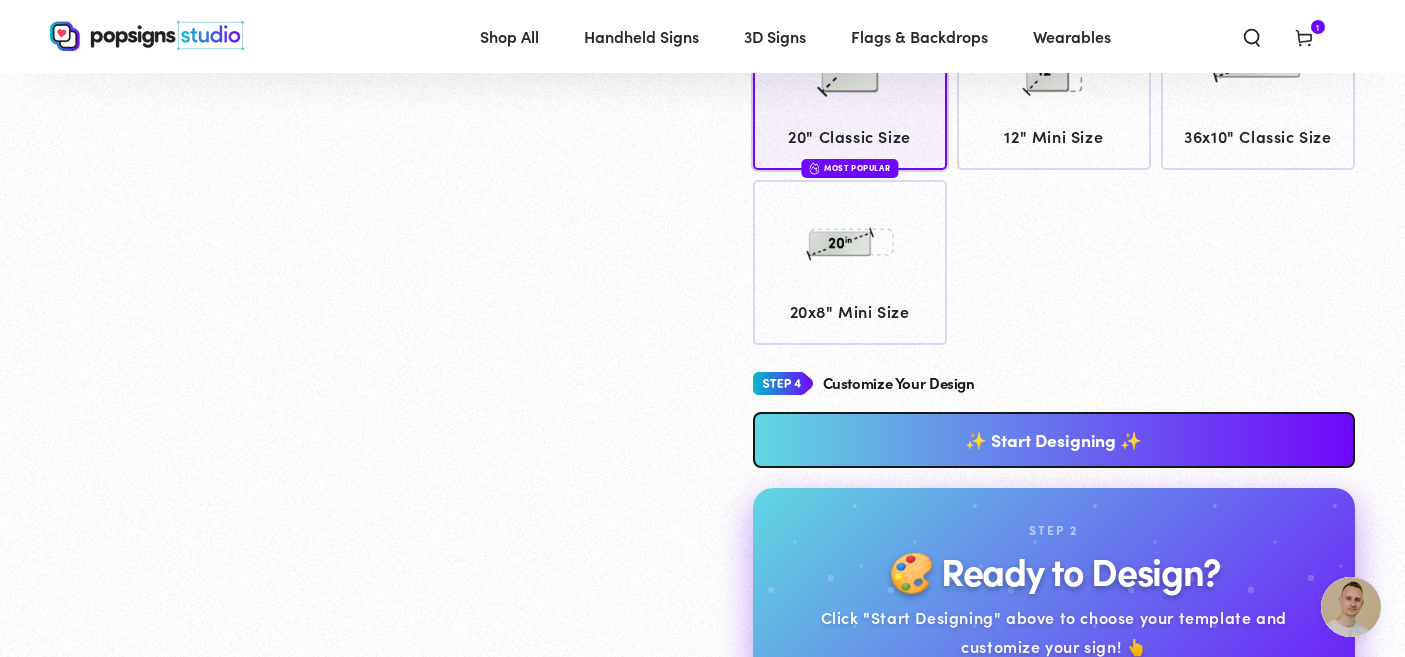 click on "✨ Start Designing ✨" at bounding box center (1054, 440) 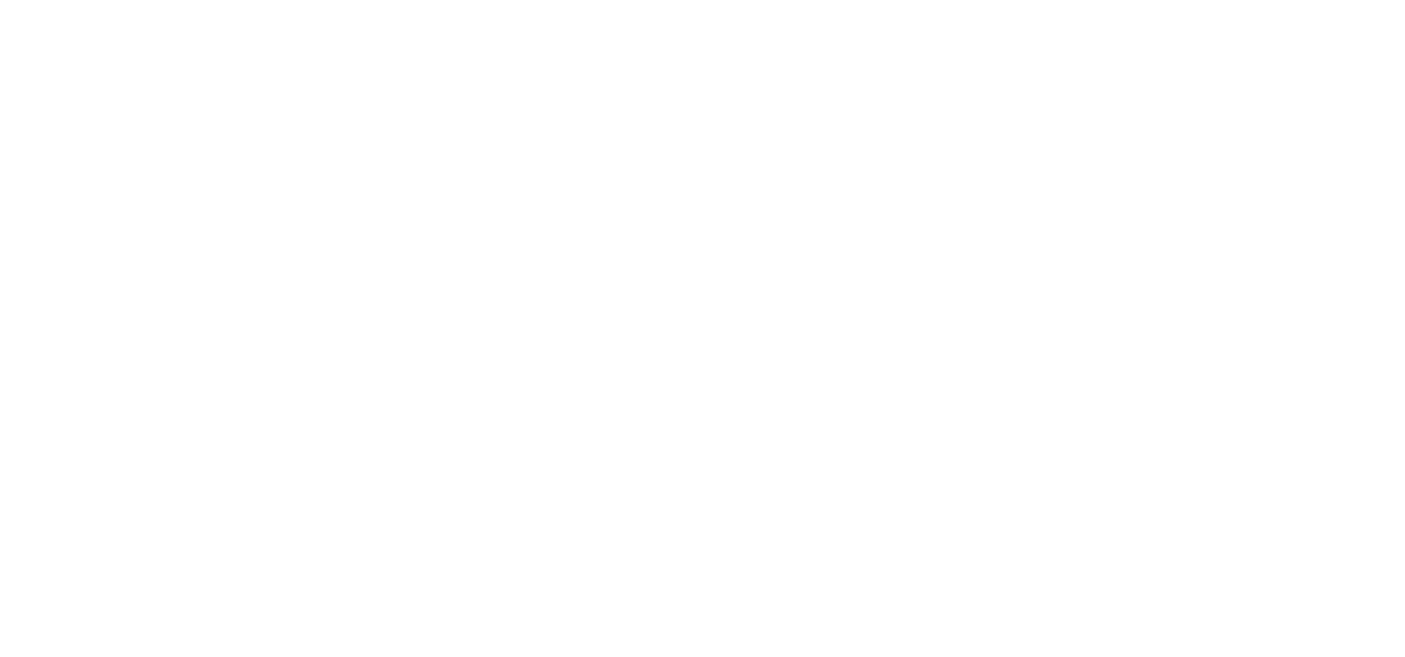 scroll, scrollTop: 0, scrollLeft: 0, axis: both 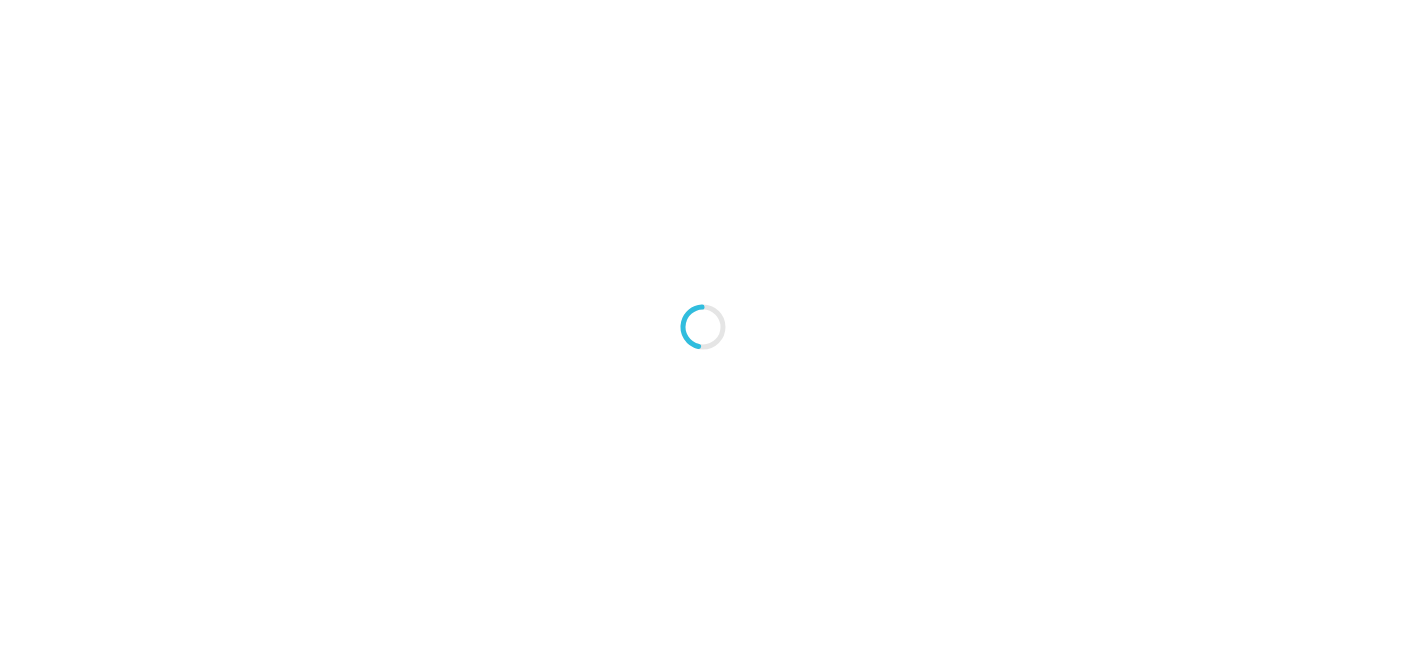 type on "An ancient tree with a door leading to a magical world" 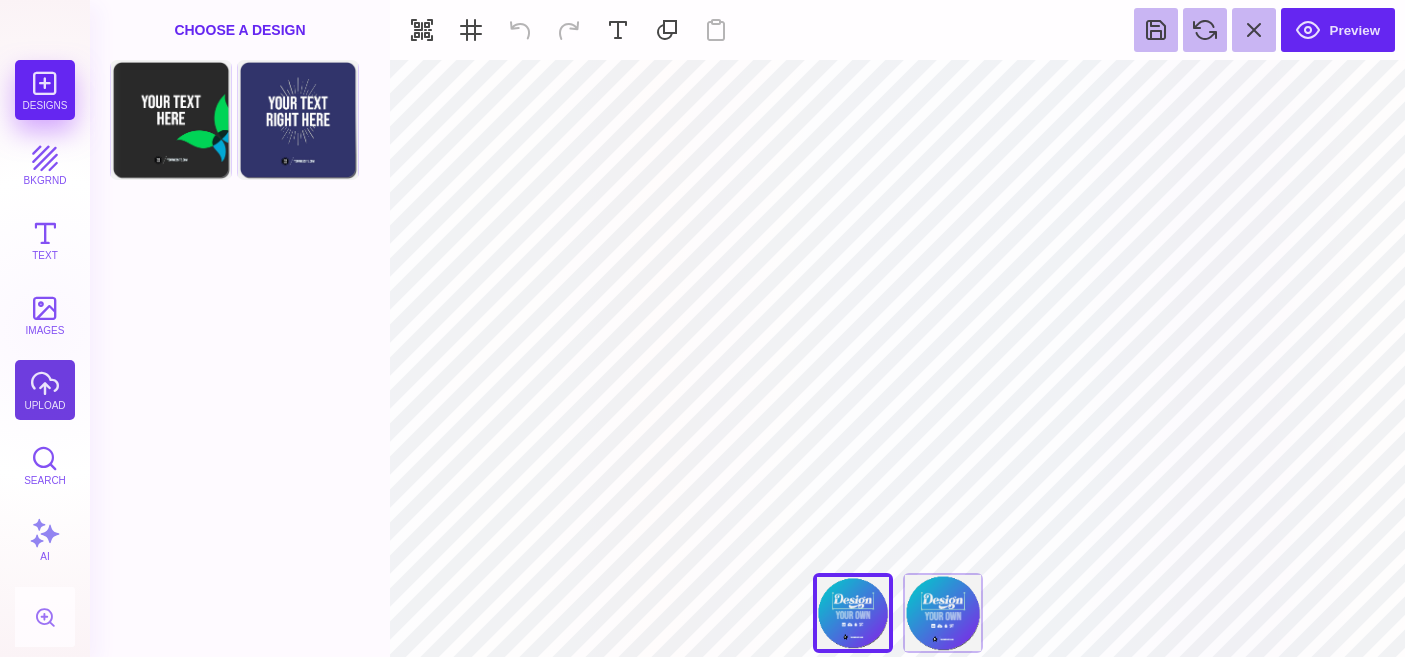 click on "upload" at bounding box center (45, 390) 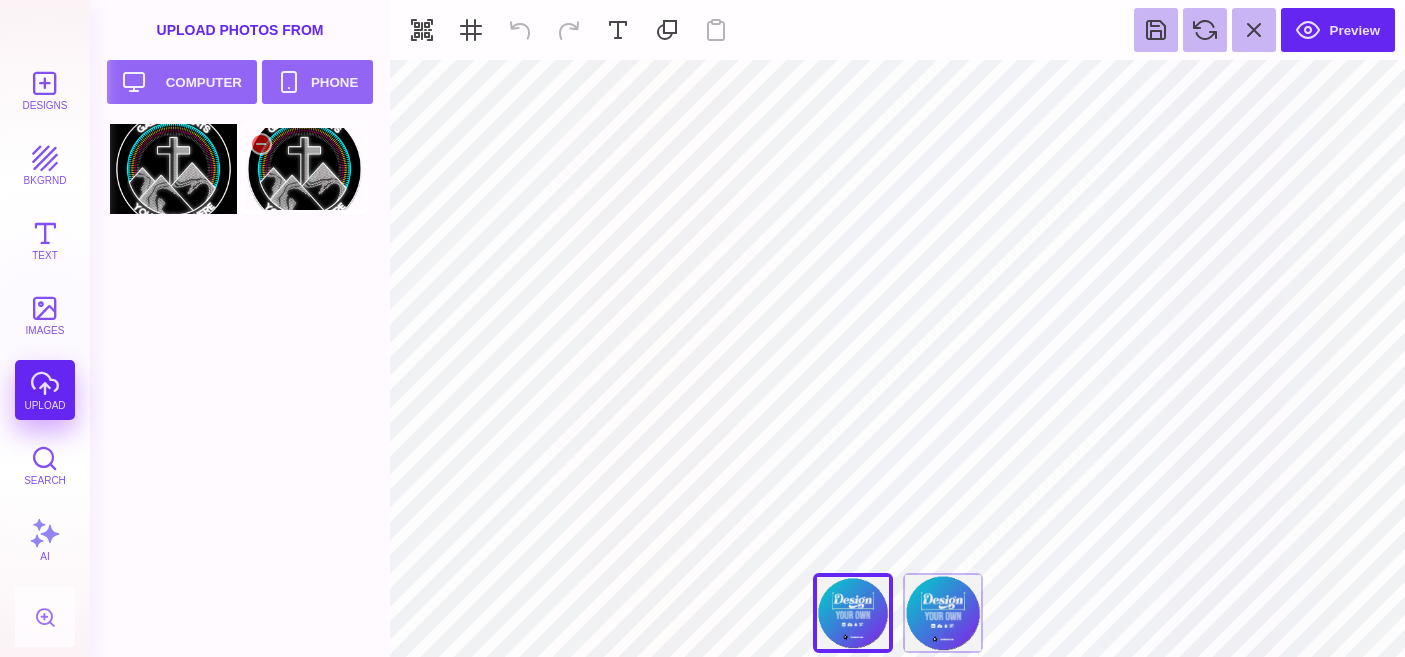 click at bounding box center (304, 169) 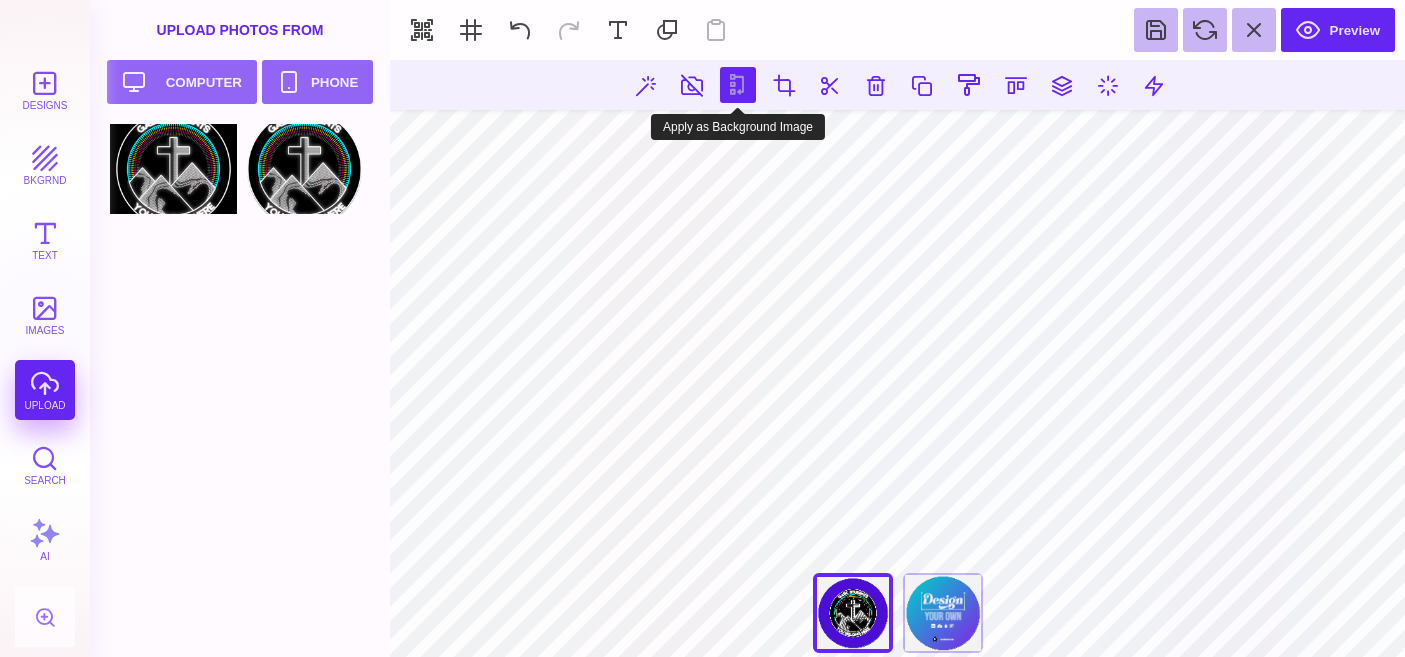 click at bounding box center (738, 85) 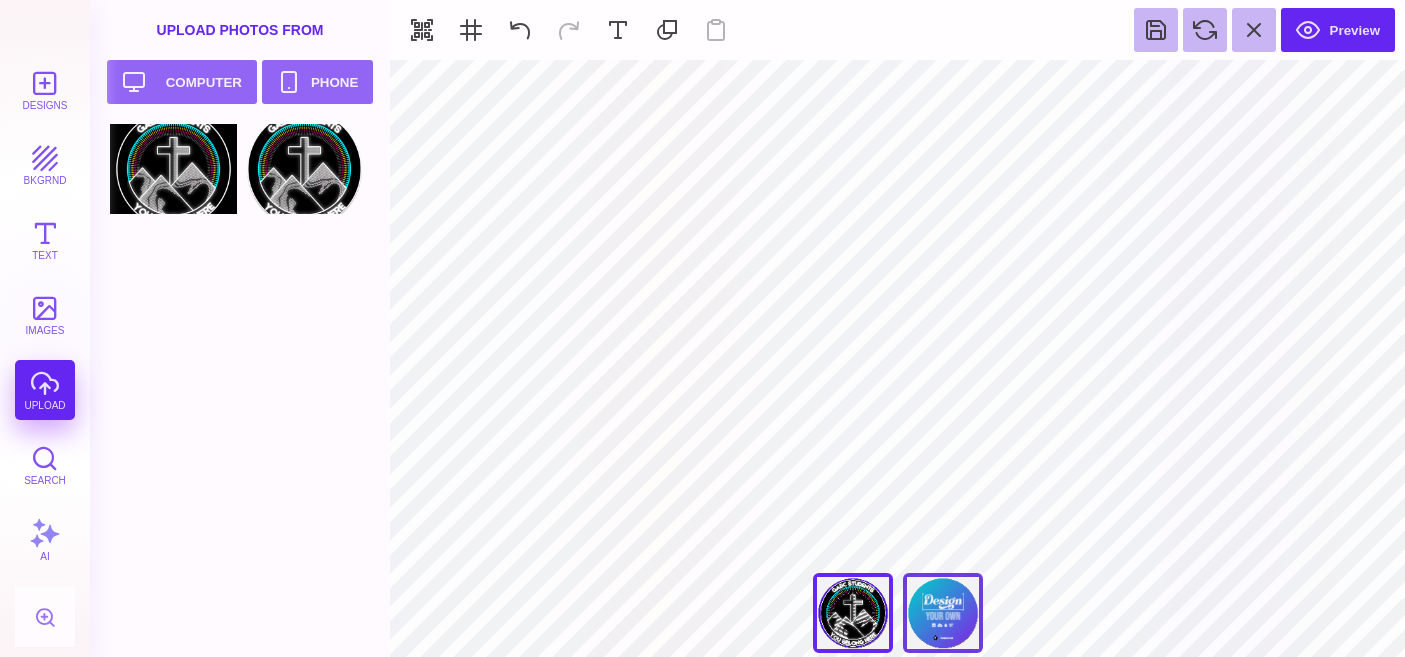 click on "Back" at bounding box center (943, 613) 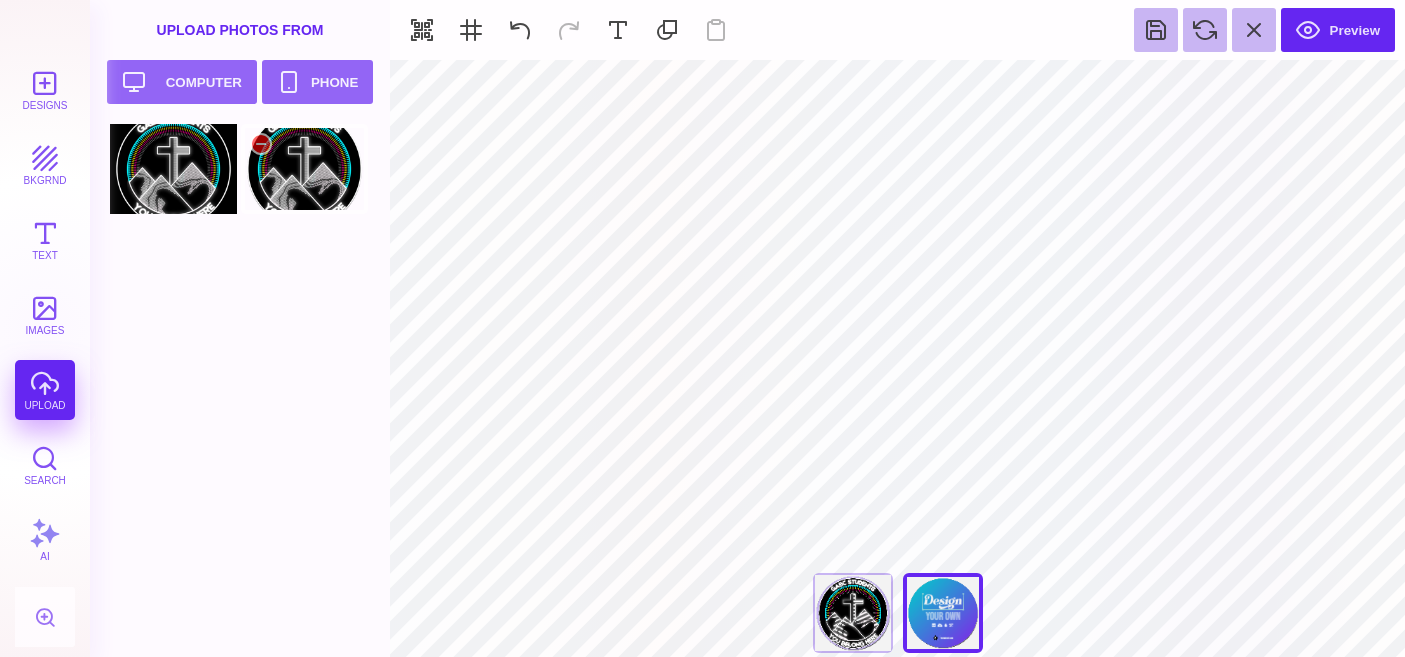 click at bounding box center (304, 169) 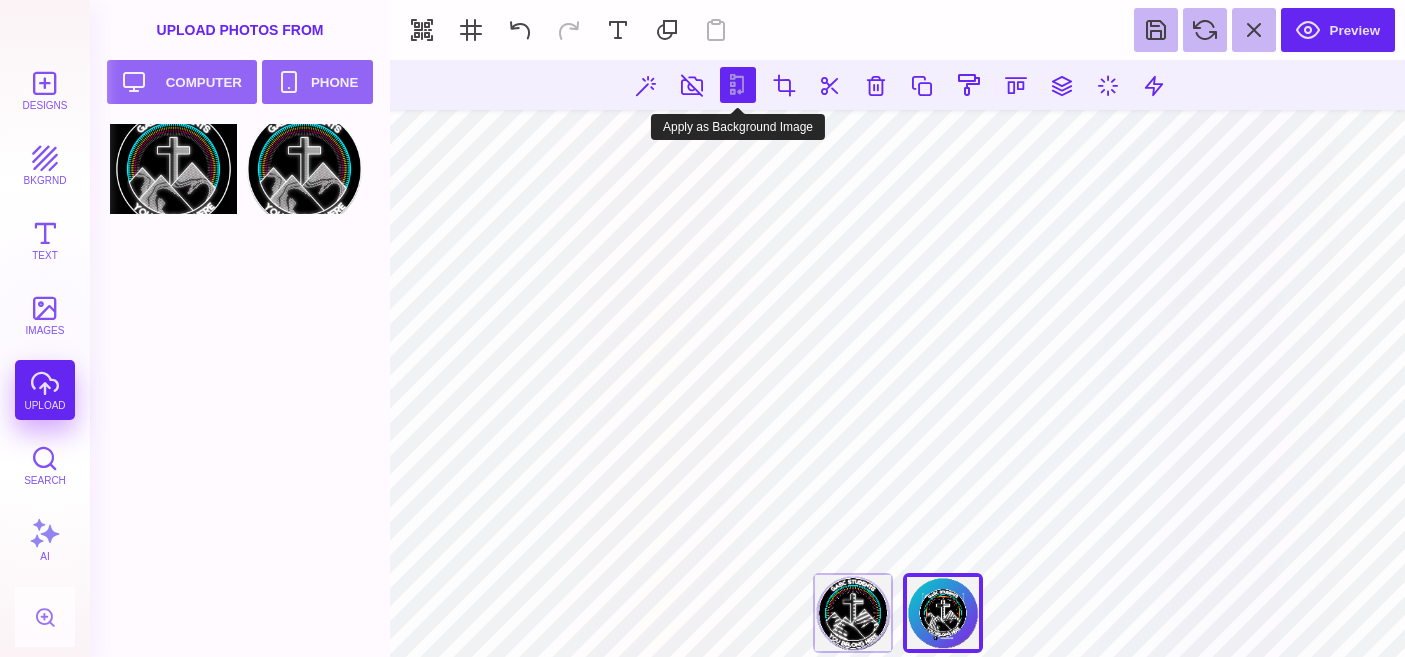 click at bounding box center (738, 85) 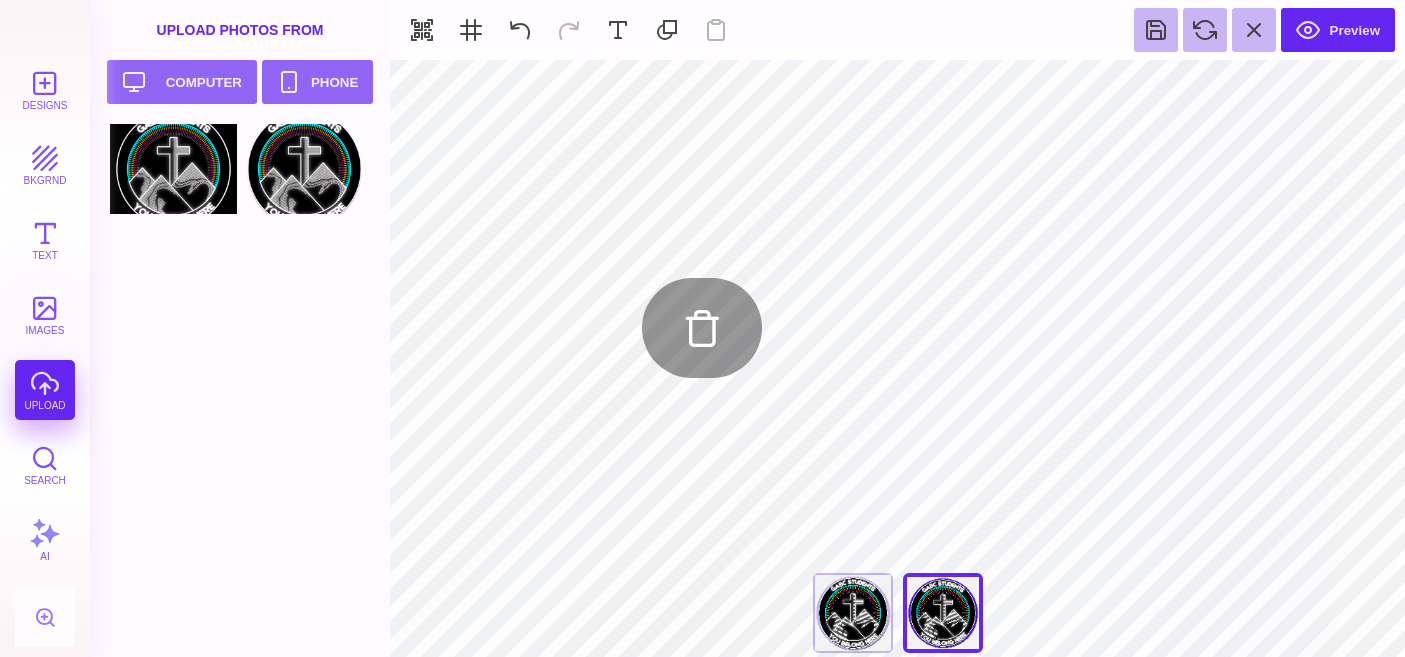 type on "#E7F3F5" 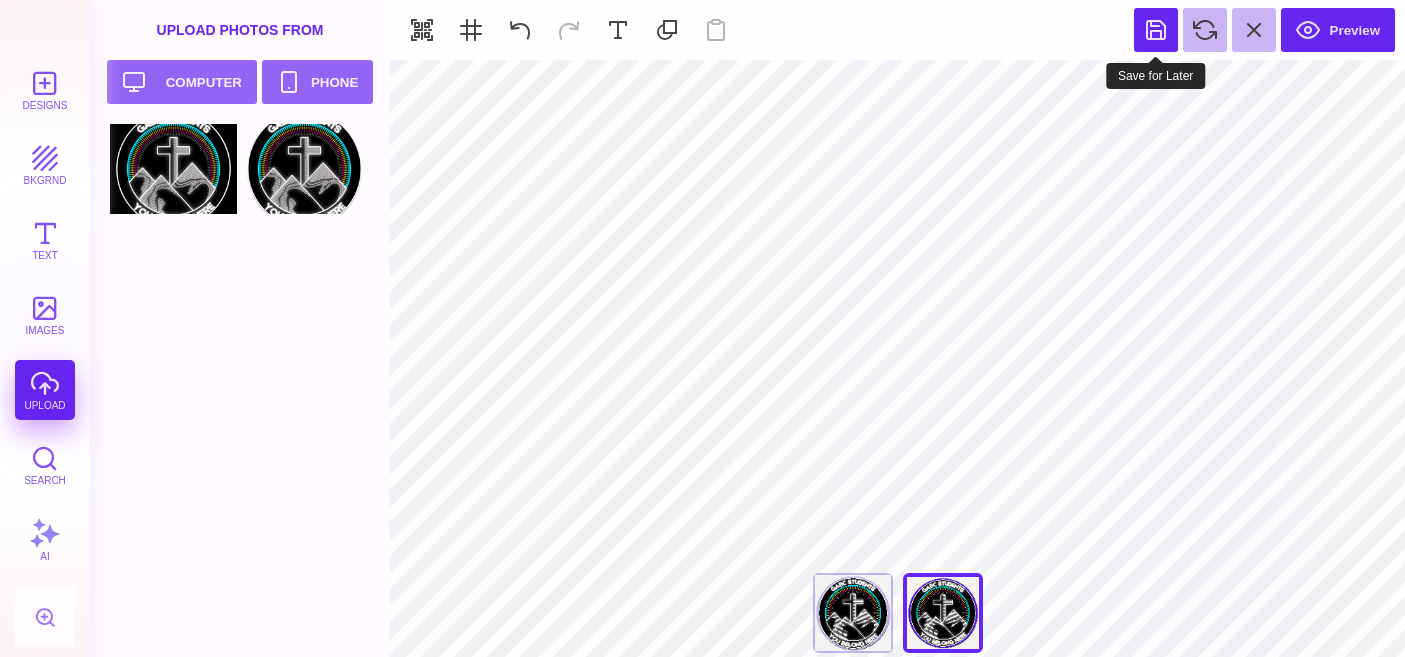 click at bounding box center [1156, 30] 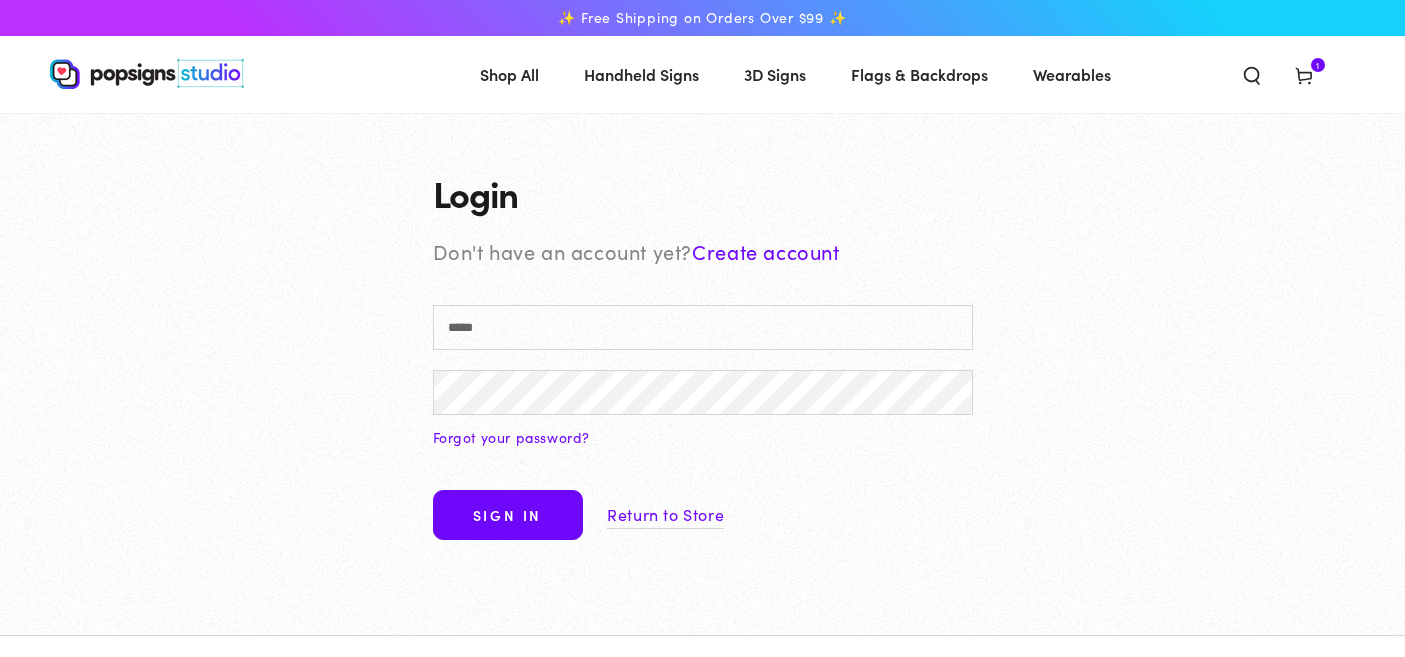 scroll, scrollTop: 0, scrollLeft: 0, axis: both 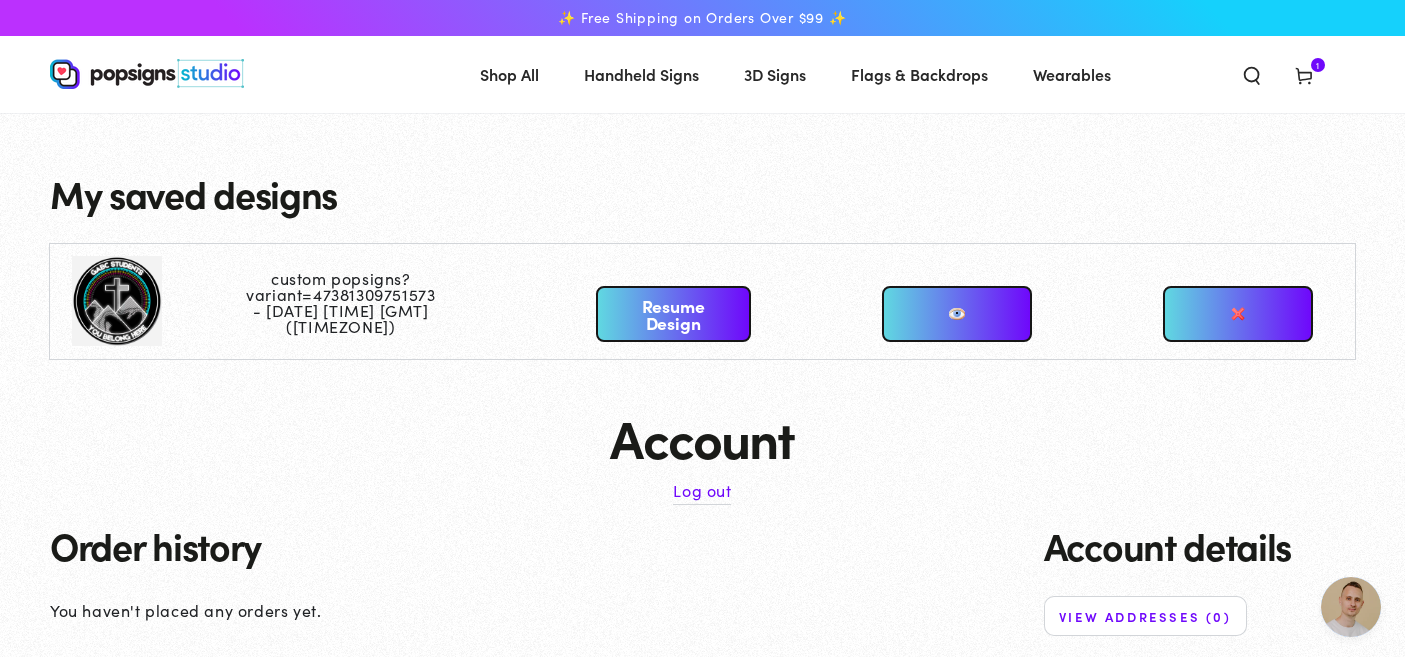 click on "Resume Design" at bounding box center [673, 314] 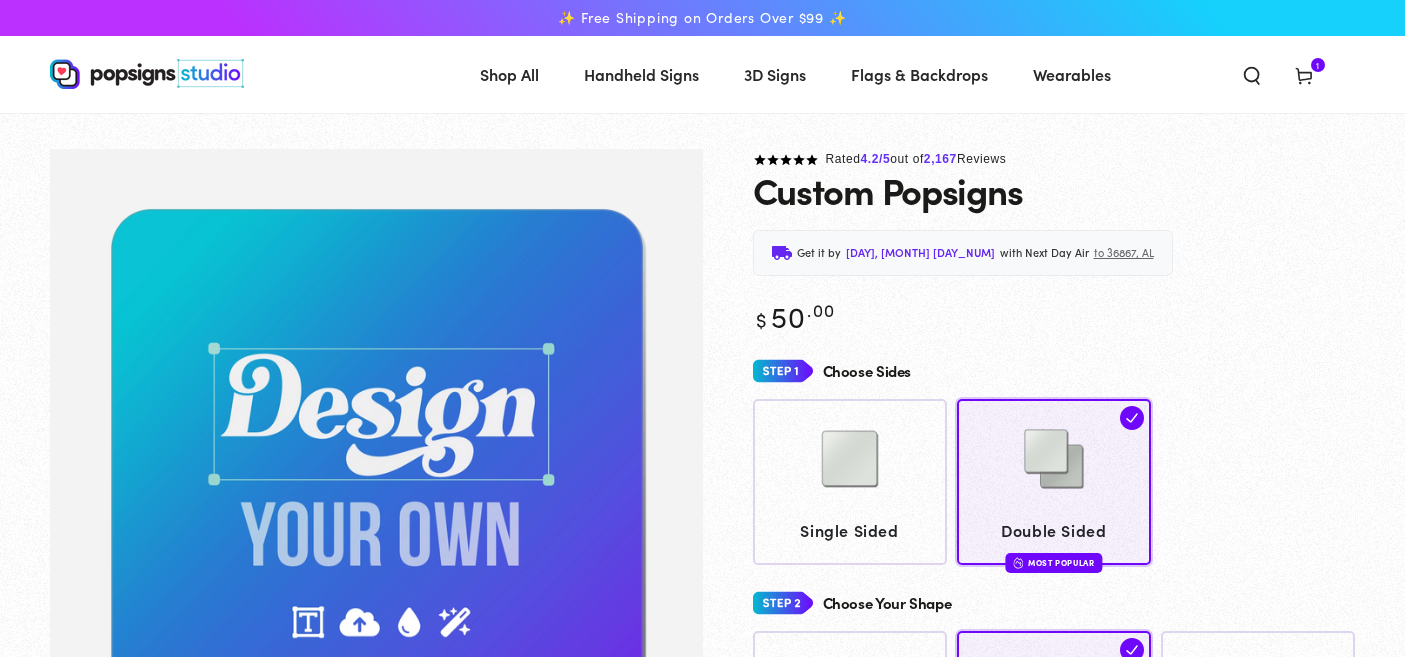 scroll, scrollTop: 0, scrollLeft: 0, axis: both 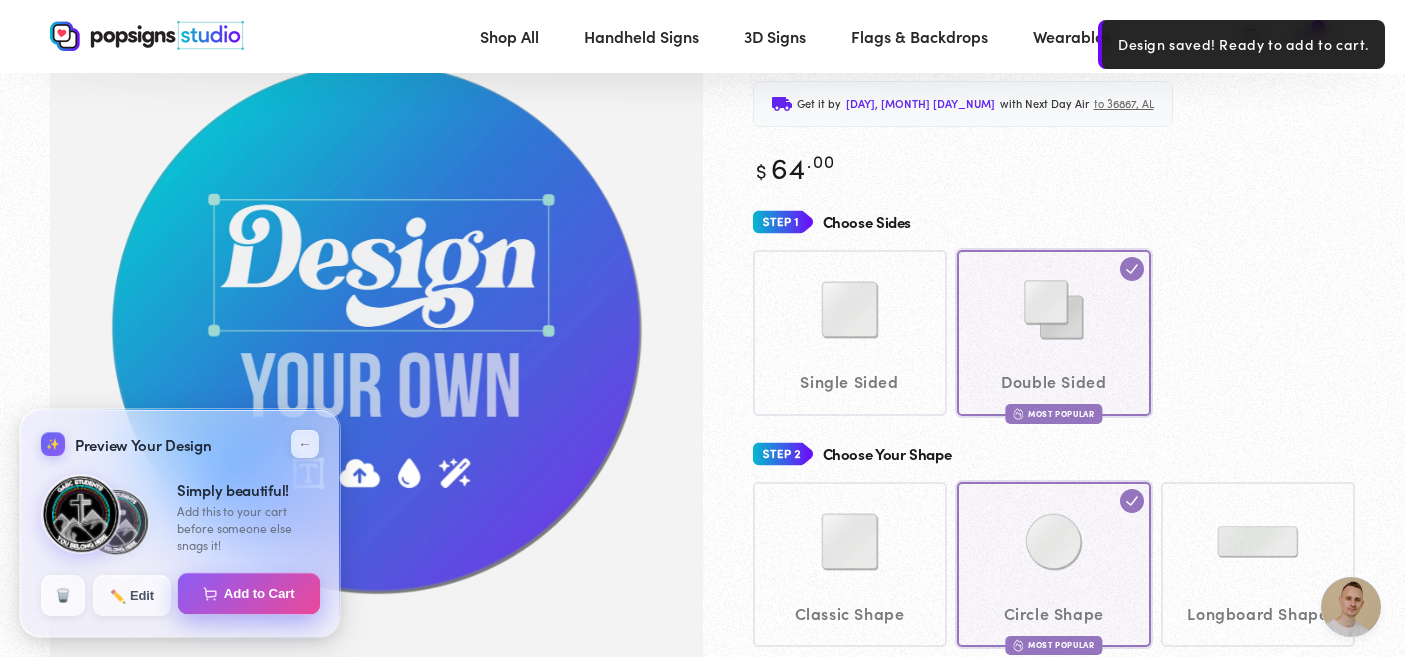 click on "Add to Cart" at bounding box center [249, 594] 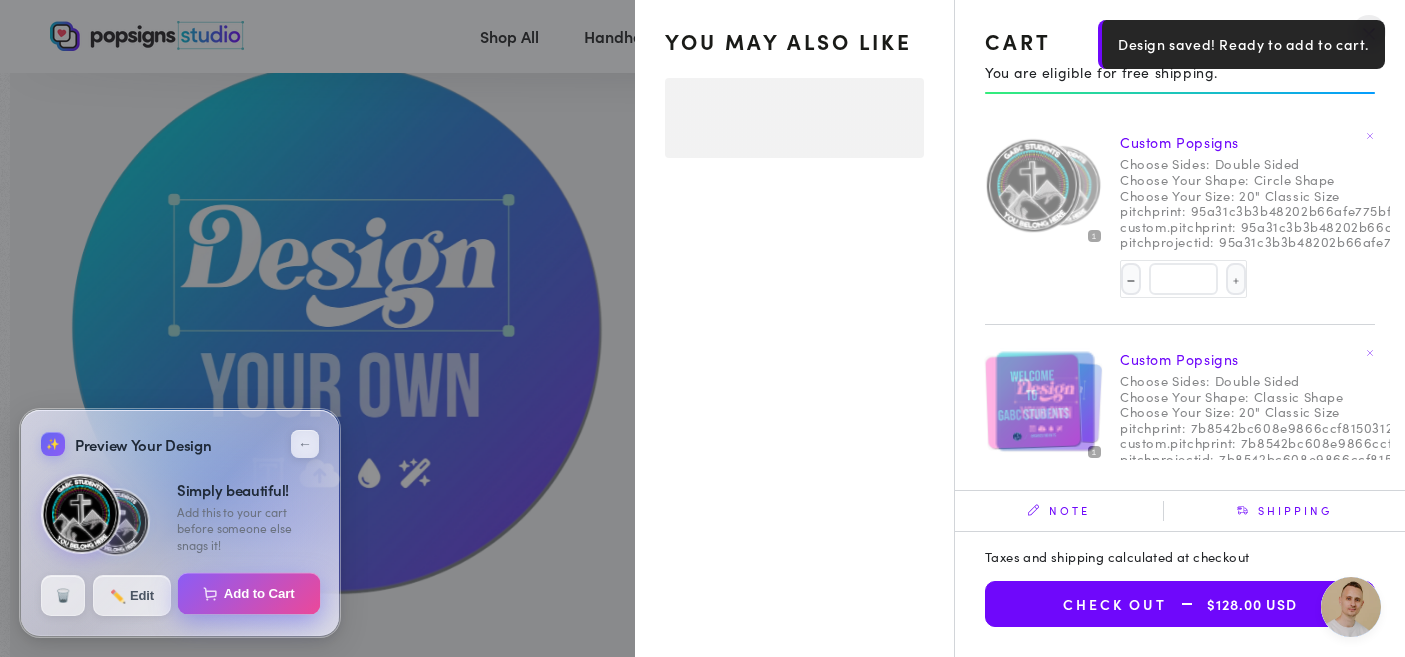select on "**********" 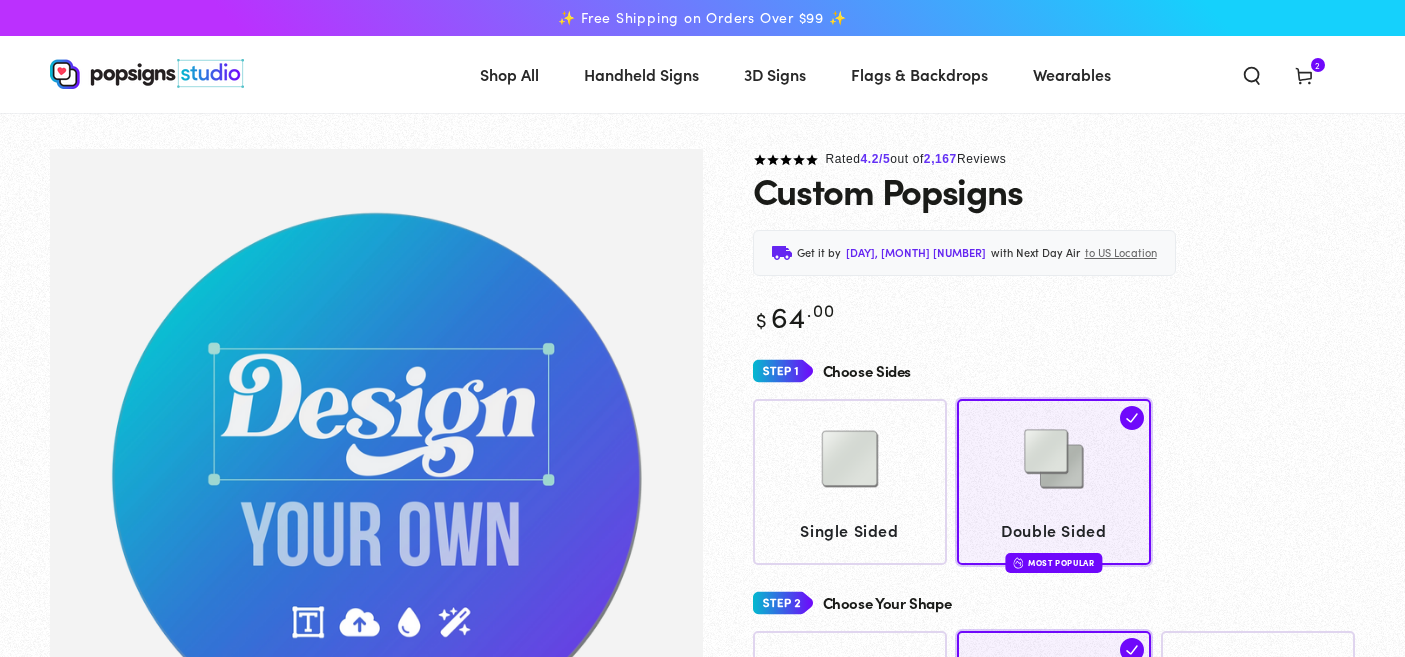 scroll, scrollTop: 141, scrollLeft: 0, axis: vertical 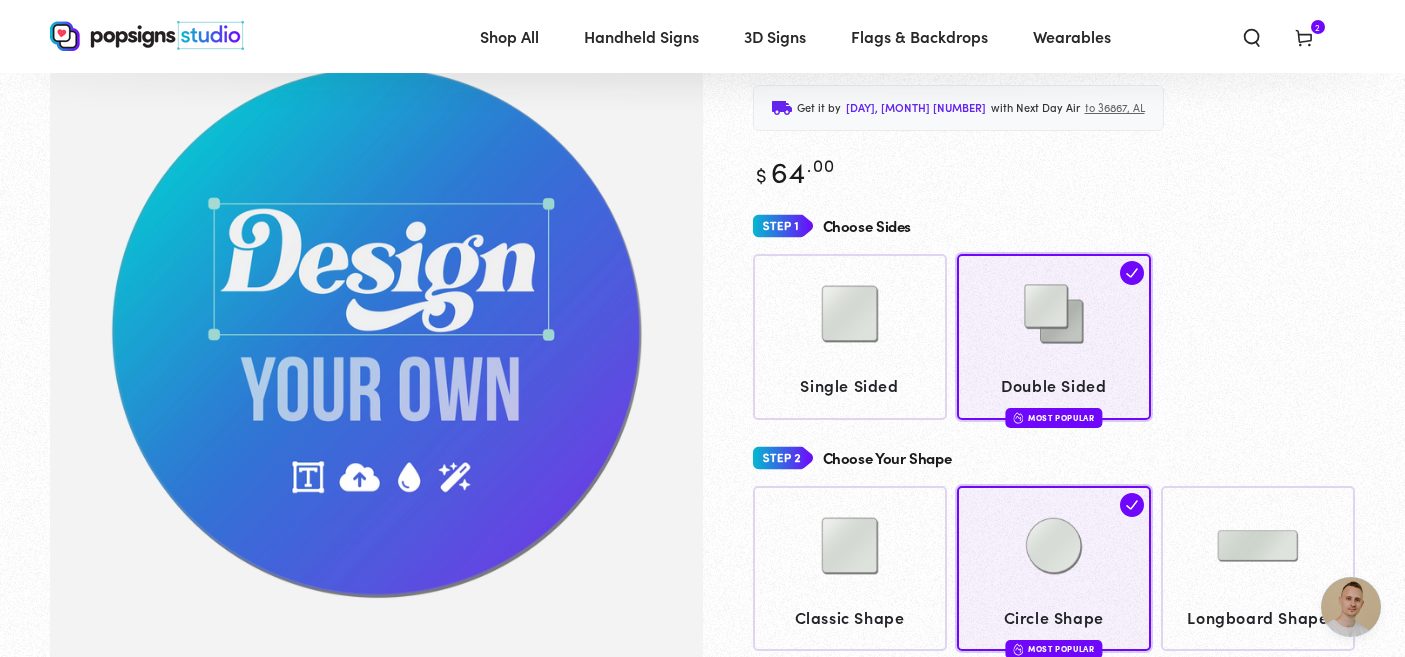 click 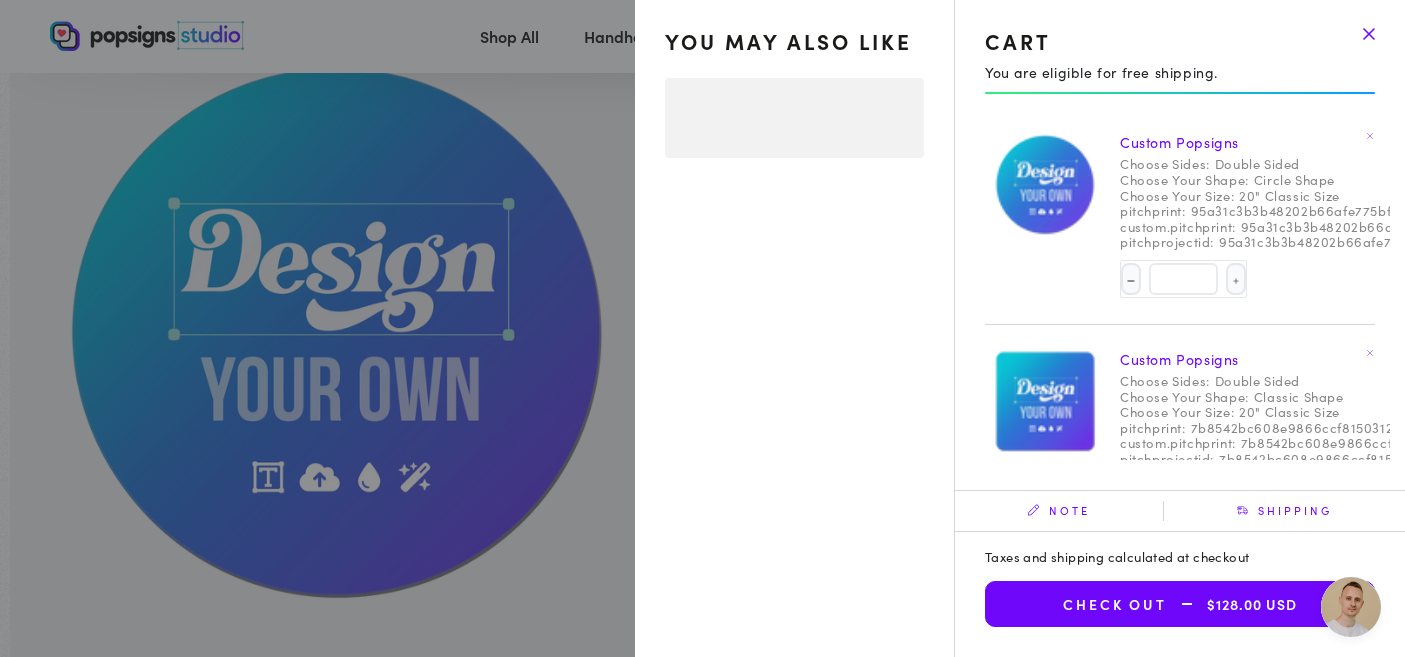 select on "**********" 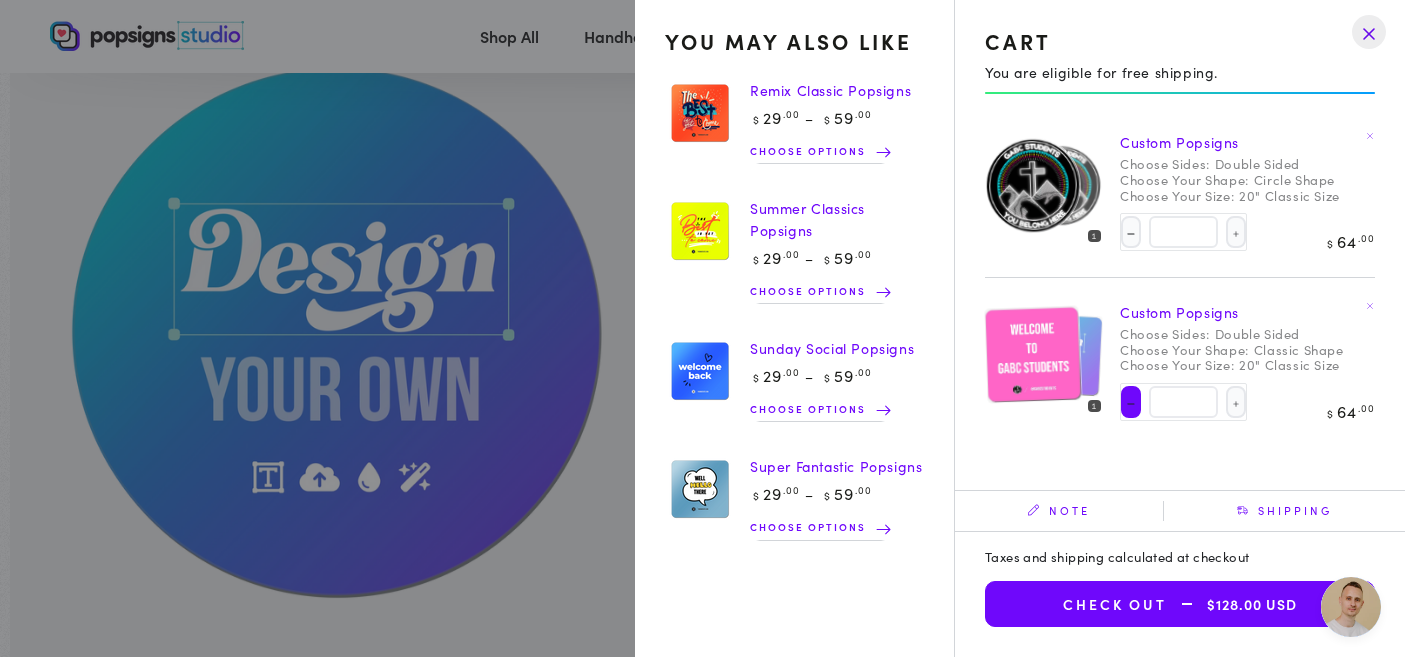 click on "Decrease quantity for Custom Popsigns" 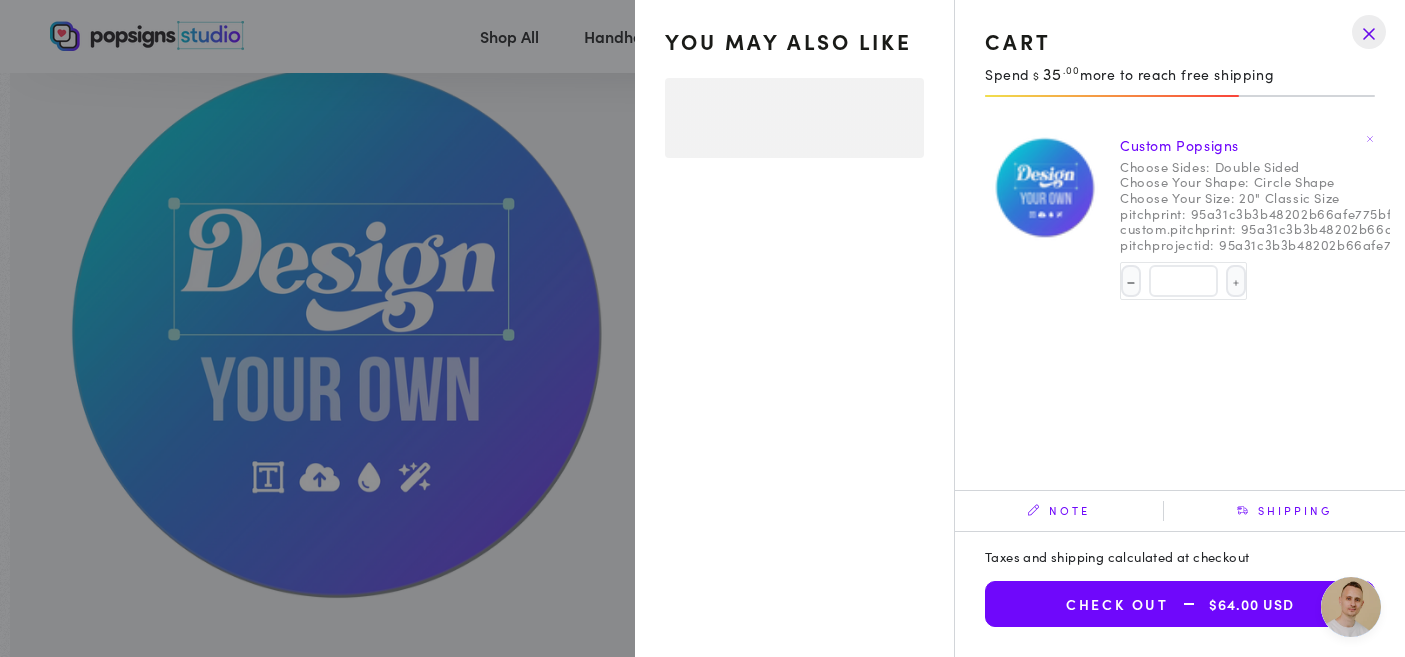 select on "**********" 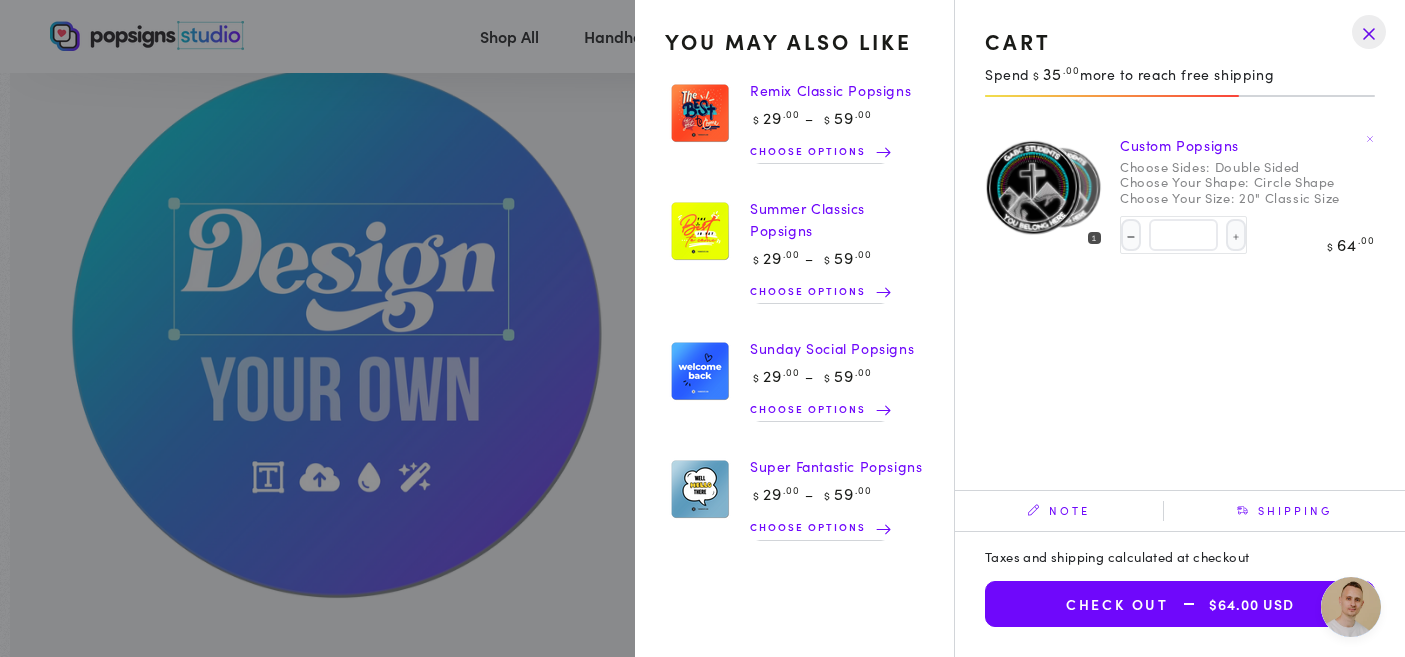 click at bounding box center (1369, 32) 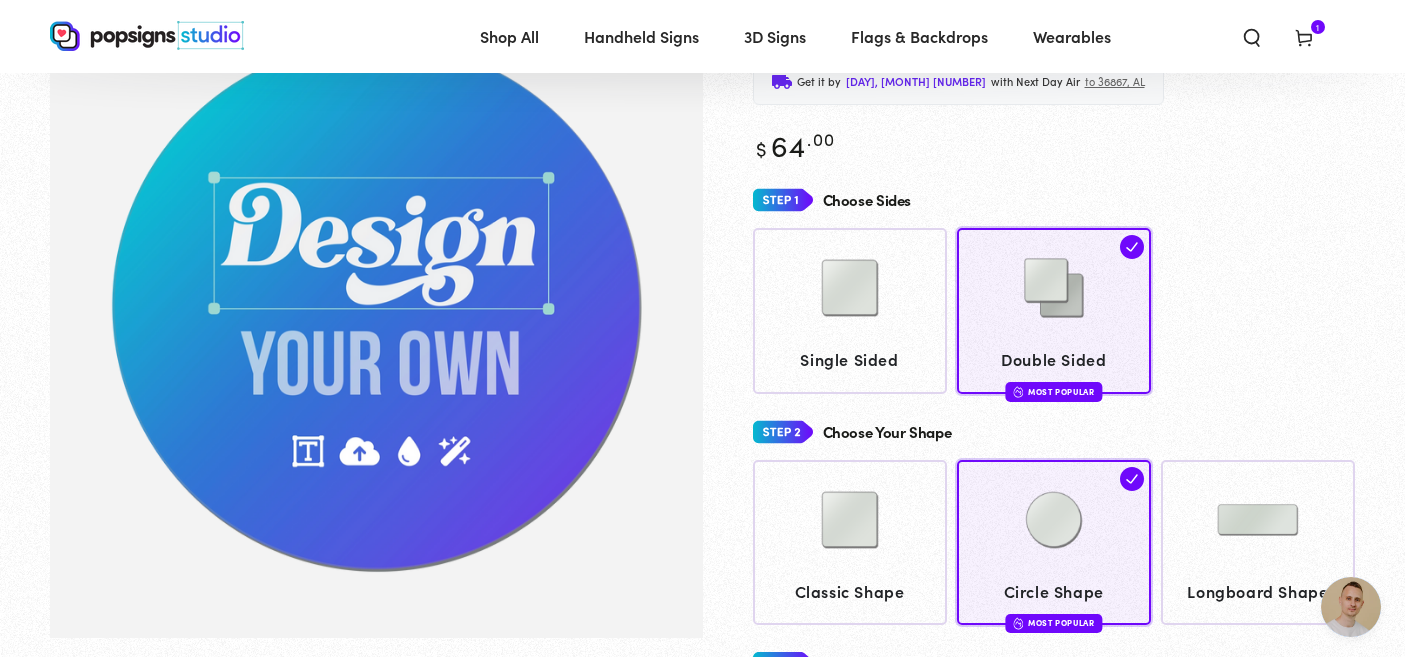 scroll, scrollTop: 184, scrollLeft: 0, axis: vertical 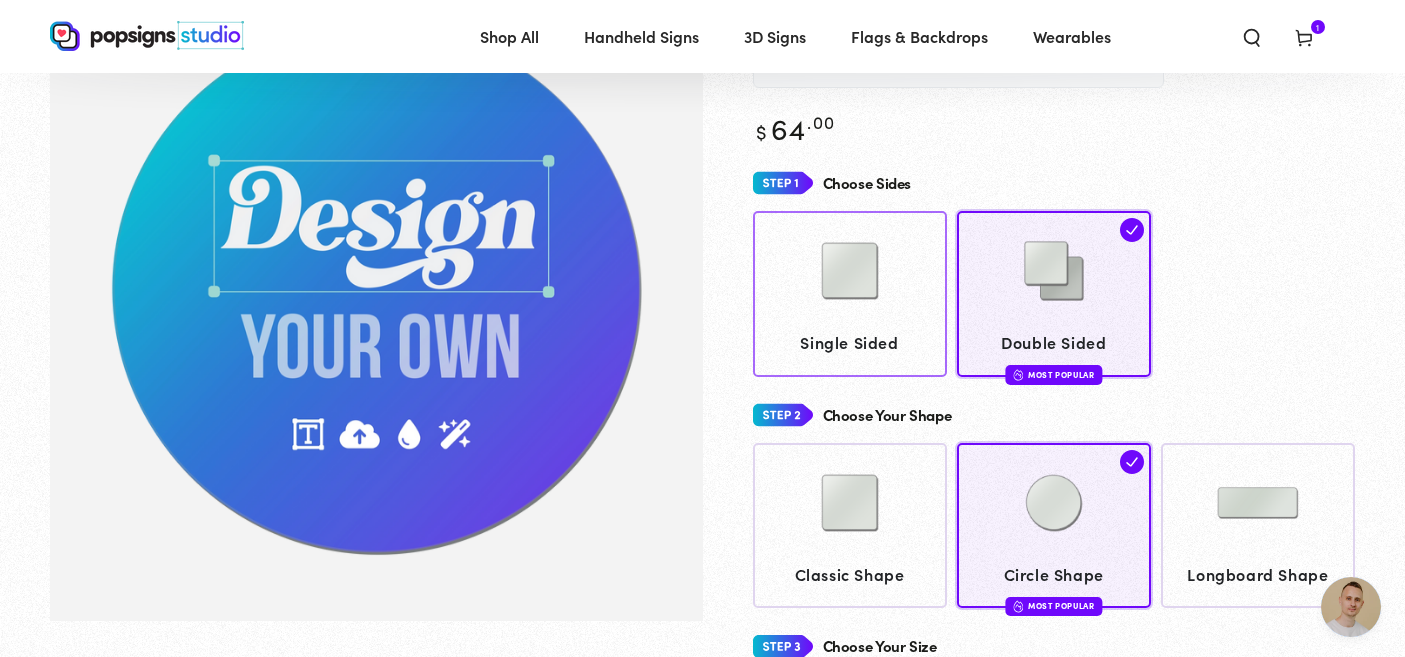click on "Single Sided" 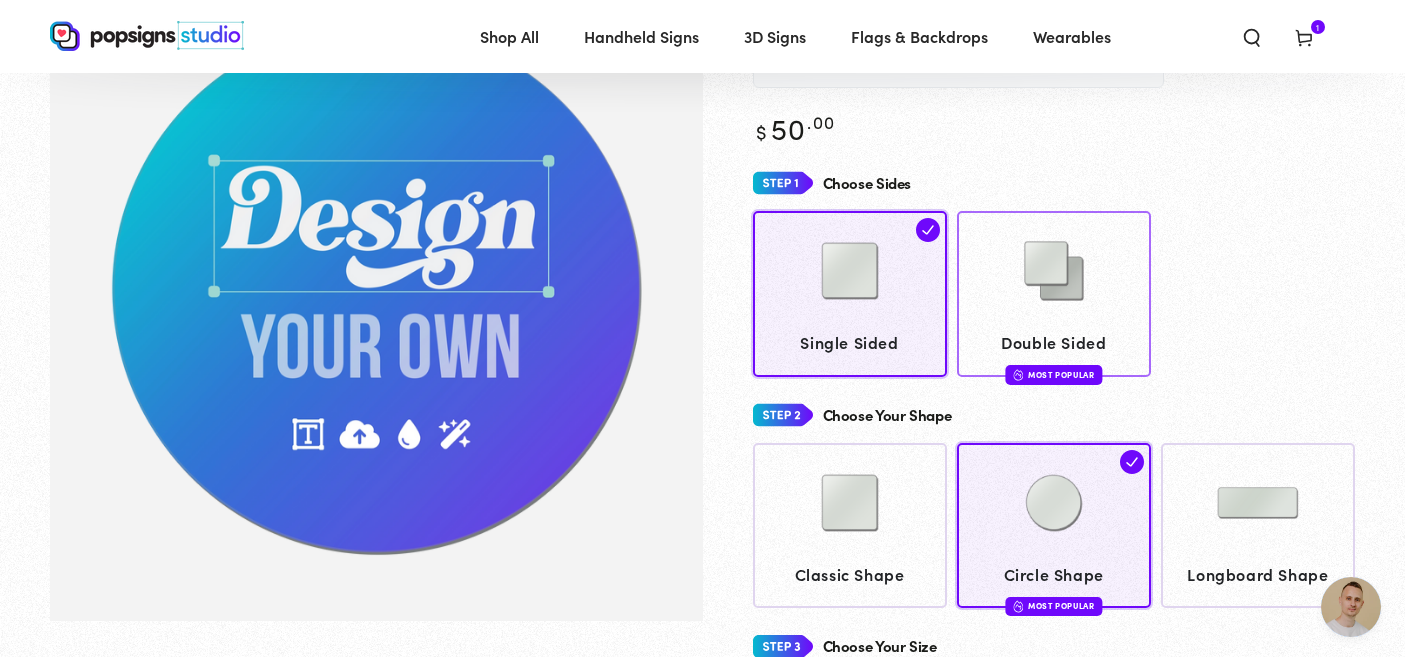 click 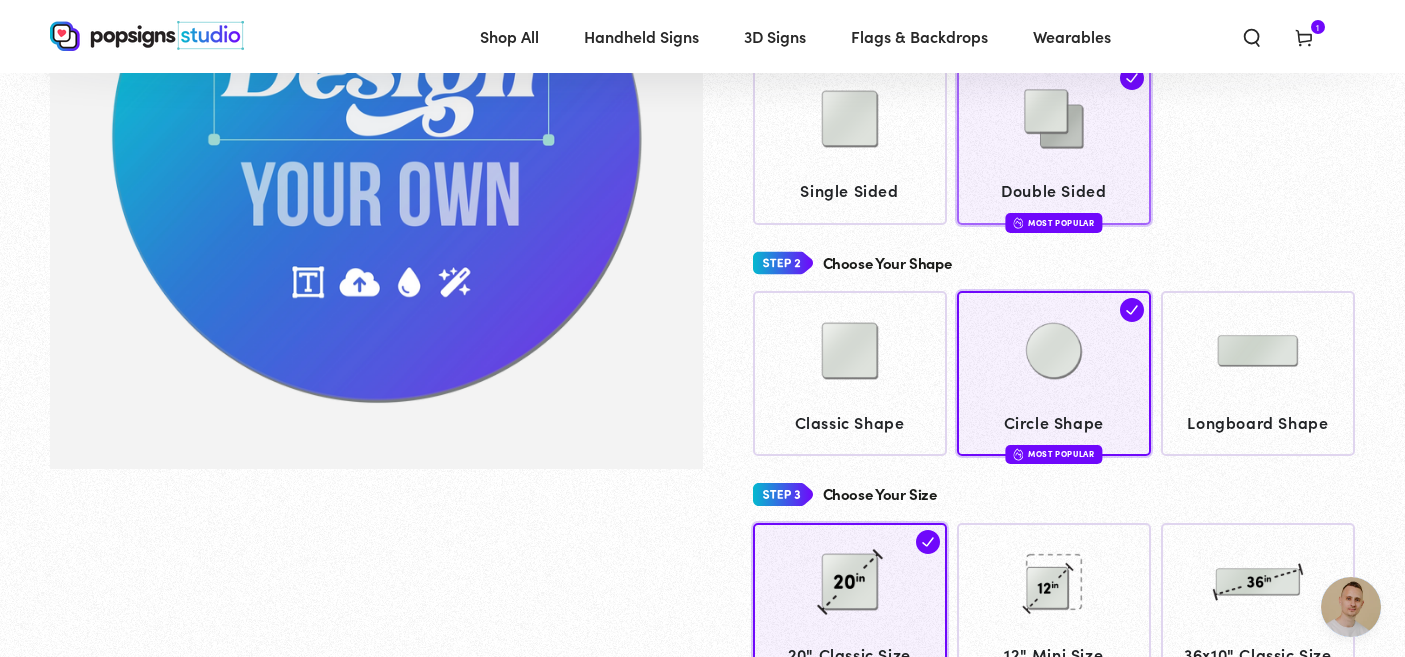 scroll, scrollTop: 377, scrollLeft: 0, axis: vertical 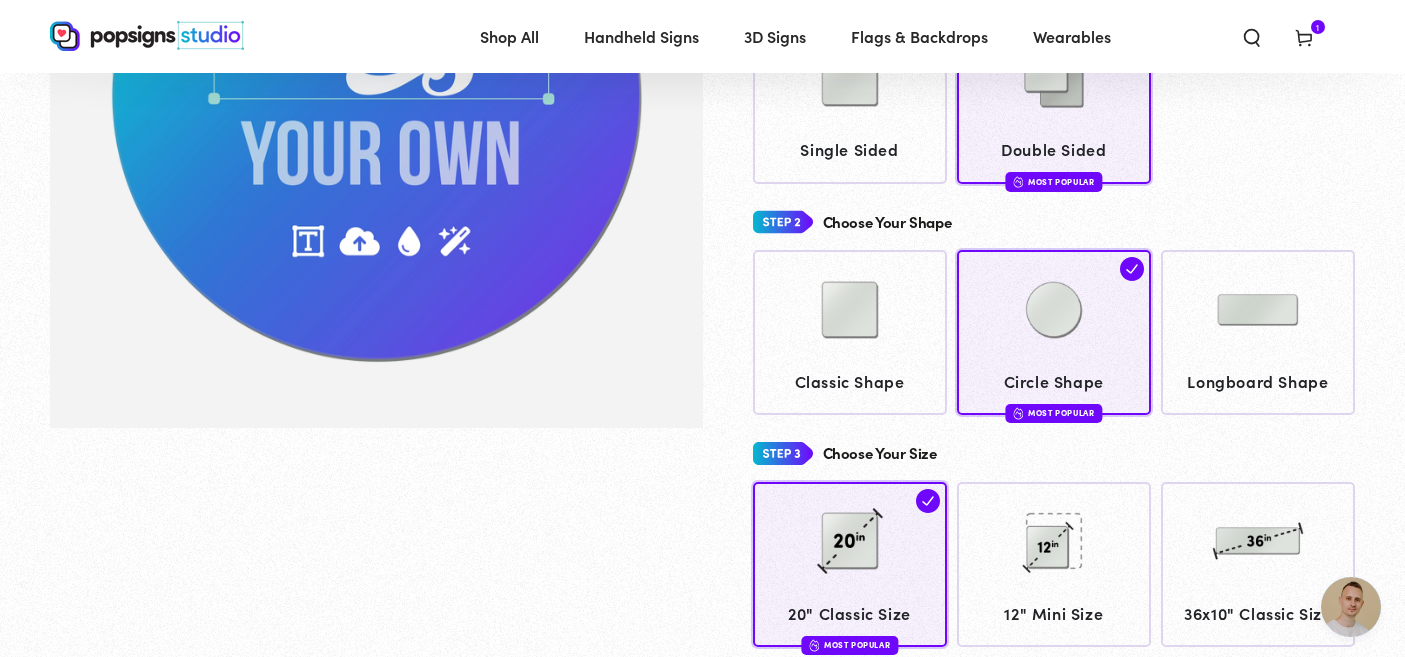 click 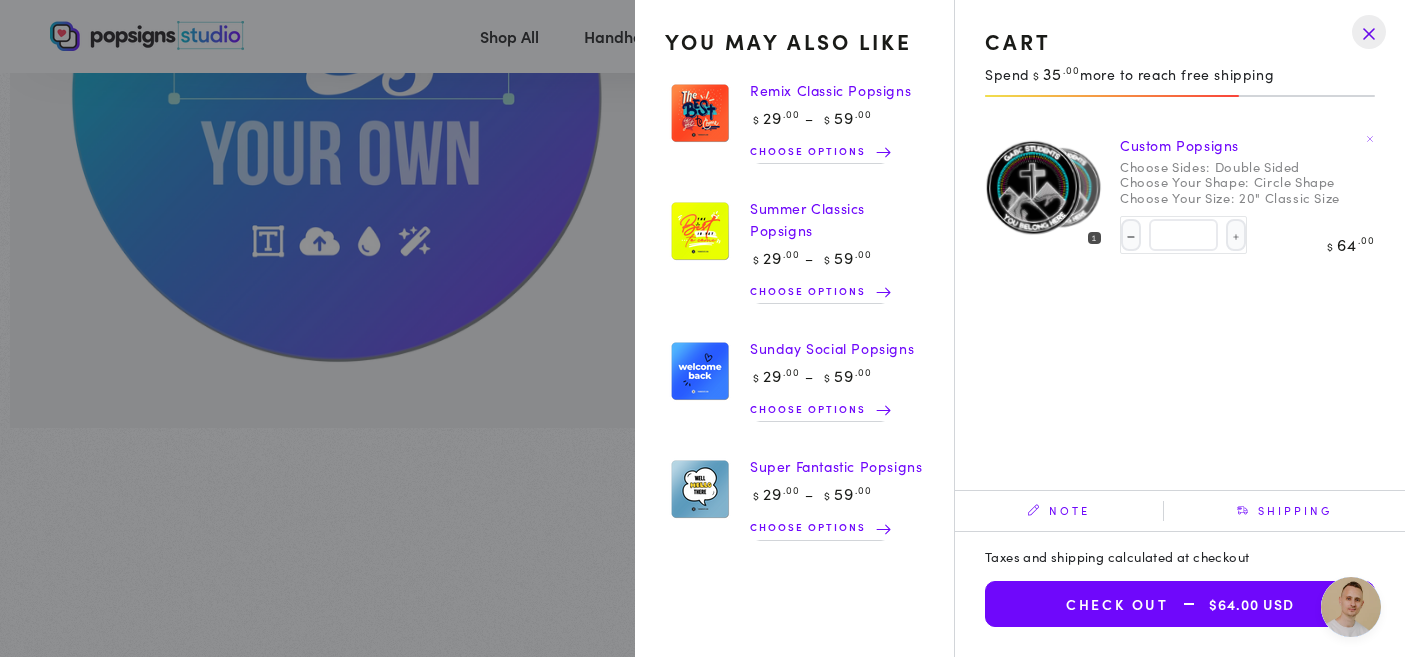 click on "Custom Popsigns" 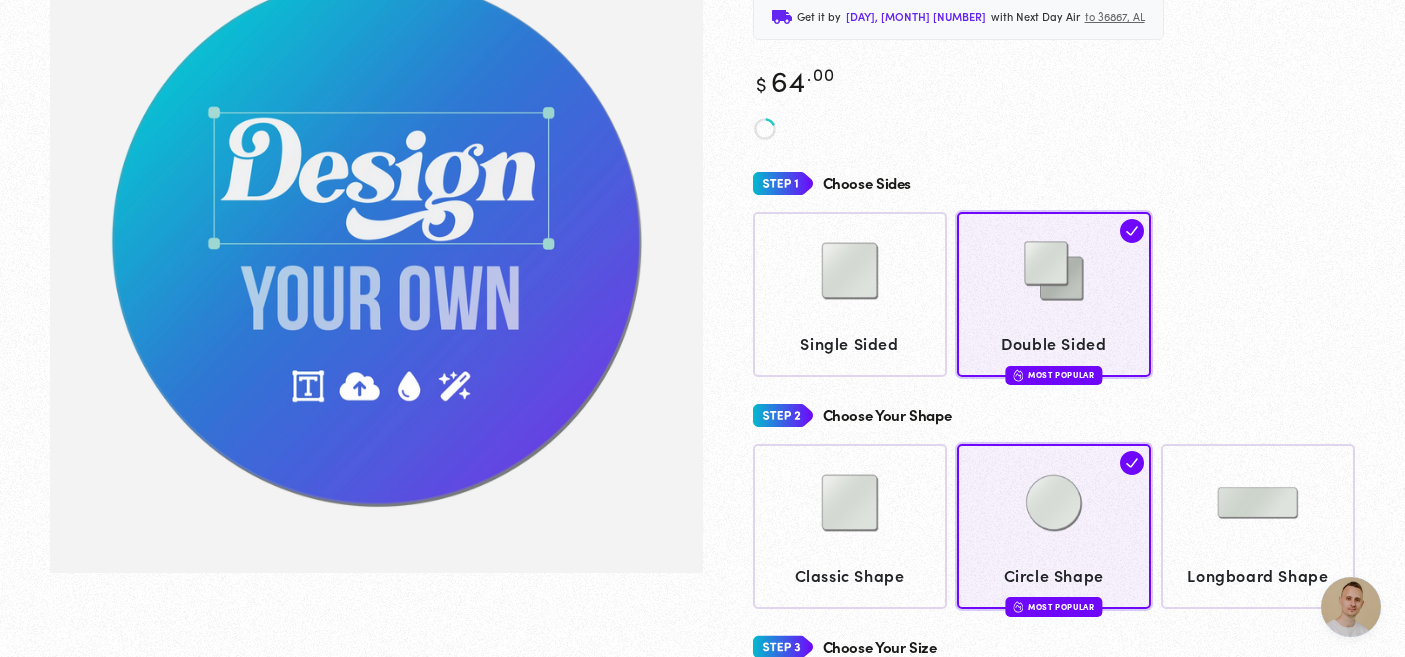 scroll, scrollTop: 226, scrollLeft: 0, axis: vertical 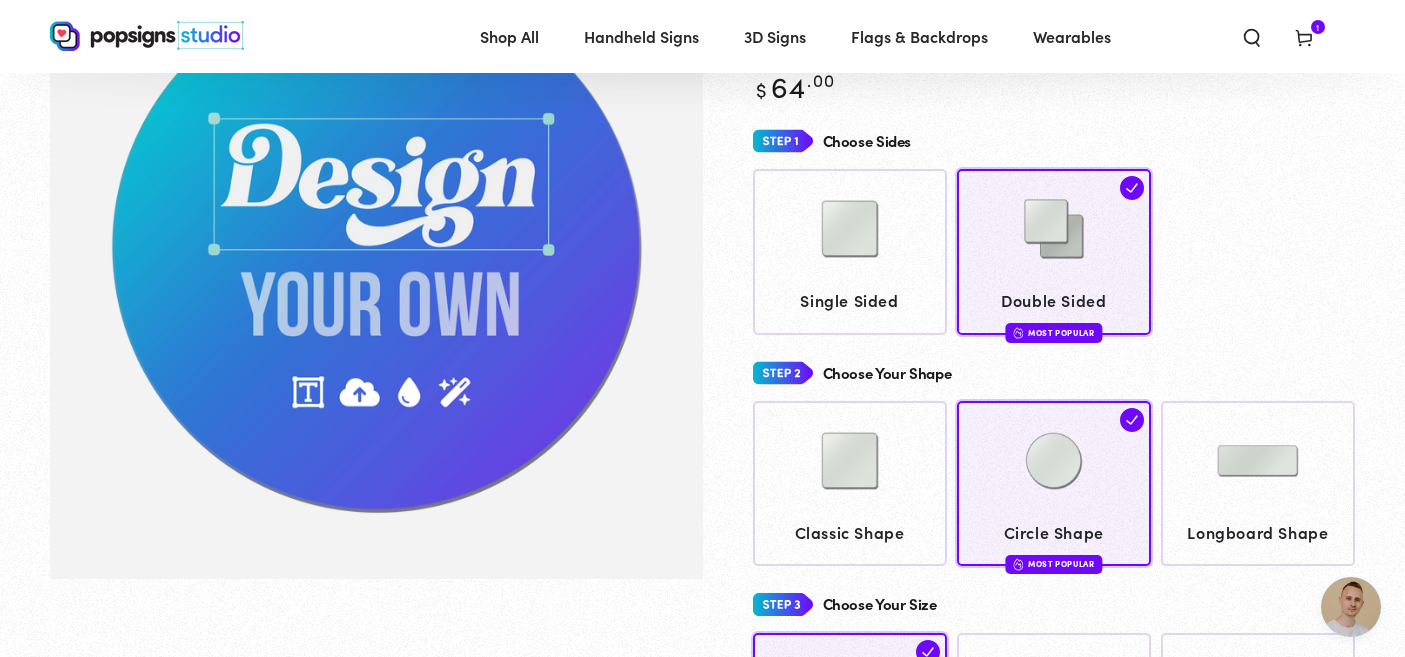click 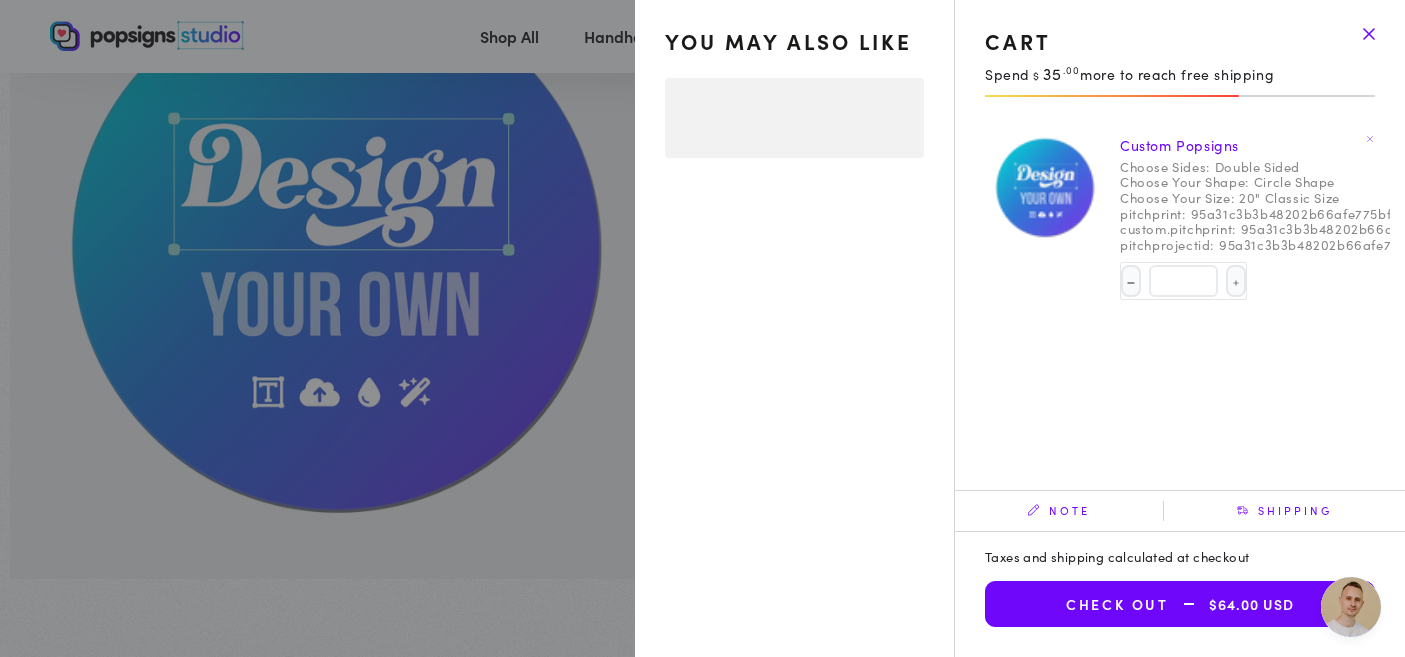 select on "**********" 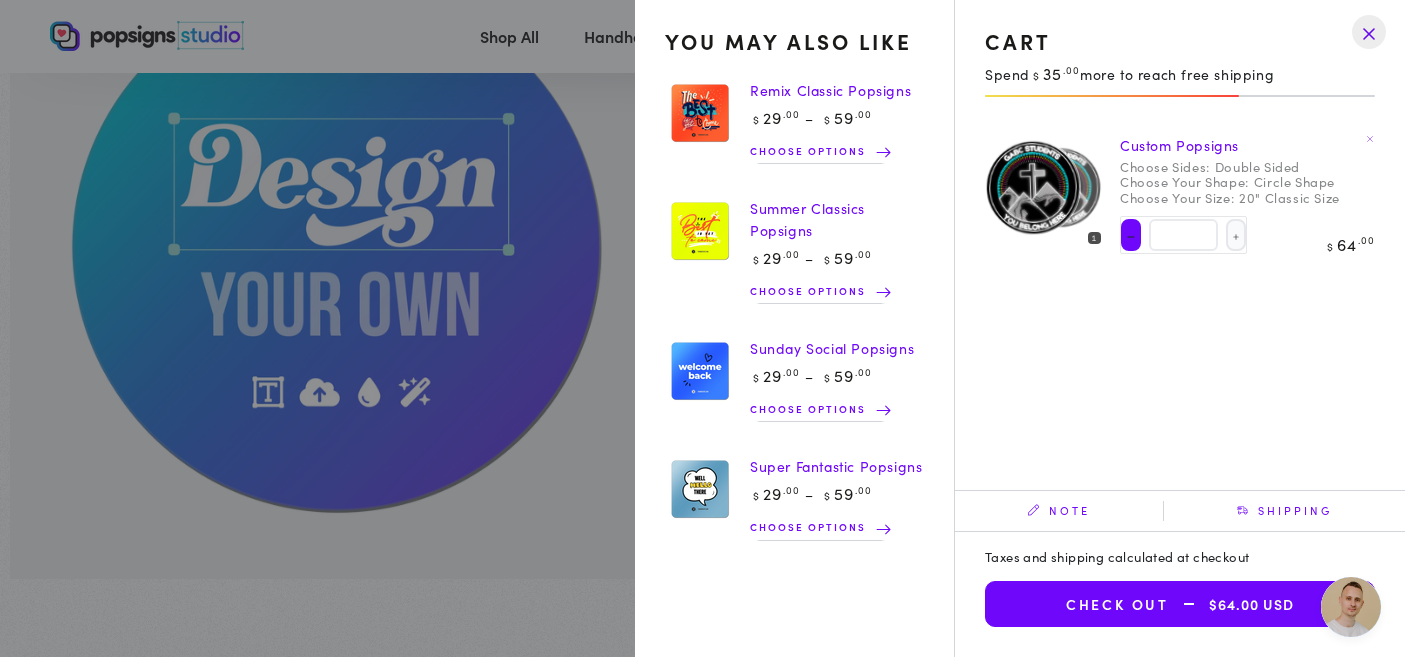 click on "Decrease quantity for Custom Popsigns" 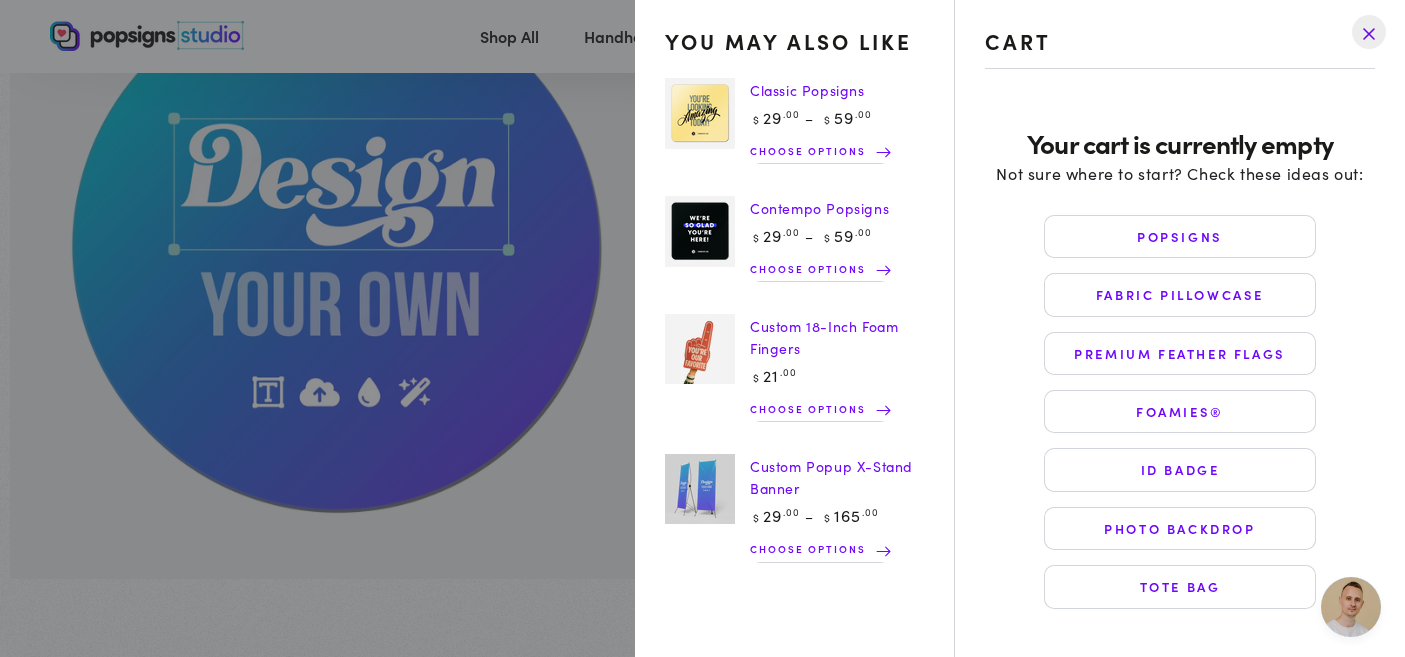 click at bounding box center [1369, 32] 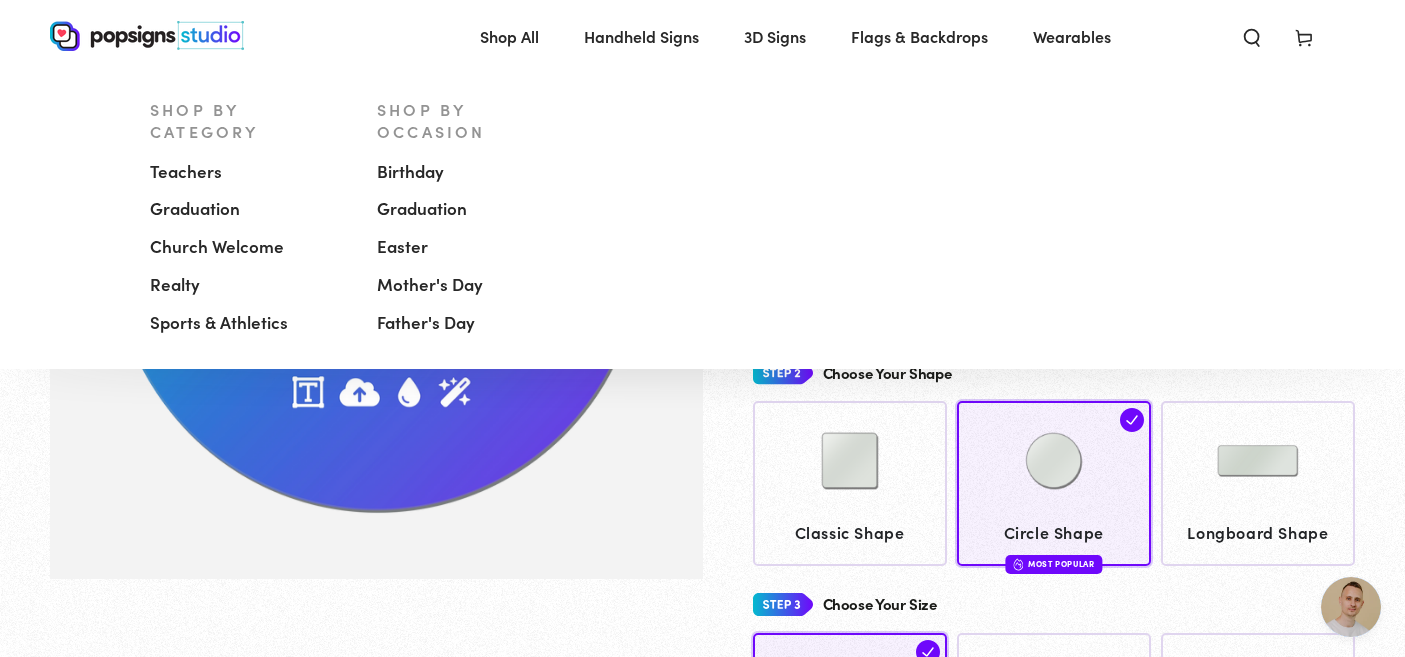 click on "Handheld Signs" at bounding box center (641, 36) 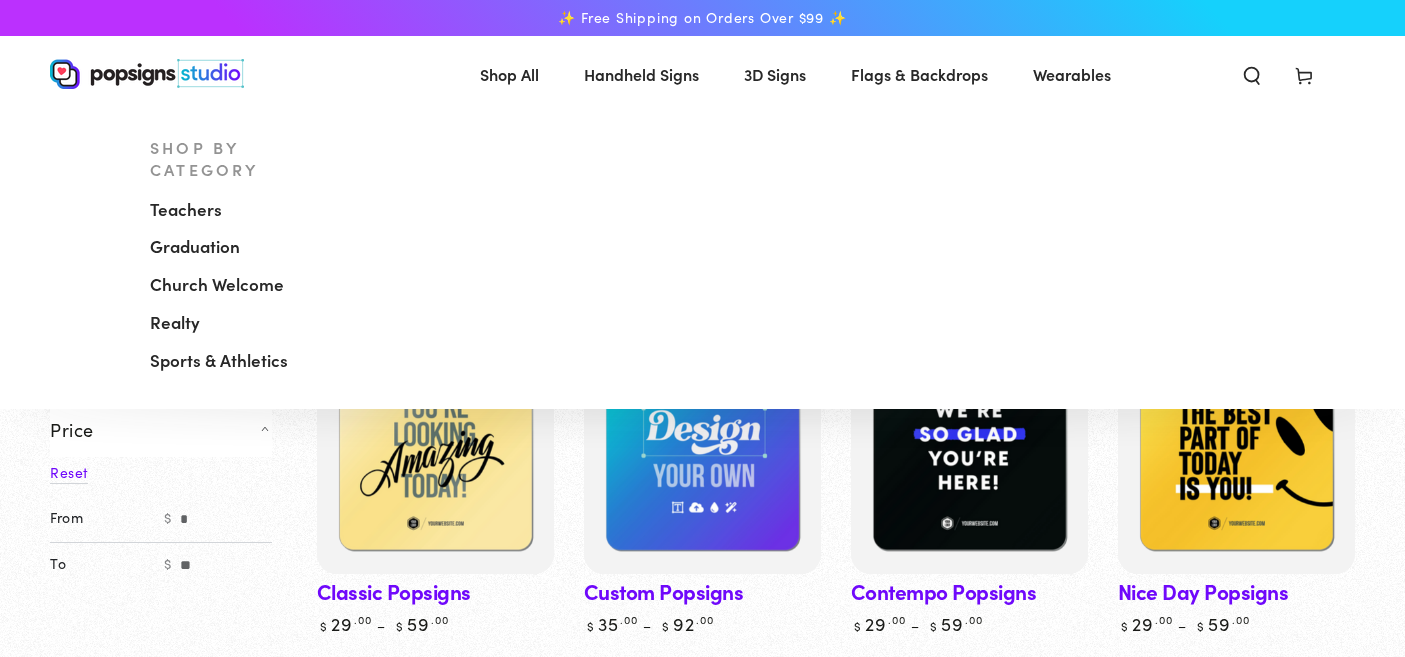scroll, scrollTop: 0, scrollLeft: 0, axis: both 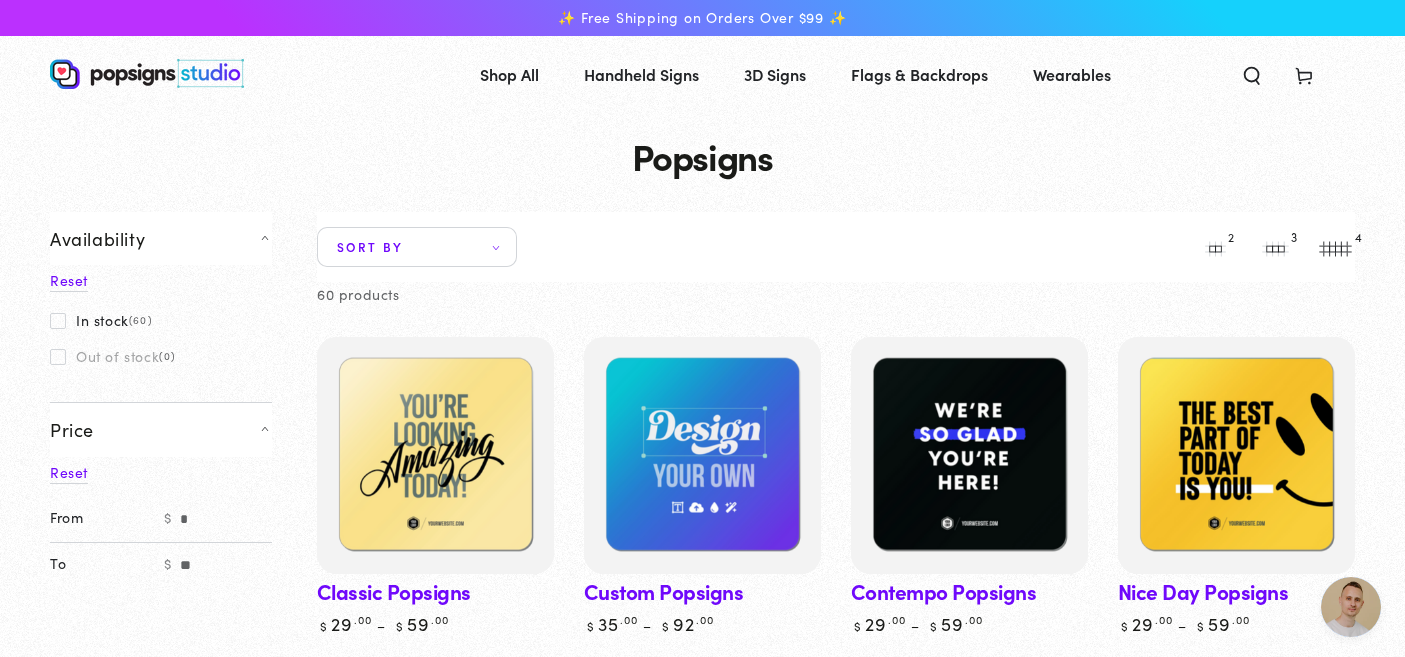 click on "Custom Popsigns" at bounding box center [702, 486] 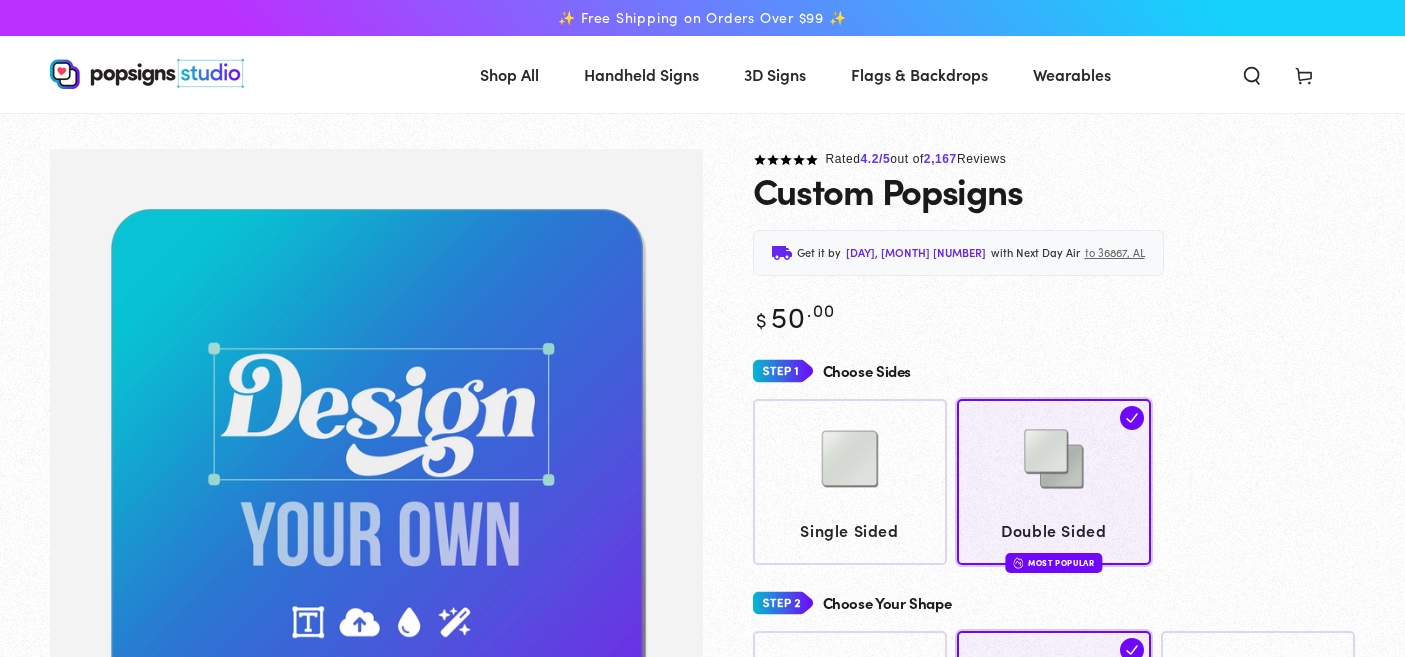 scroll, scrollTop: 0, scrollLeft: 0, axis: both 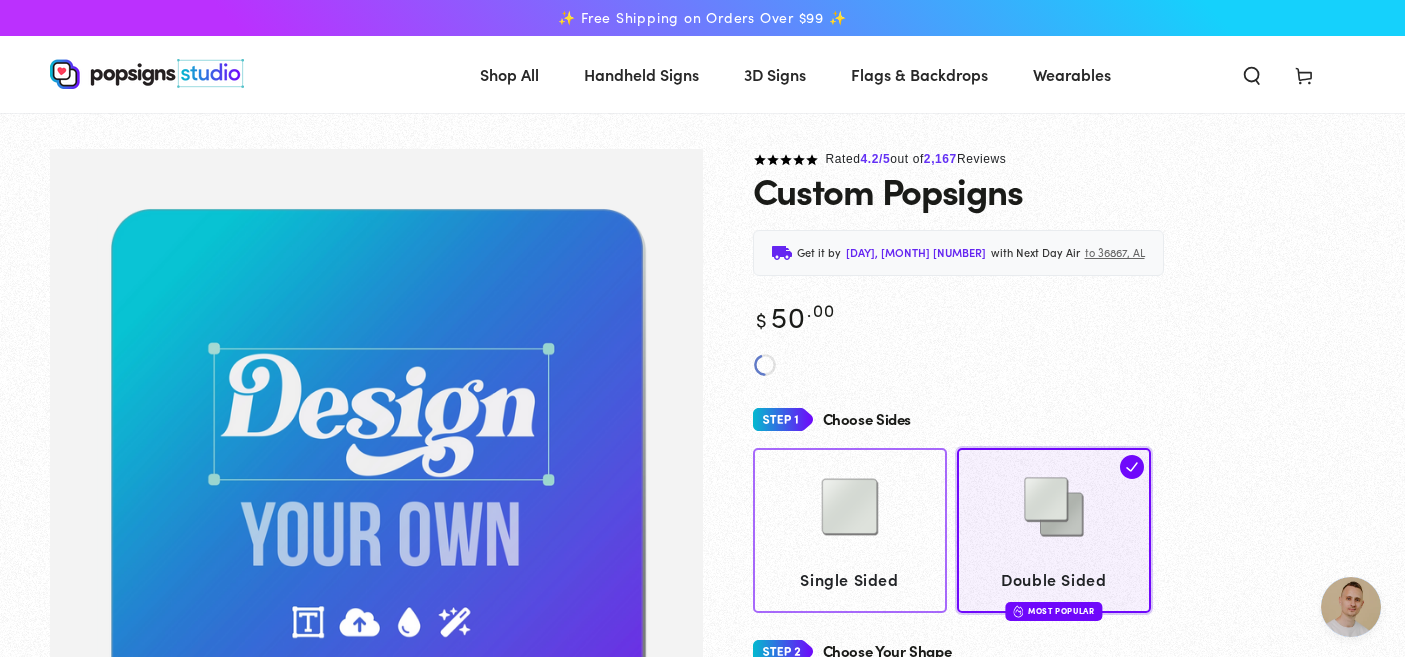 click 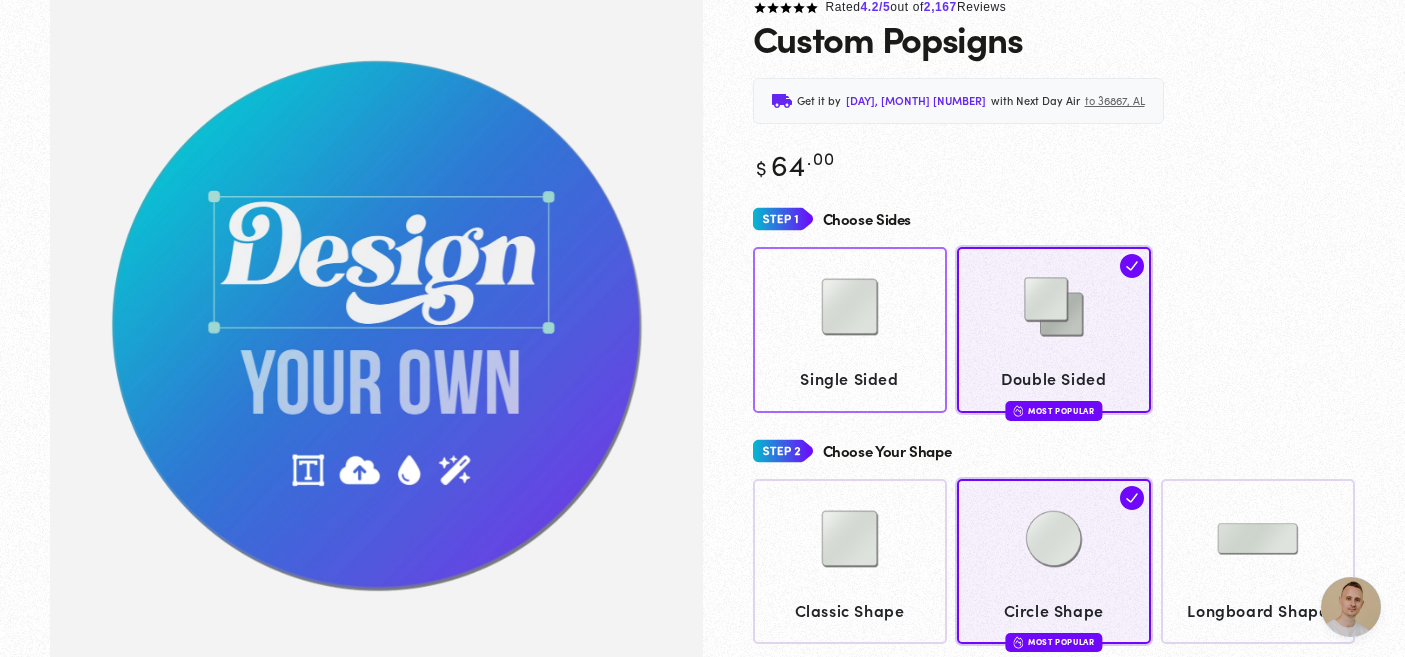 scroll, scrollTop: 149, scrollLeft: 0, axis: vertical 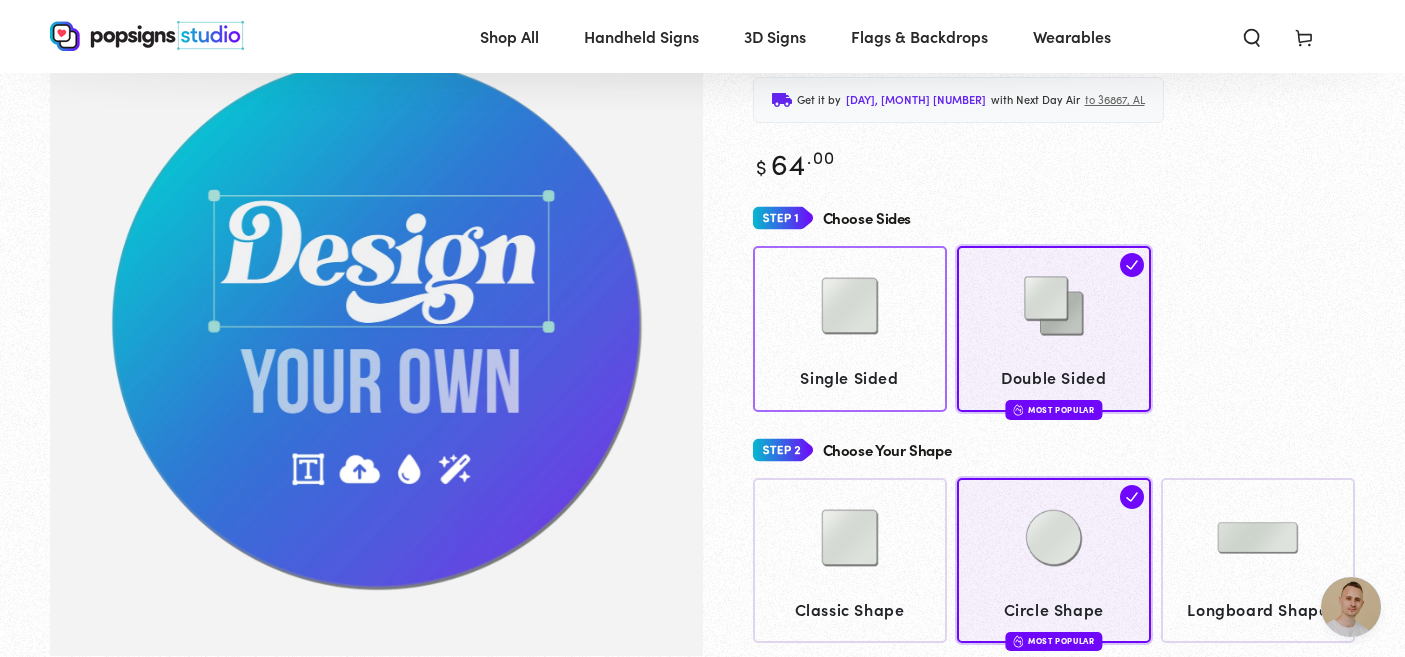 click 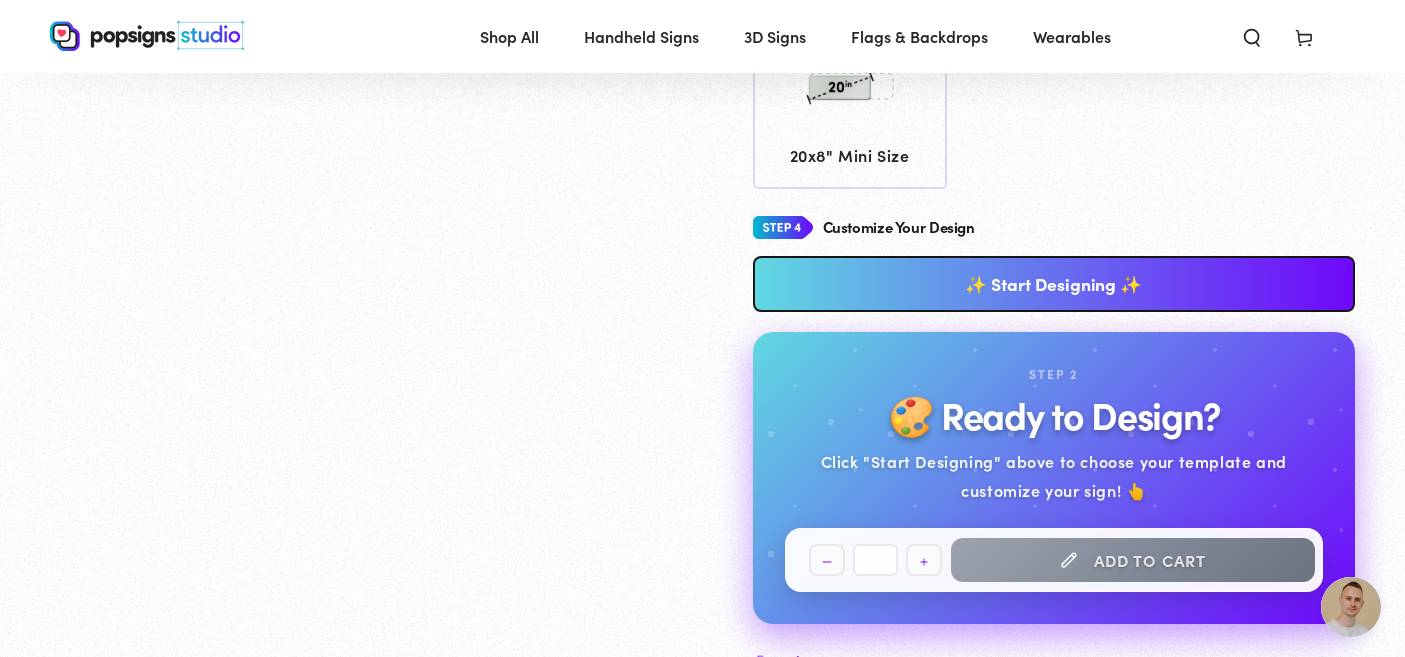scroll, scrollTop: 1016, scrollLeft: 0, axis: vertical 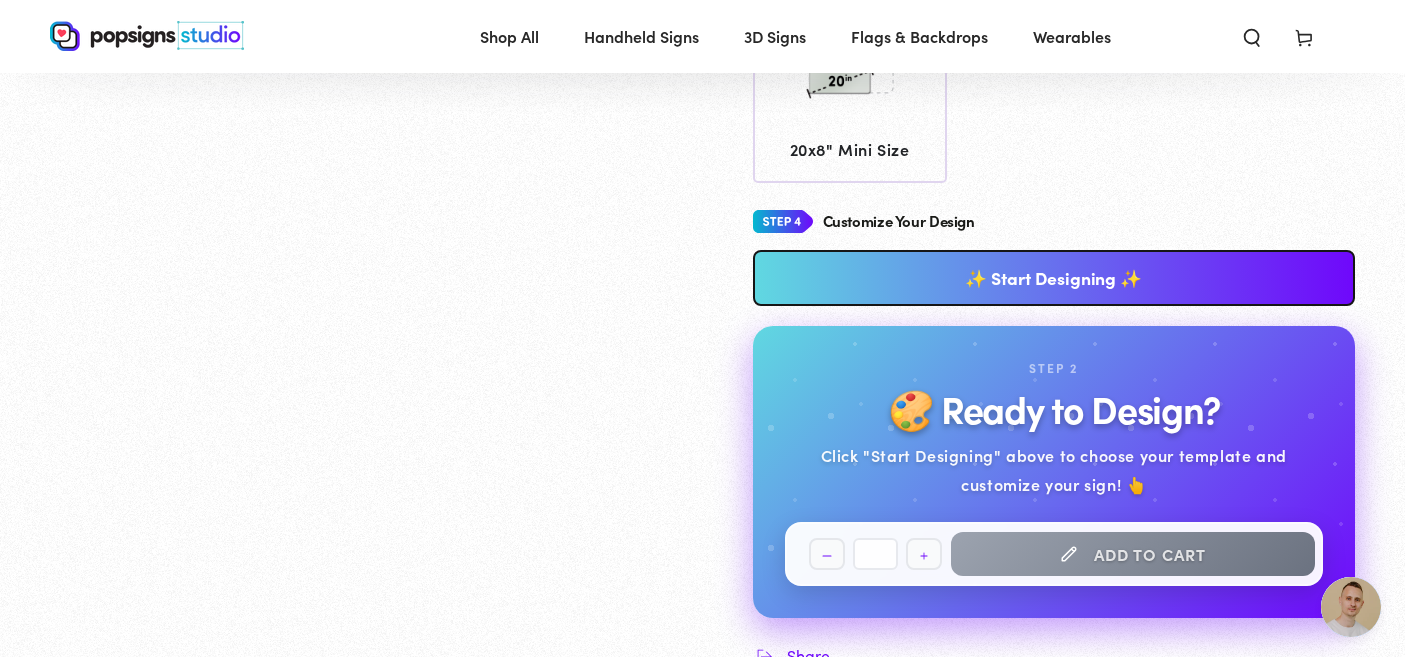click on "✨ Start Designing ✨" at bounding box center (1054, 278) 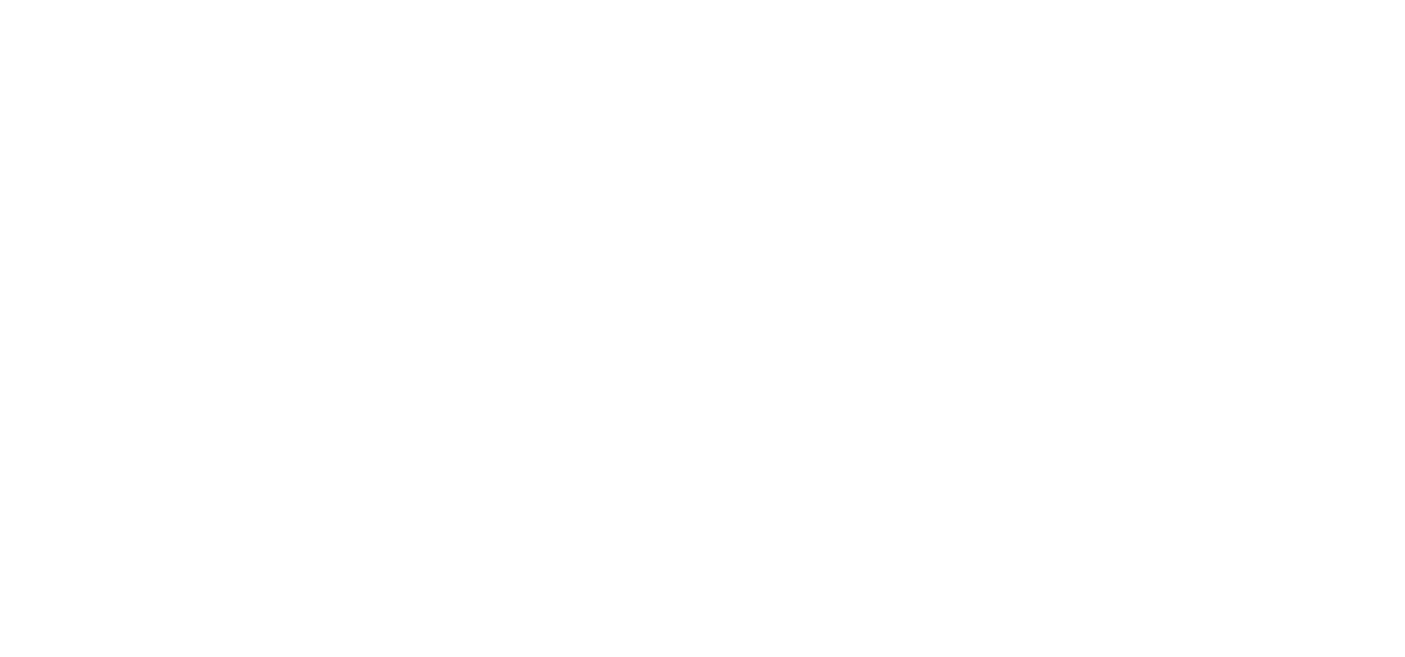scroll, scrollTop: 0, scrollLeft: 0, axis: both 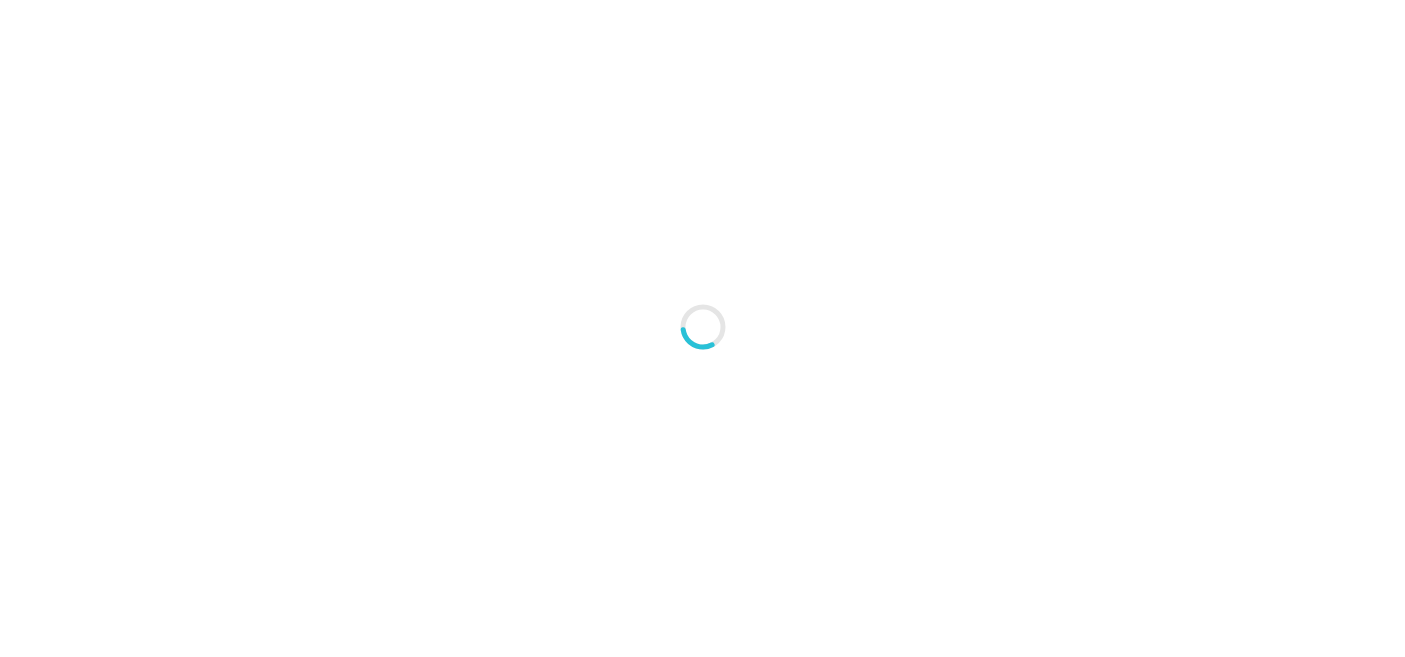 type on "An ancient tree with a door leading to a magical world" 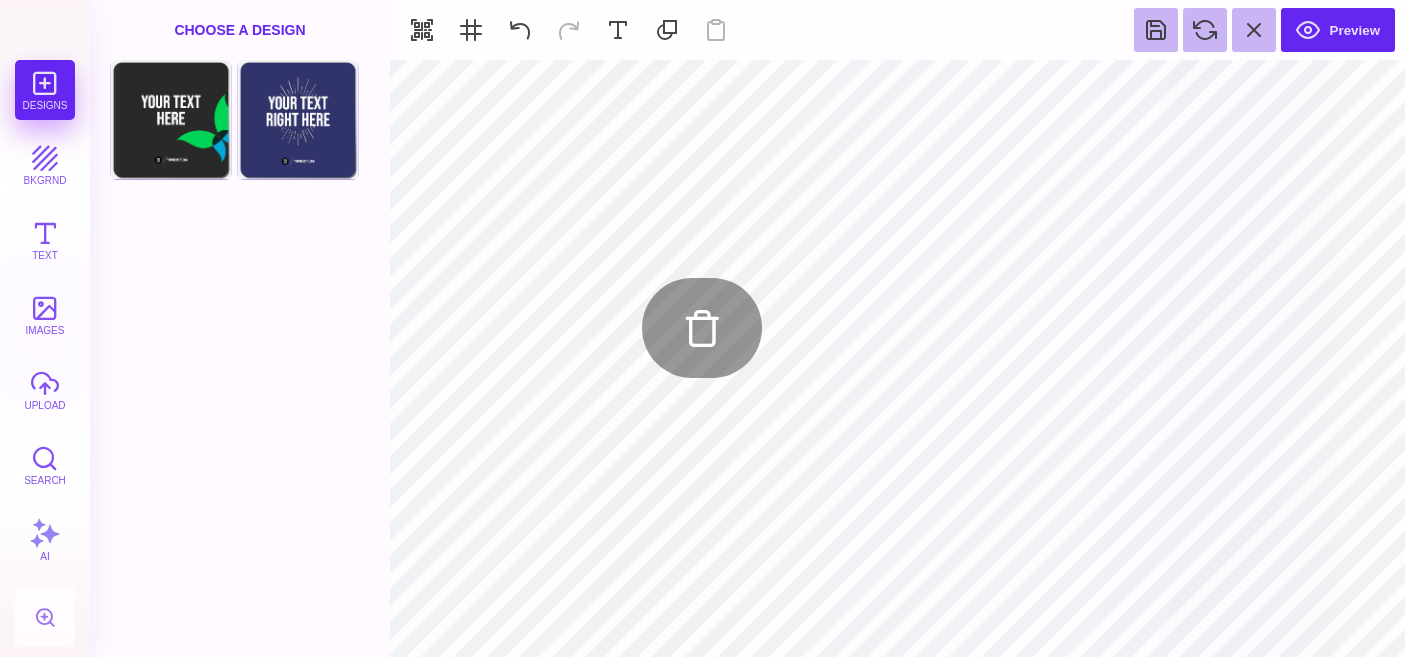 type on "#000000" 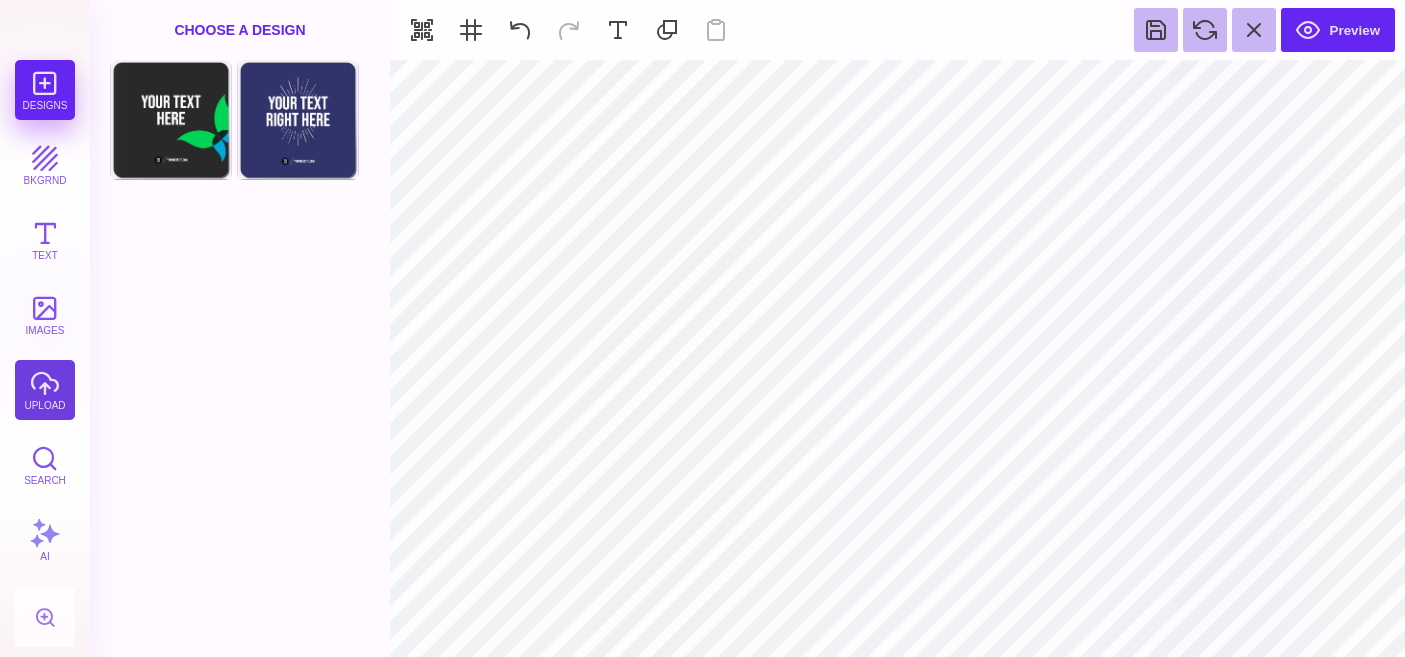 click on "upload" at bounding box center [45, 390] 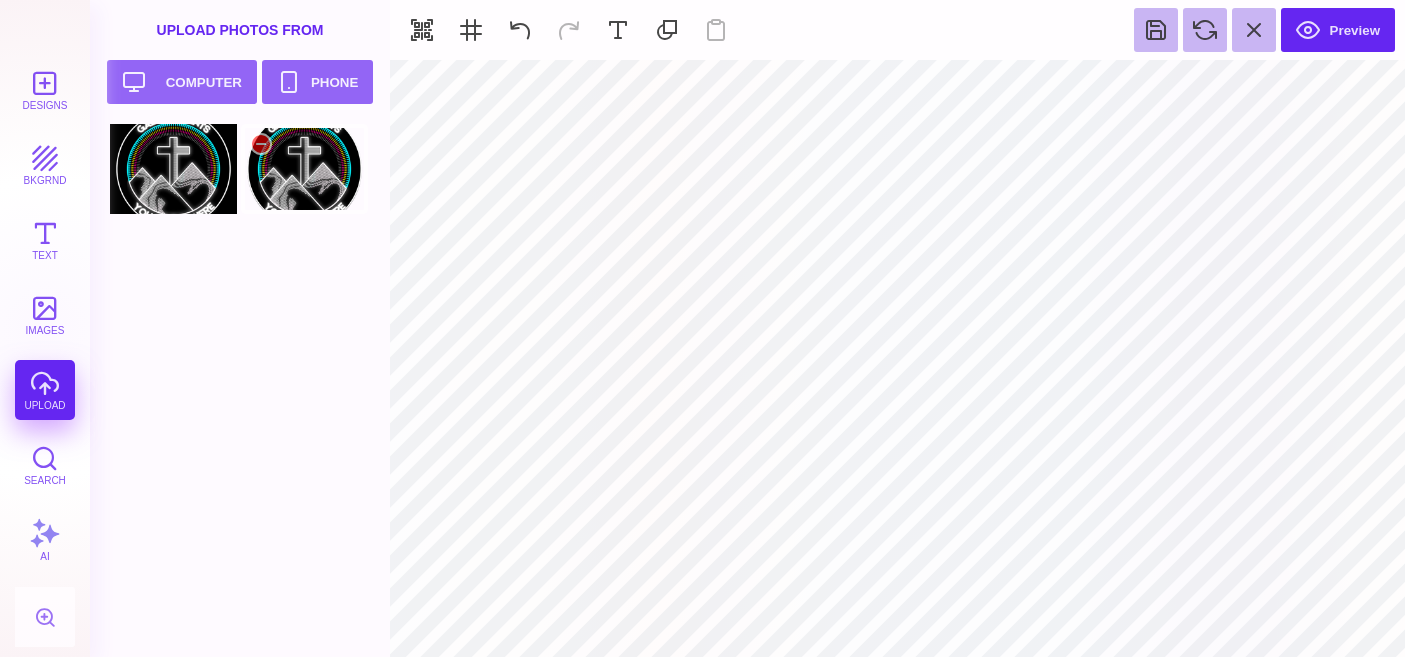 click at bounding box center (304, 169) 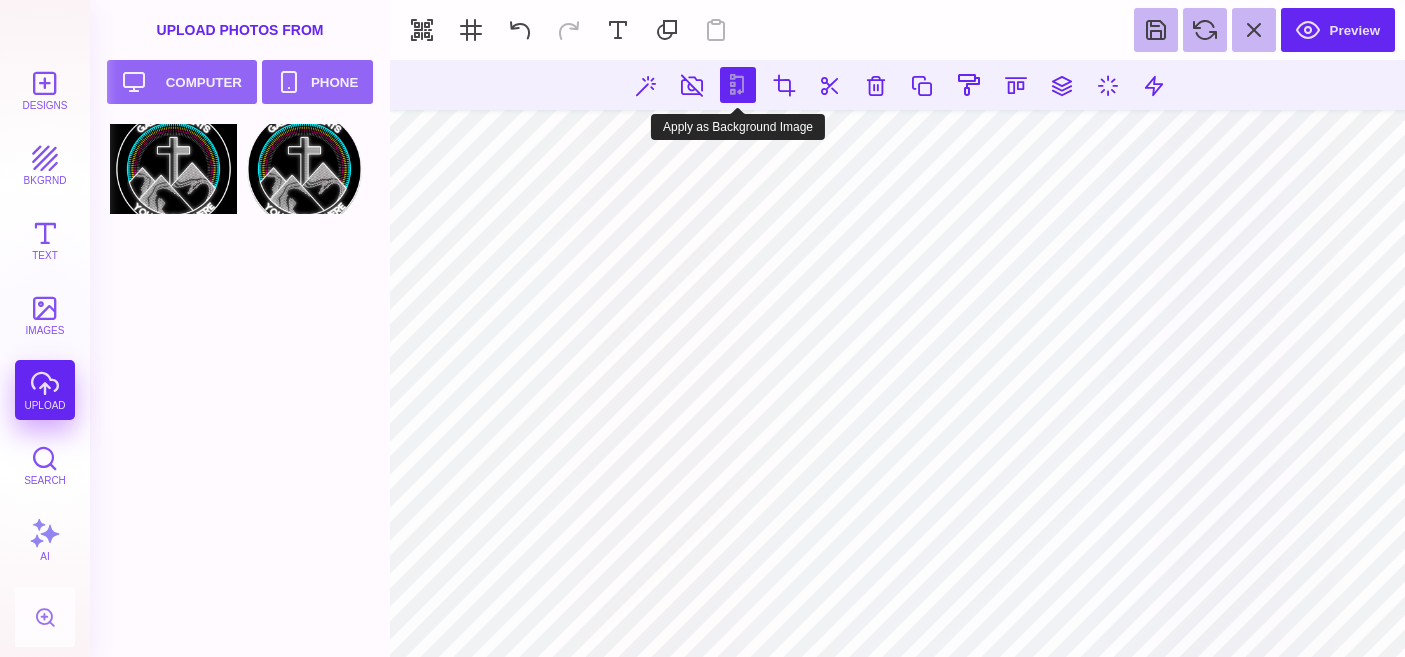 click at bounding box center [738, 85] 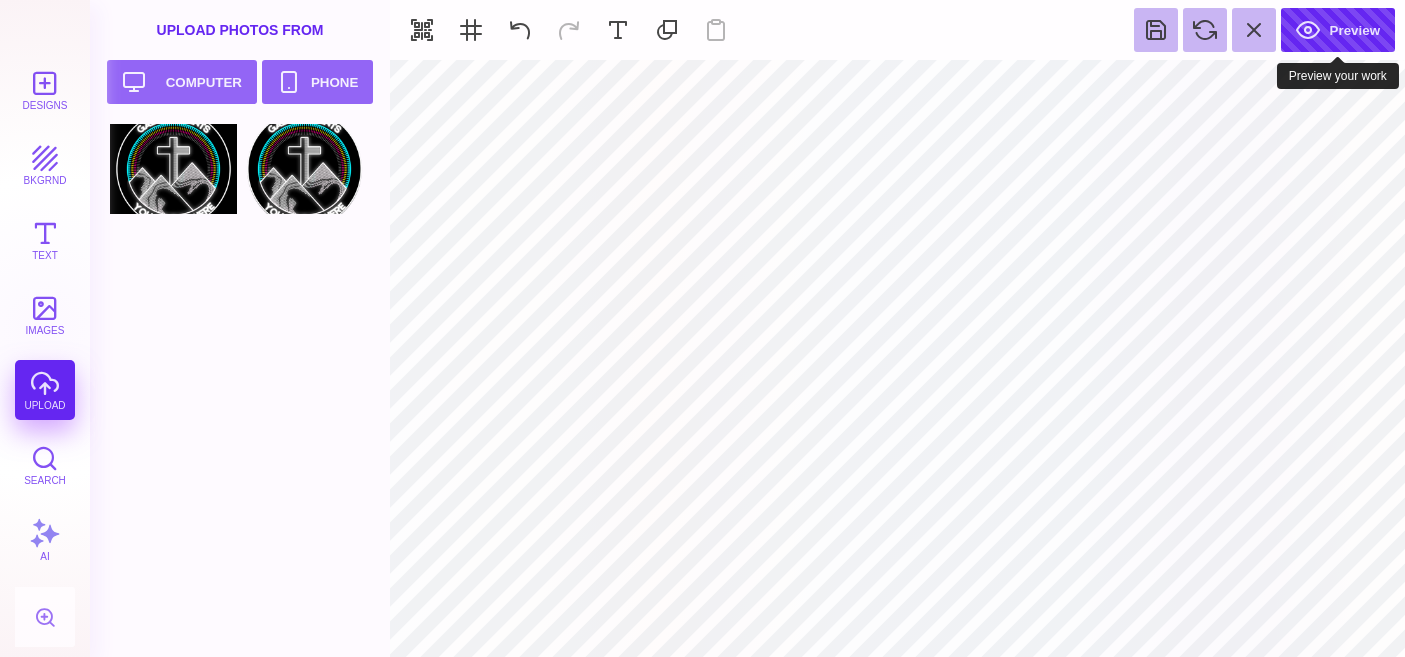 click on "Preview" at bounding box center (1338, 30) 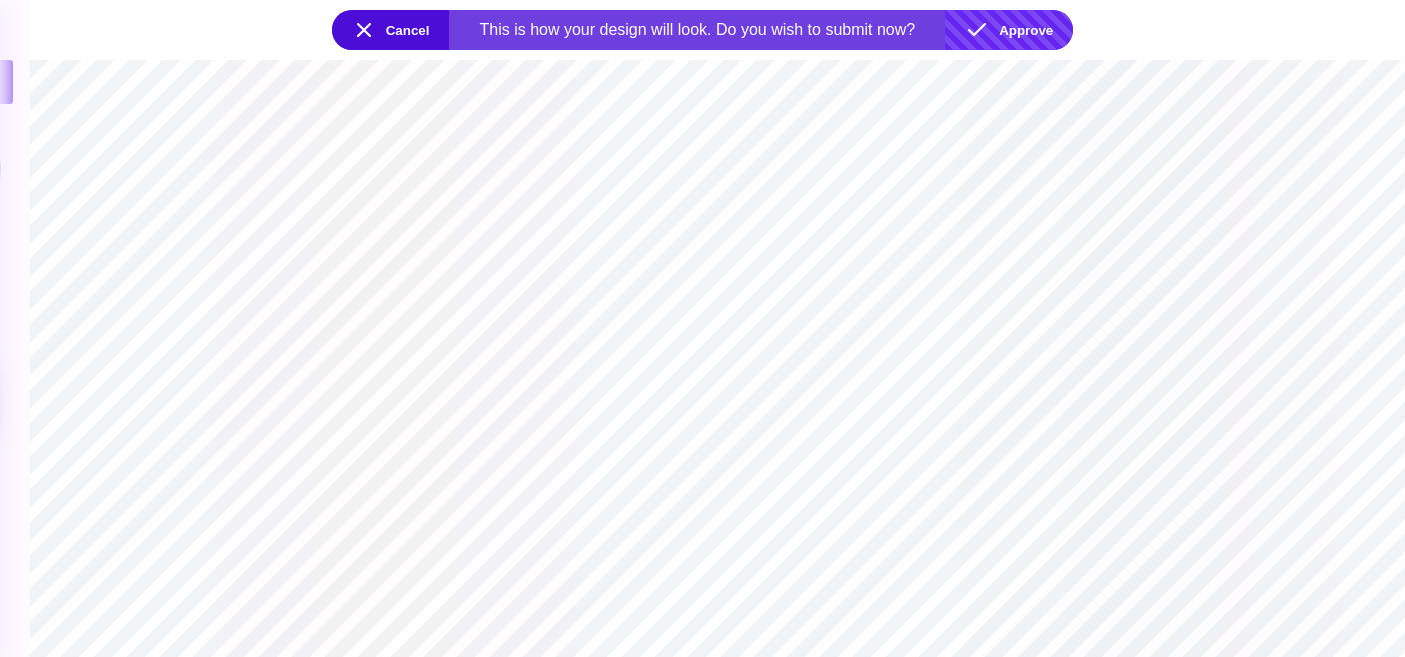 click on "Approve" at bounding box center (1009, 30) 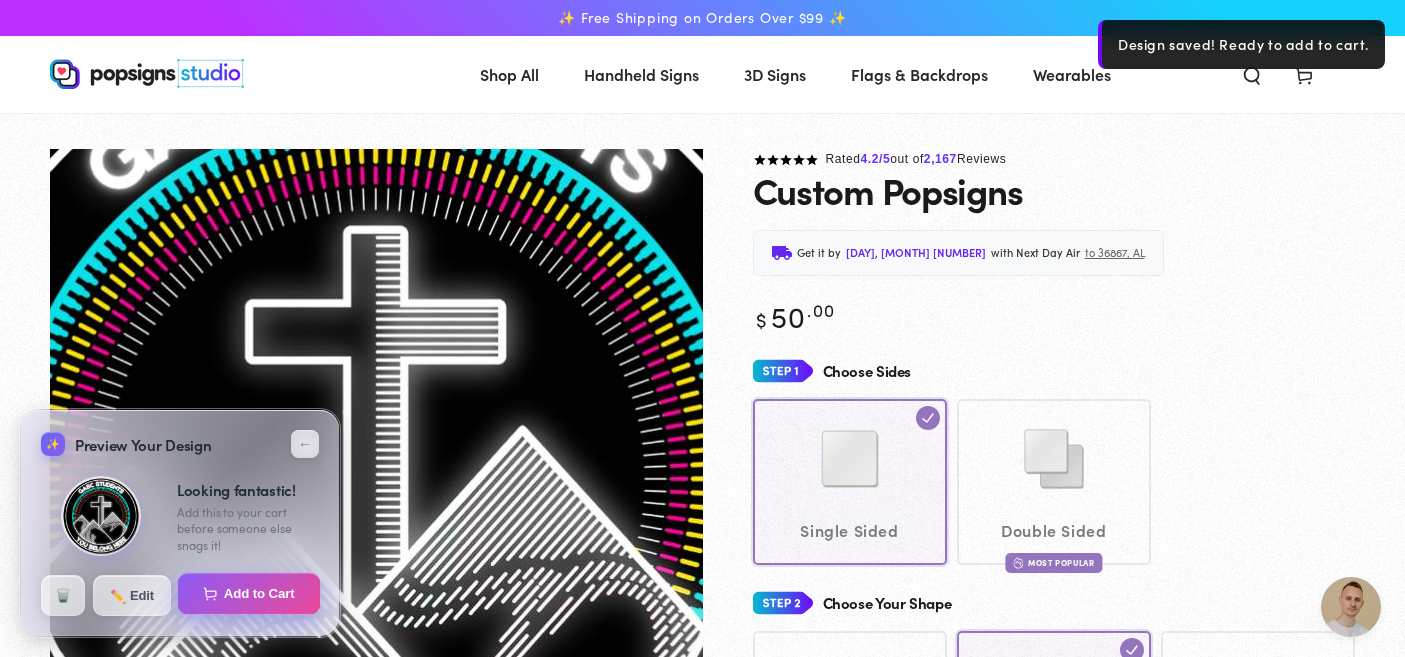 click on "Add to Cart" at bounding box center (249, 594) 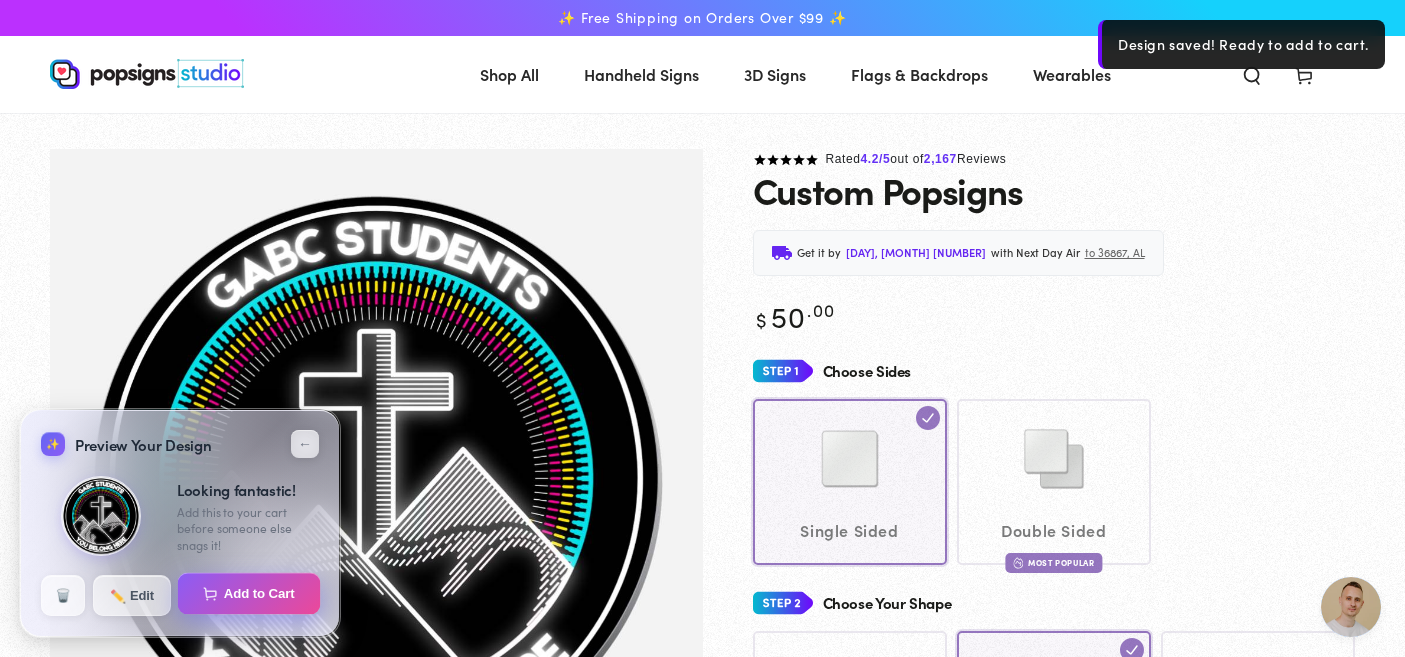 select on "**********" 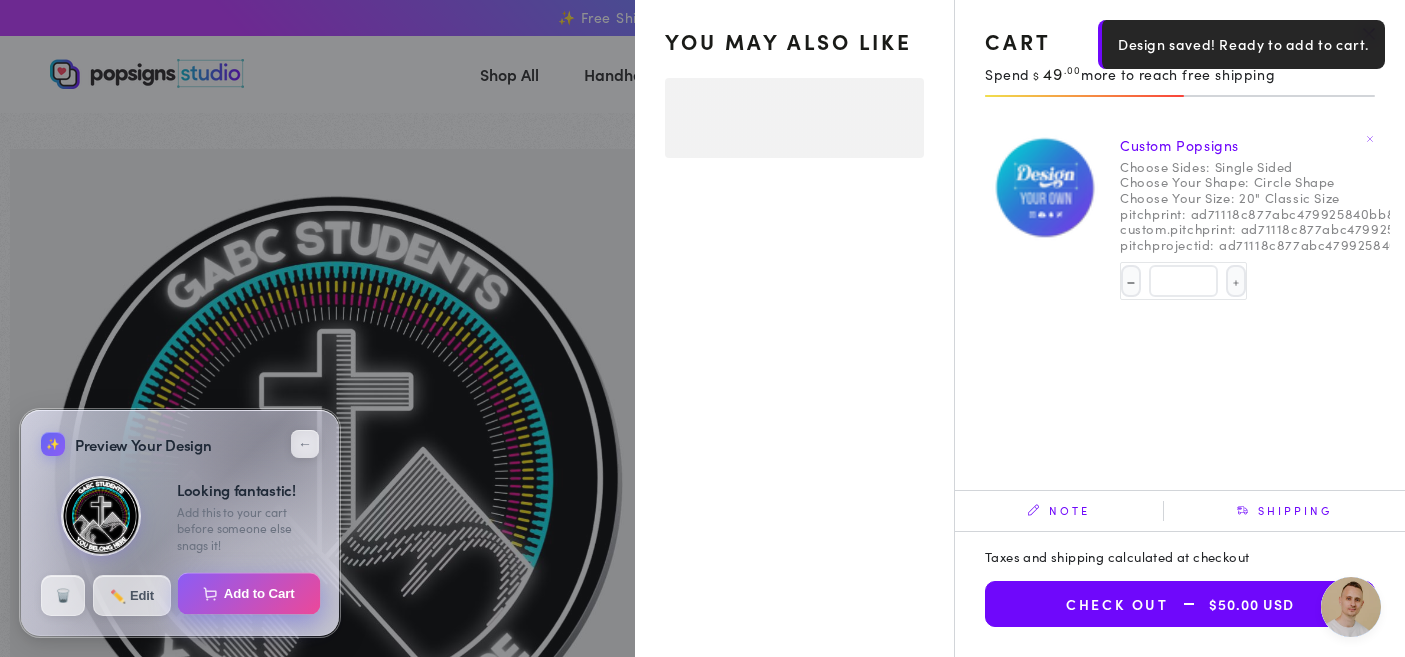 select on "**********" 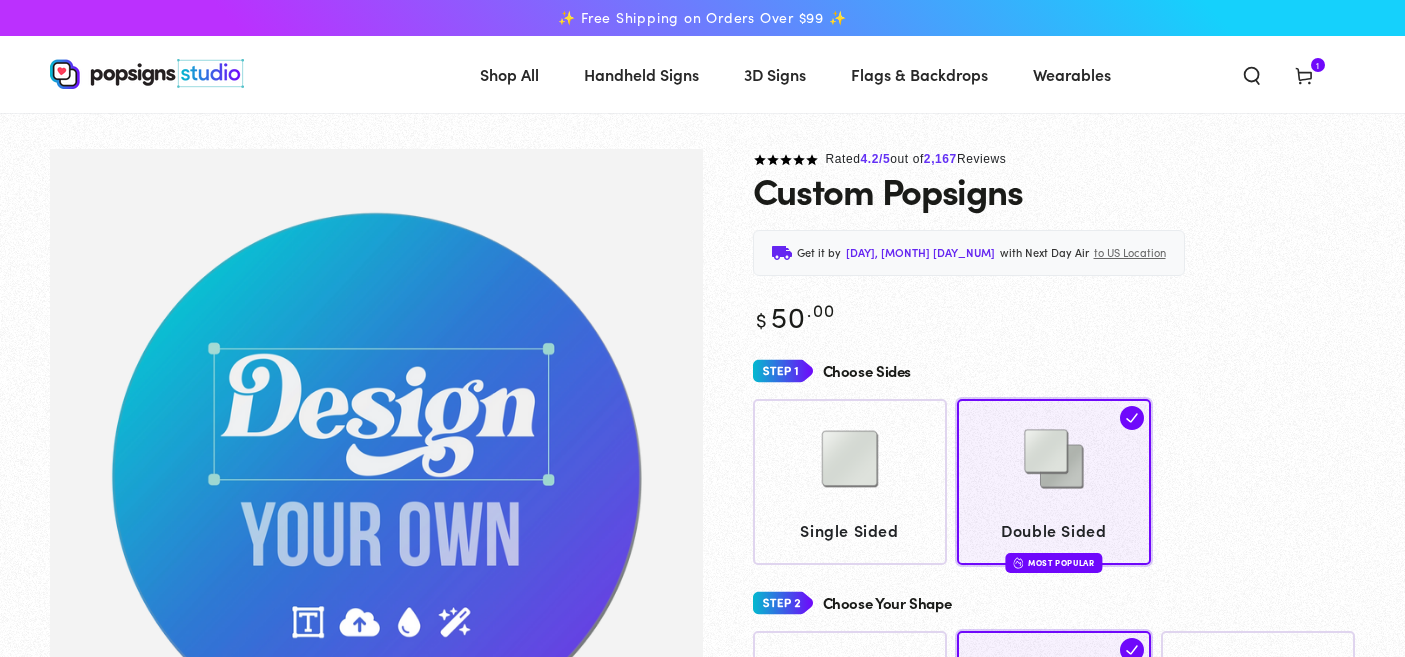 scroll, scrollTop: 0, scrollLeft: 0, axis: both 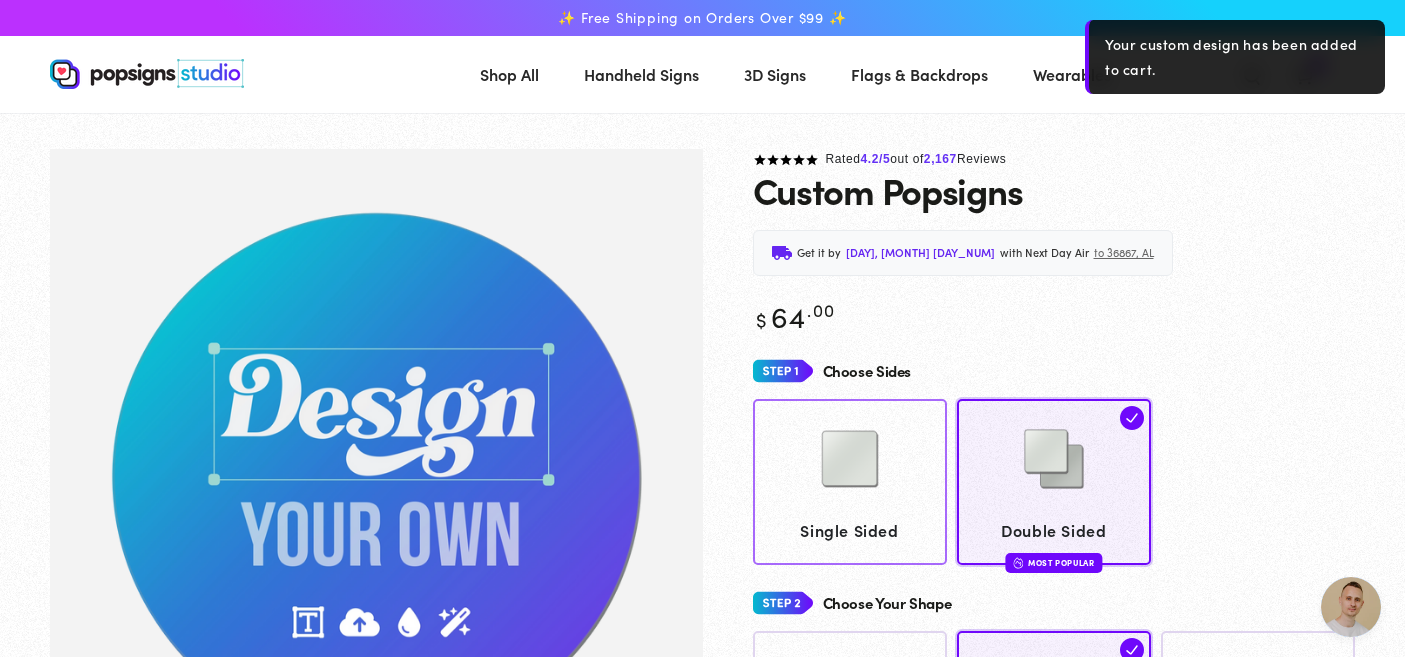 click on "Single Sided" 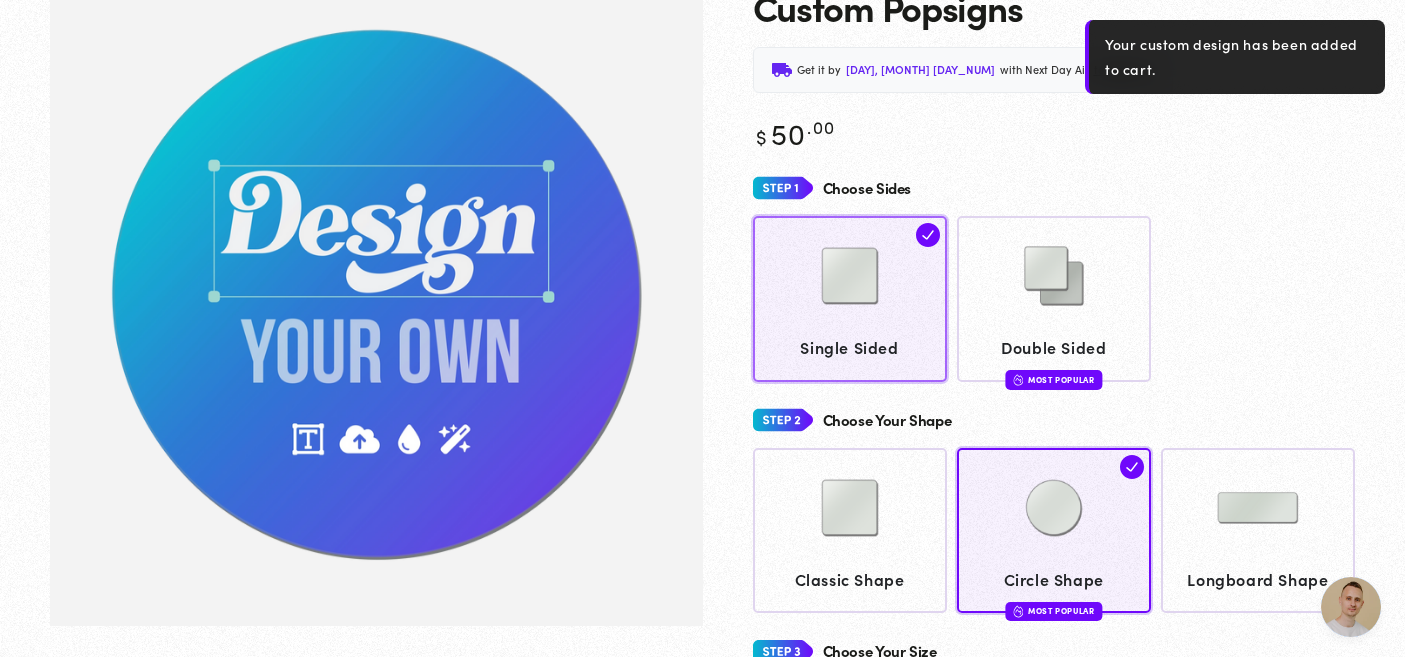 scroll, scrollTop: 188, scrollLeft: 0, axis: vertical 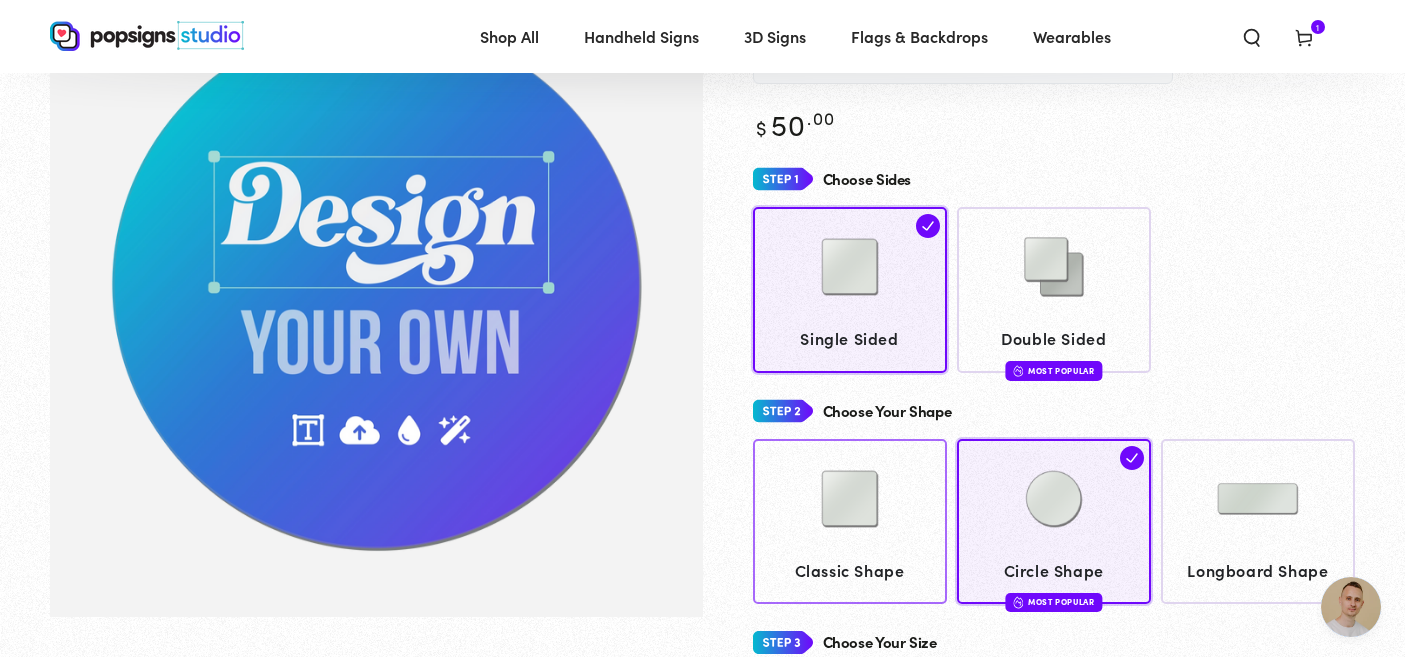click 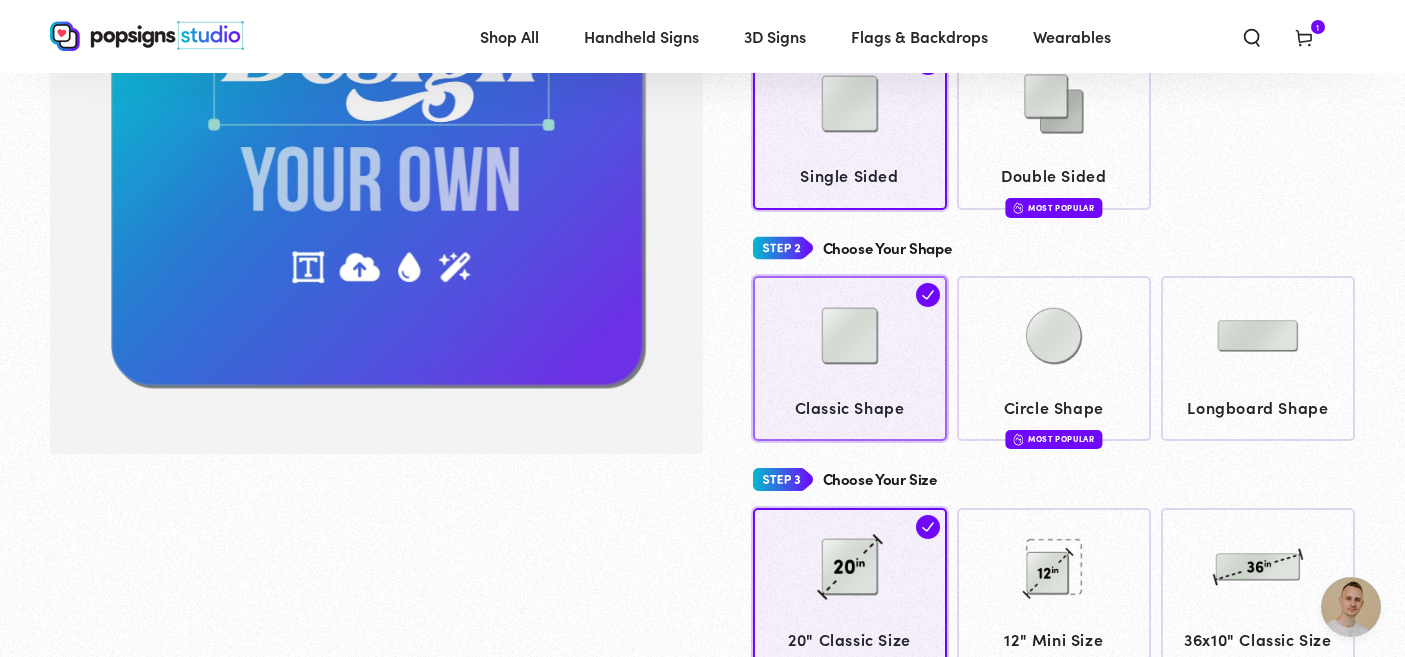 scroll, scrollTop: 345, scrollLeft: 0, axis: vertical 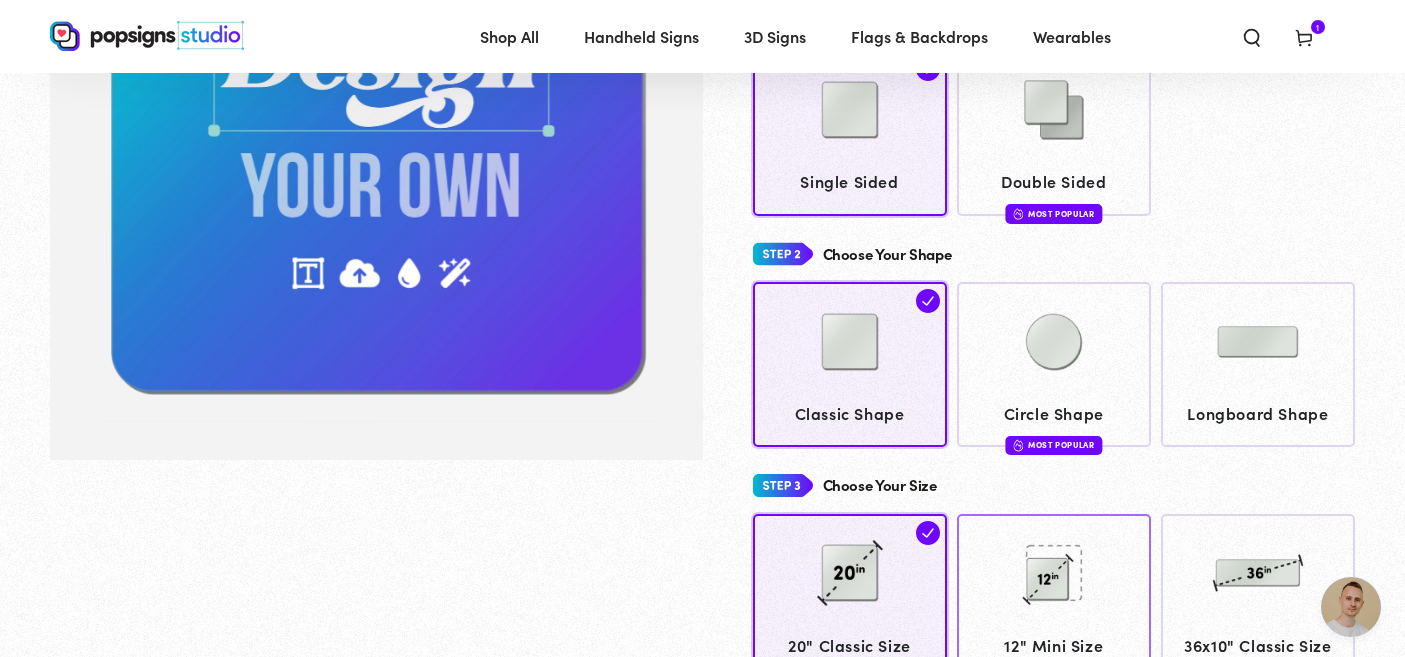 click 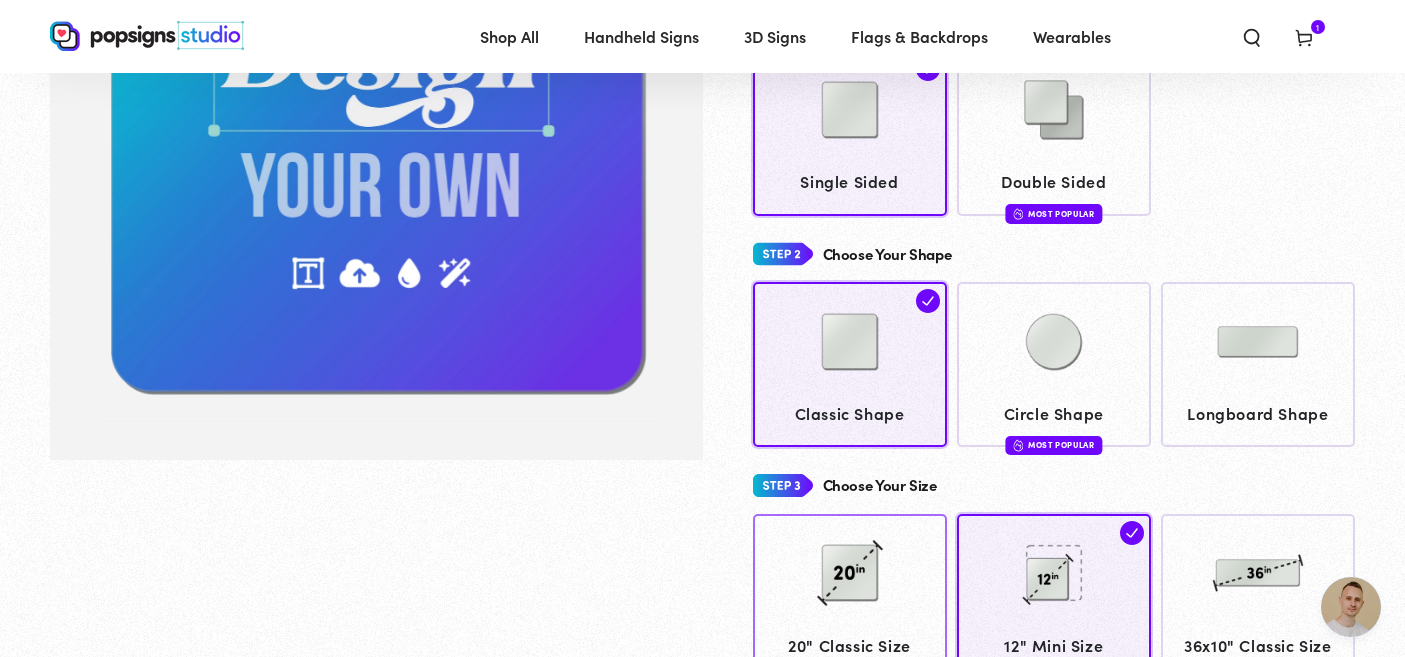 click 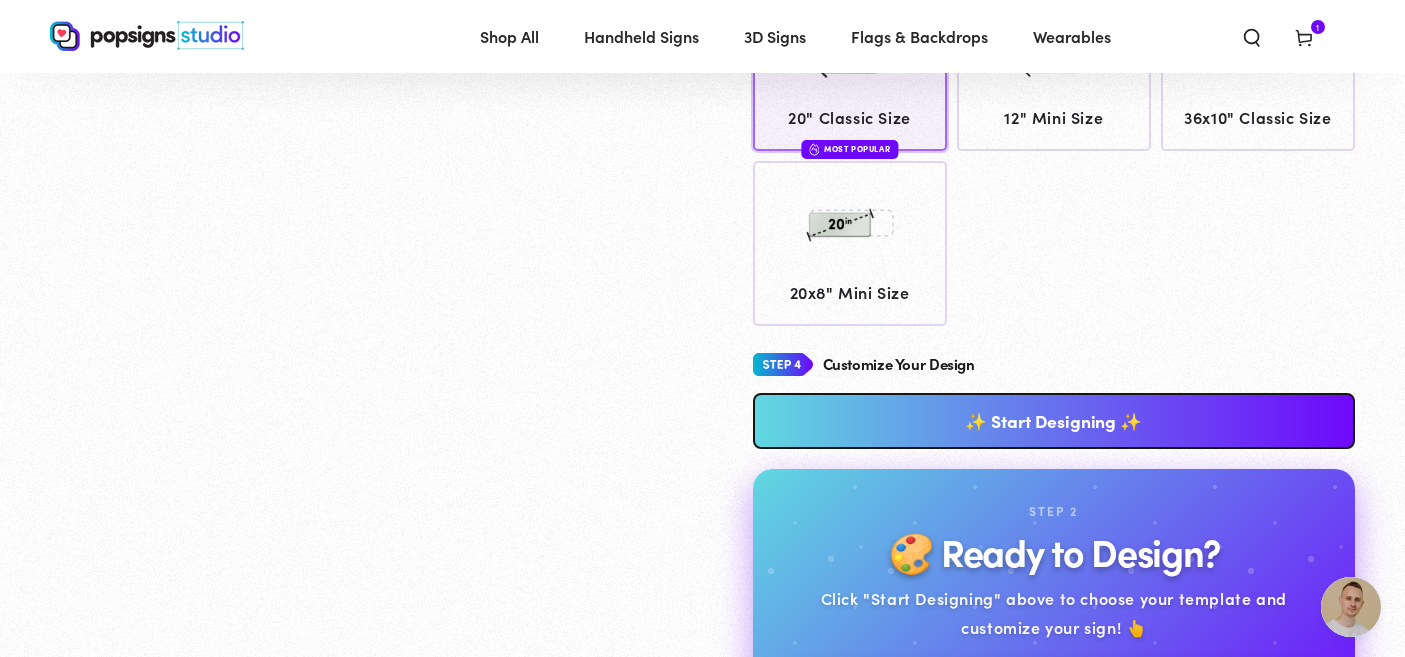 scroll, scrollTop: 872, scrollLeft: 0, axis: vertical 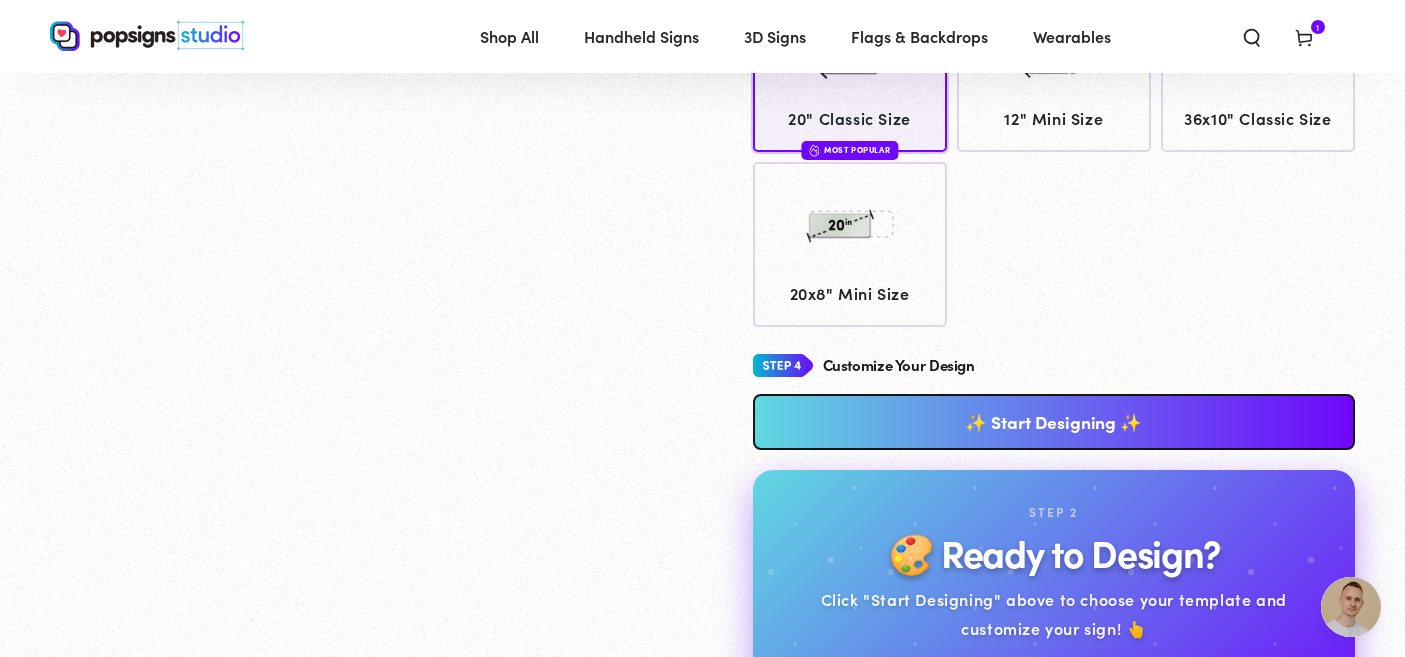 click on "✨ Start Designing ✨" at bounding box center (1054, 422) 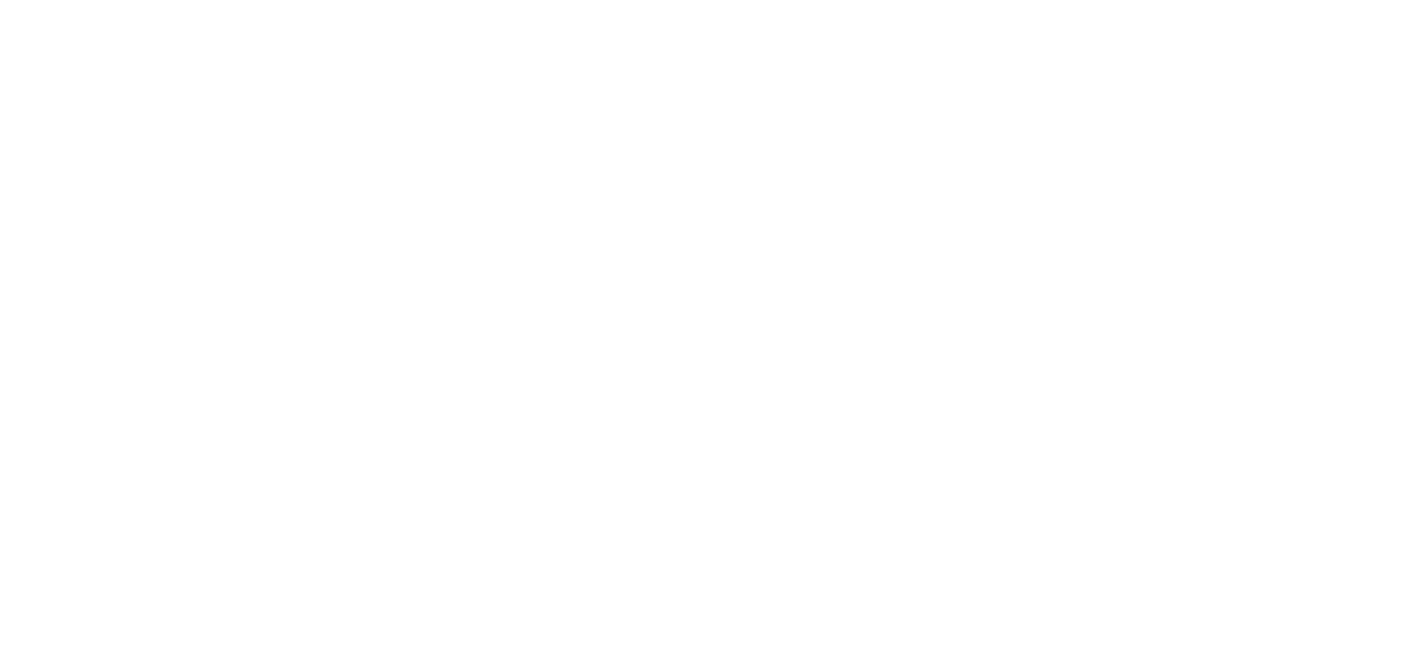 scroll, scrollTop: 0, scrollLeft: 0, axis: both 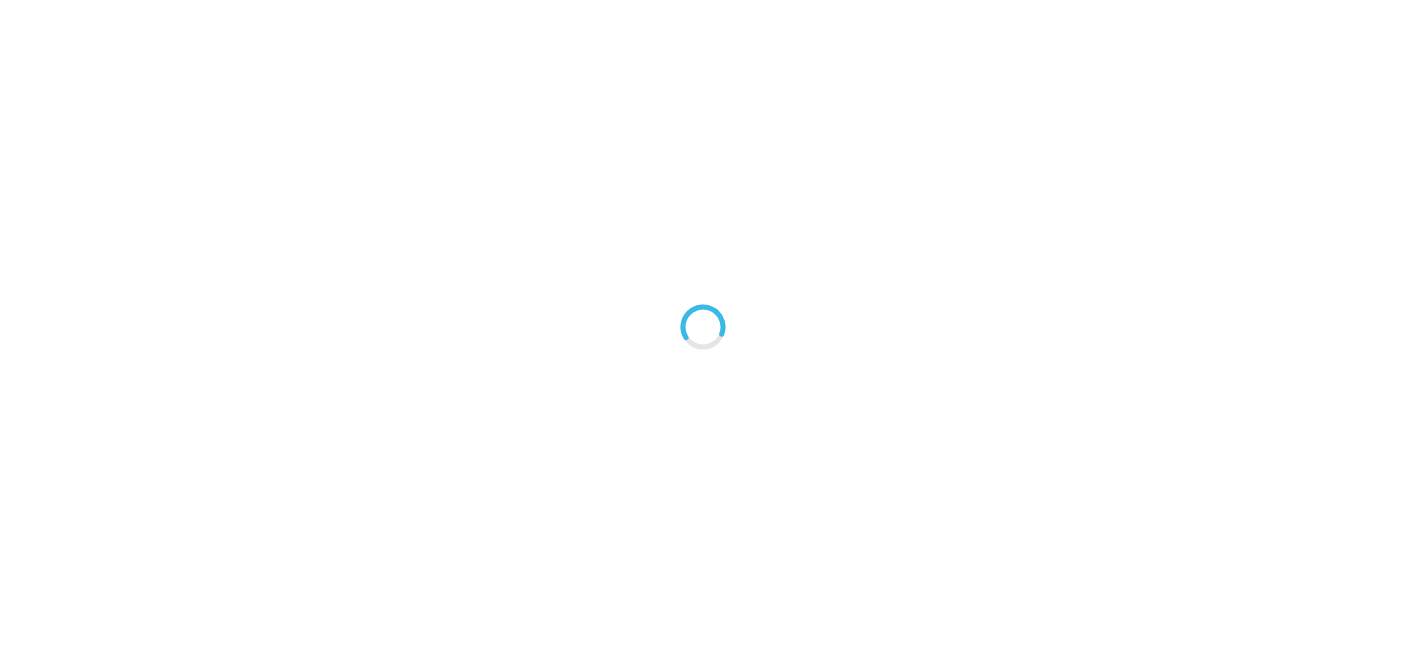 type on "An ancient tree with a door leading to a magical world" 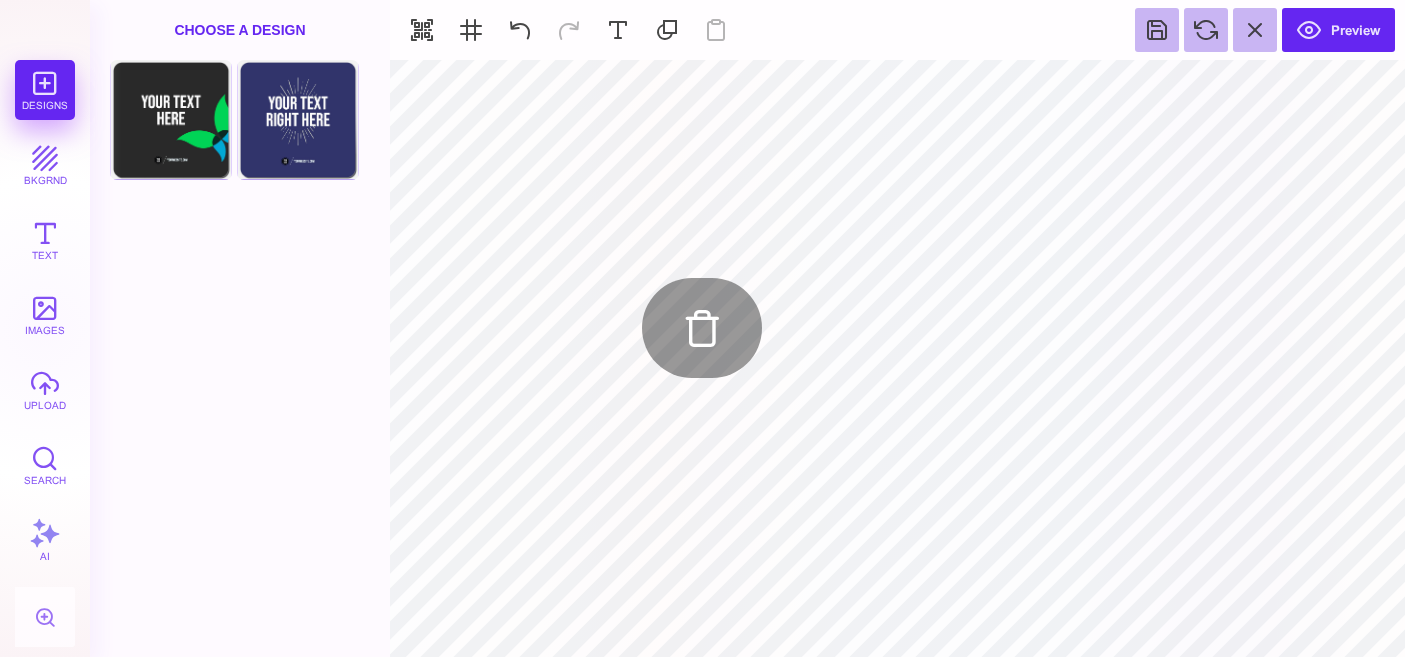 type on "#E7F3F5" 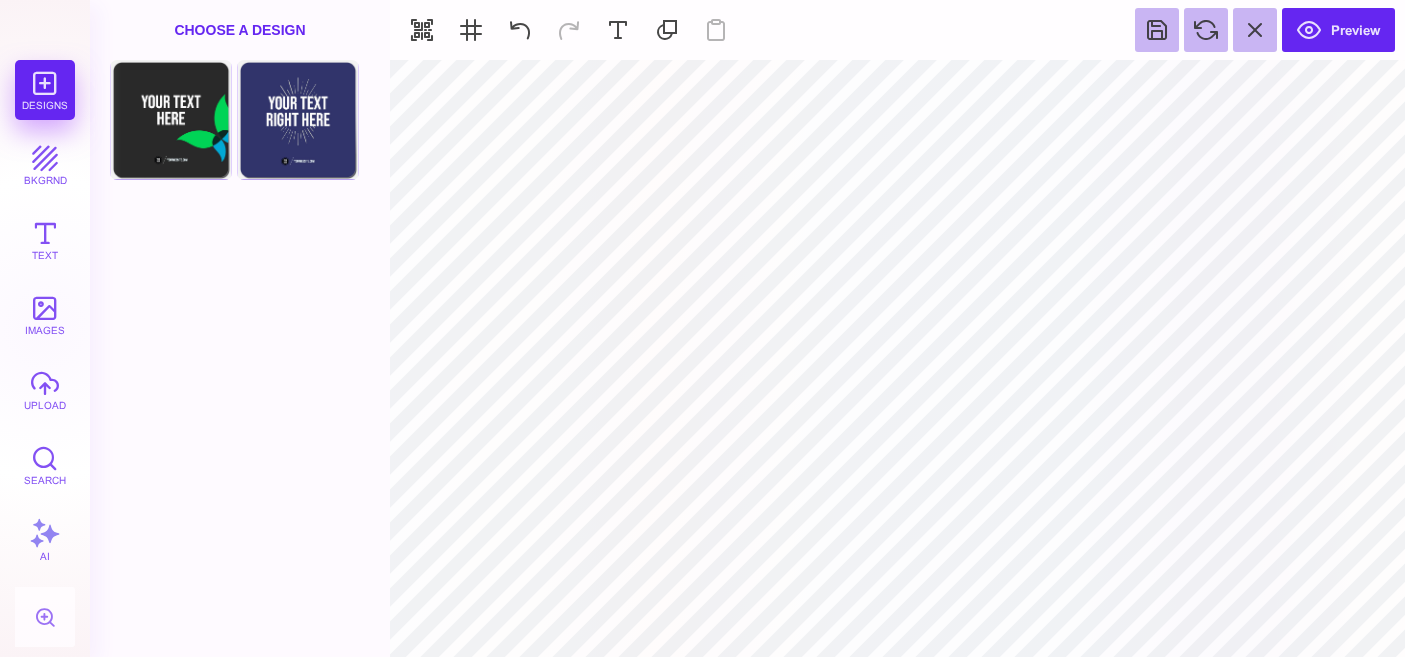 click on "Choose A Design" at bounding box center [240, 30] 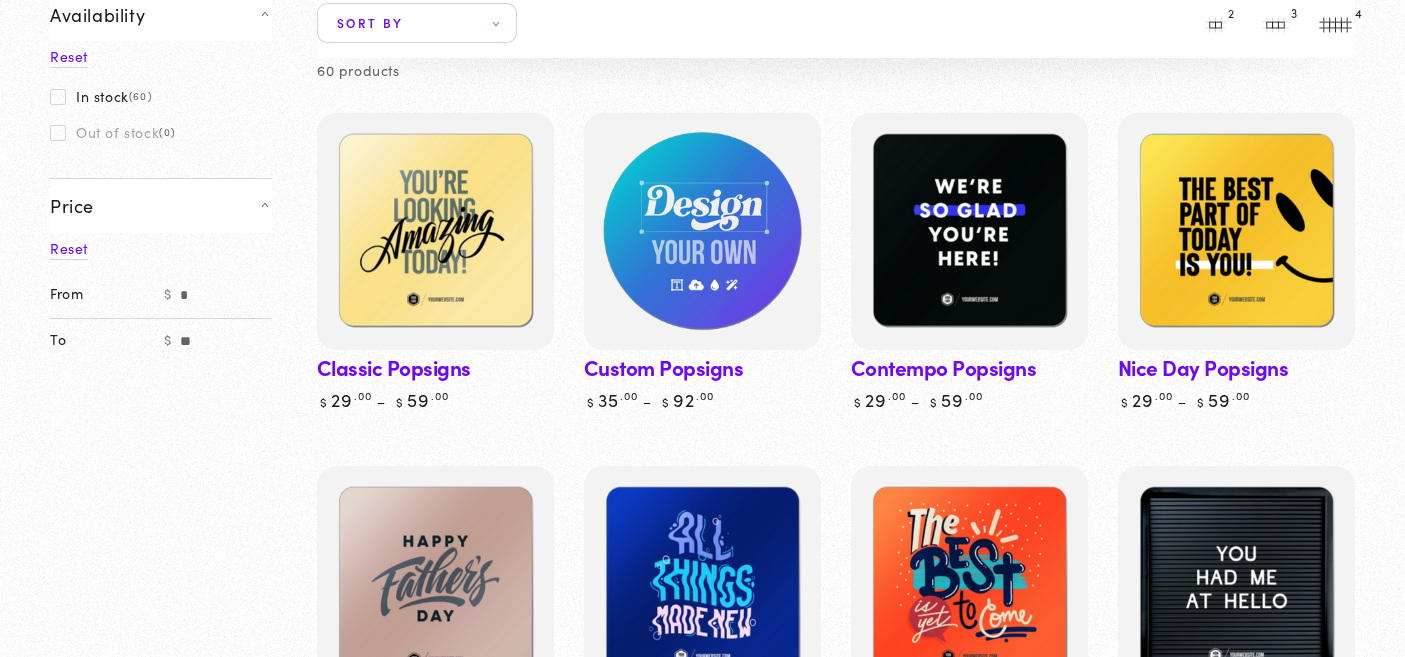 scroll, scrollTop: 223, scrollLeft: 0, axis: vertical 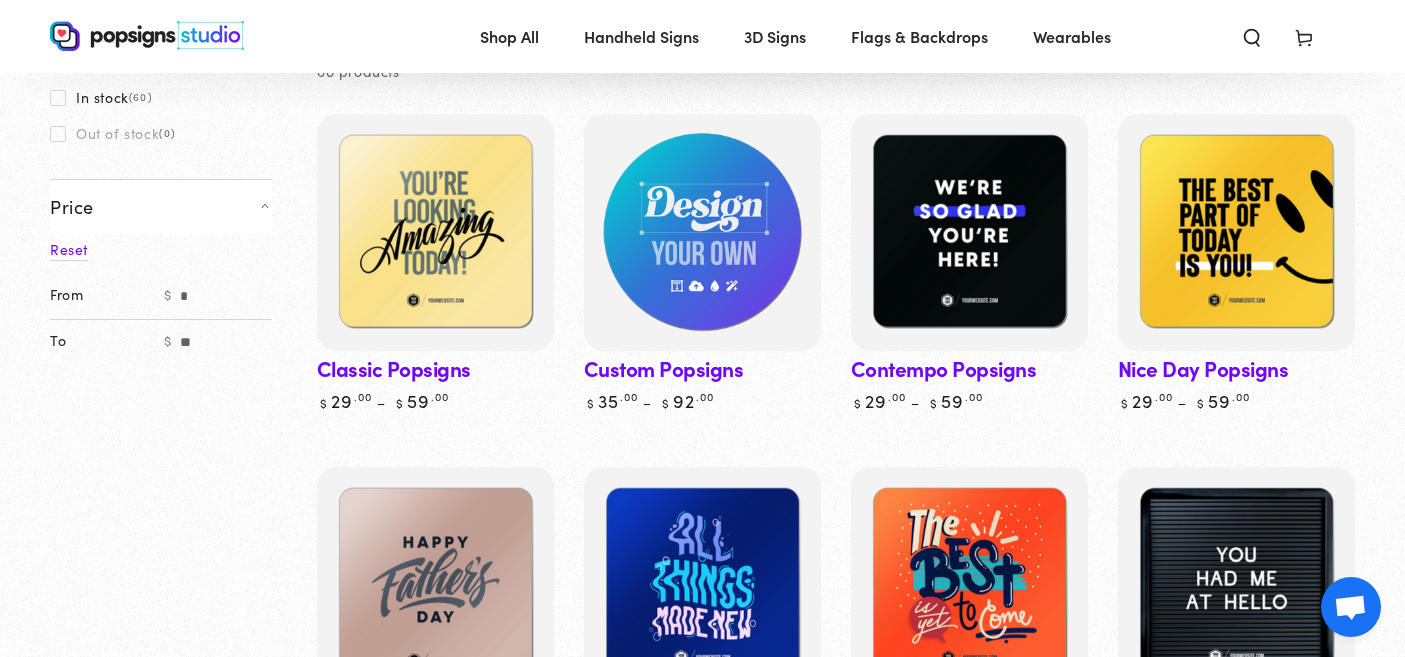click at bounding box center (702, 233) 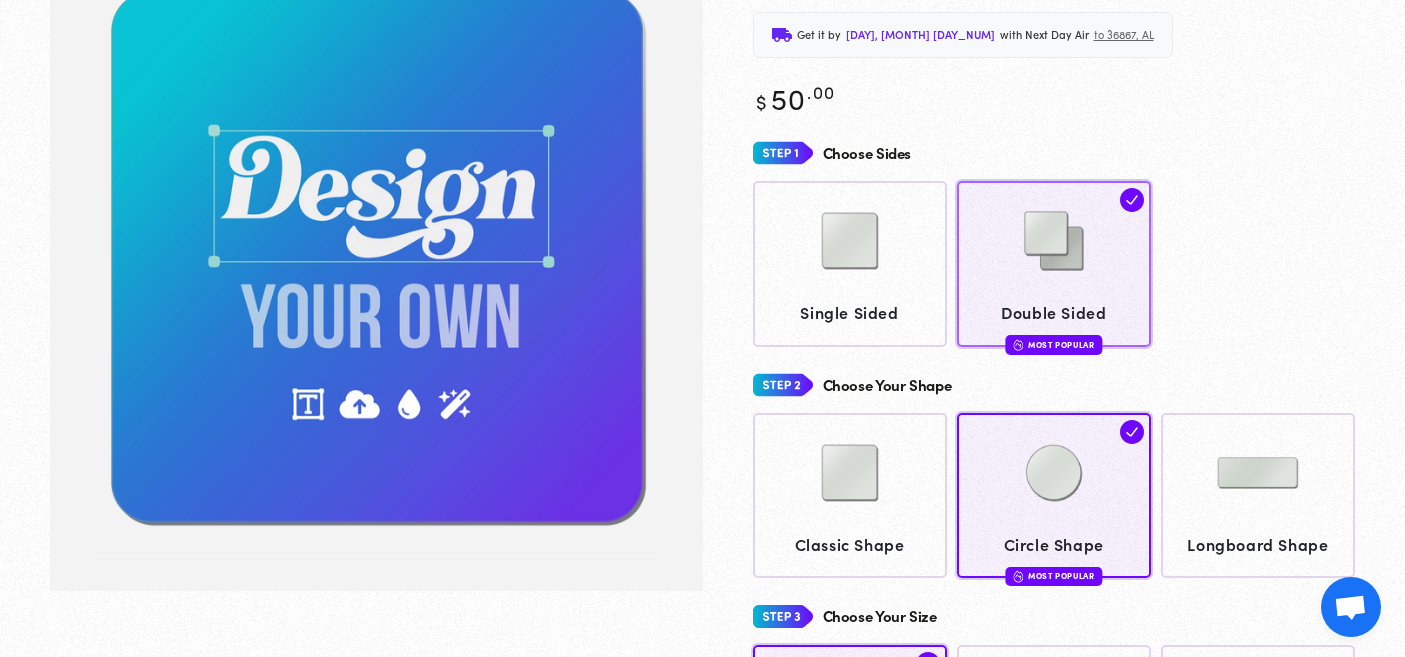 scroll, scrollTop: 212, scrollLeft: 0, axis: vertical 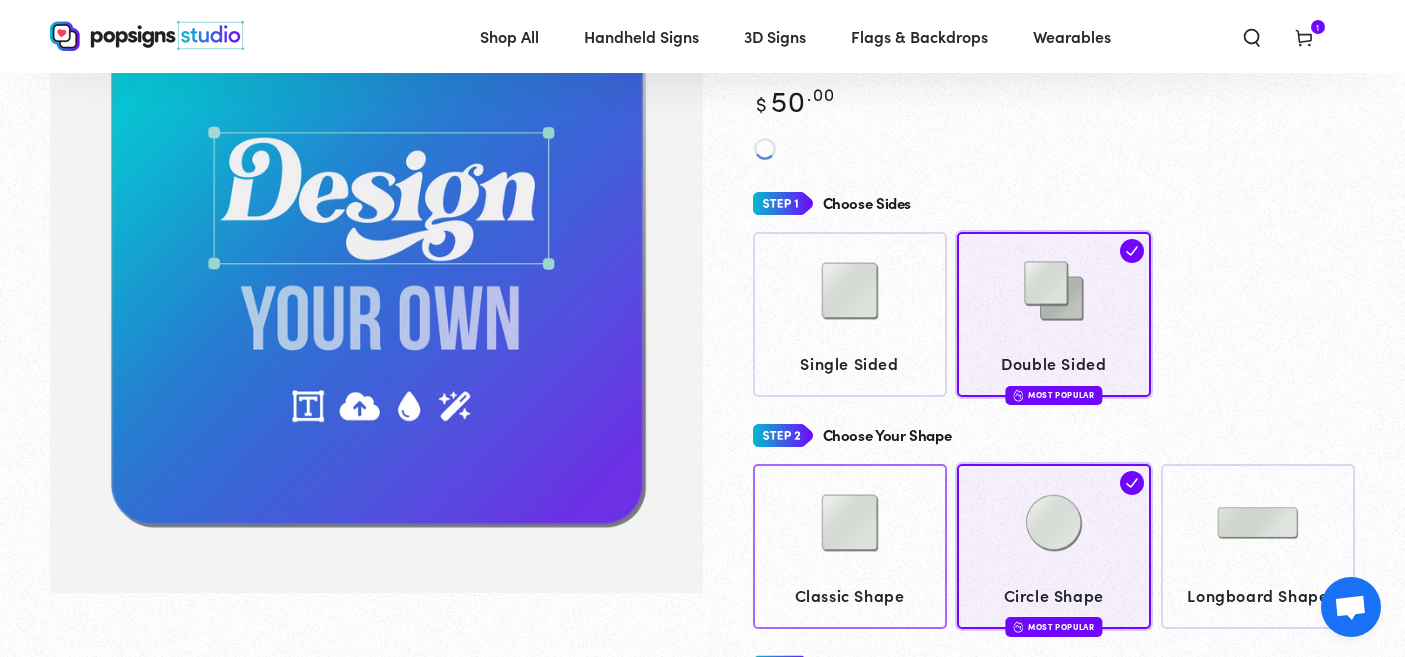 click 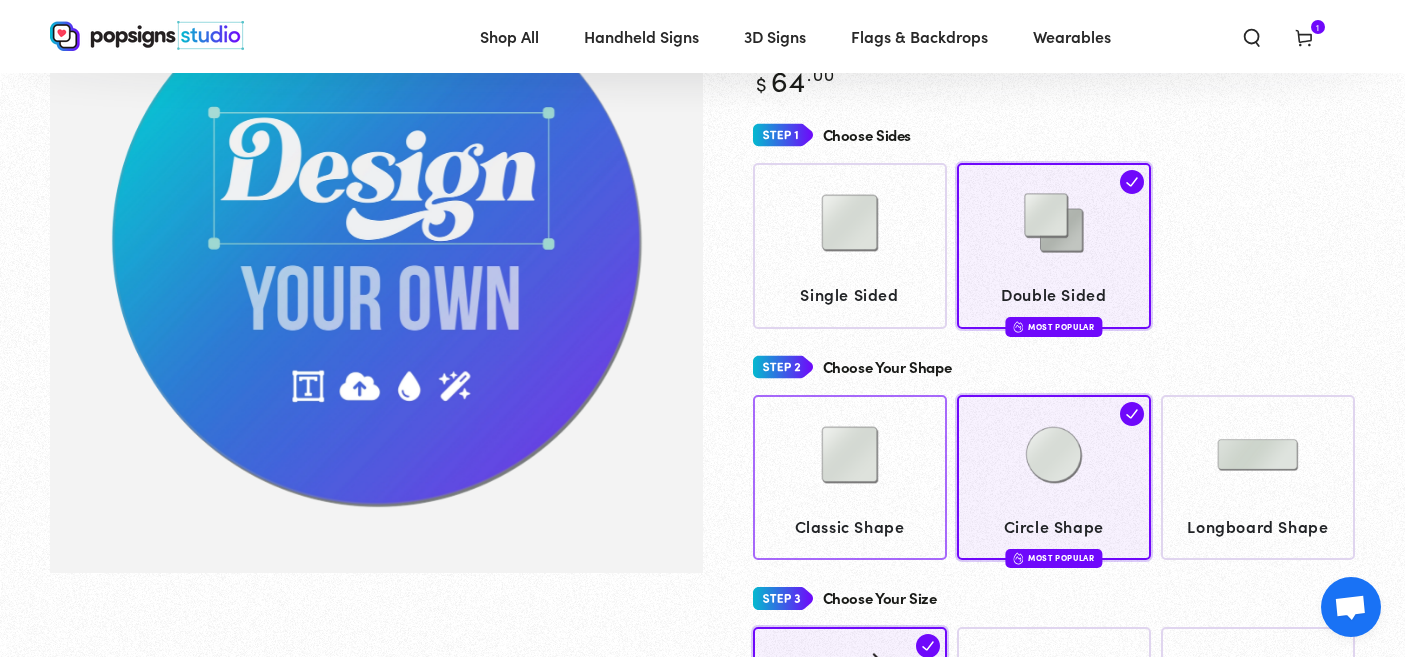 click on "Classic Shape" 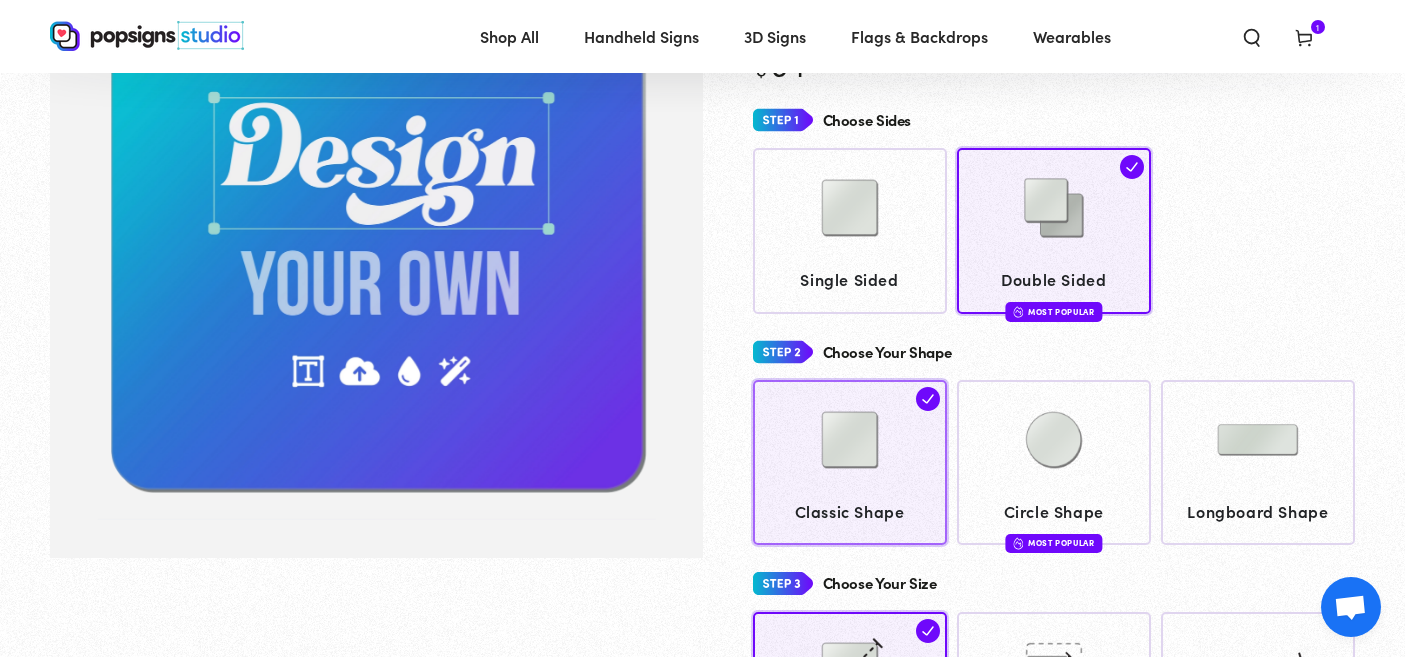 scroll, scrollTop: 171, scrollLeft: 0, axis: vertical 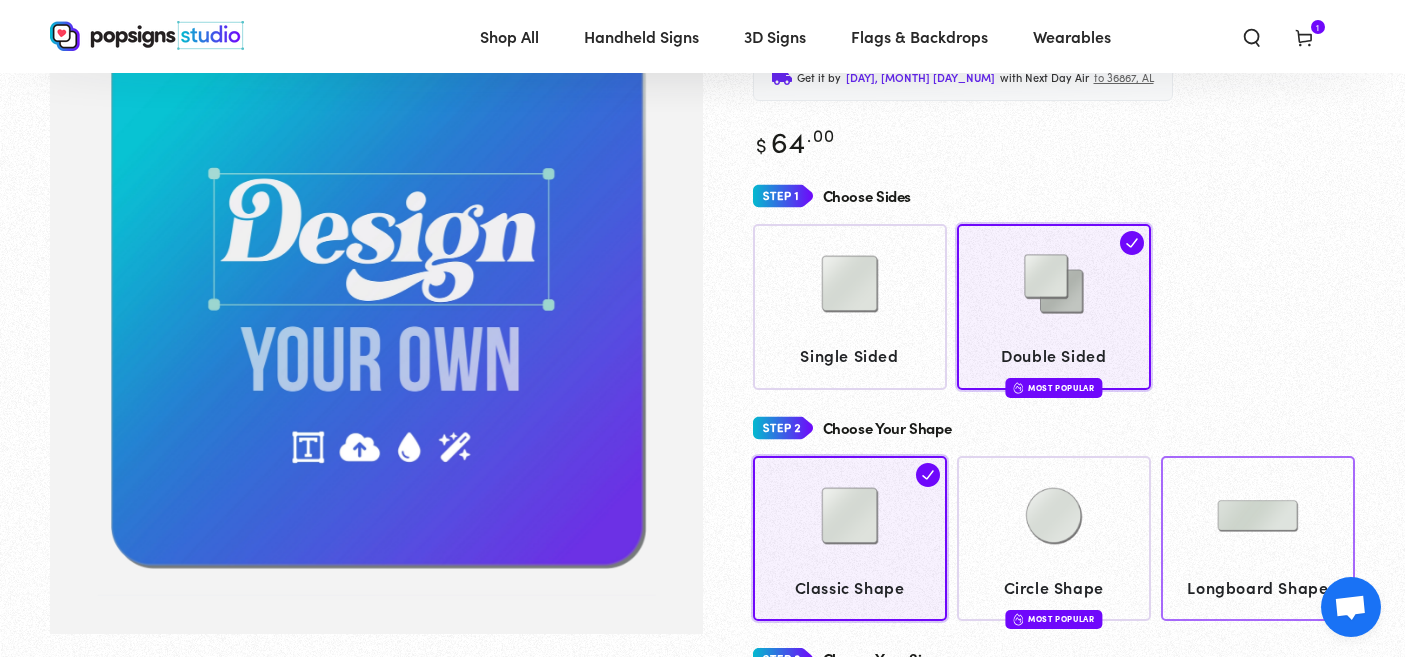 click 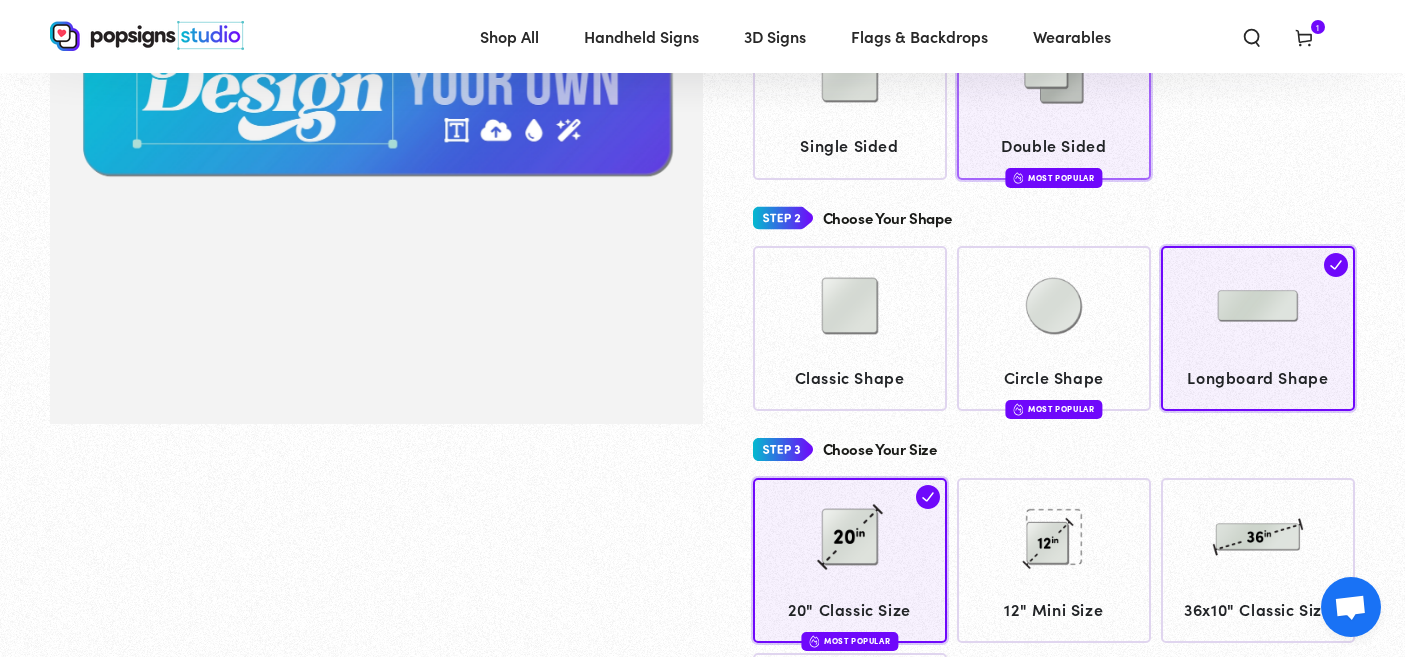 scroll, scrollTop: 406, scrollLeft: 0, axis: vertical 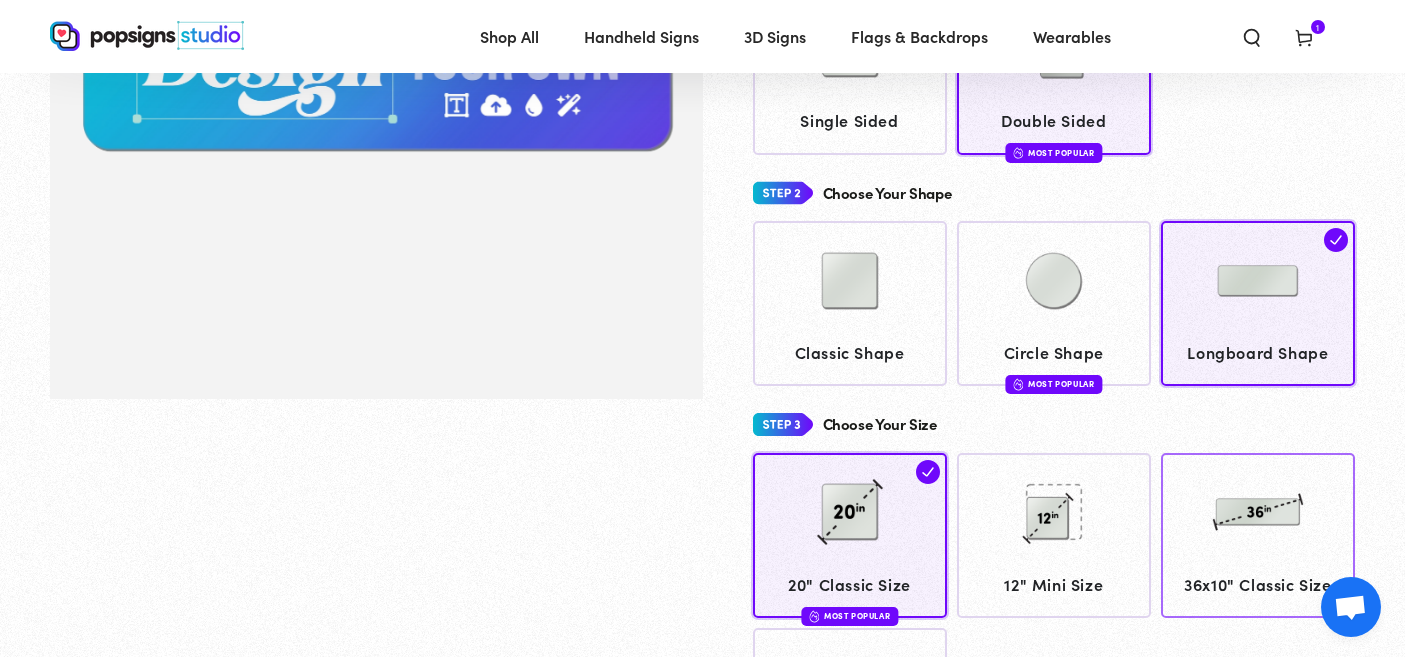 click 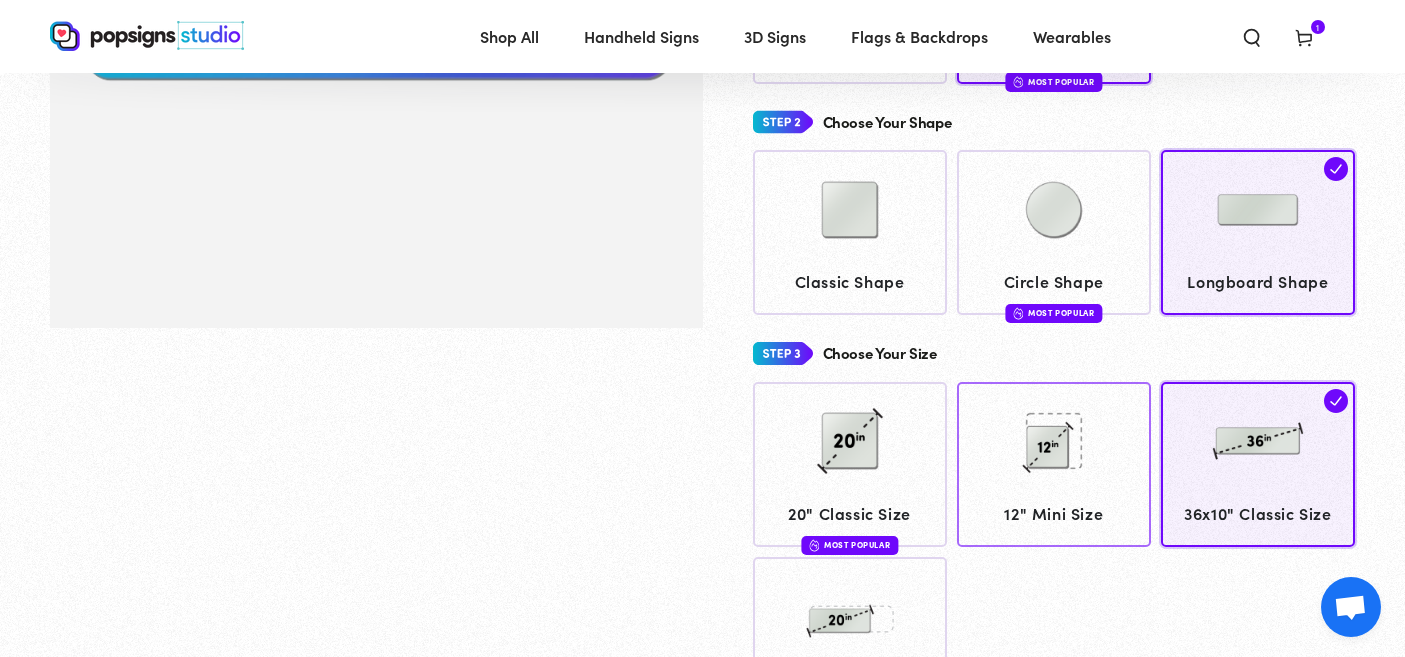 click on "12" Mini Size" 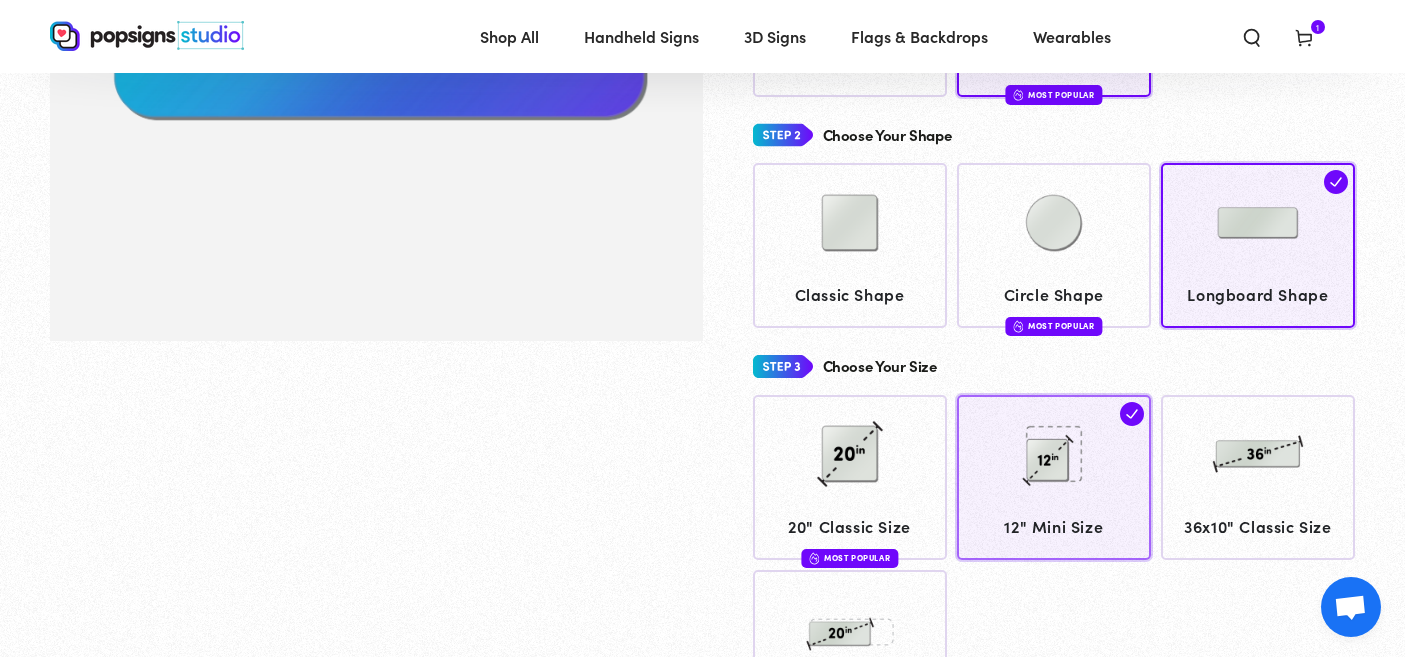 scroll, scrollTop: 541, scrollLeft: 0, axis: vertical 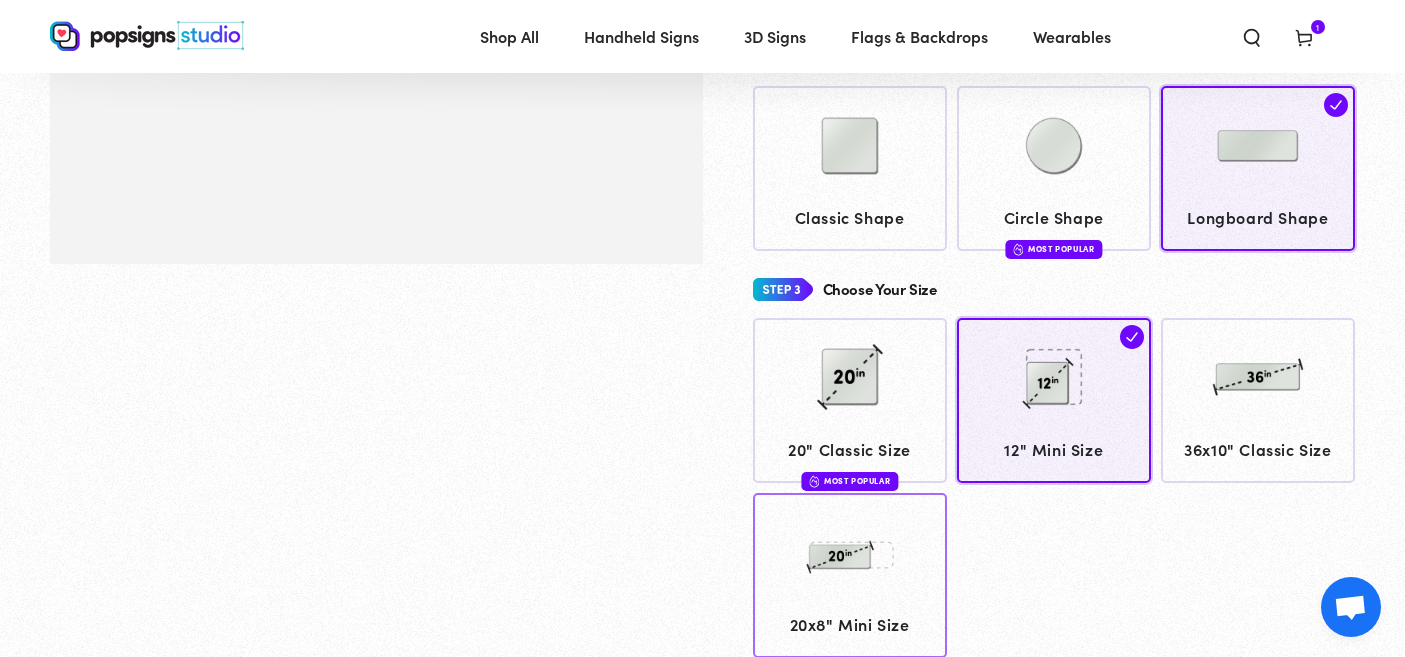 click 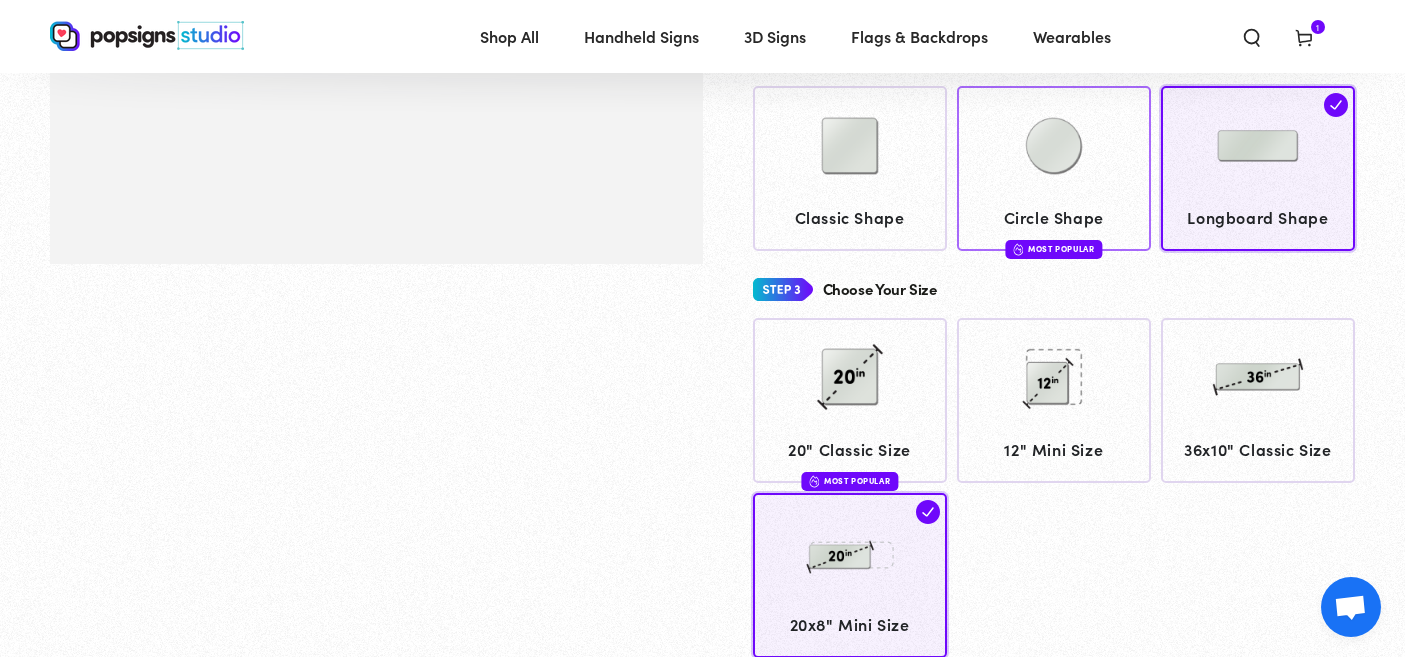 click 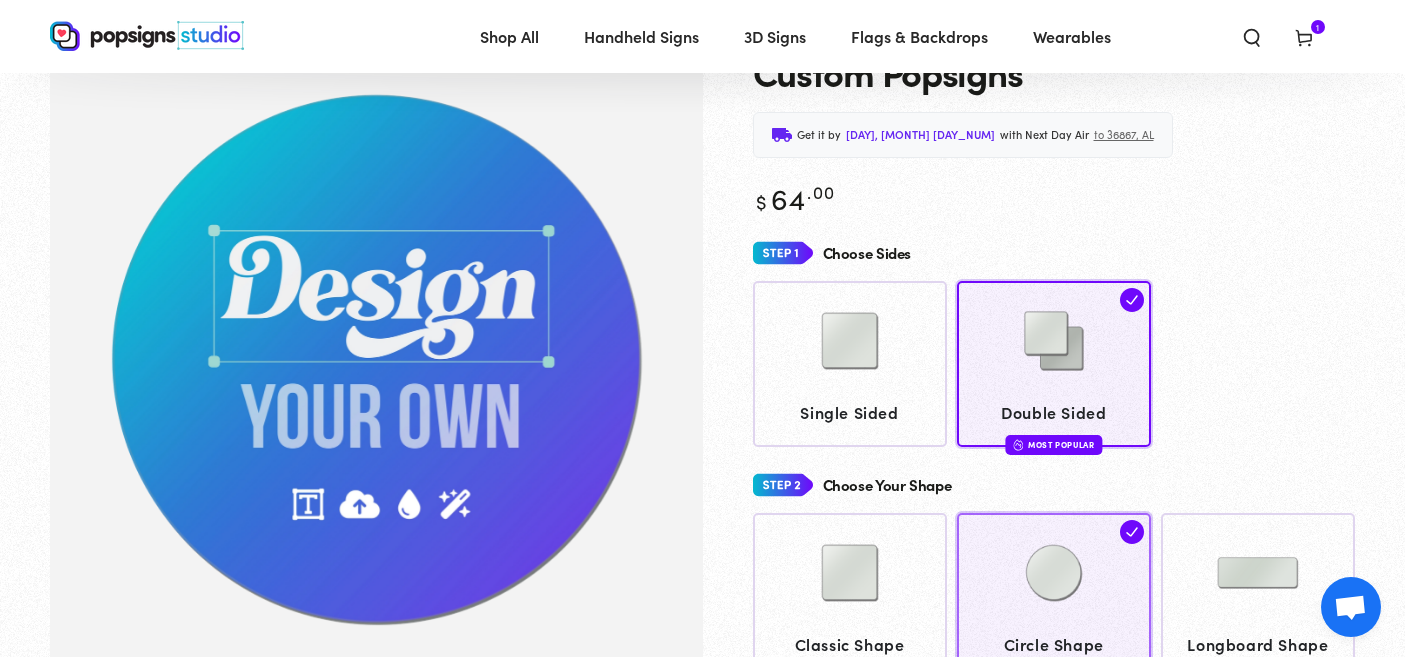 scroll, scrollTop: 112, scrollLeft: 0, axis: vertical 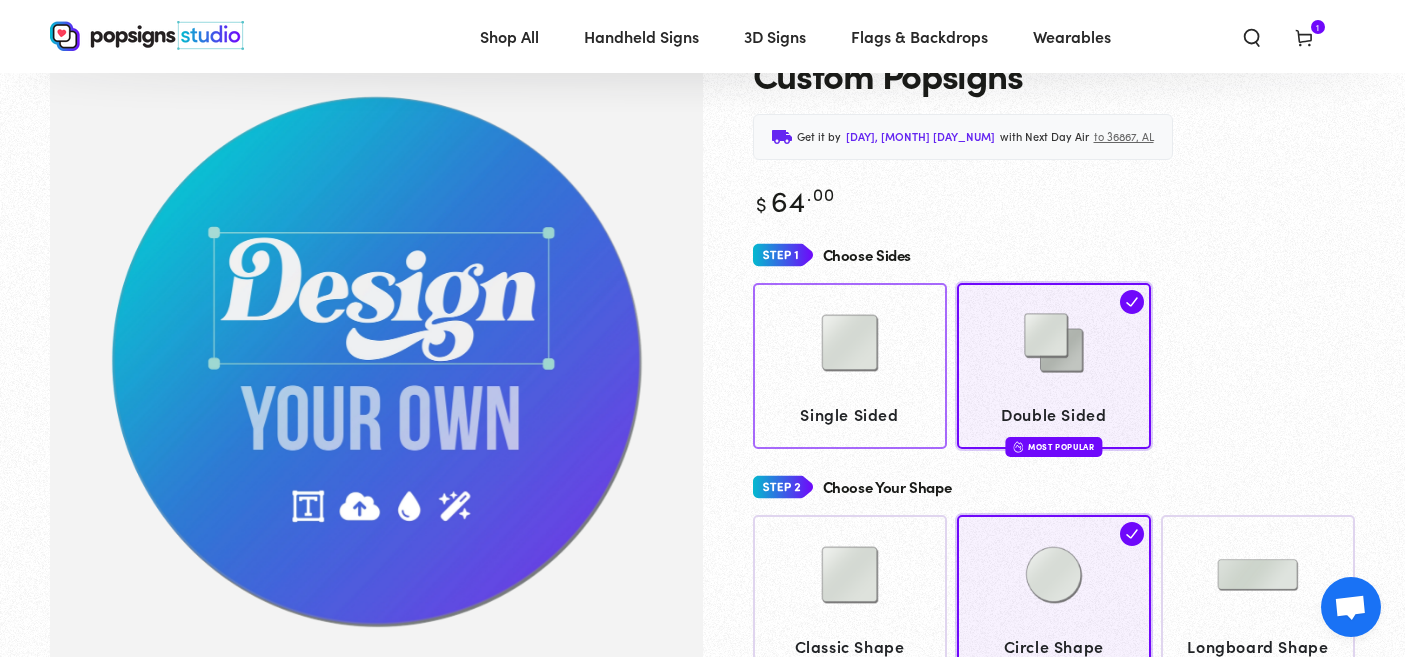 click 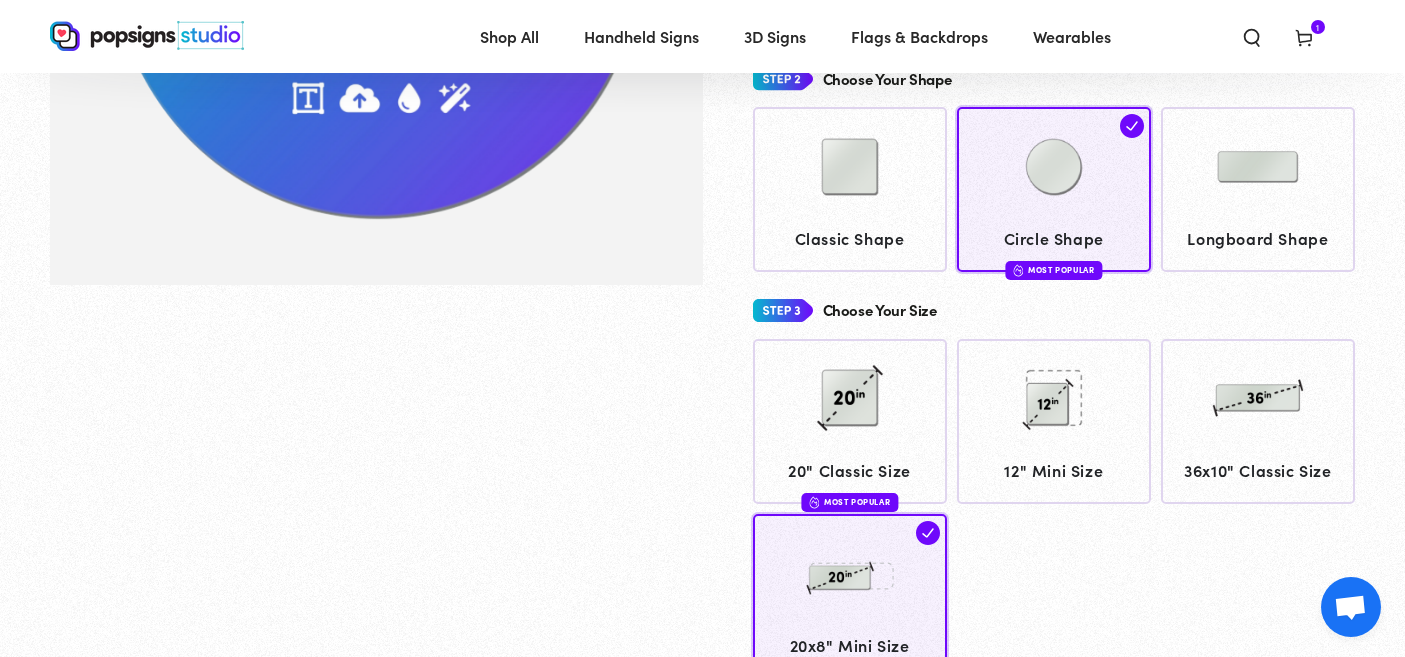 scroll, scrollTop: 538, scrollLeft: 0, axis: vertical 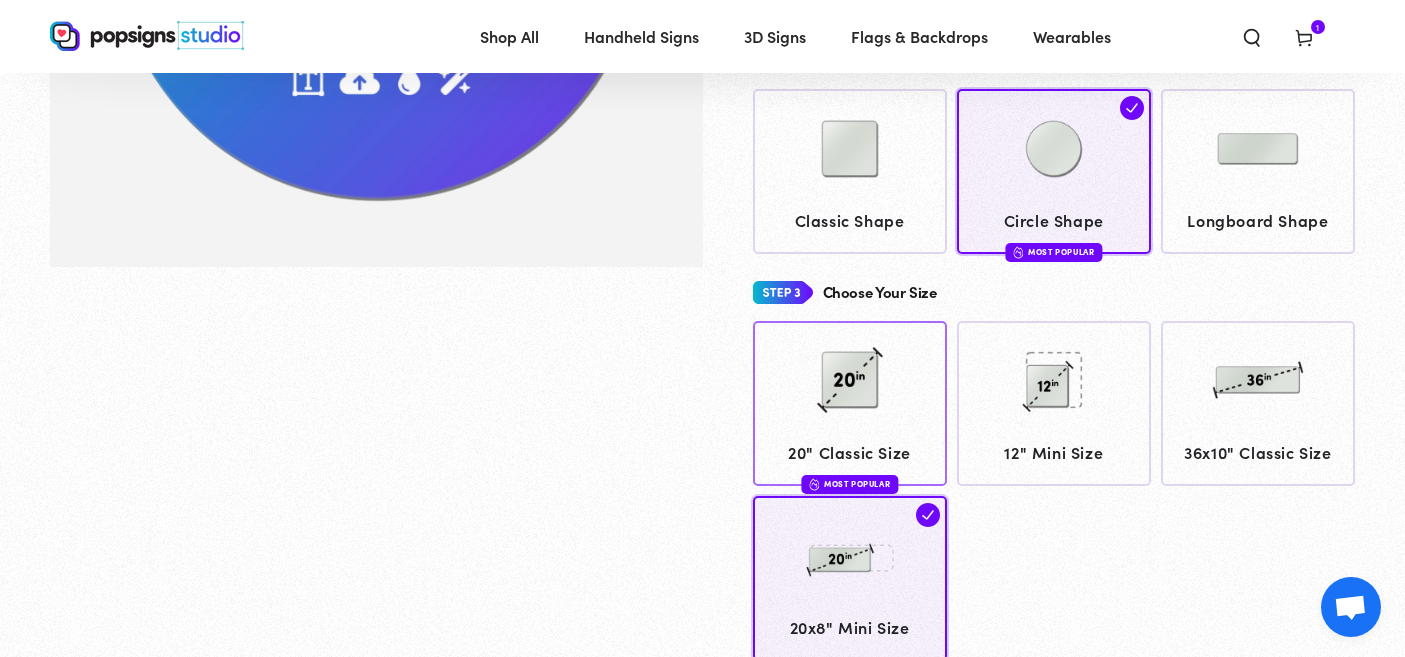 click on "20" Classic Size
Most Popular" 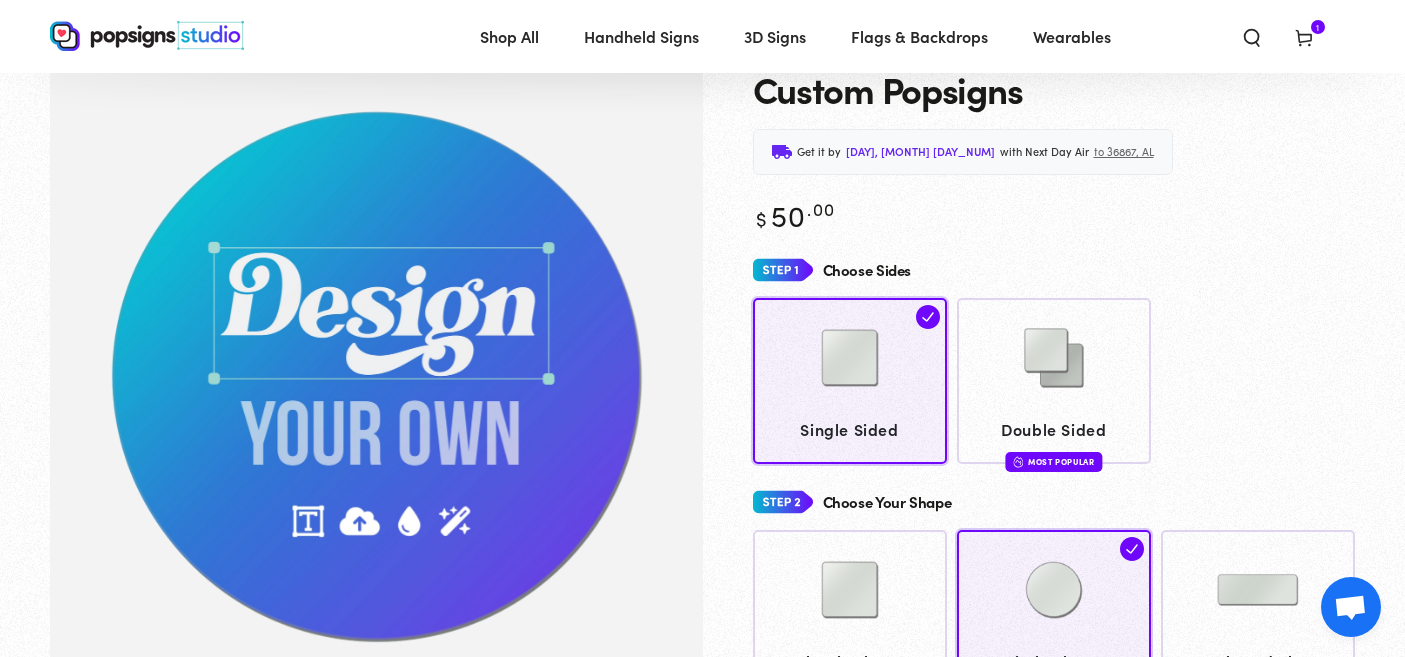 scroll, scrollTop: 87, scrollLeft: 0, axis: vertical 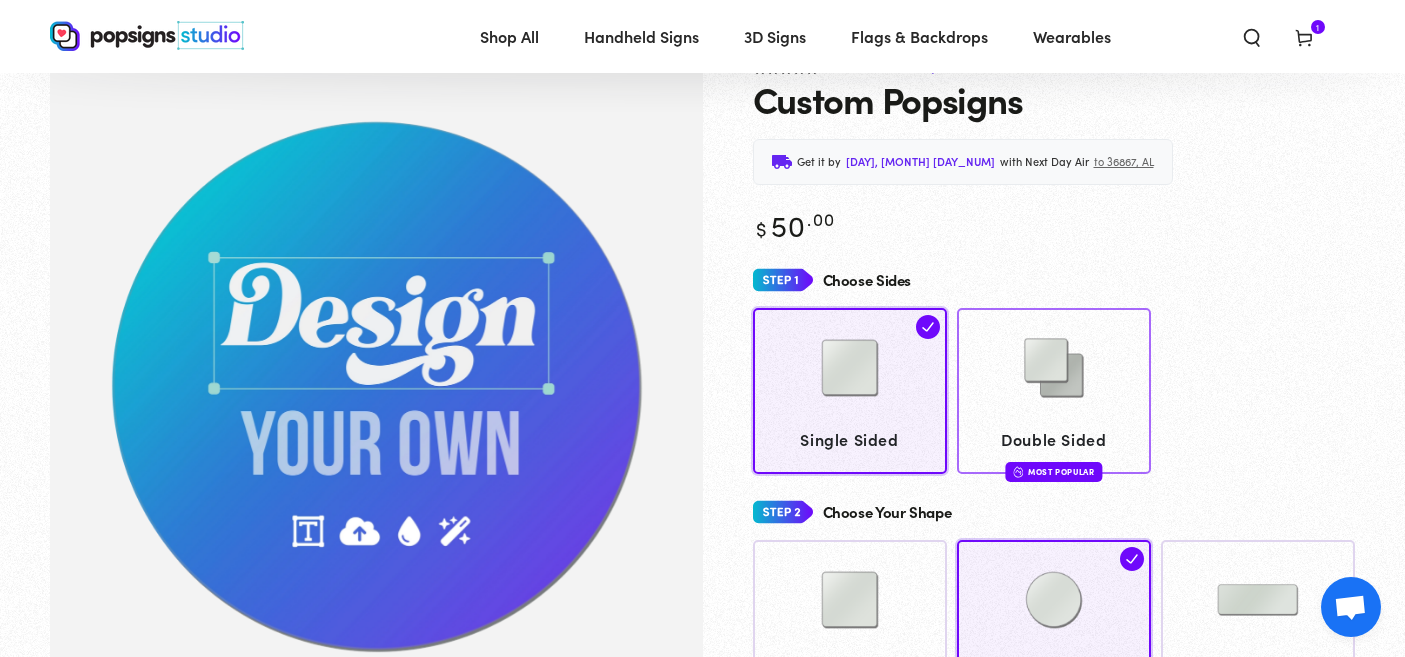 click 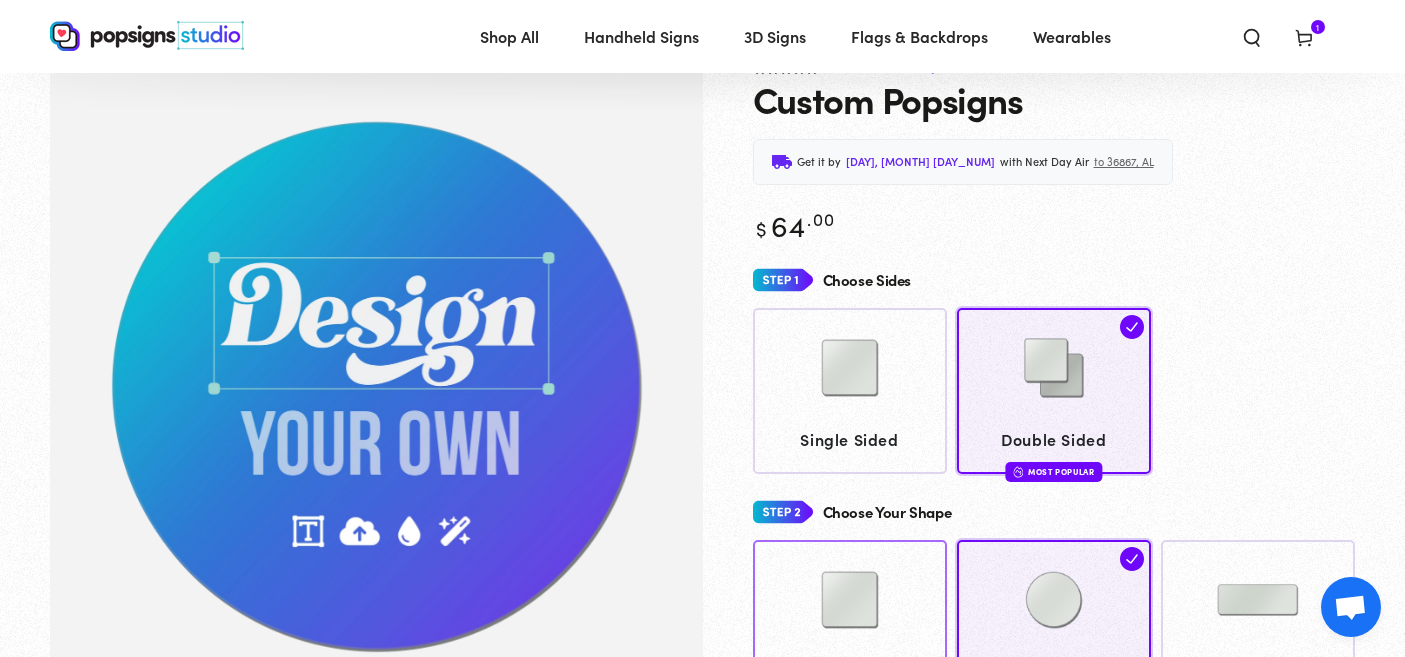 click on "Classic Shape" 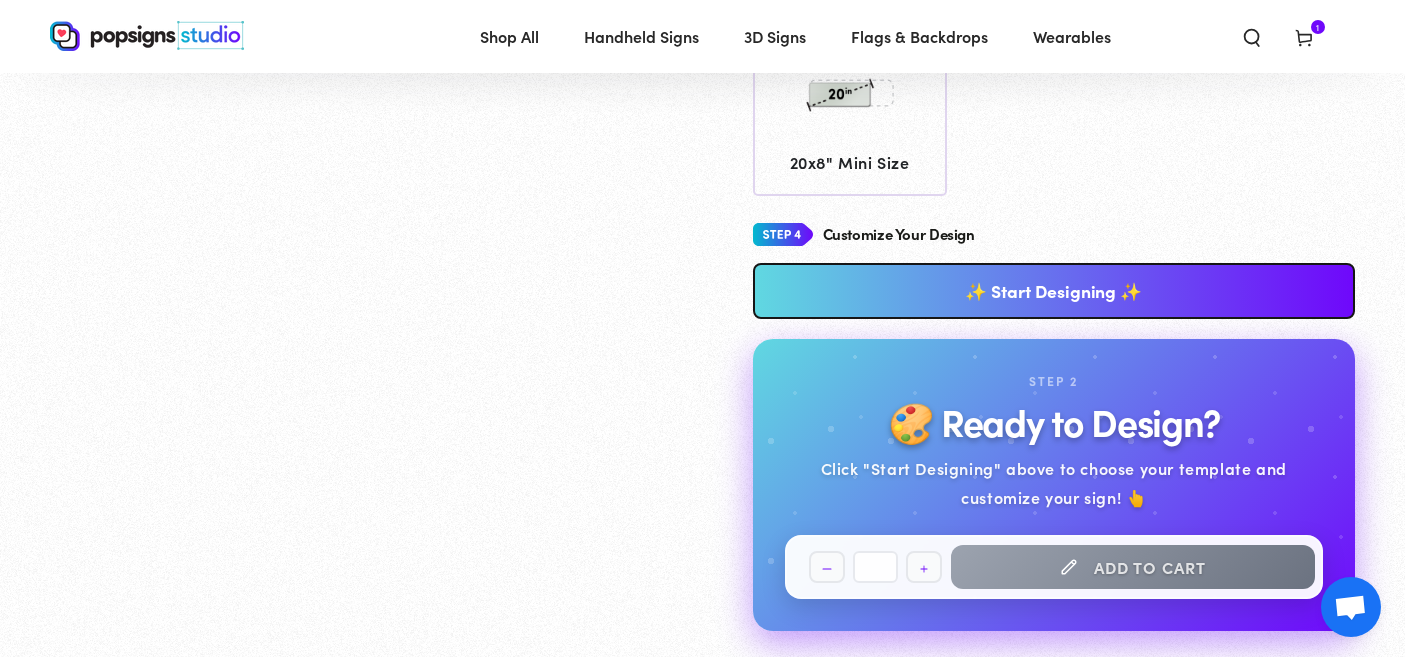 scroll, scrollTop: 1016, scrollLeft: 0, axis: vertical 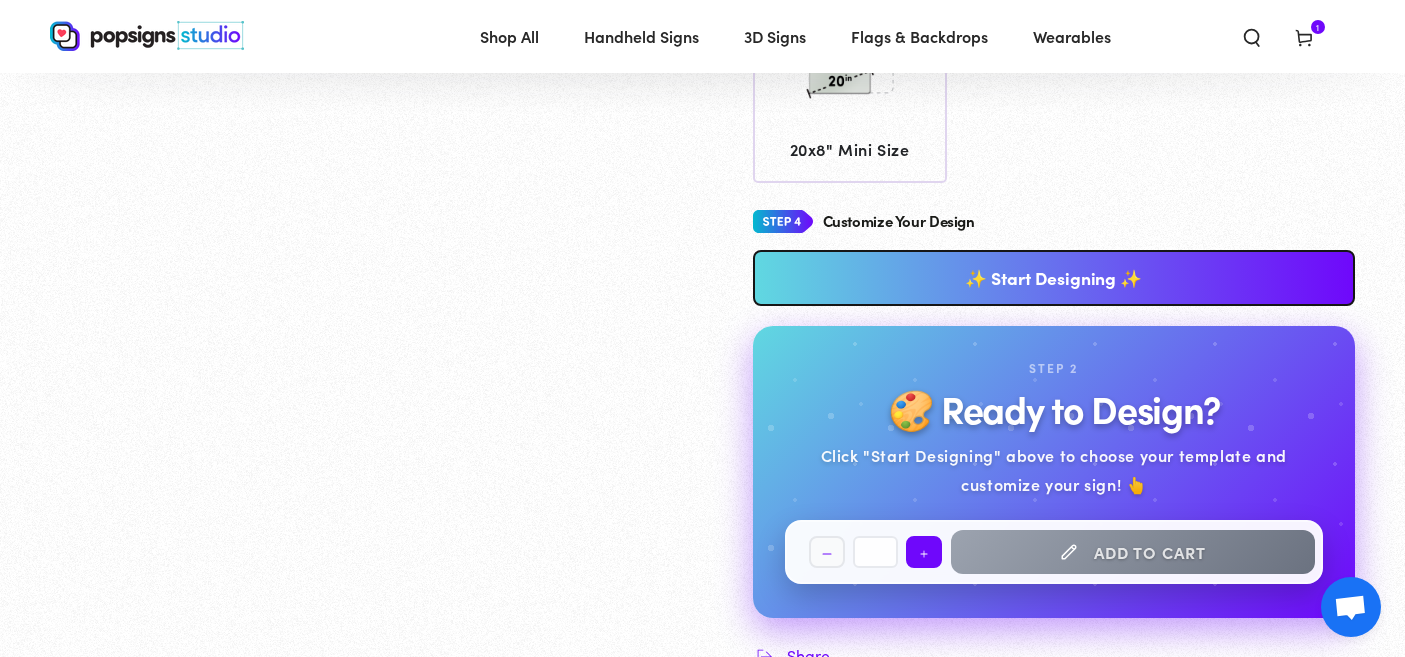 click on "Increase quantity for Custom Popsigns" at bounding box center [924, 552] 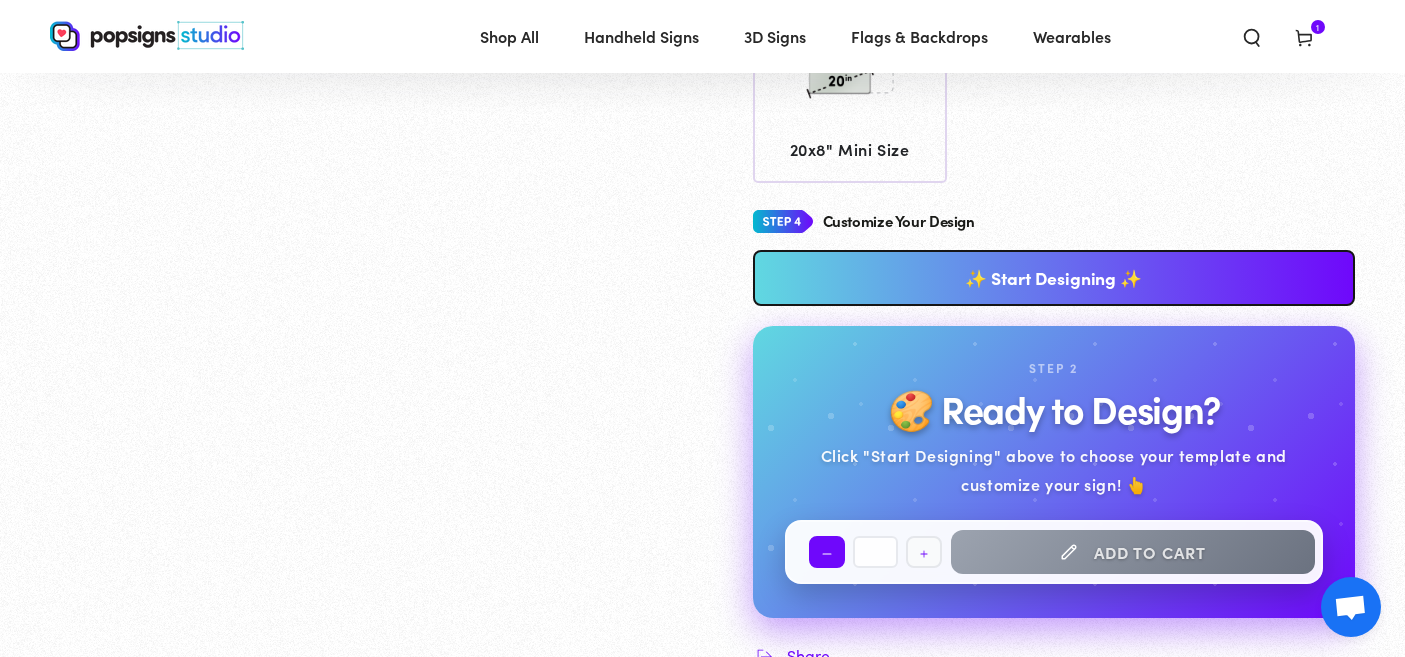 click on "Decrease quantity for Custom Popsigns" at bounding box center (827, 552) 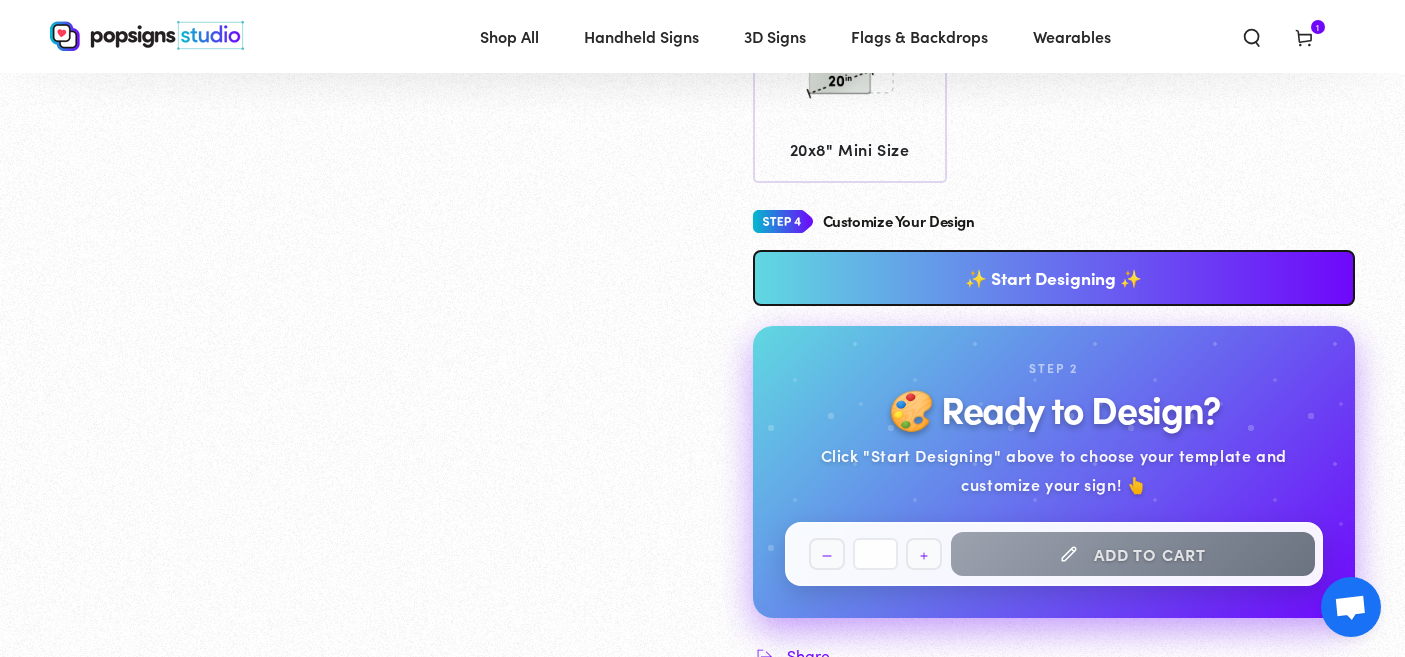 click on "✨ Start Designing ✨" at bounding box center [1054, 278] 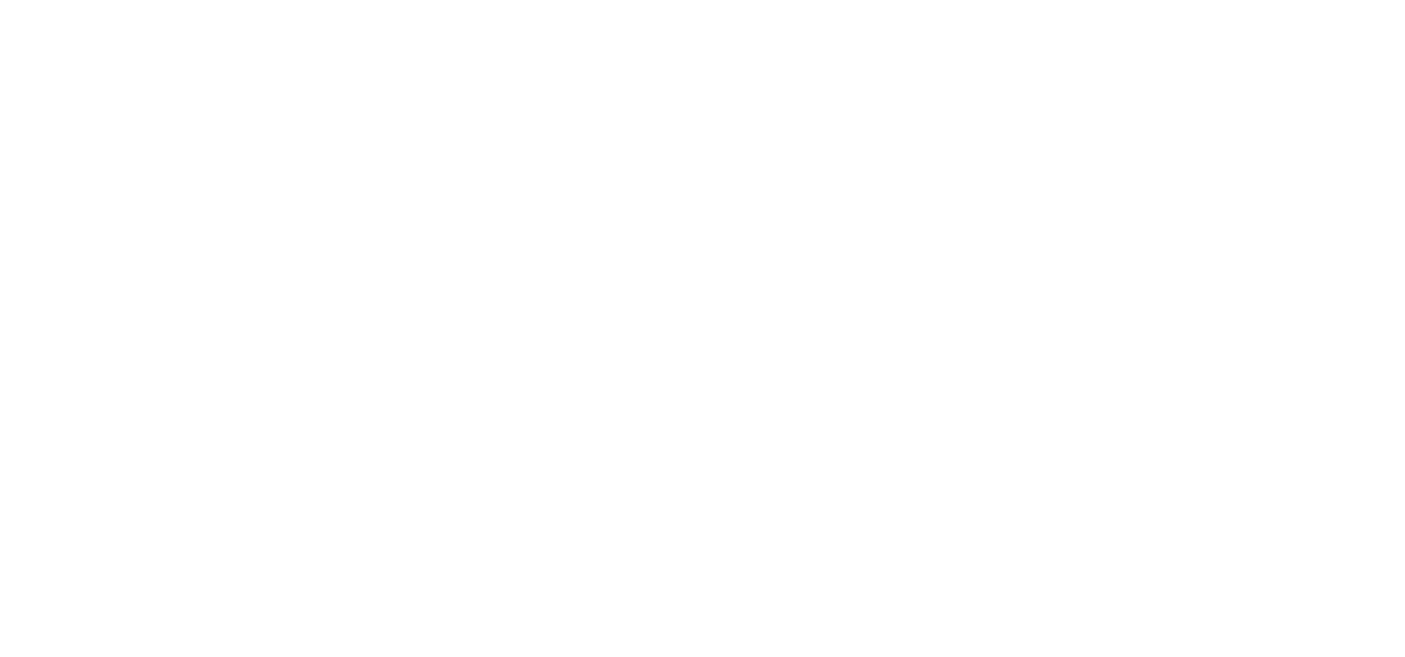 scroll, scrollTop: 0, scrollLeft: 0, axis: both 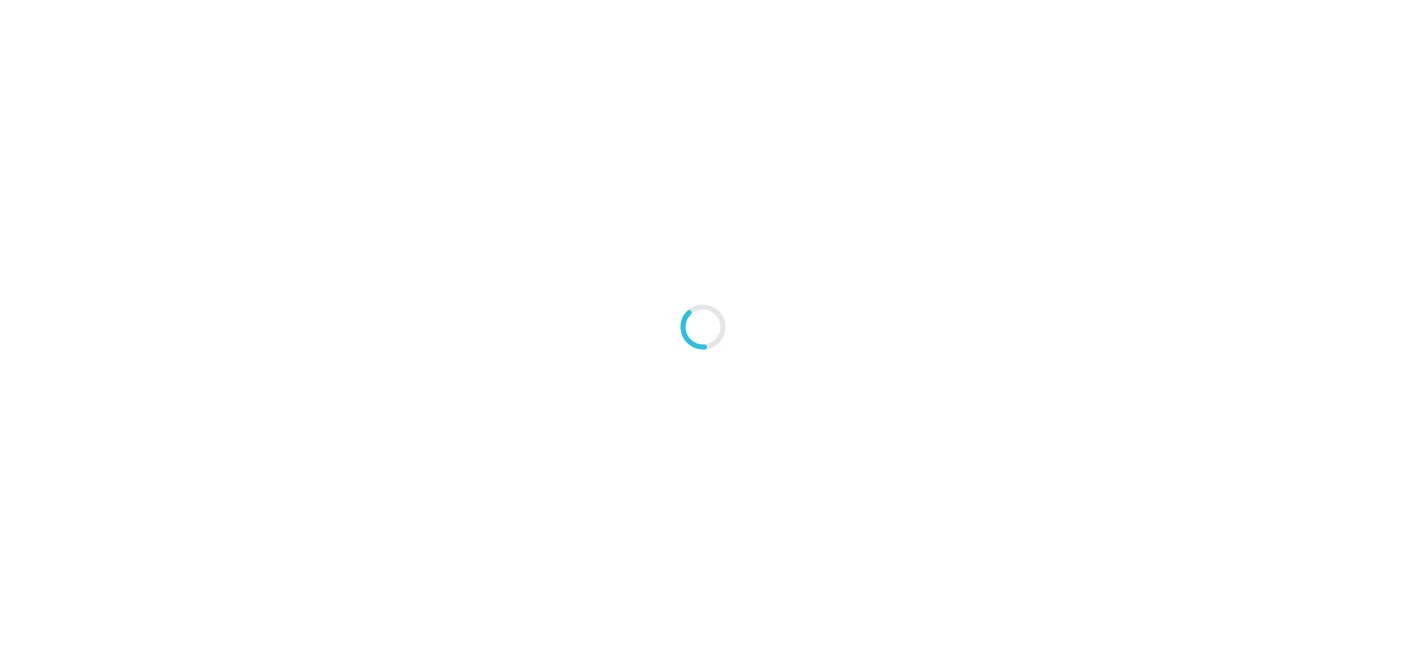 type on "An ancient tree with a door leading to a magical world" 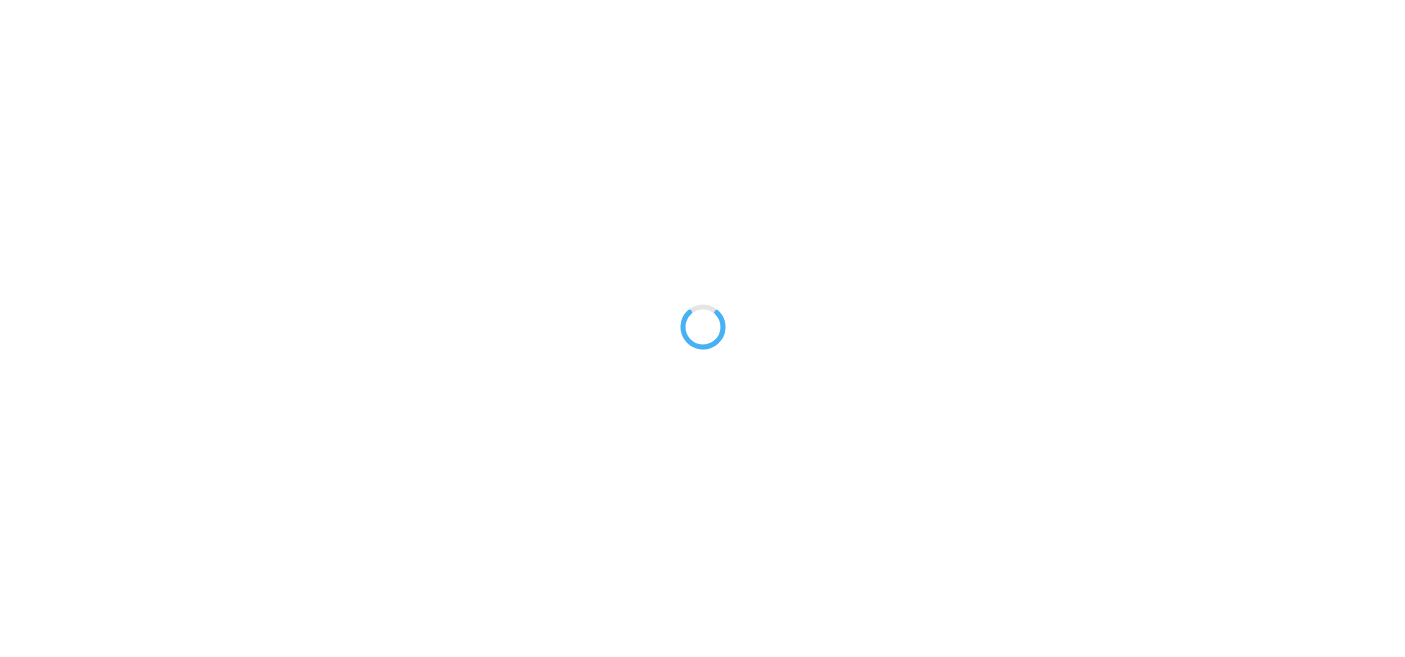 type on "#42445A" 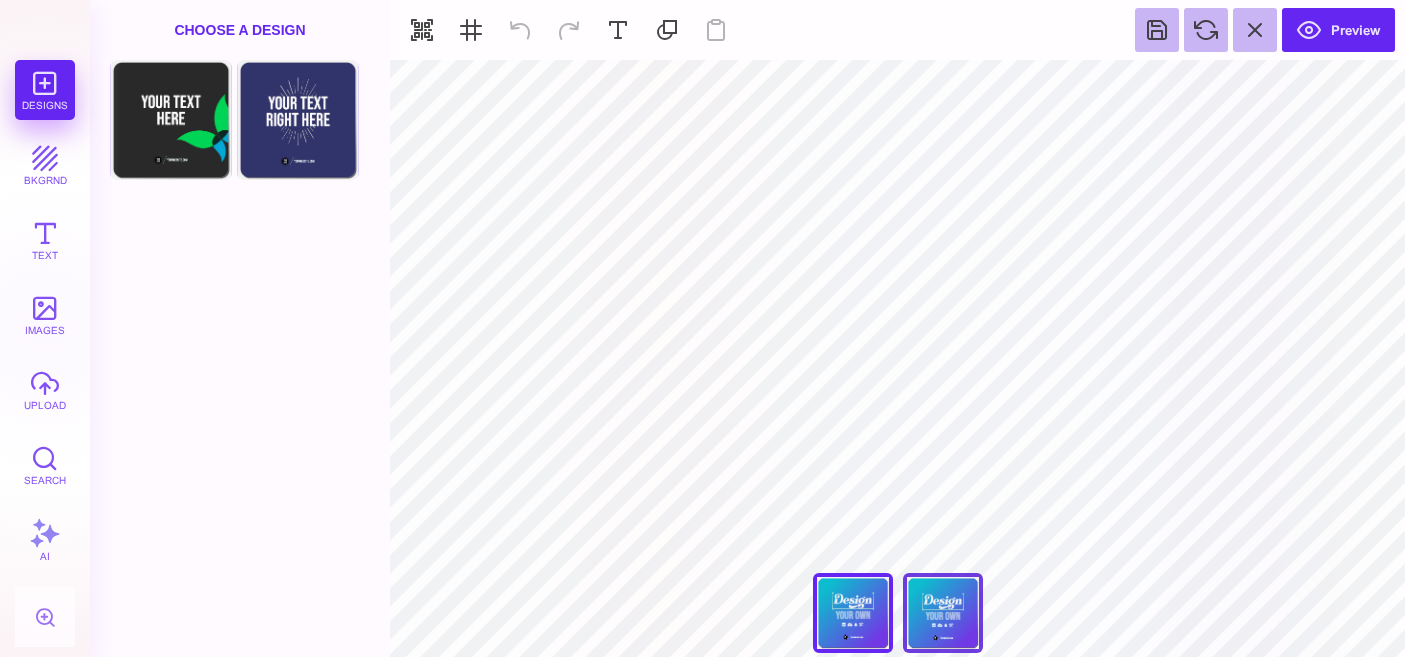 click on "Back" at bounding box center (943, 613) 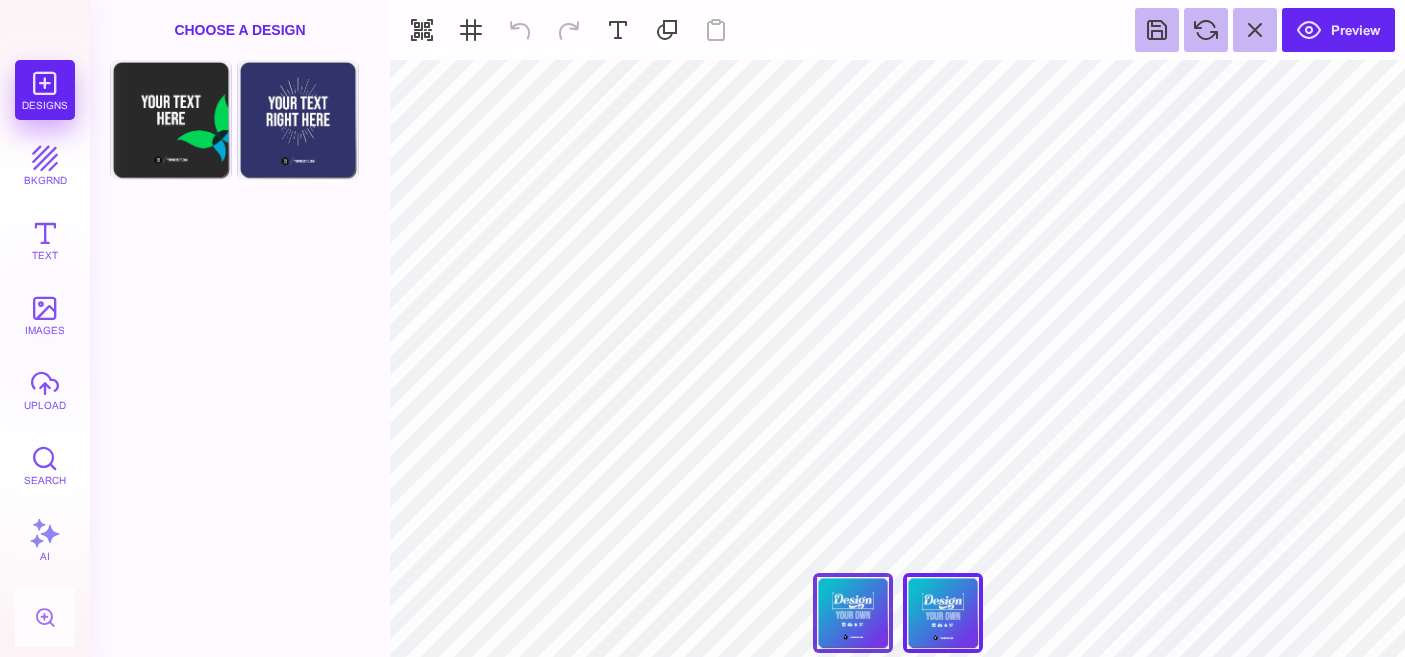 click on "Front" at bounding box center (853, 613) 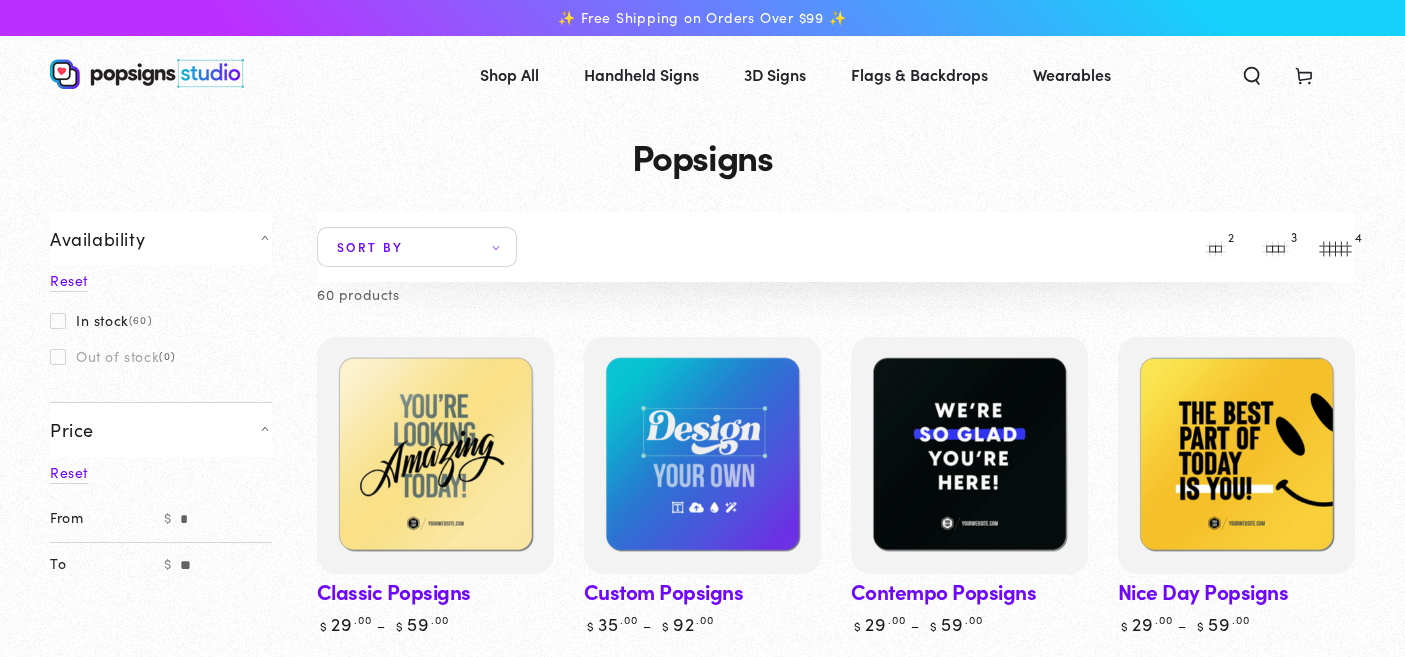 scroll, scrollTop: 223, scrollLeft: 0, axis: vertical 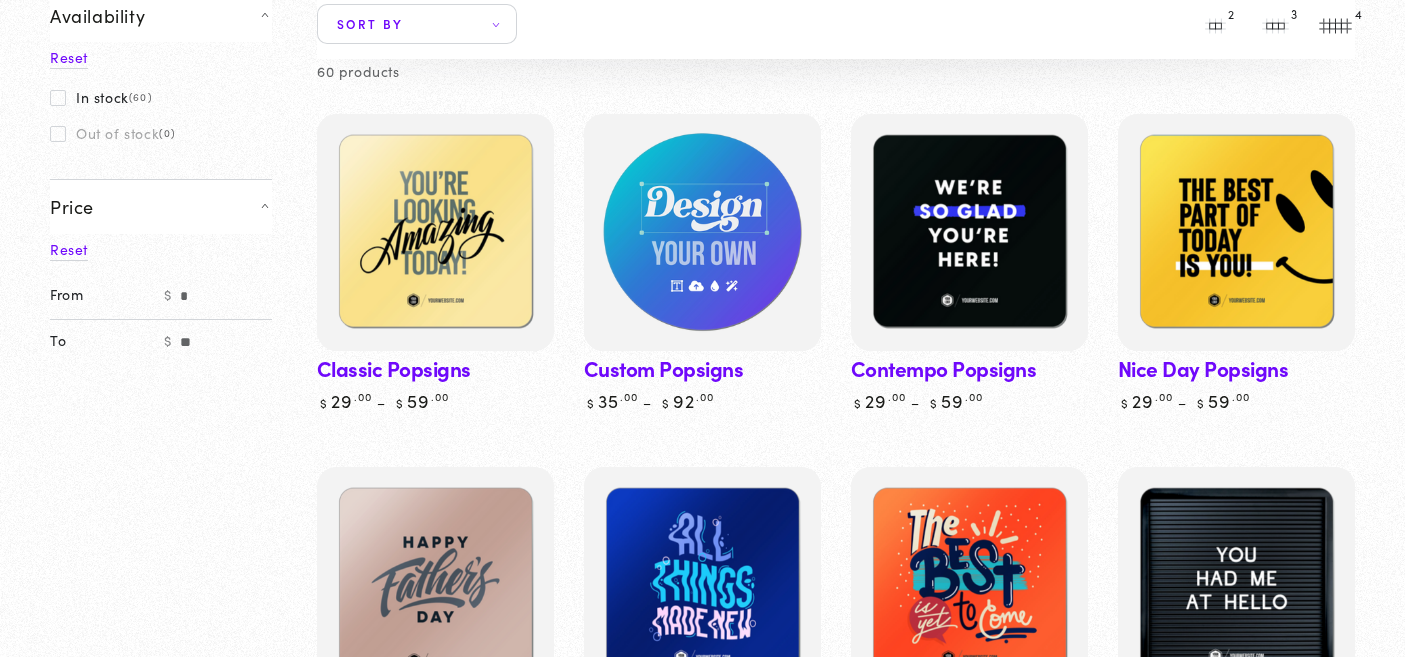 click at bounding box center [702, 233] 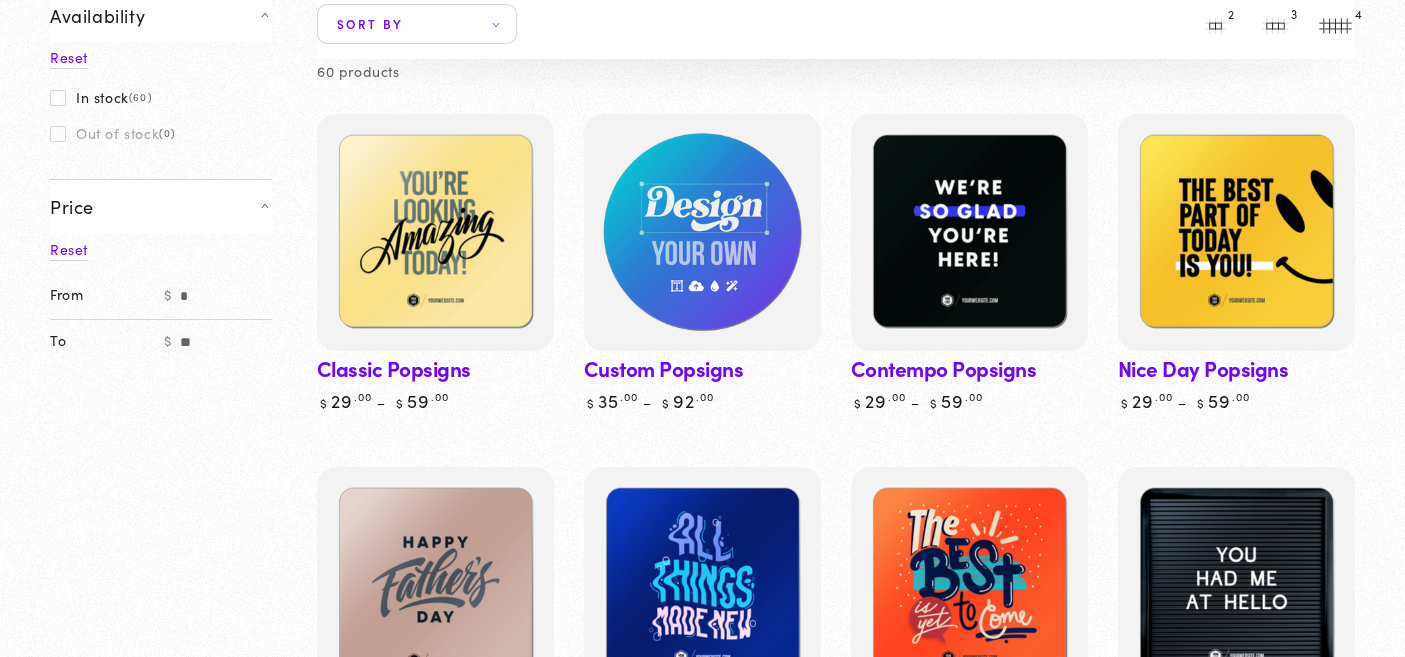 click at bounding box center (702, 233) 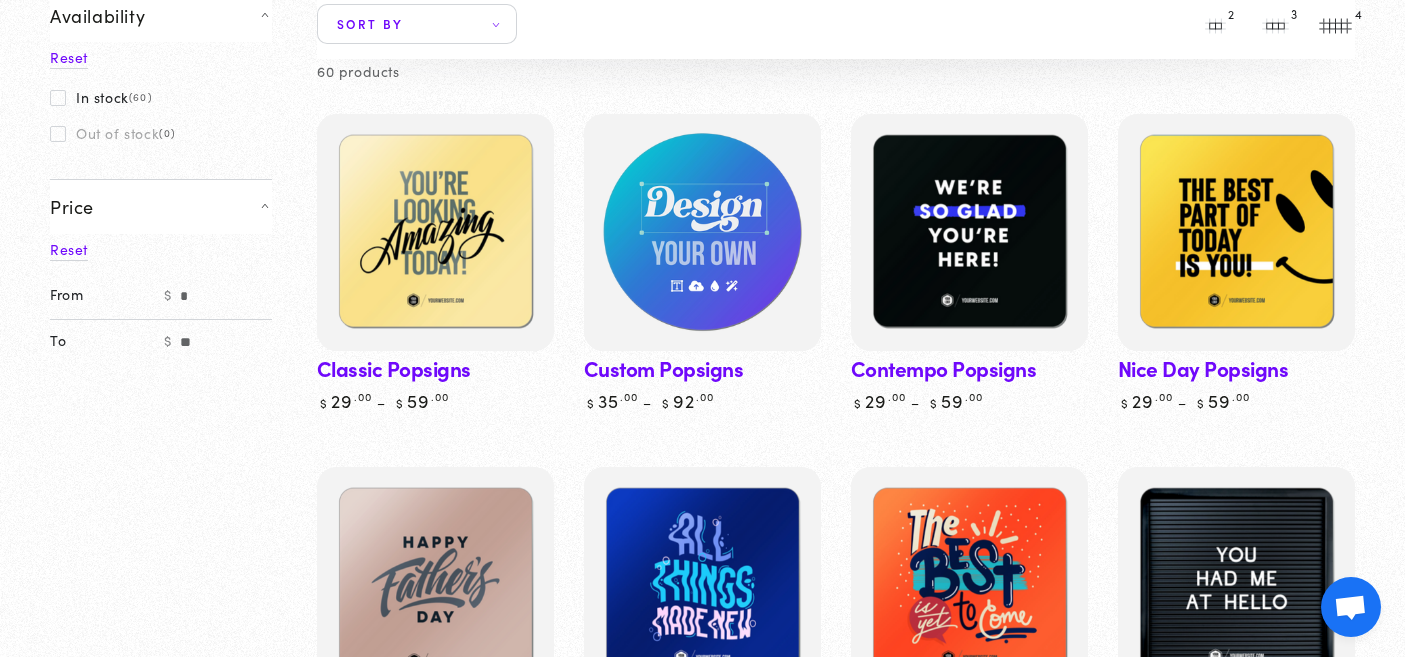 click at bounding box center [702, 233] 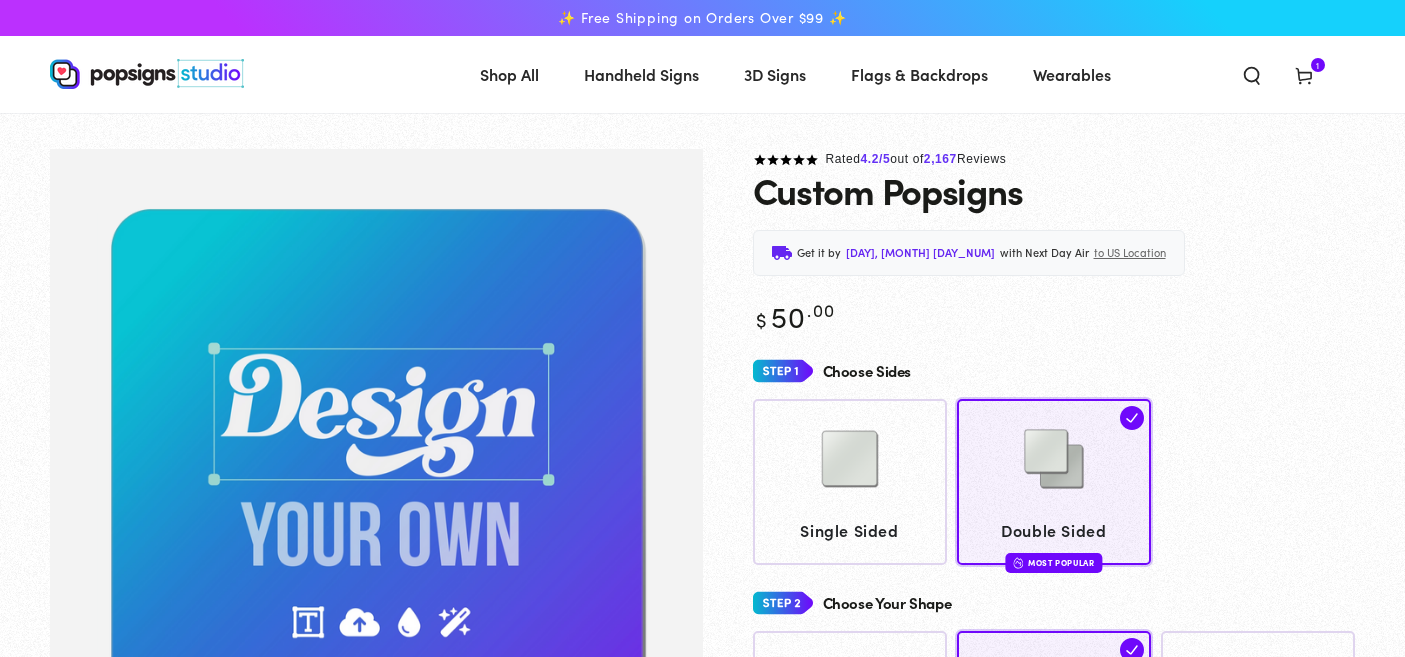 scroll, scrollTop: 0, scrollLeft: 0, axis: both 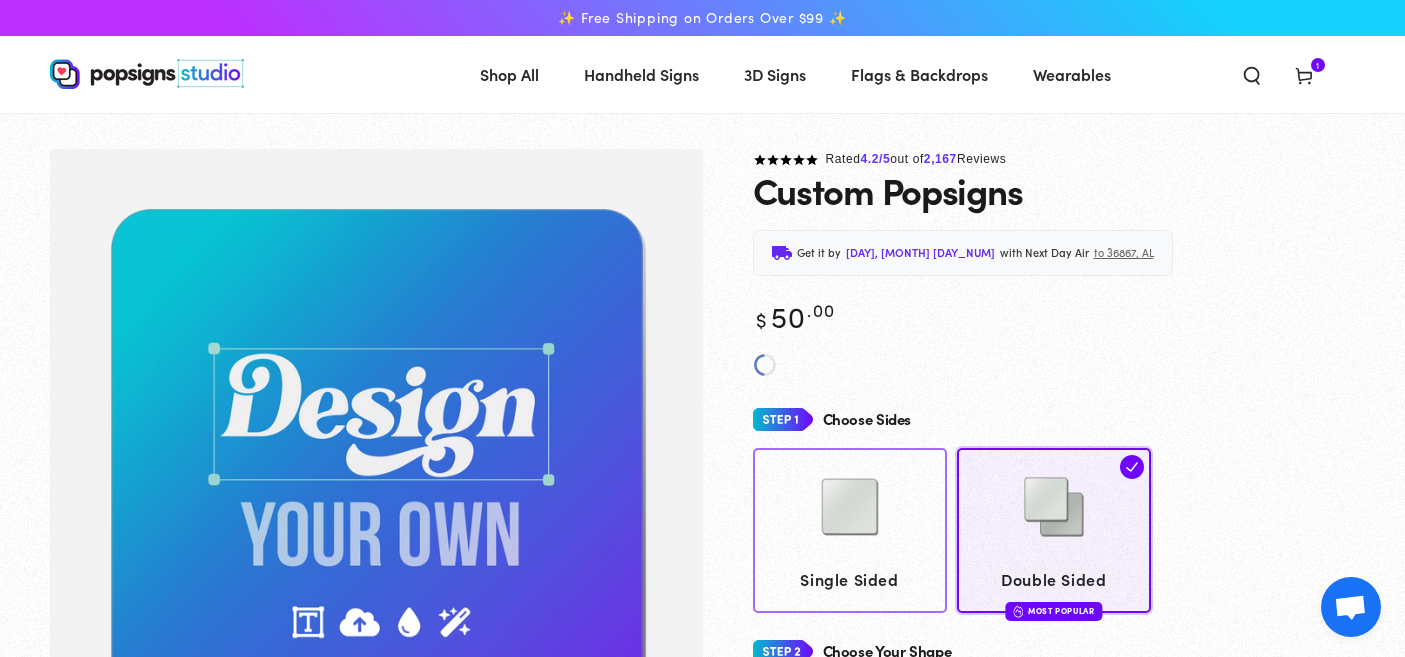 click on "Choose Sides" 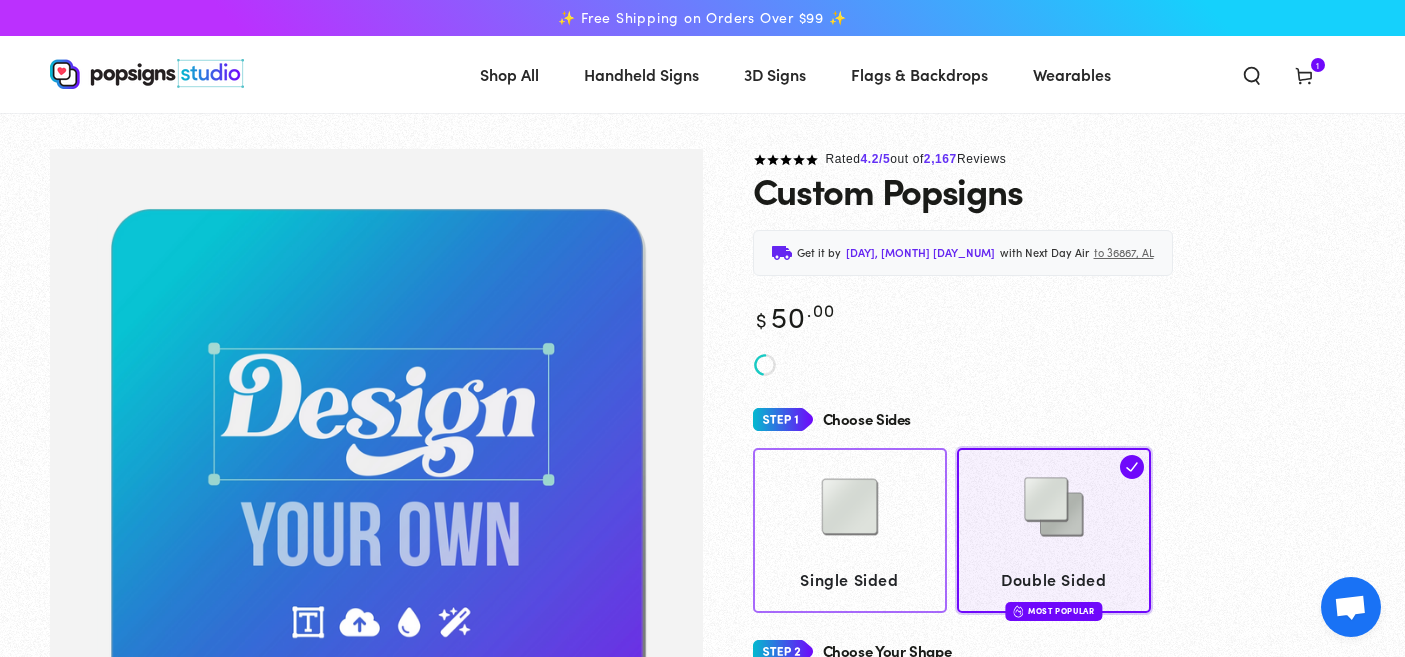 click 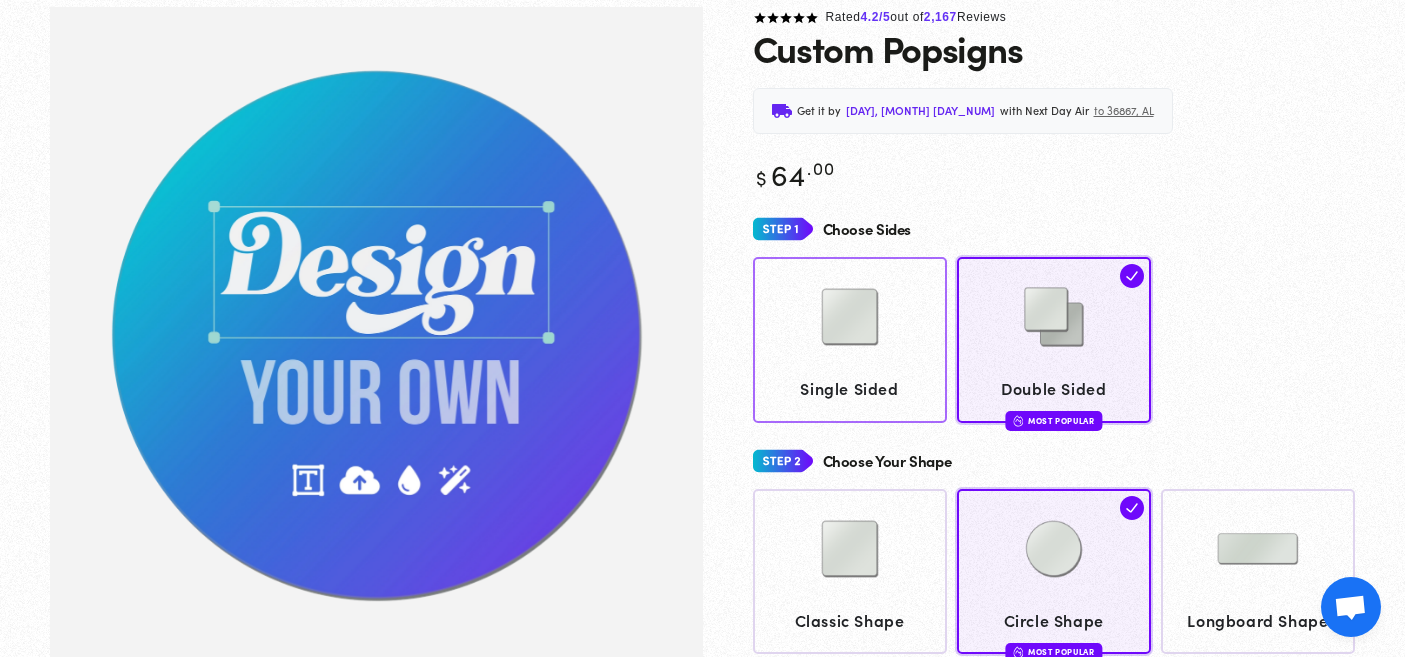 scroll, scrollTop: 149, scrollLeft: 0, axis: vertical 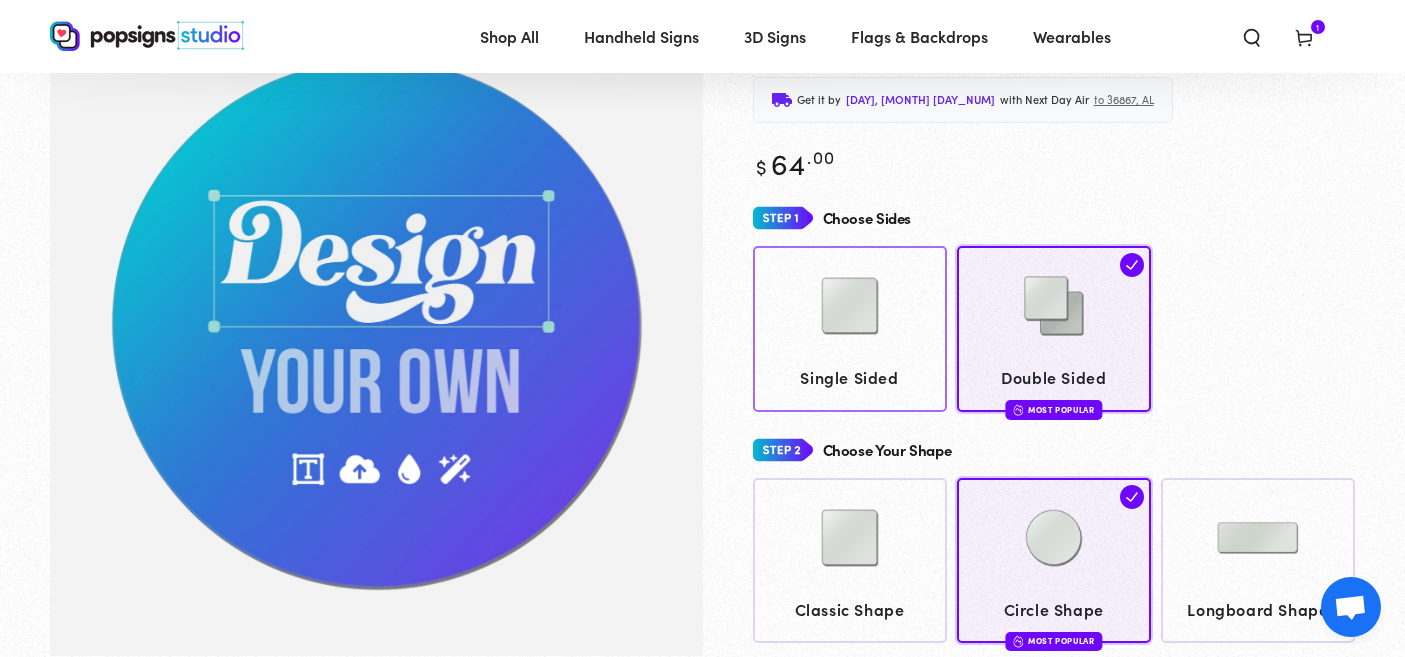click 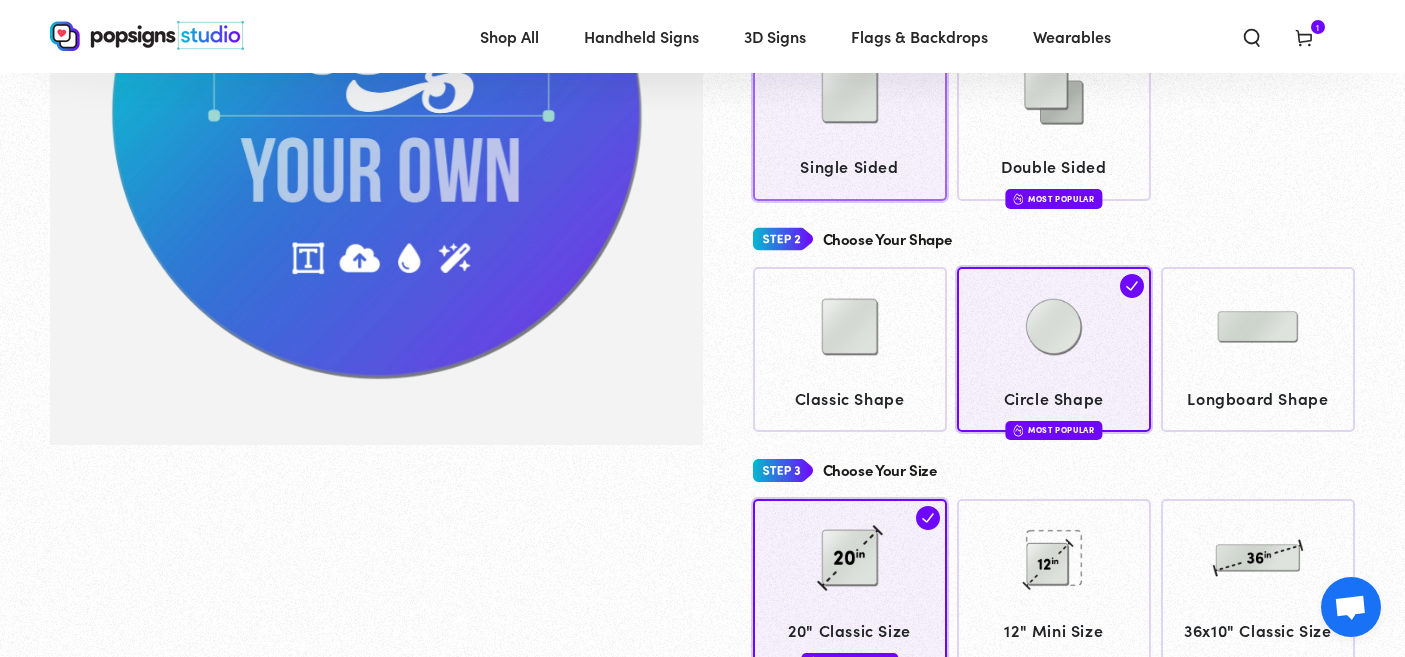 click 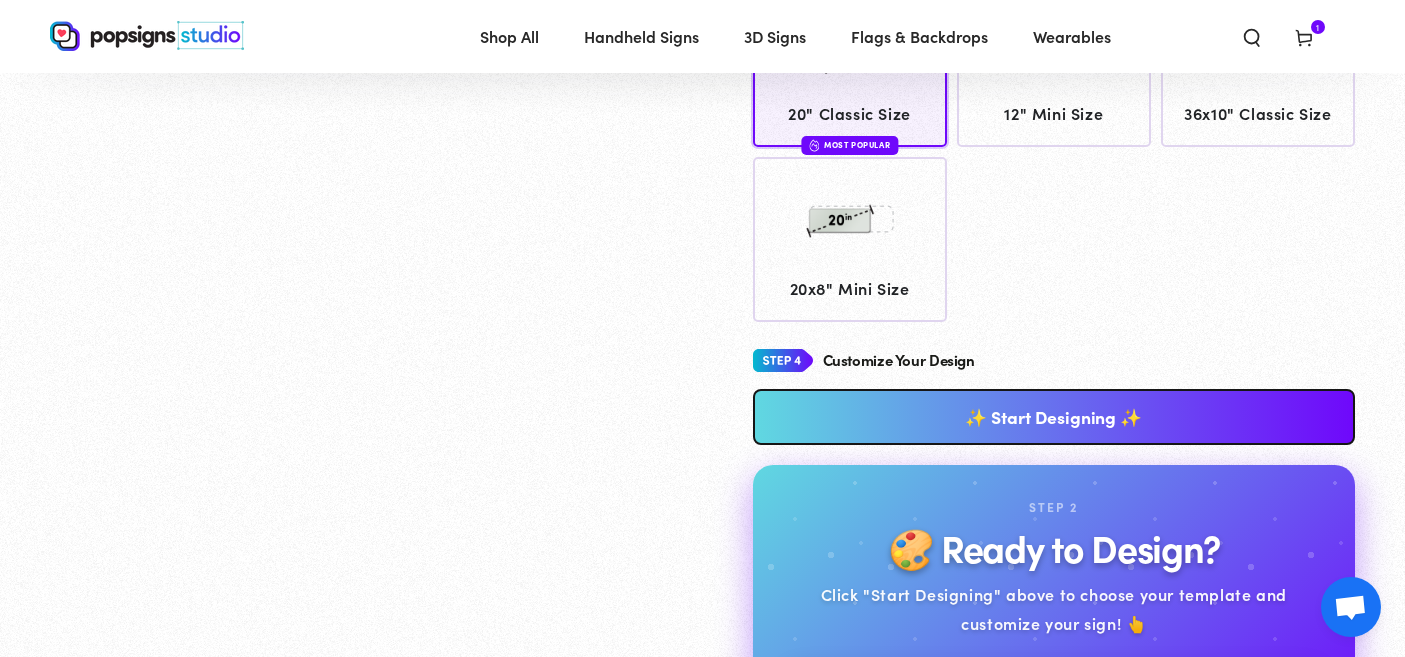 scroll, scrollTop: 910, scrollLeft: 0, axis: vertical 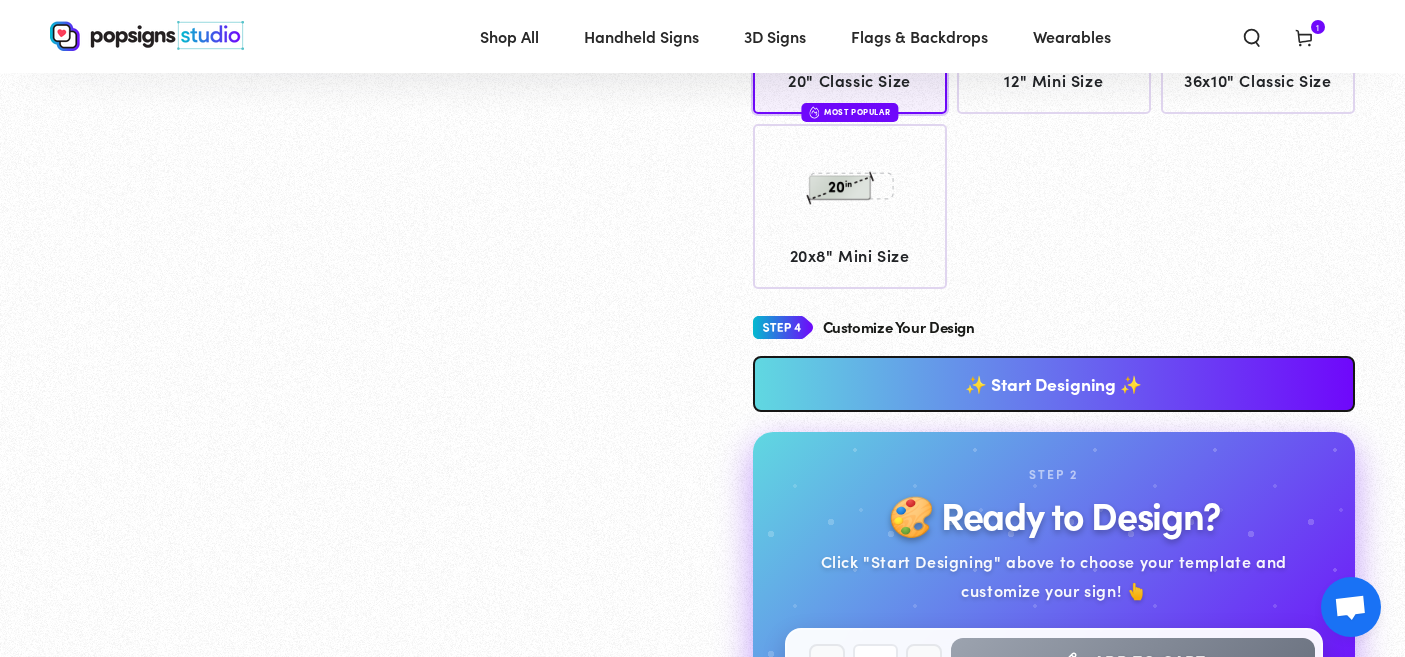 click on "✨ Start Designing ✨" at bounding box center [1054, 384] 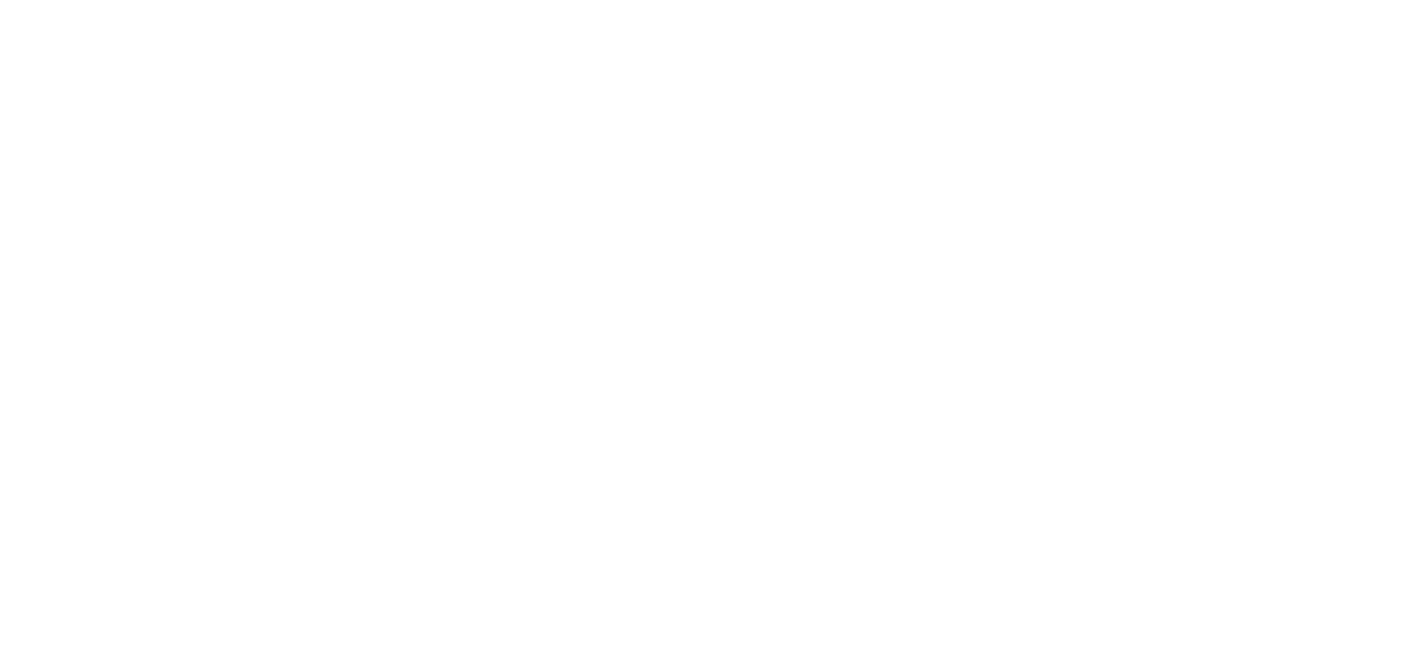 scroll, scrollTop: 0, scrollLeft: 0, axis: both 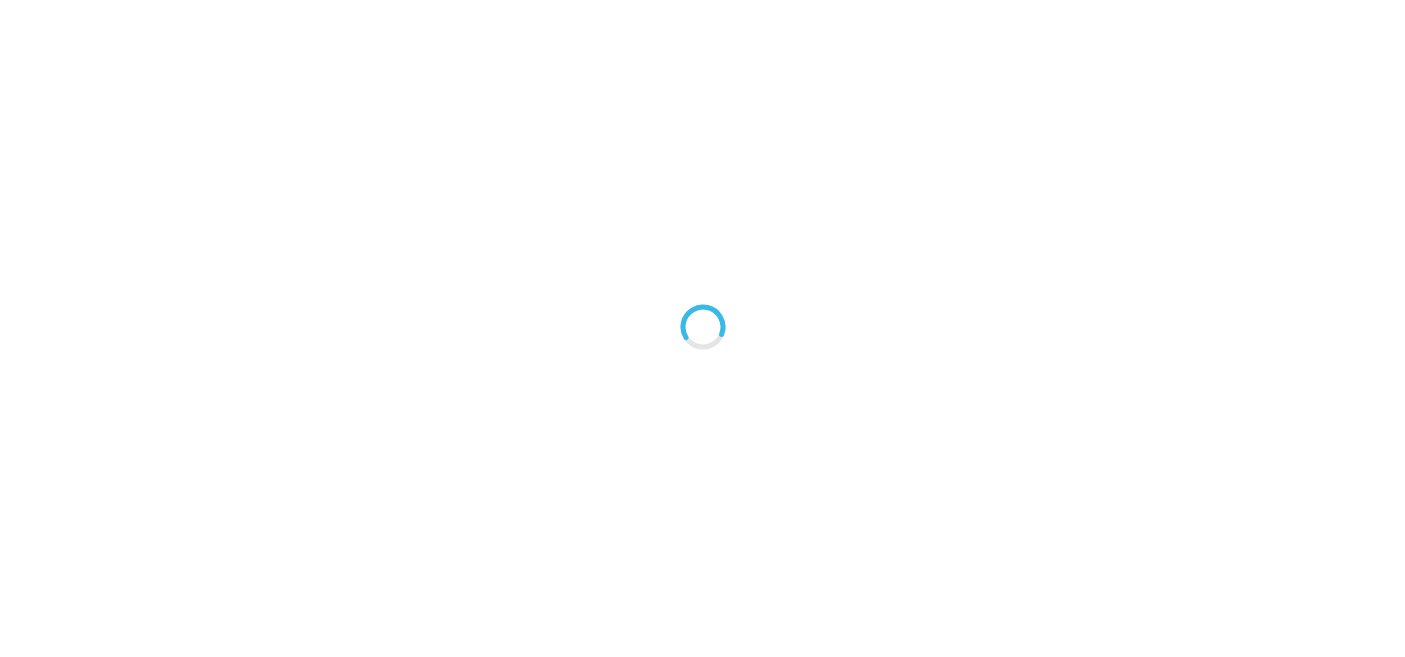 type on "An ancient tree with a door leading to a magical world" 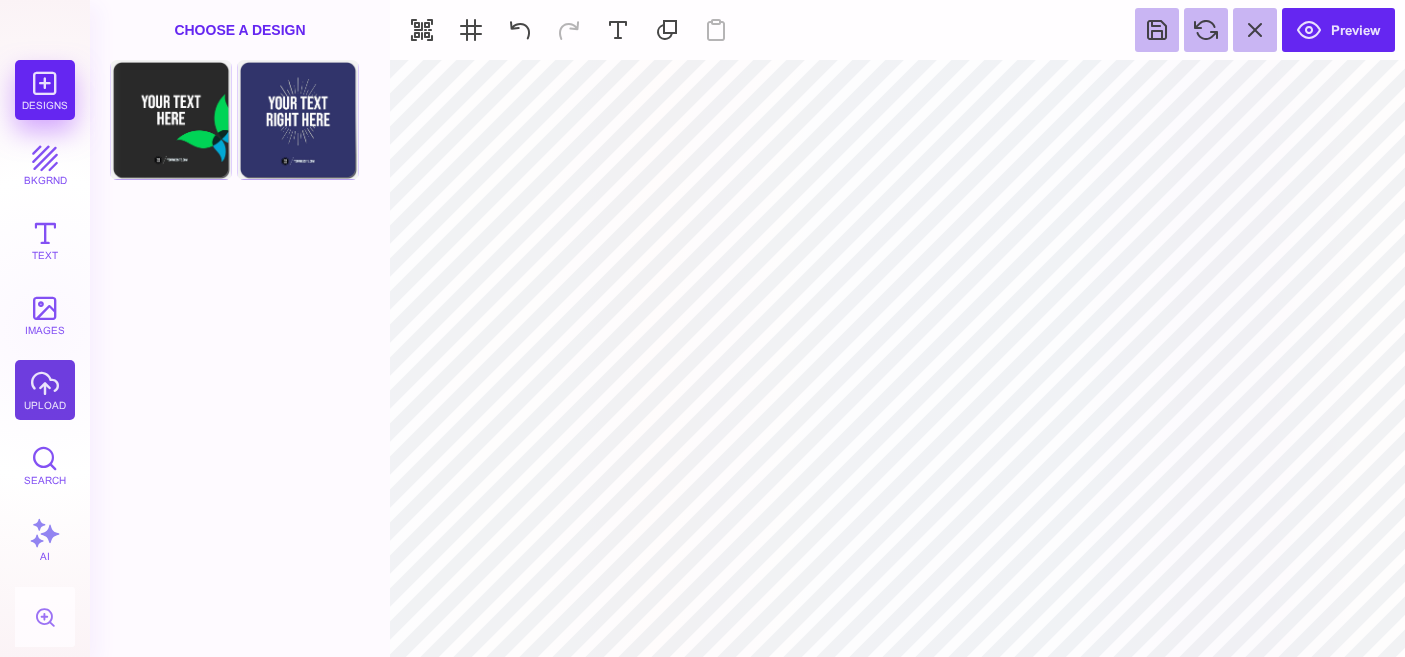 click on "upload" at bounding box center [45, 390] 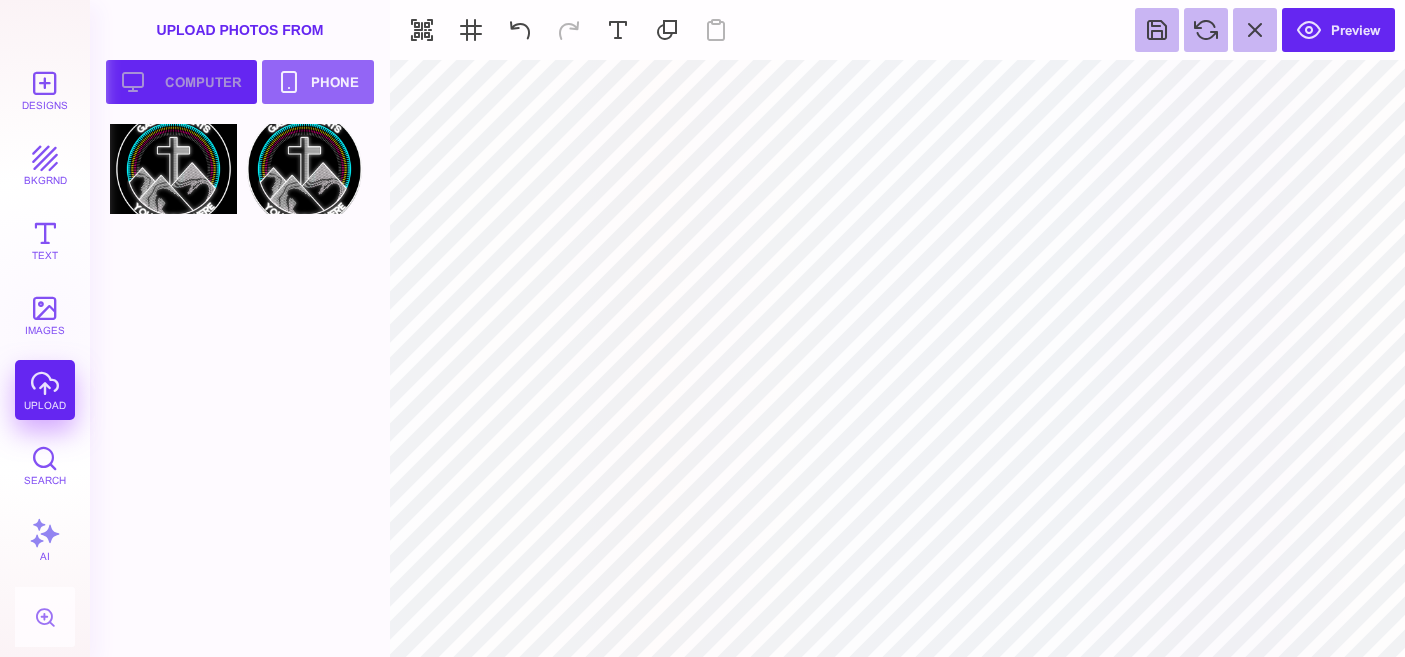 click on "Upload your artwork
Computer" at bounding box center (181, 82) 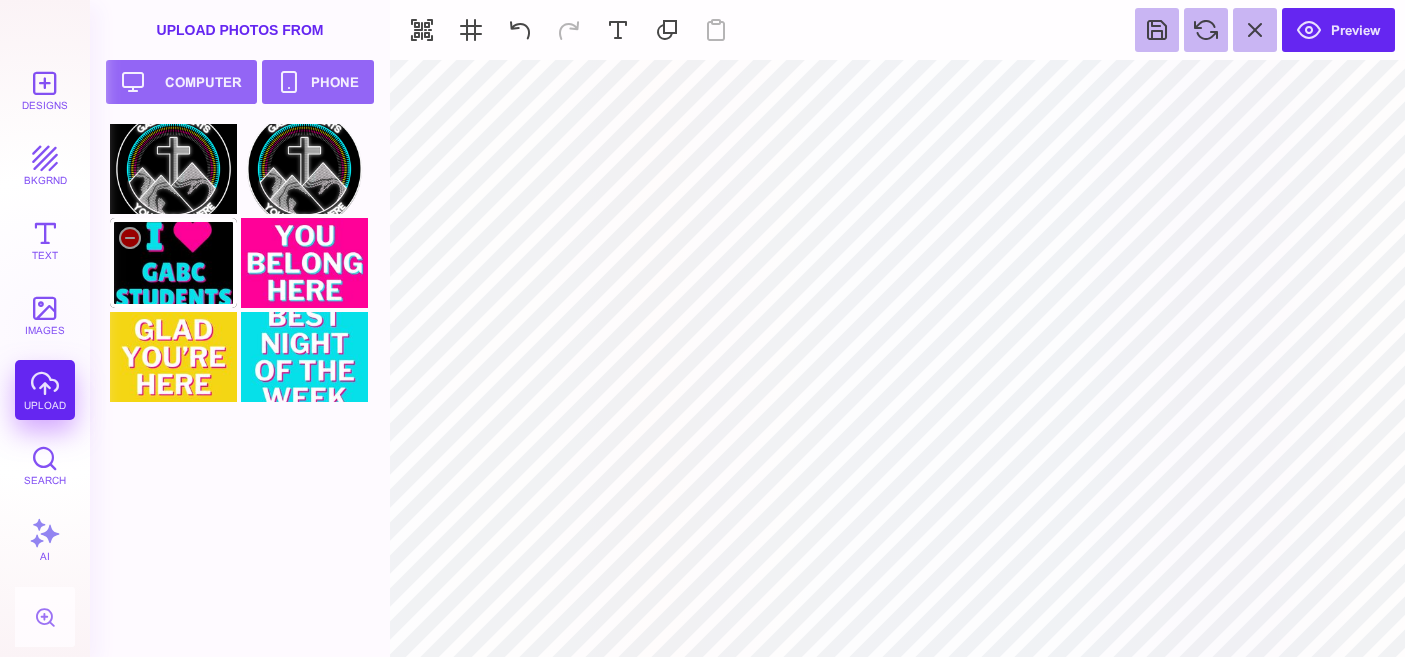 click at bounding box center [173, 263] 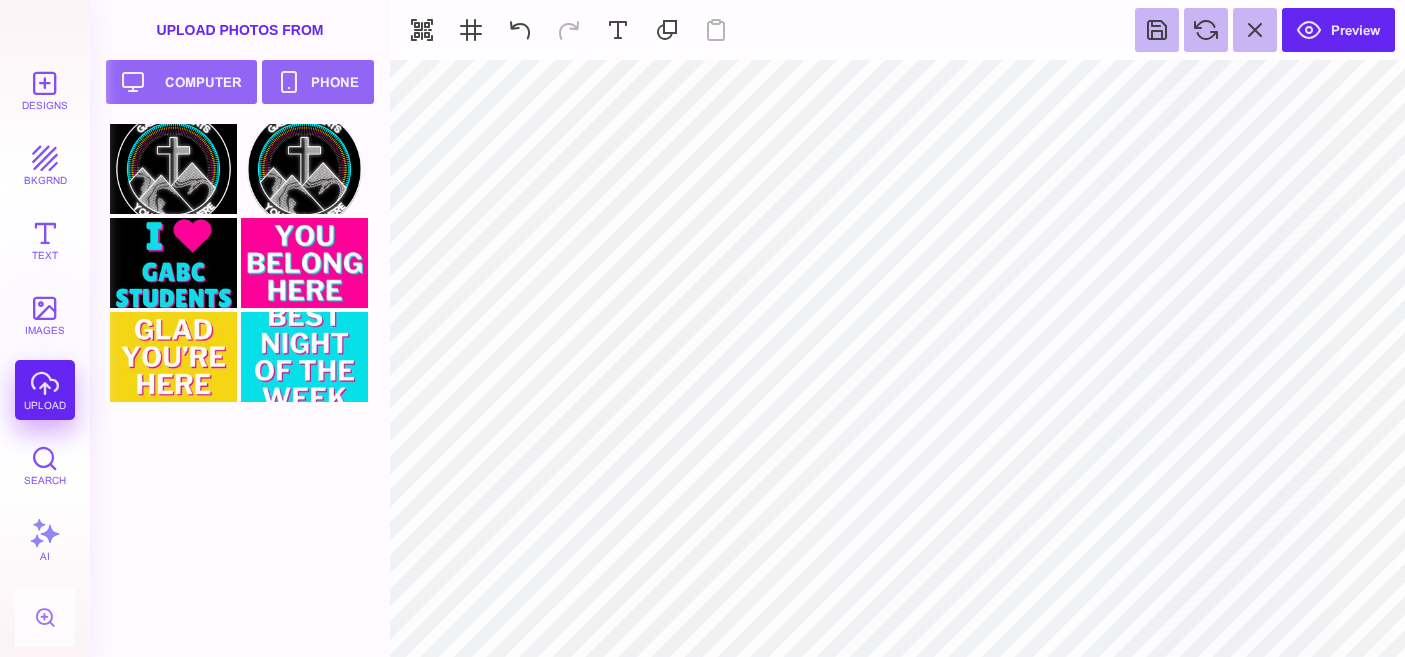 type on "#000000" 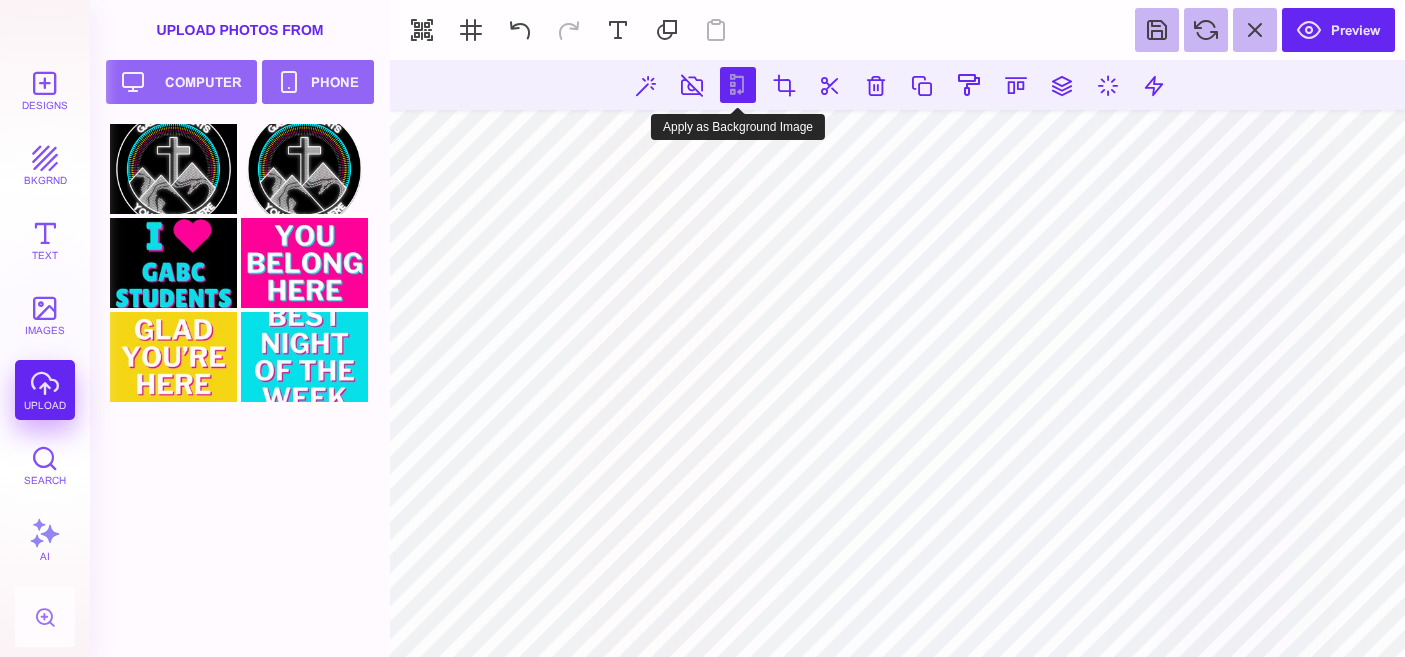 click at bounding box center [738, 85] 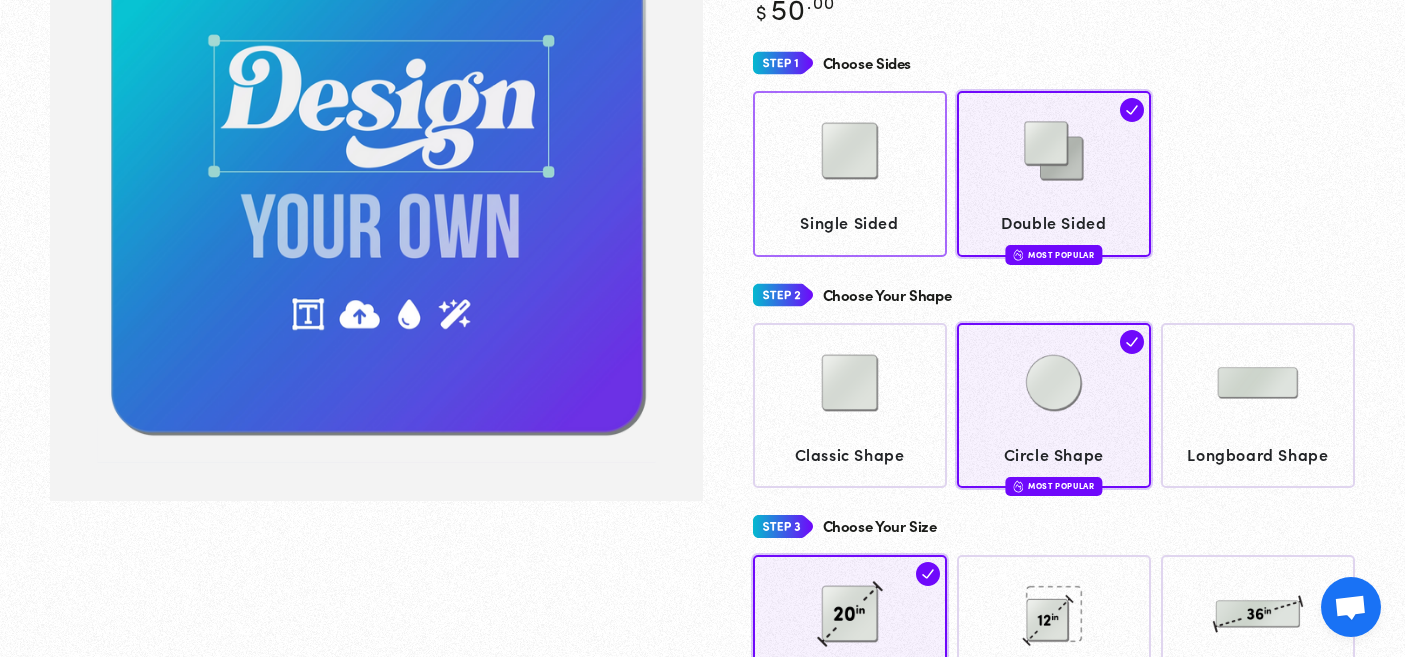 scroll, scrollTop: 298, scrollLeft: 0, axis: vertical 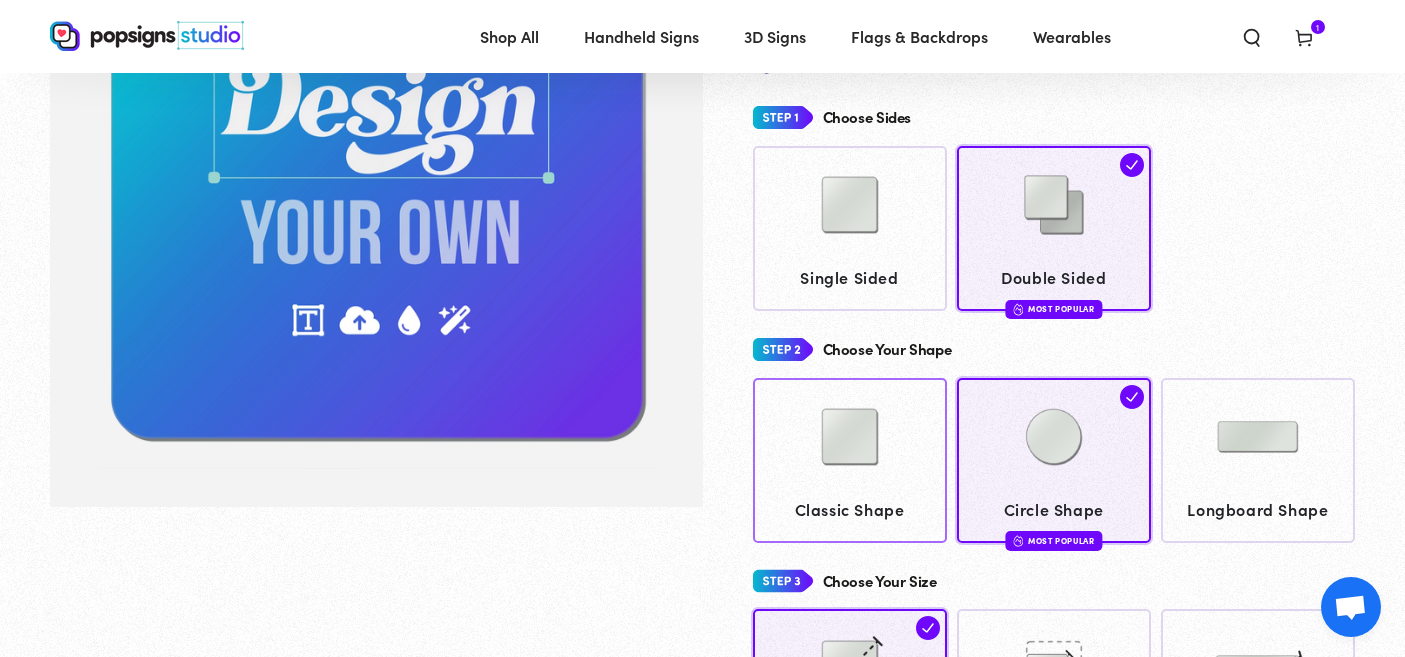 click on "Classic Shape" 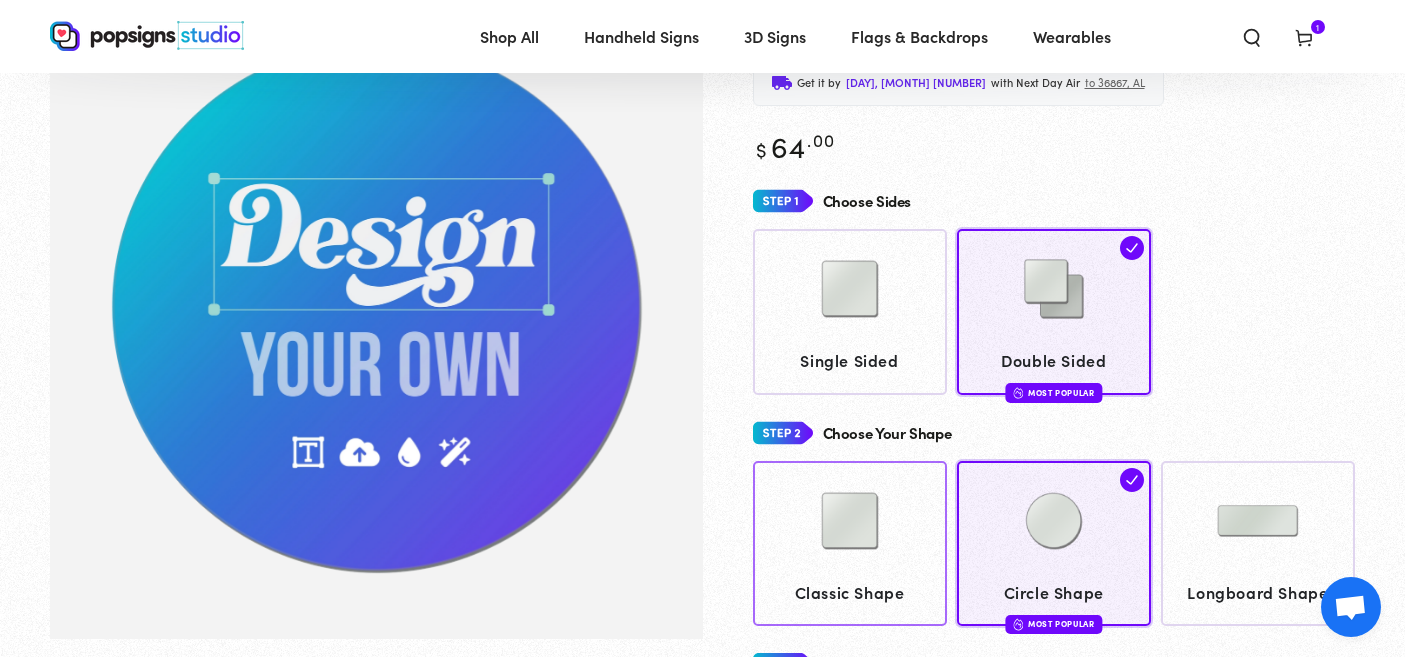 scroll, scrollTop: 145, scrollLeft: 0, axis: vertical 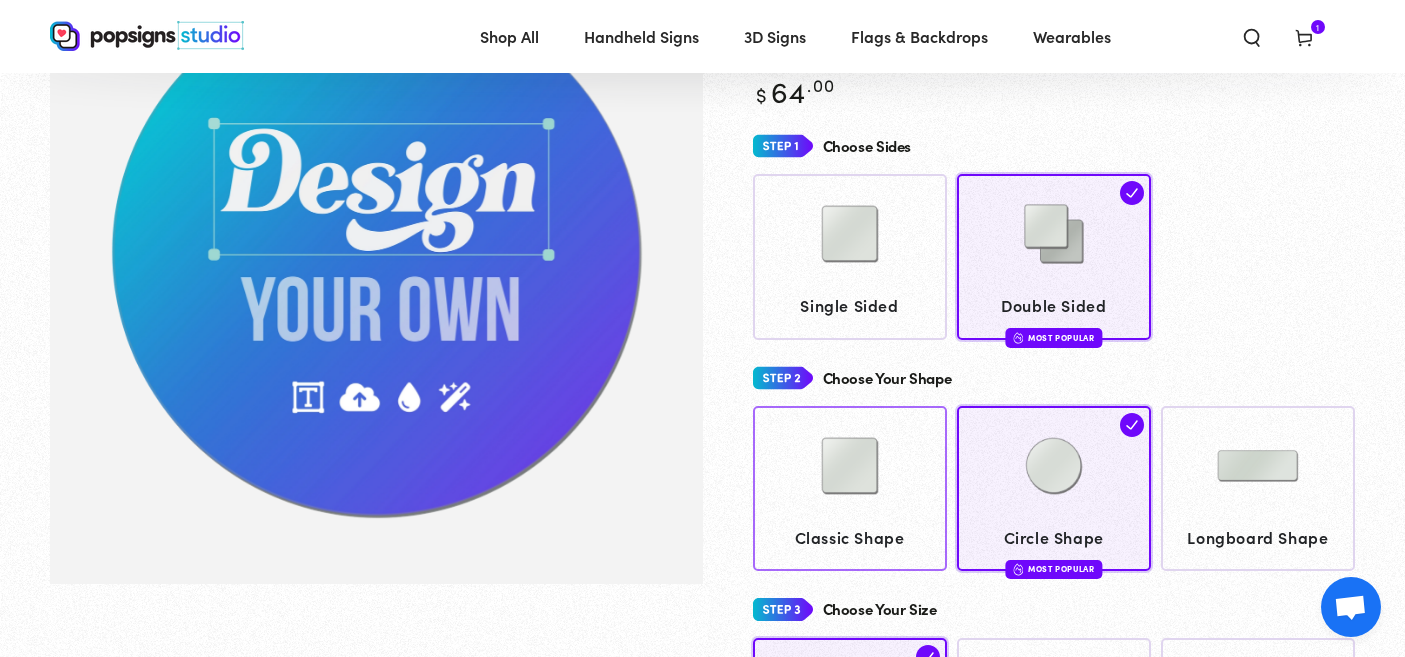 click 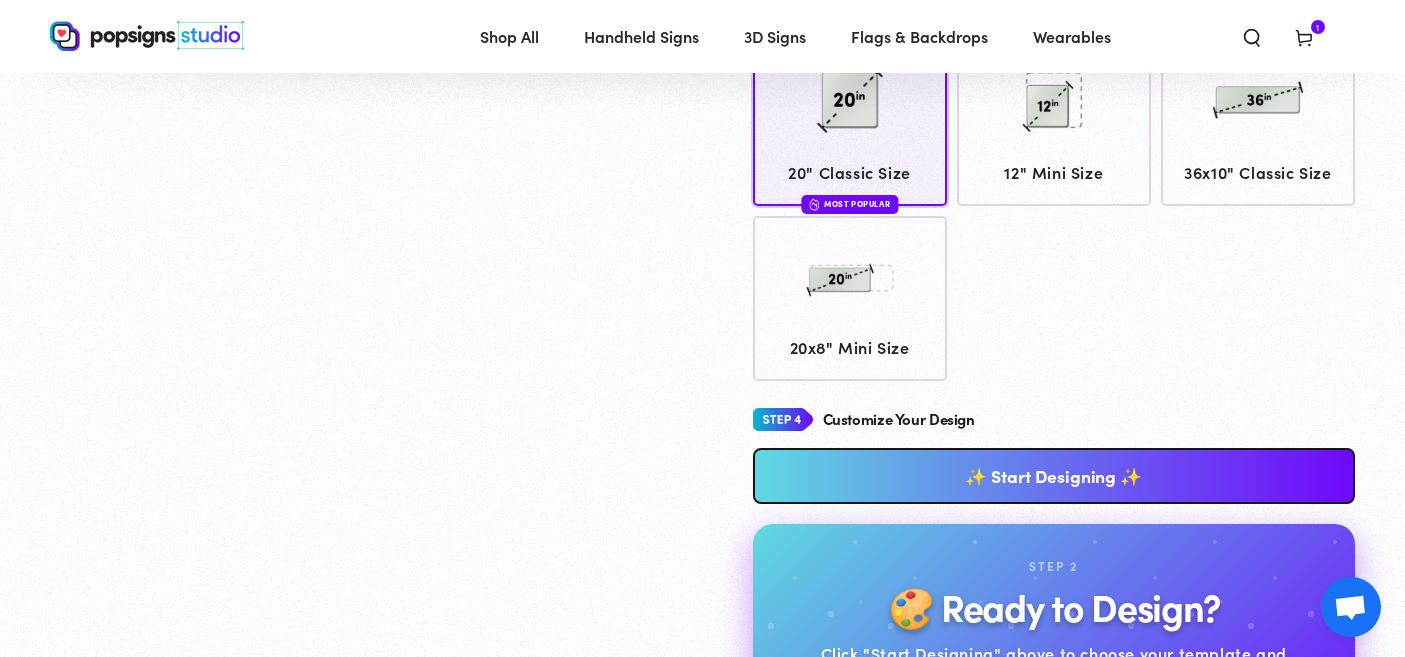 scroll, scrollTop: 918, scrollLeft: 0, axis: vertical 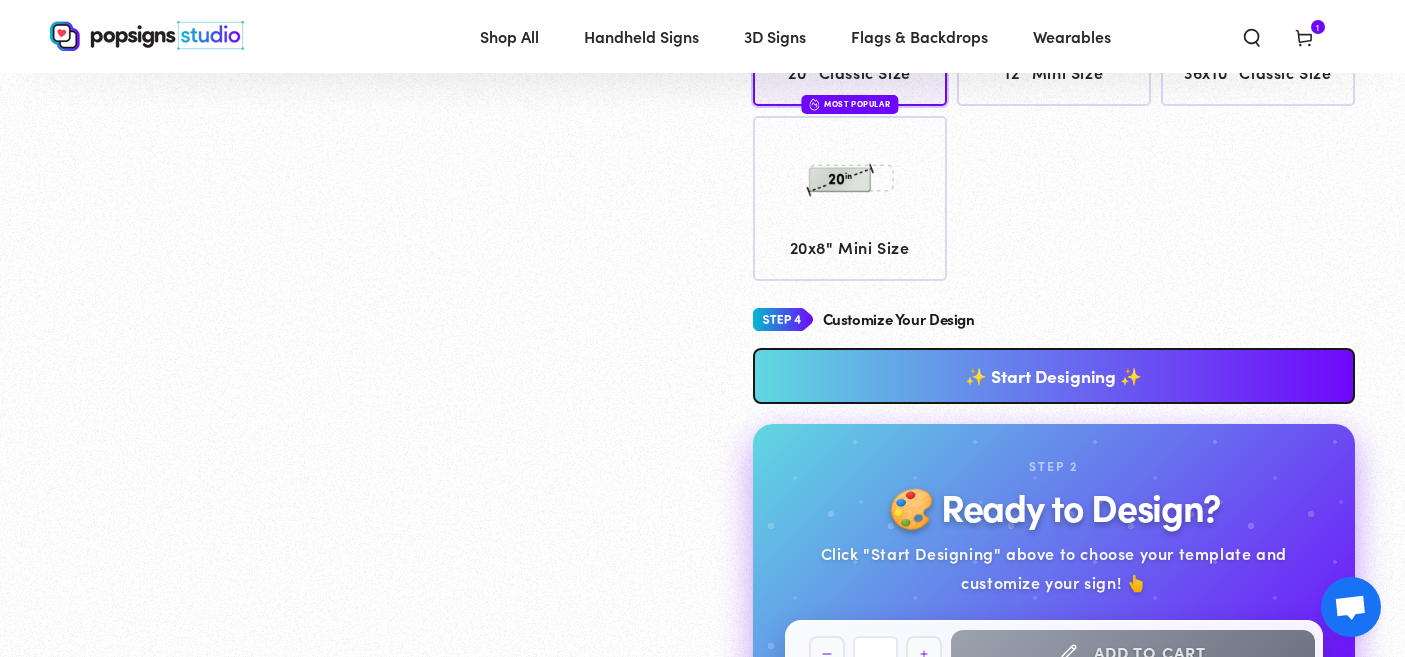 click on "✨ Start Designing ✨" at bounding box center (1054, 376) 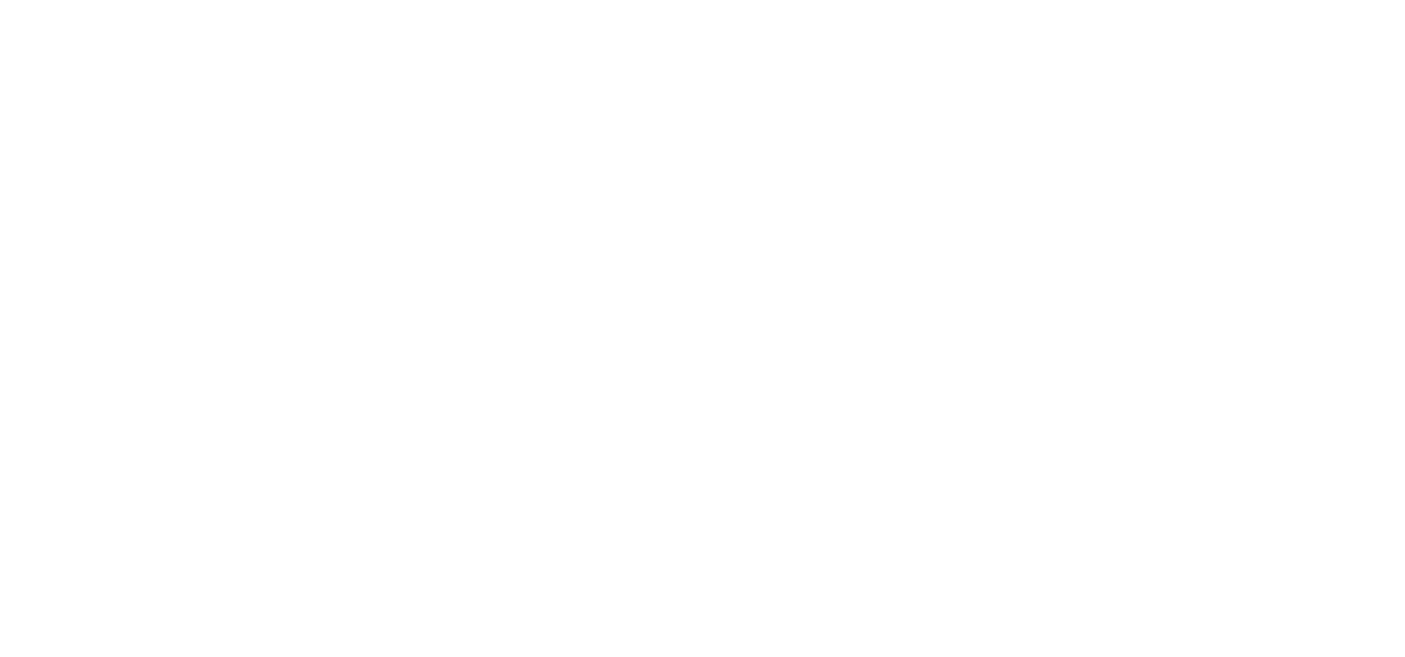 scroll, scrollTop: 0, scrollLeft: 0, axis: both 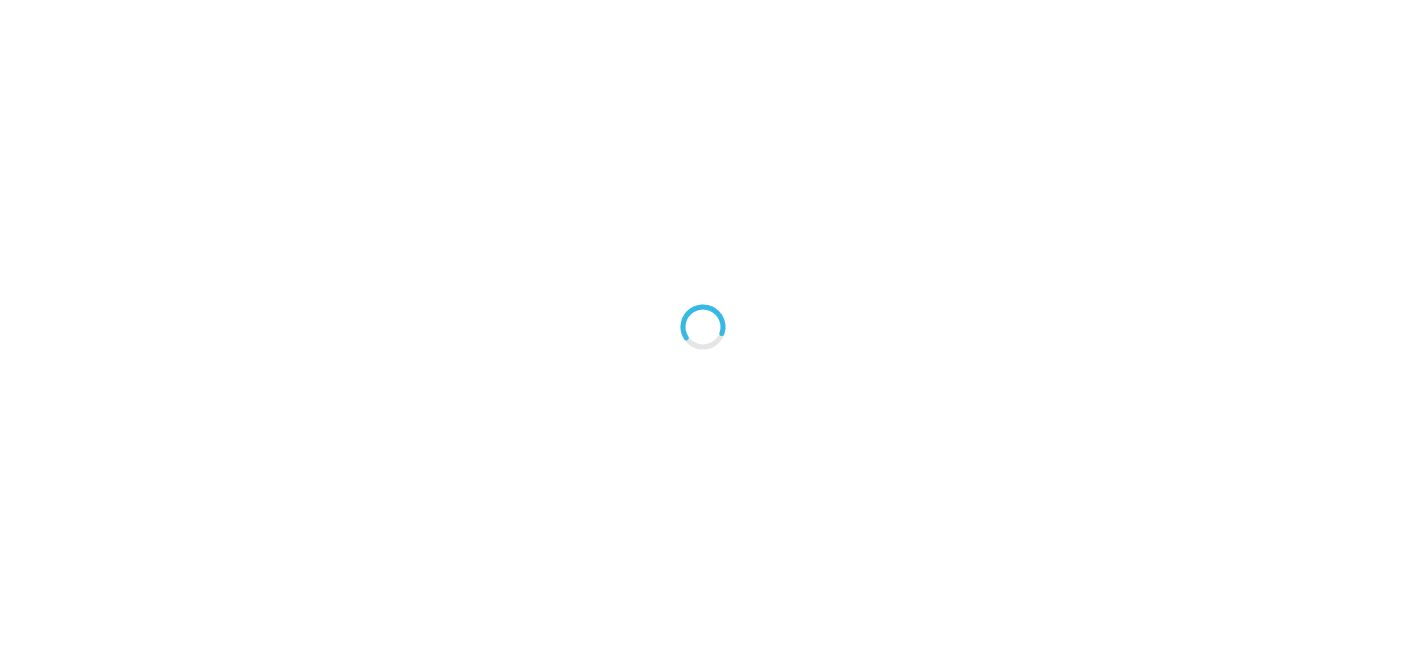 type on "An ancient tree with a door leading to a magical world" 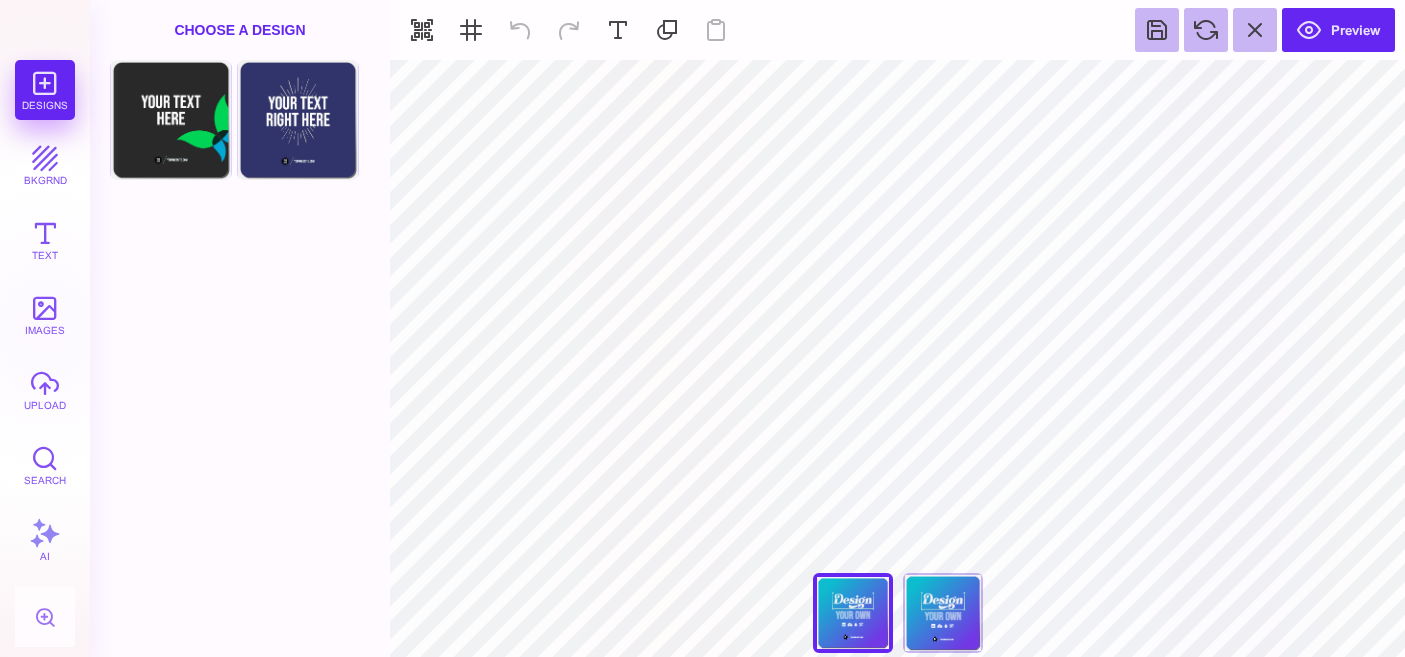 type on "#000000" 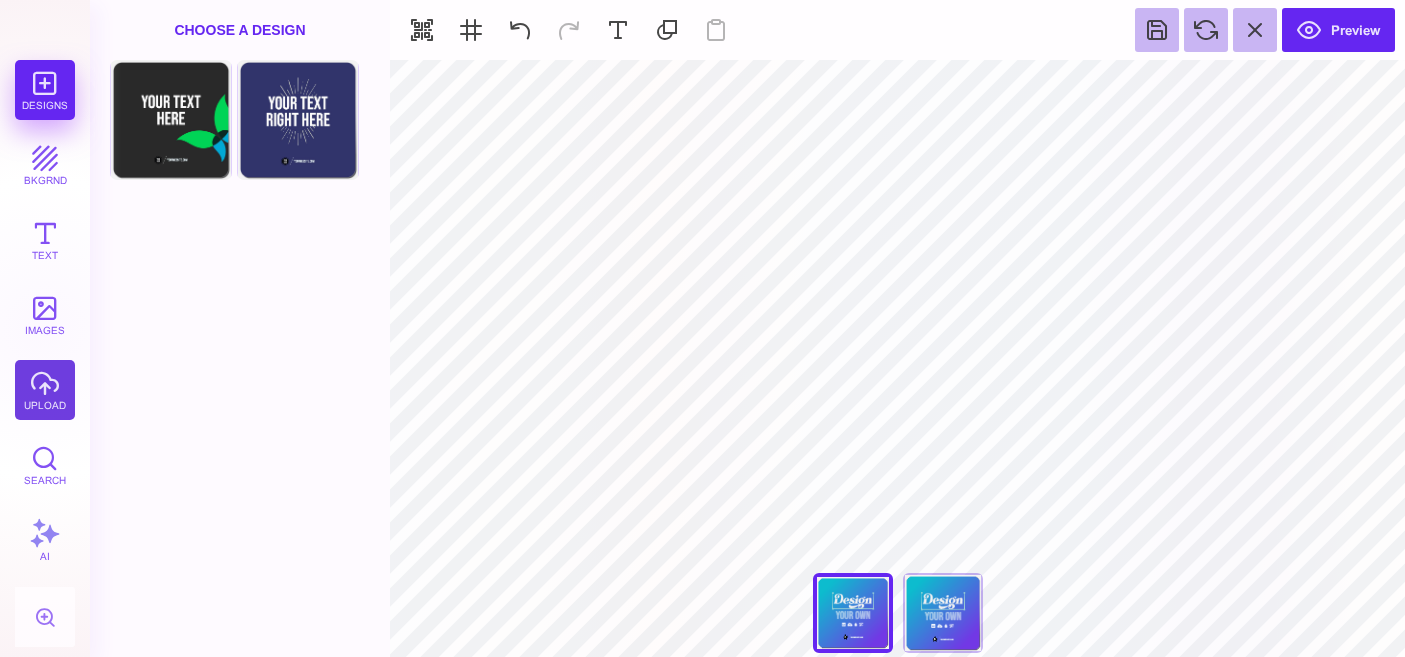 click on "upload" at bounding box center [45, 390] 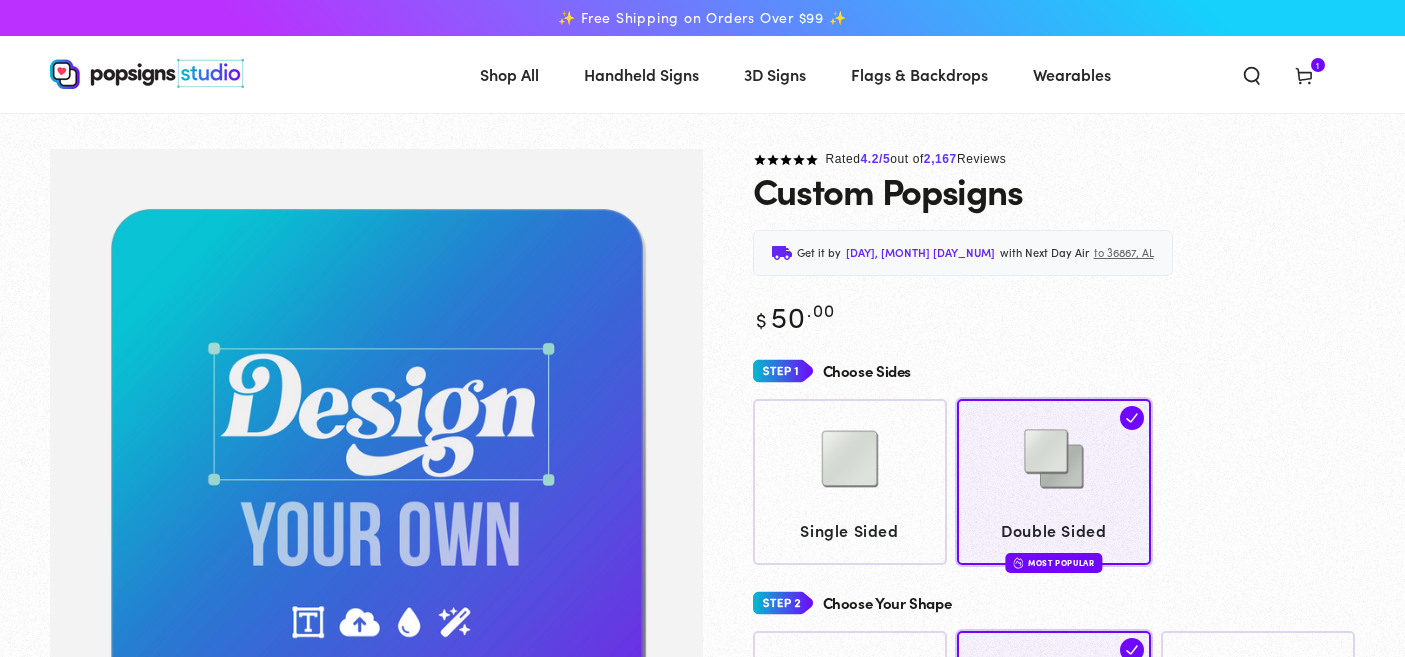 scroll, scrollTop: 0, scrollLeft: 0, axis: both 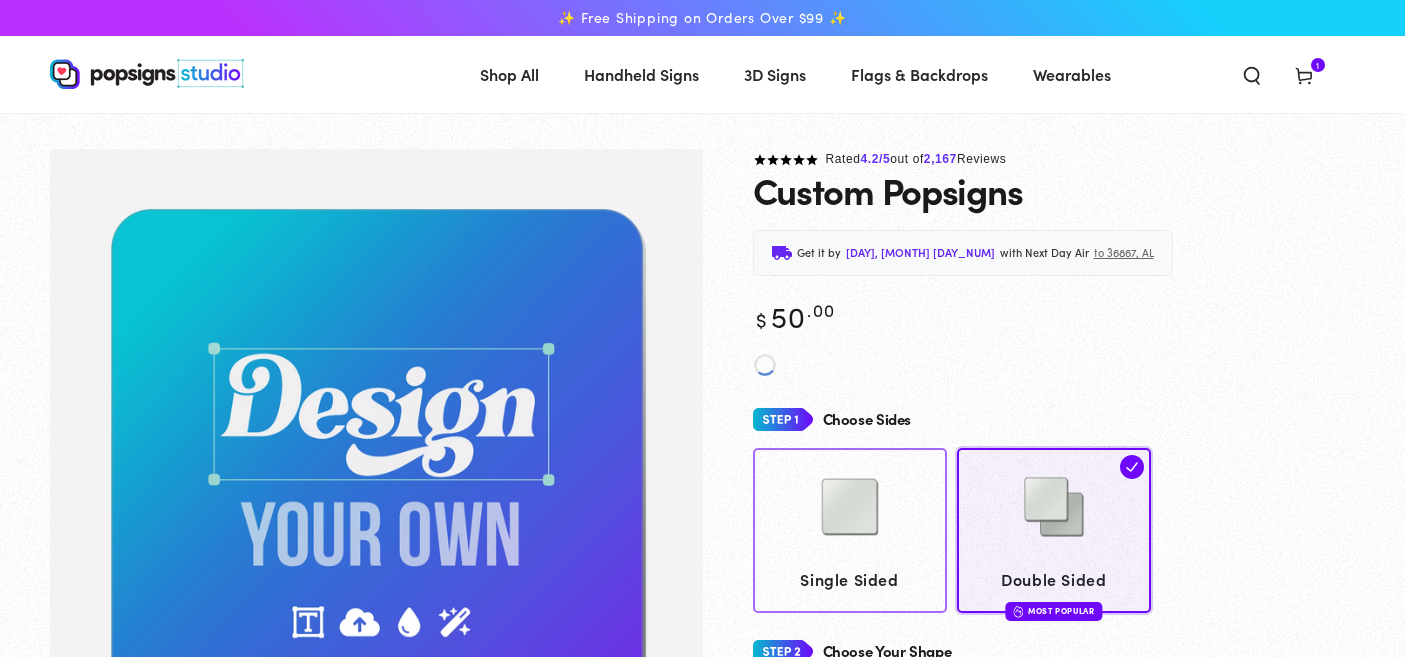 click 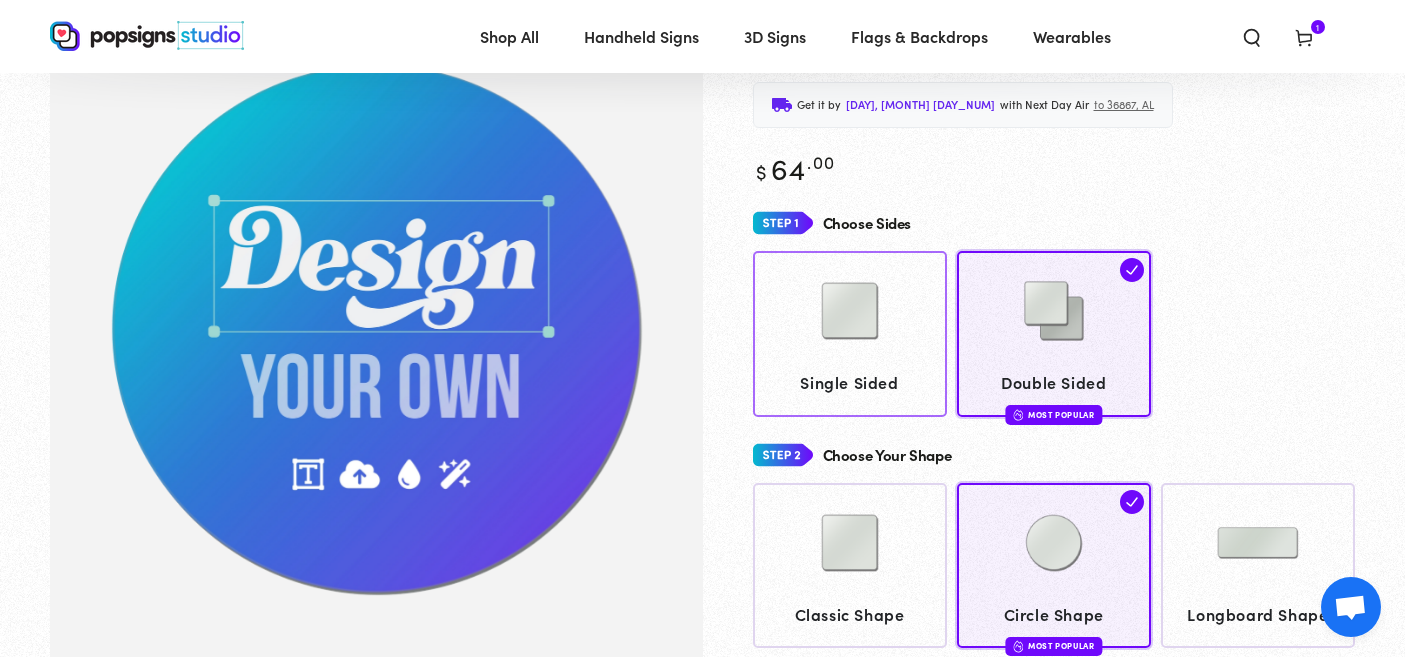 click on "Single Sided" 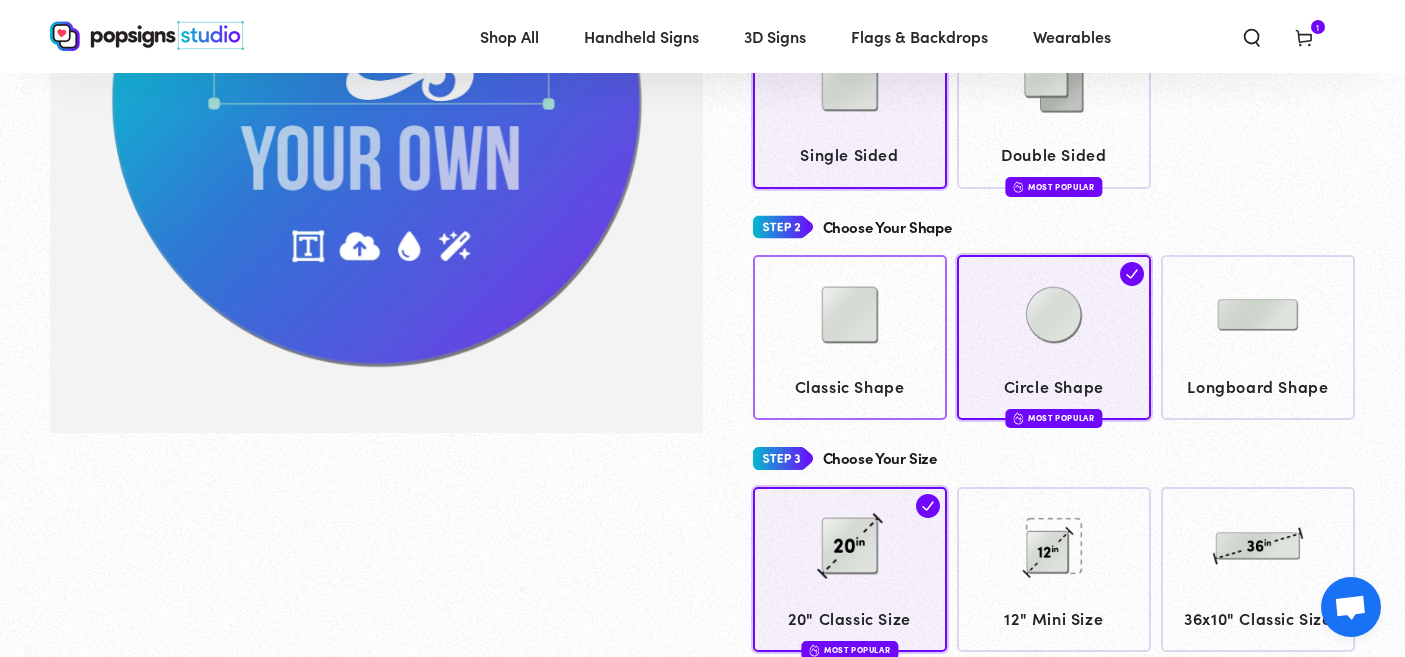 click 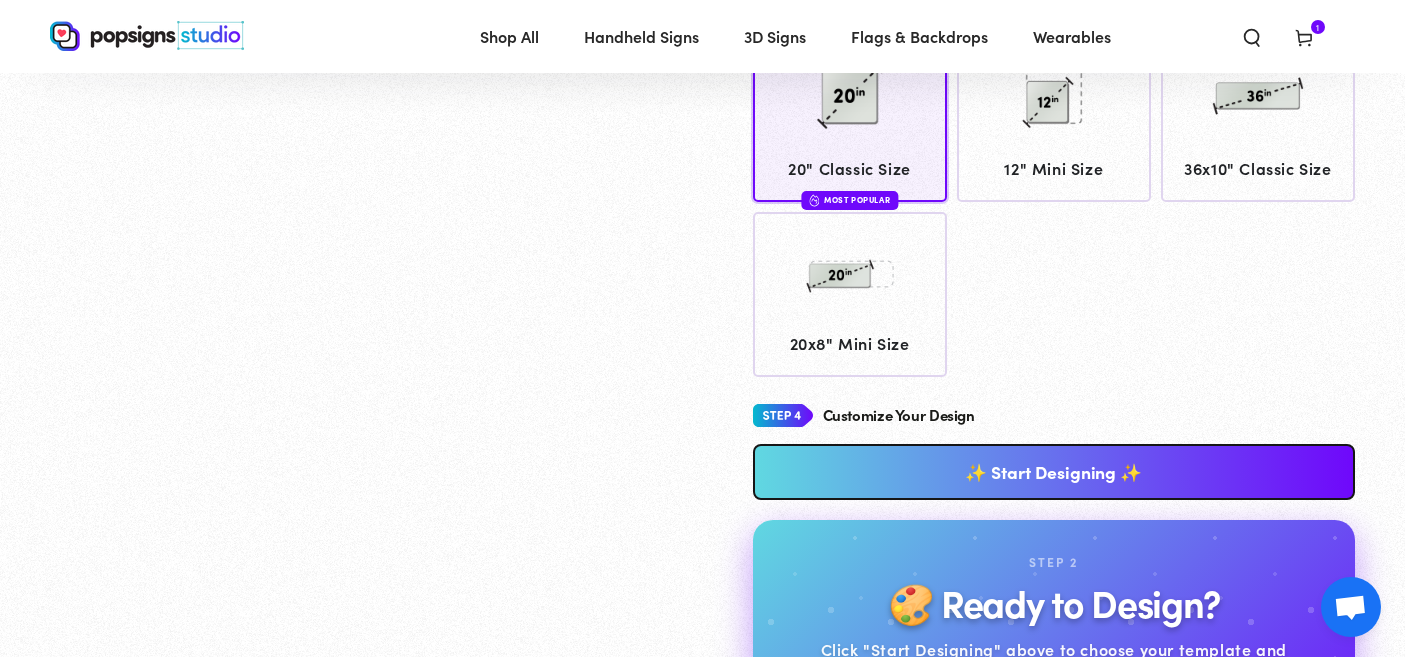 scroll, scrollTop: 955, scrollLeft: 0, axis: vertical 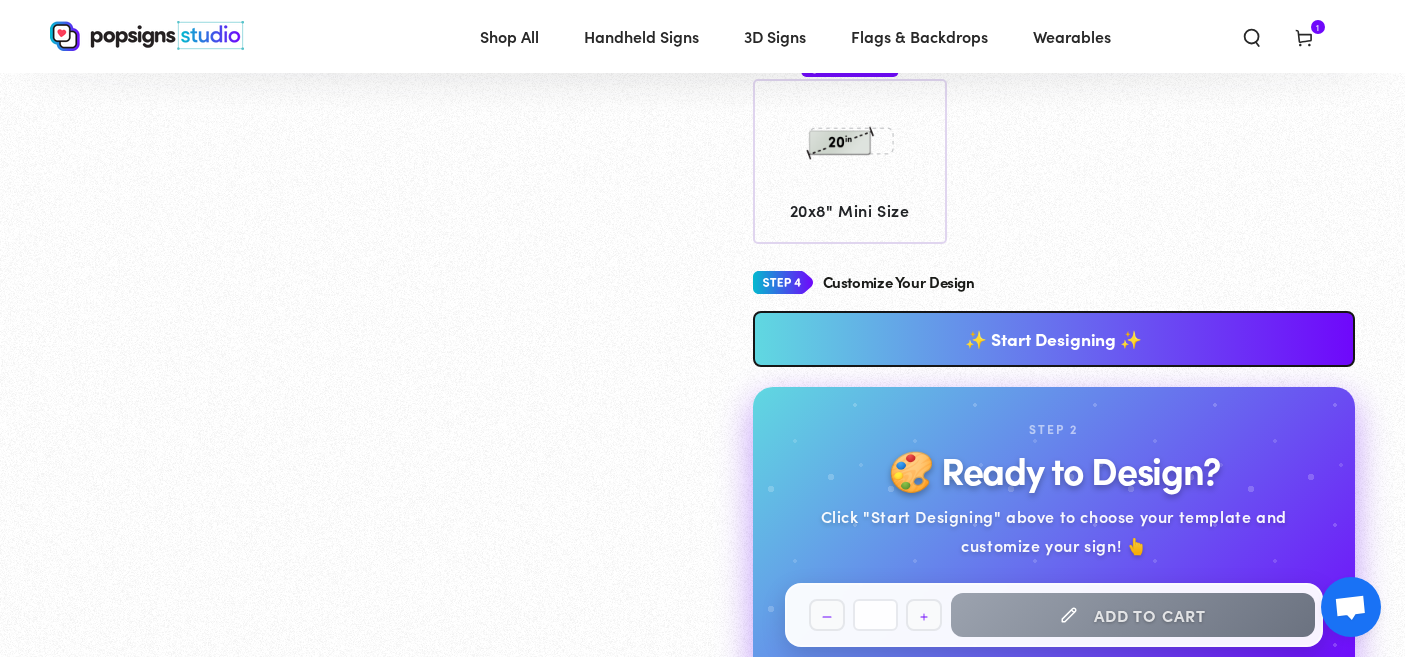 click on "✨ Start Designing ✨" at bounding box center (1054, 339) 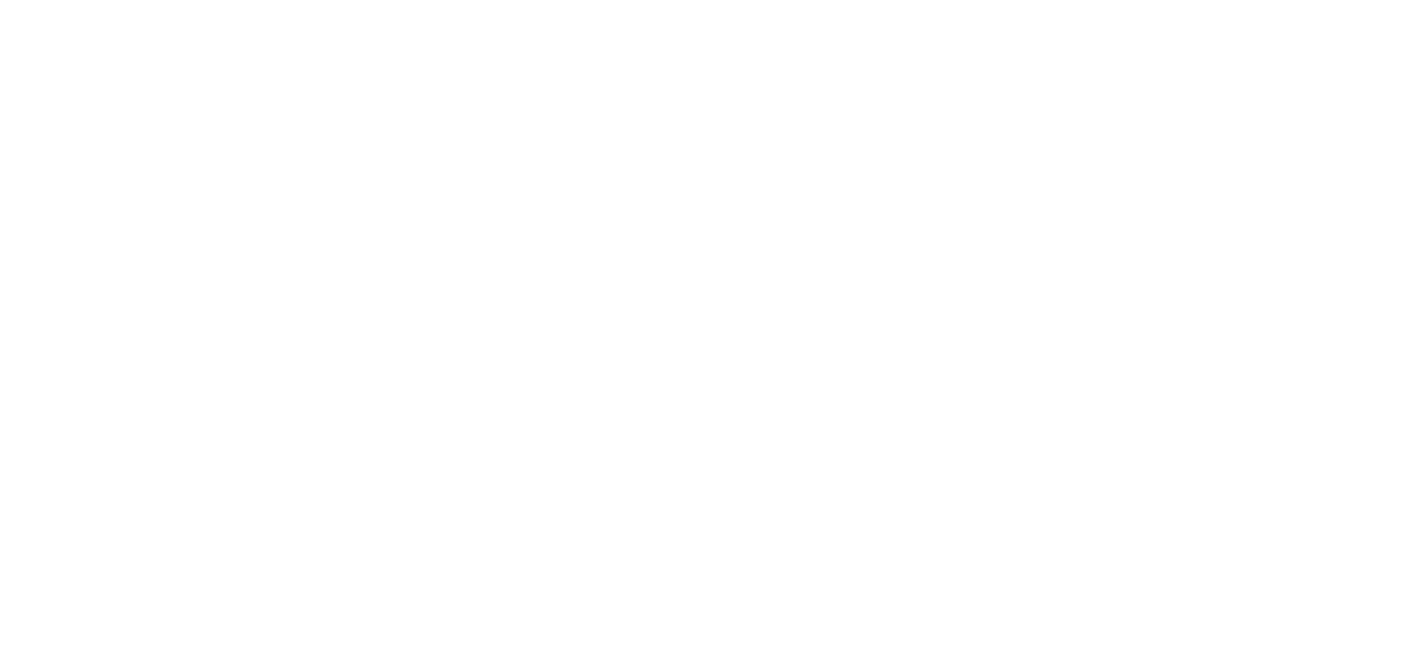 scroll, scrollTop: 0, scrollLeft: 0, axis: both 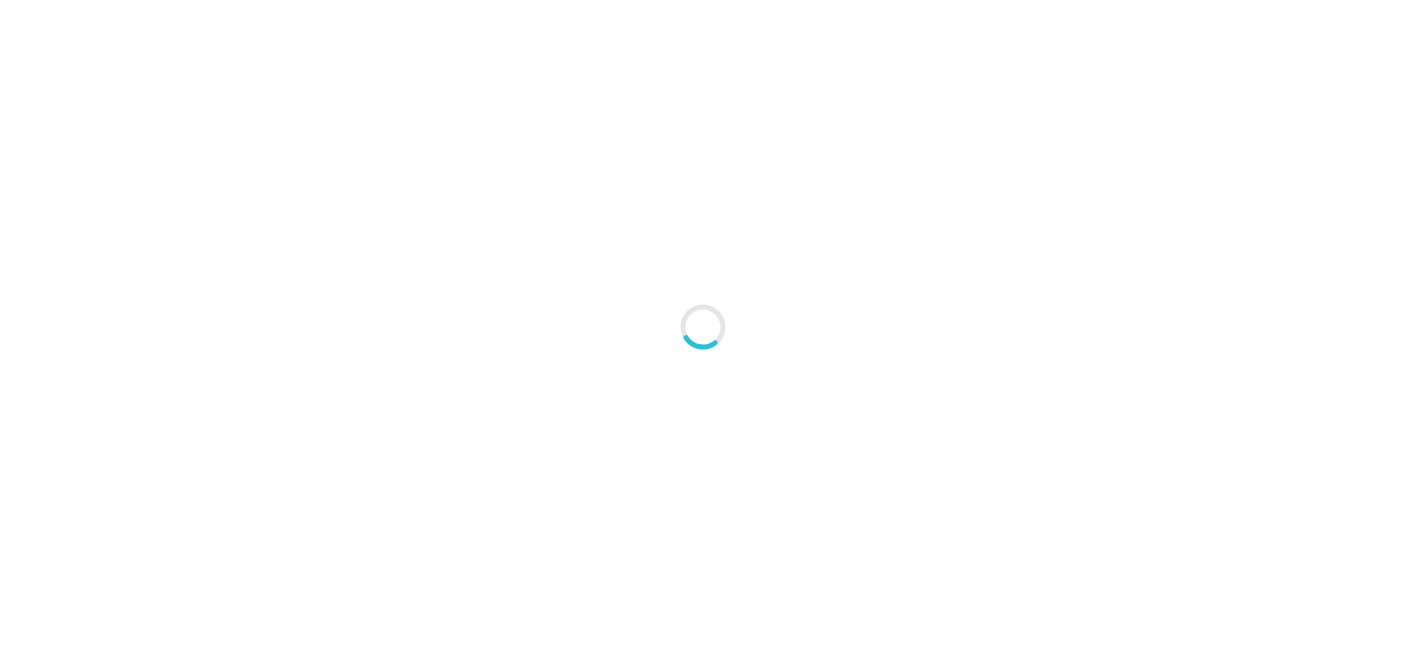 type on "An ancient tree with a door leading to a magical world" 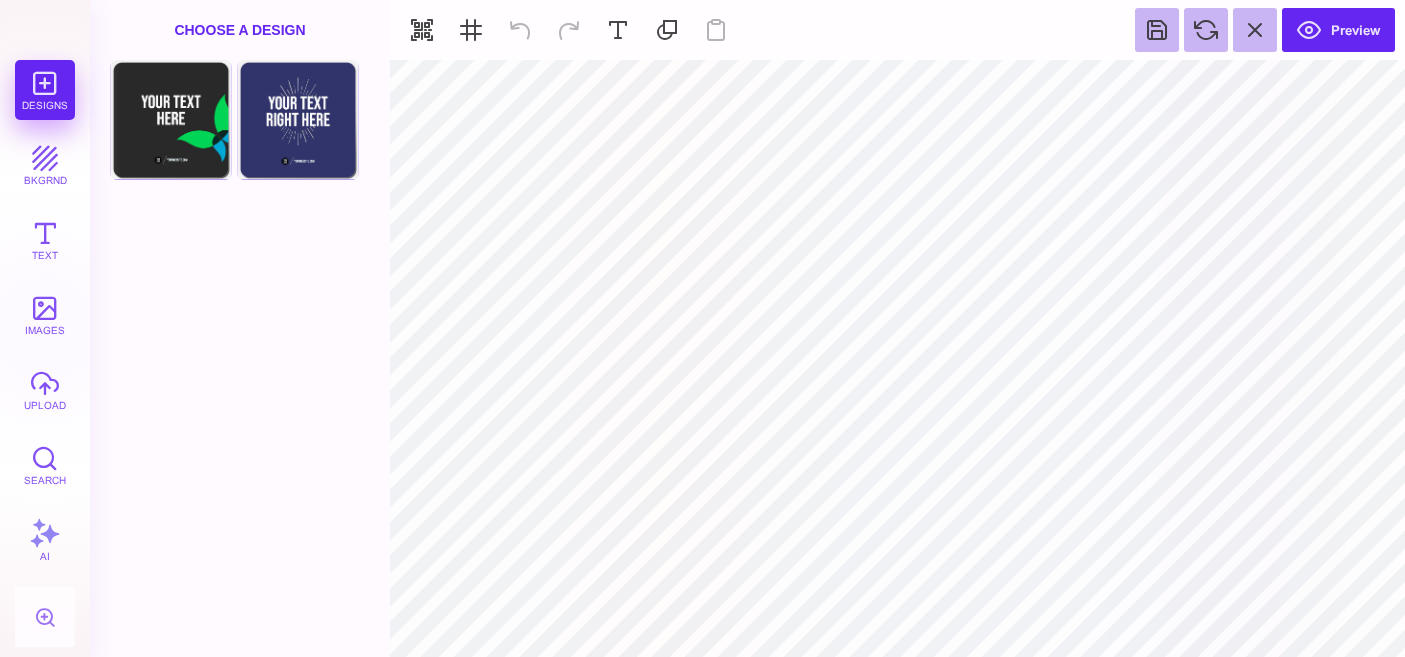 type on "#000000" 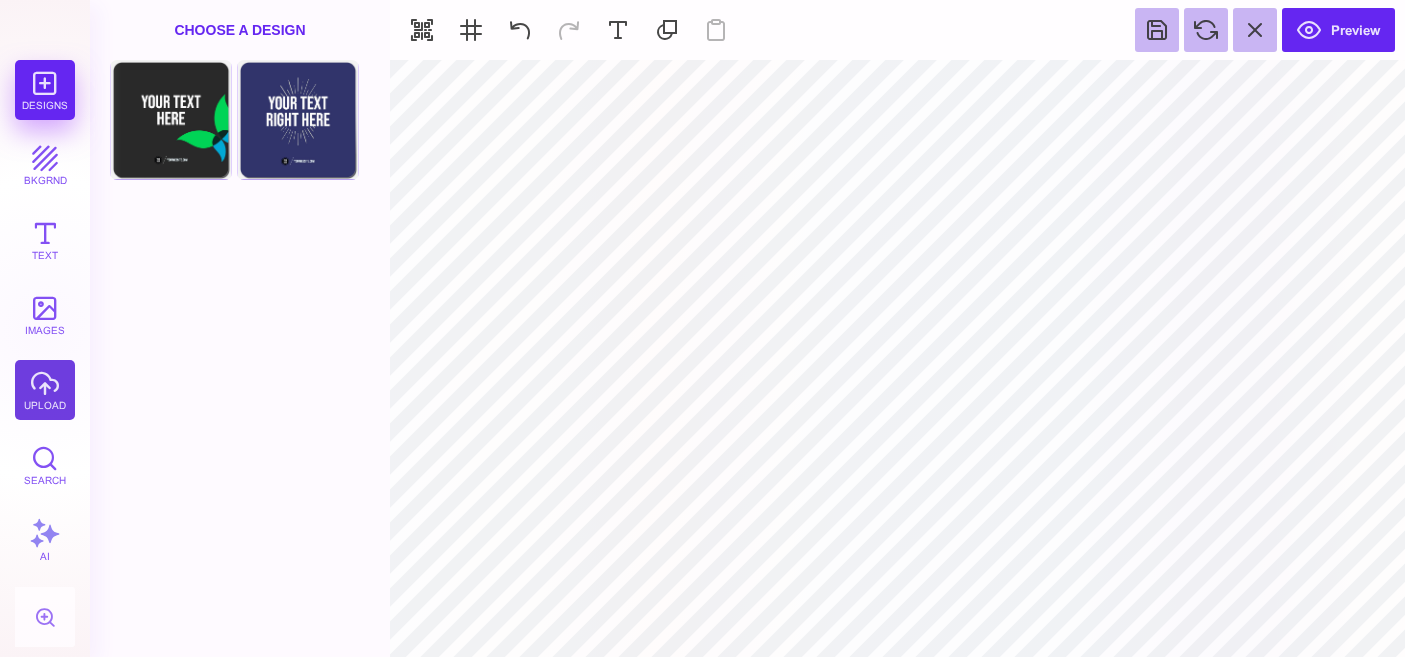 click on "upload" at bounding box center [45, 390] 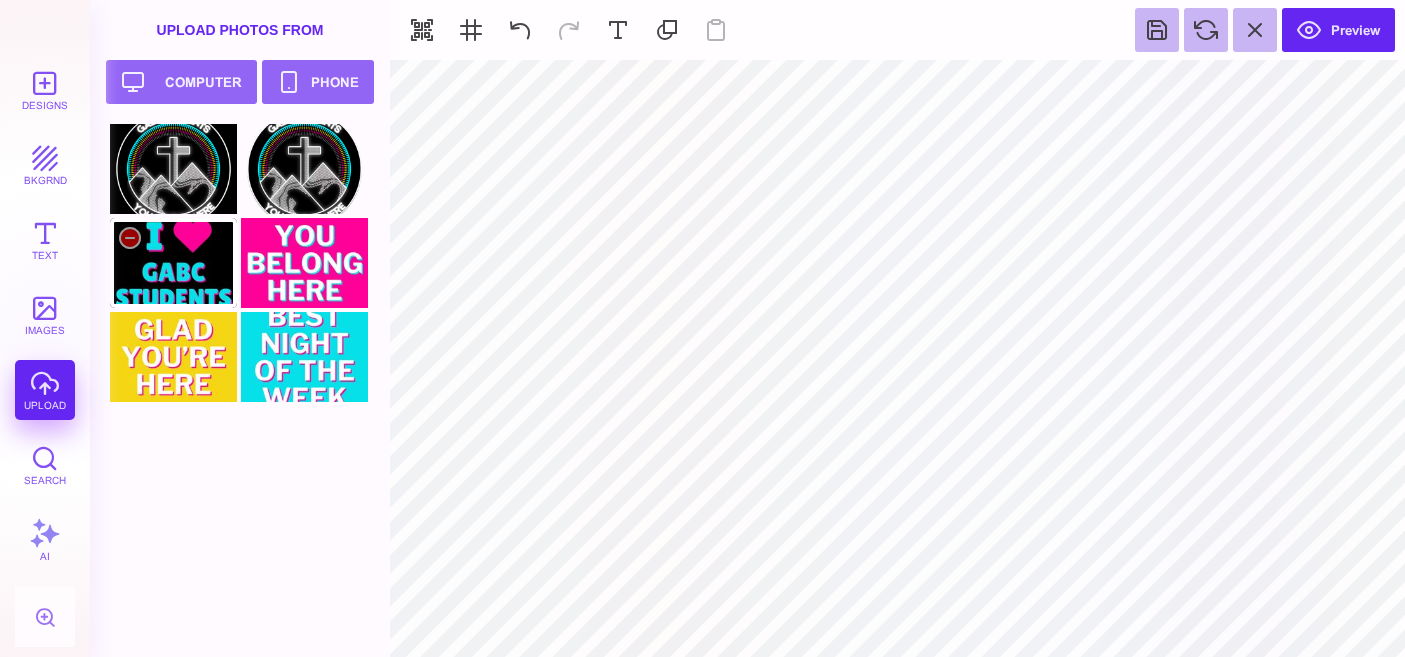 click at bounding box center [173, 263] 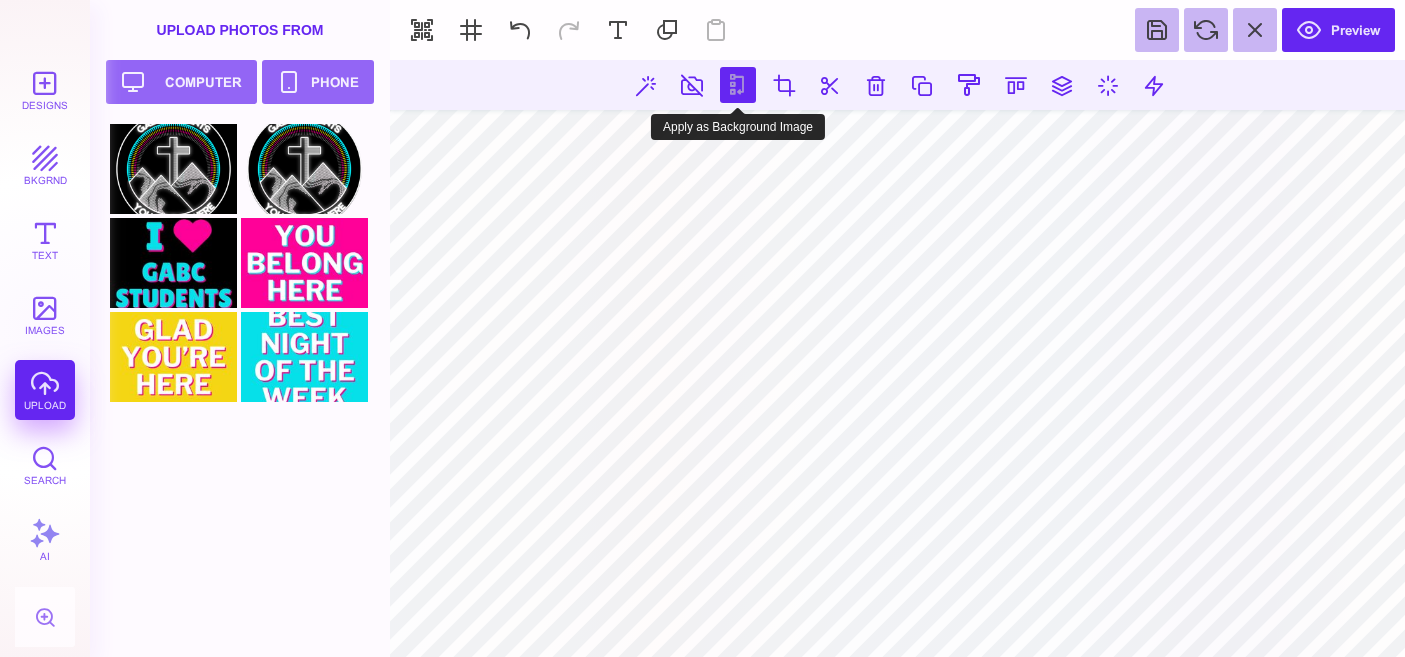 click at bounding box center [738, 85] 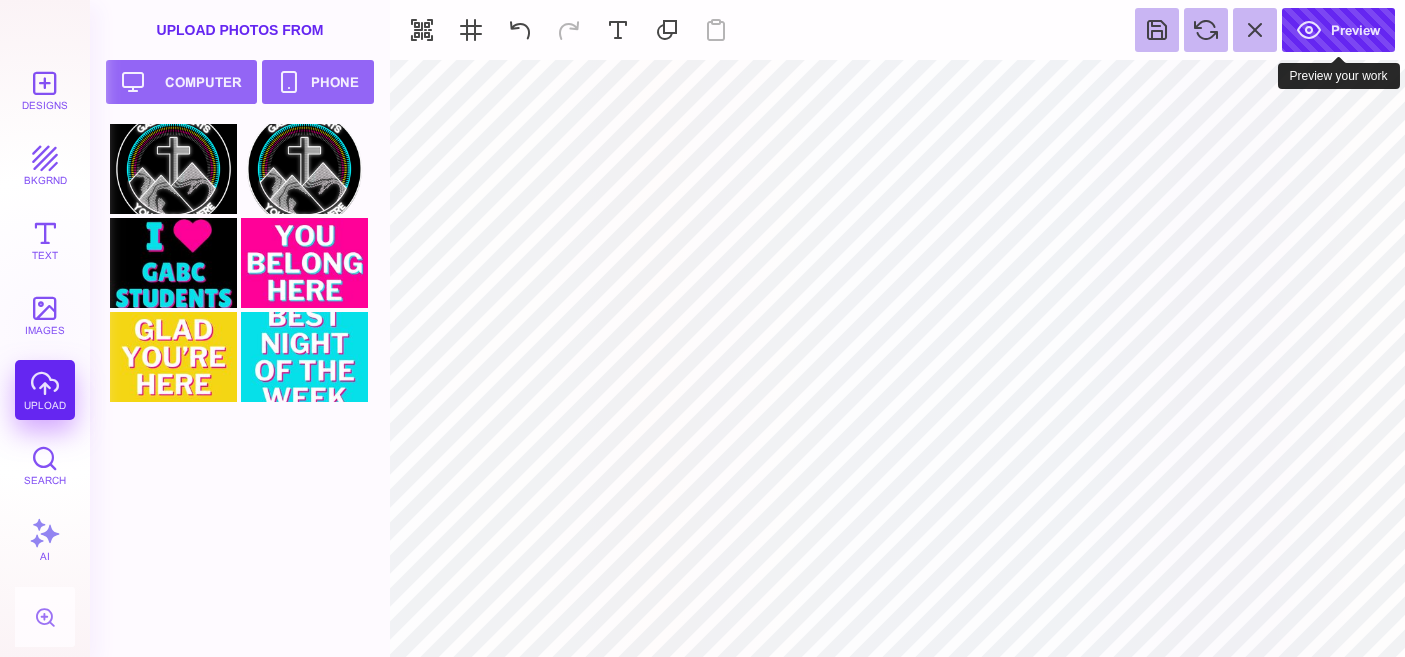 click on "Preview" at bounding box center [1338, 30] 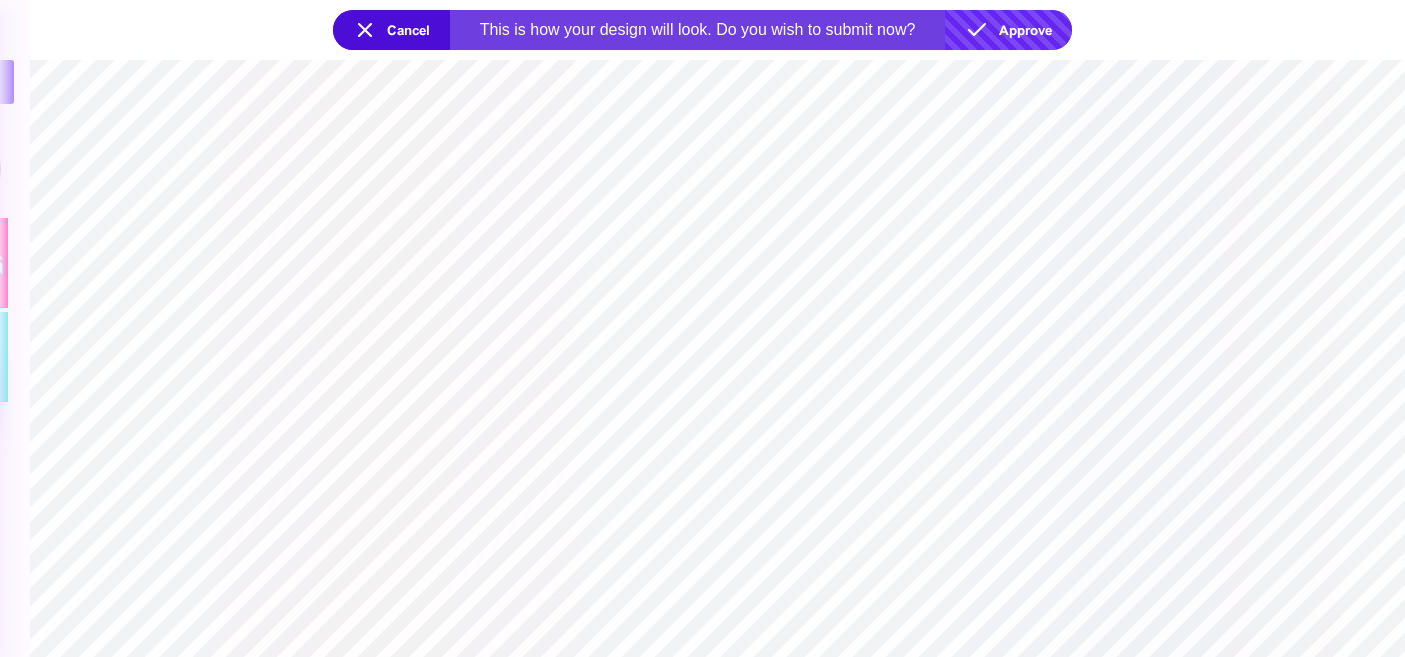 click on "Approve" at bounding box center (1008, 30) 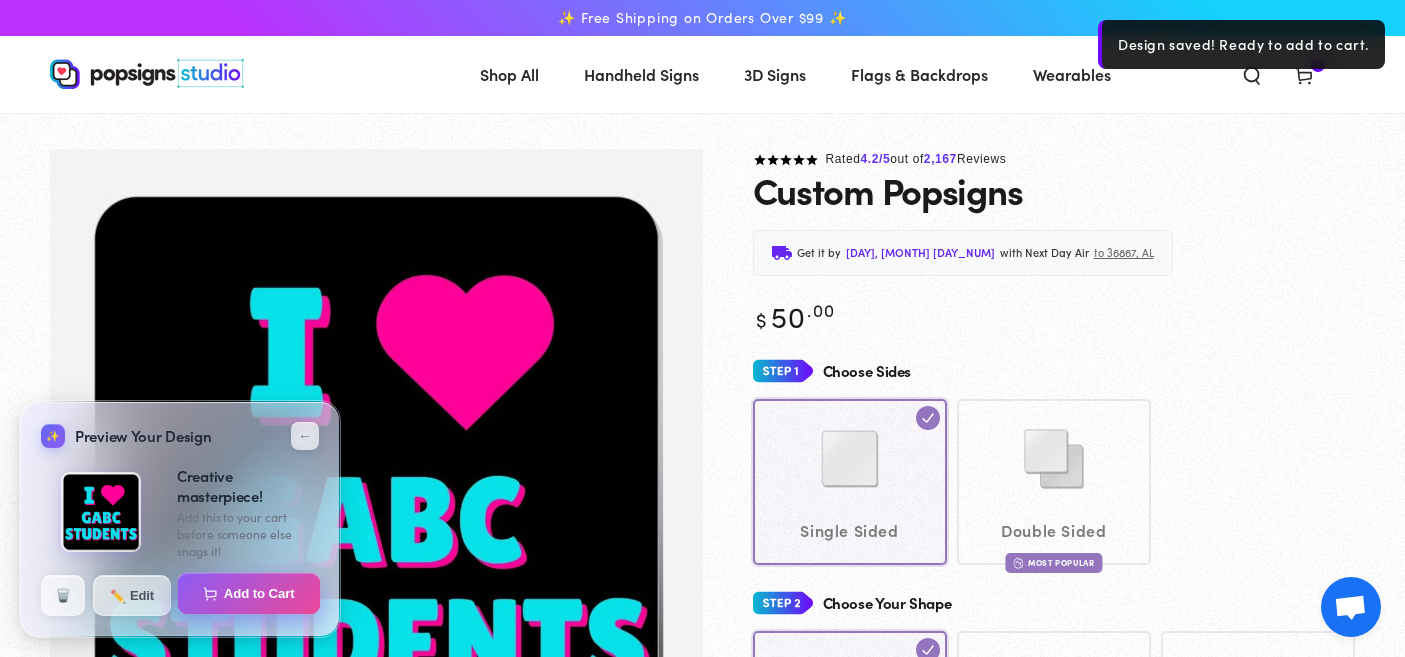 click on "Add to Cart" at bounding box center [249, 594] 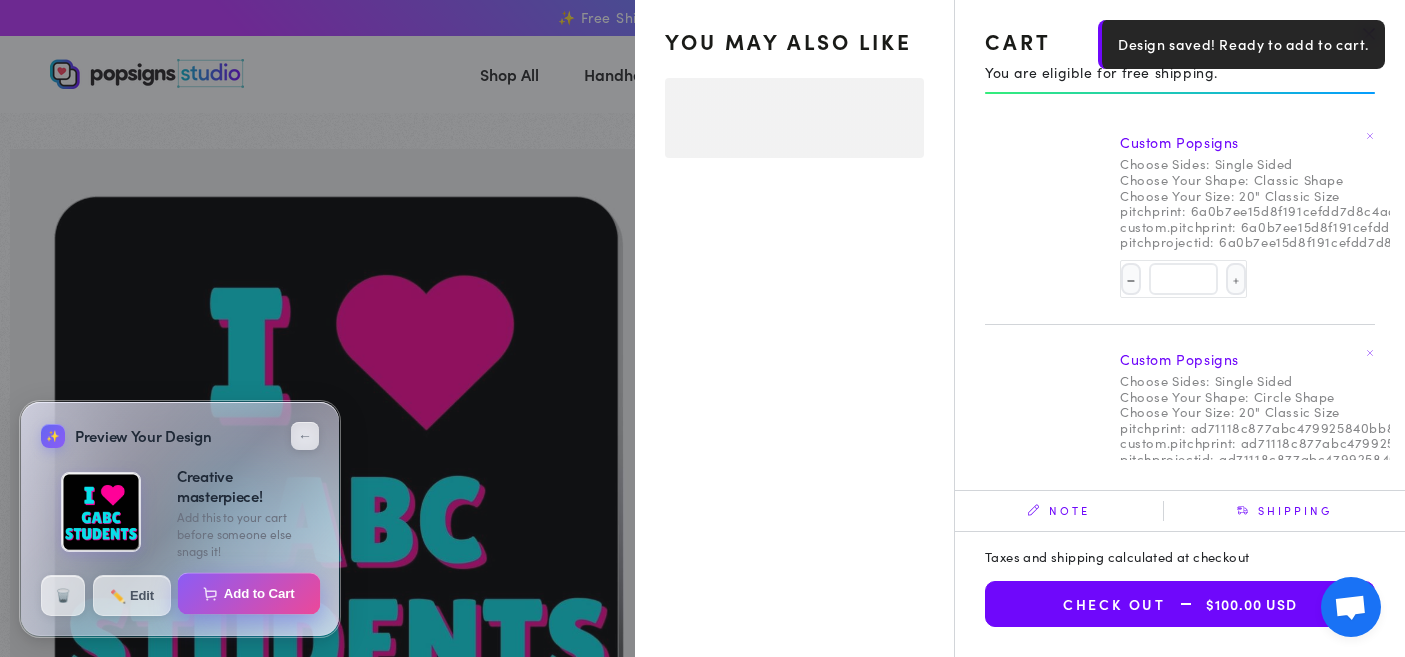 select on "**********" 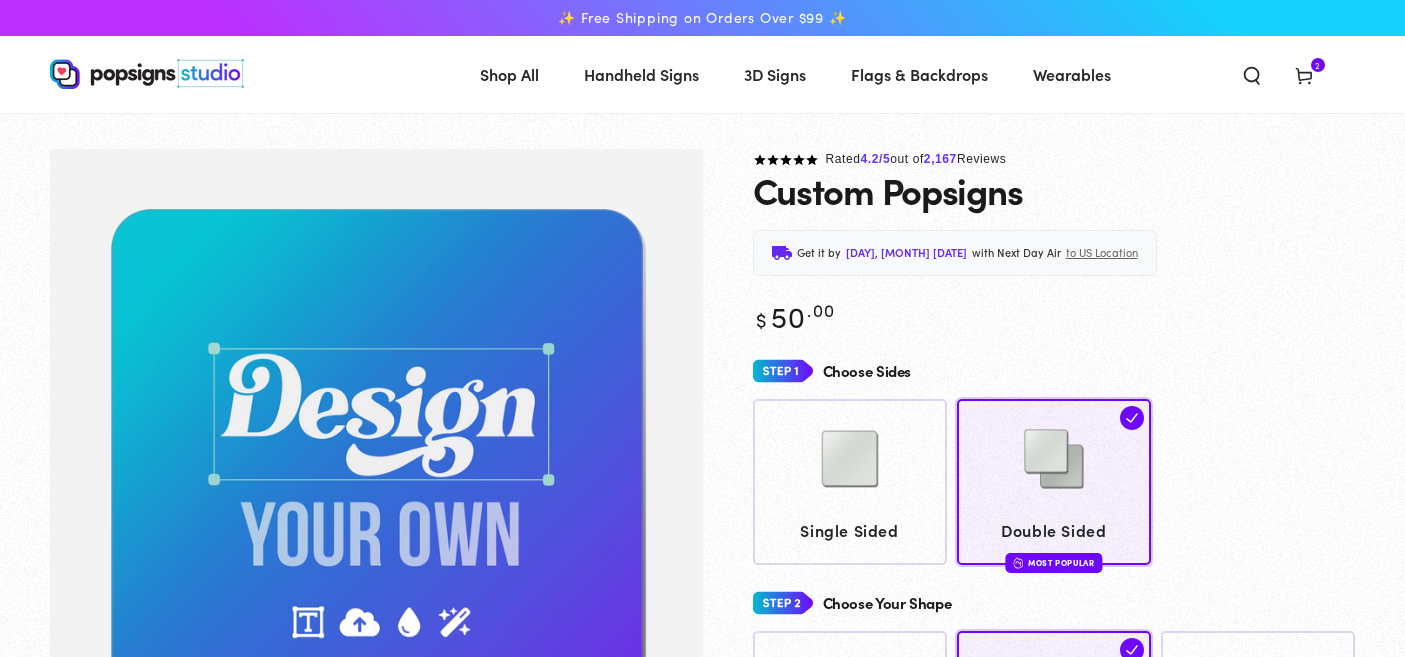 scroll, scrollTop: 0, scrollLeft: 0, axis: both 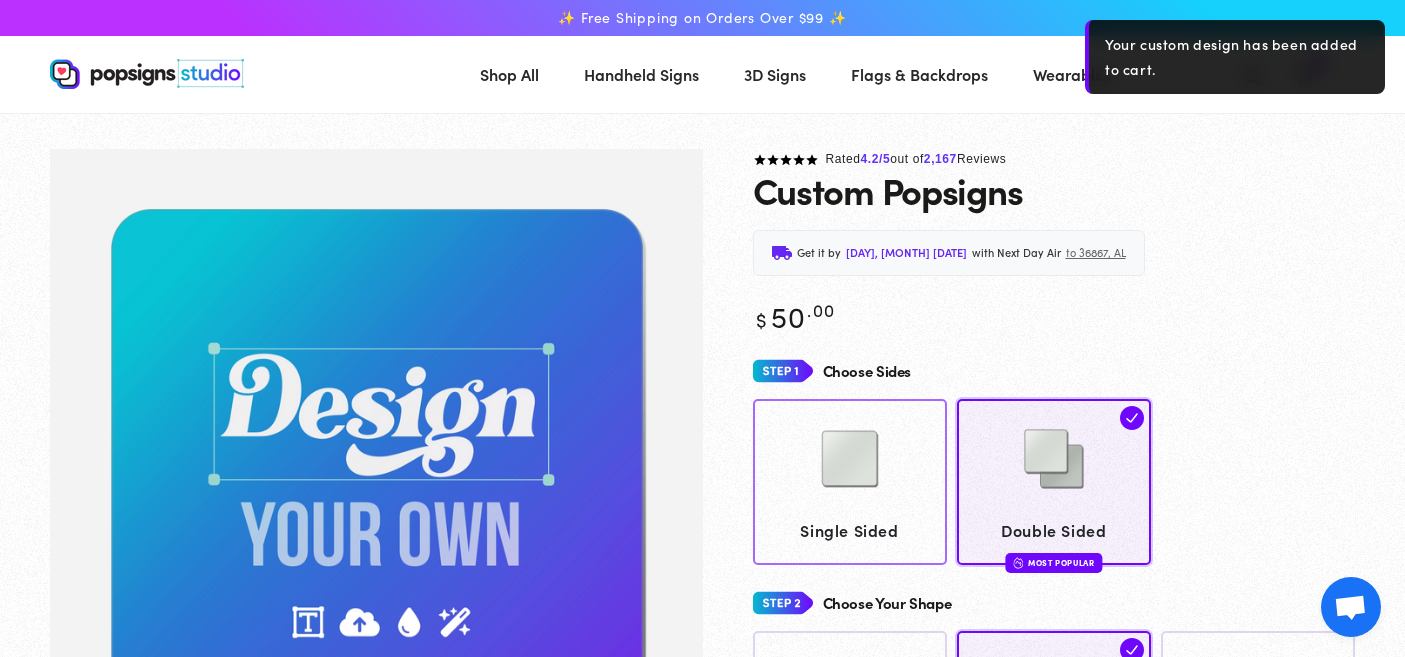 click on "Single Sided" 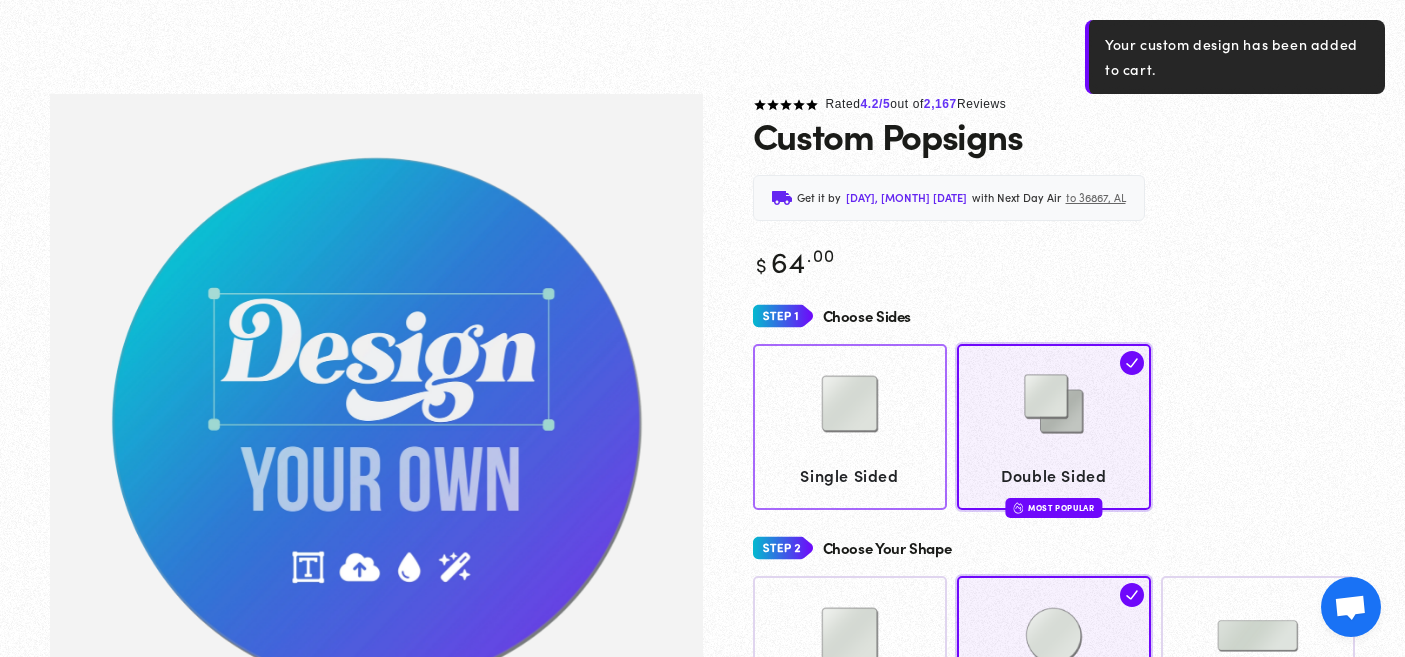 scroll, scrollTop: 149, scrollLeft: 0, axis: vertical 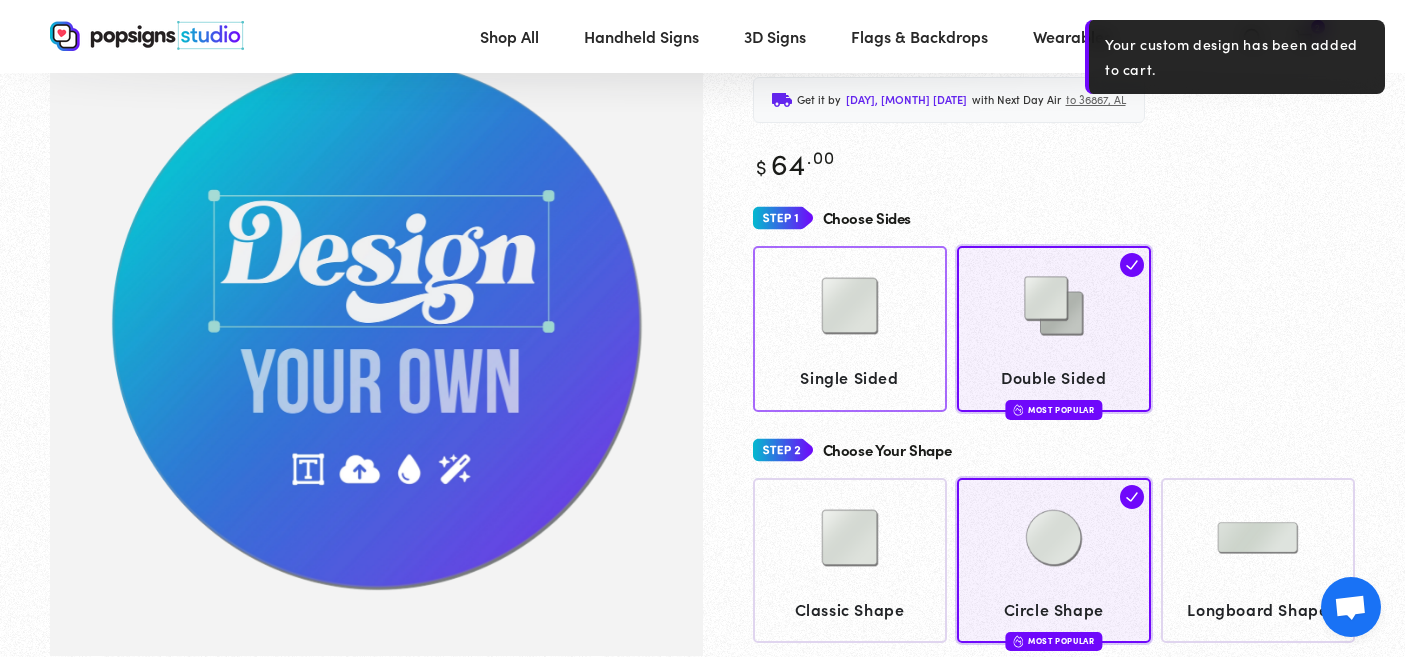 click on "Single Sided" 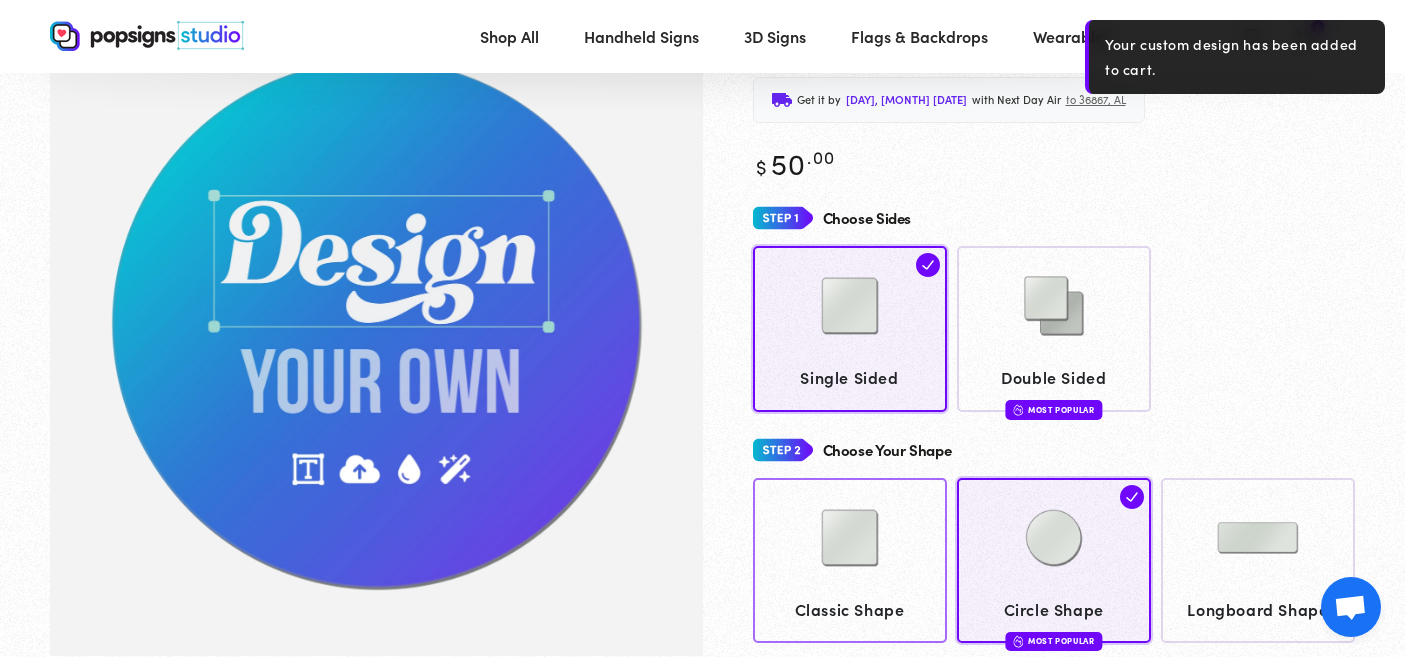 click 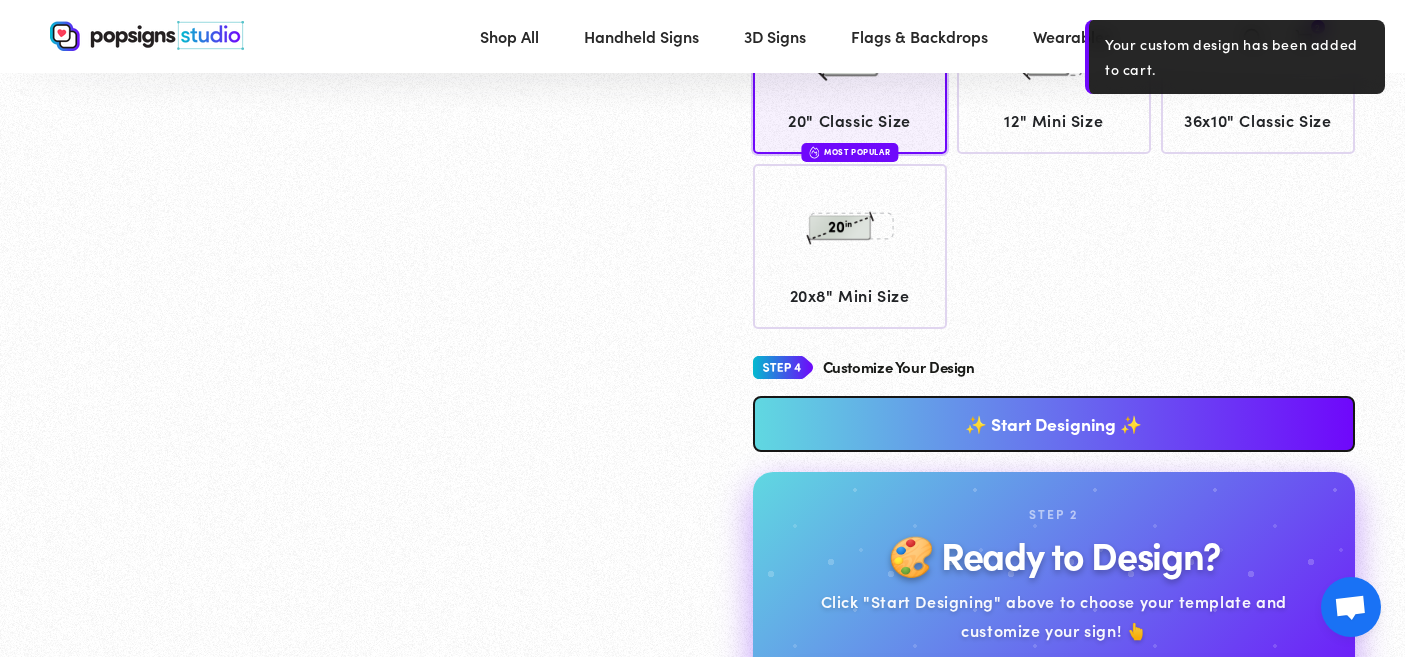 scroll, scrollTop: 953, scrollLeft: 0, axis: vertical 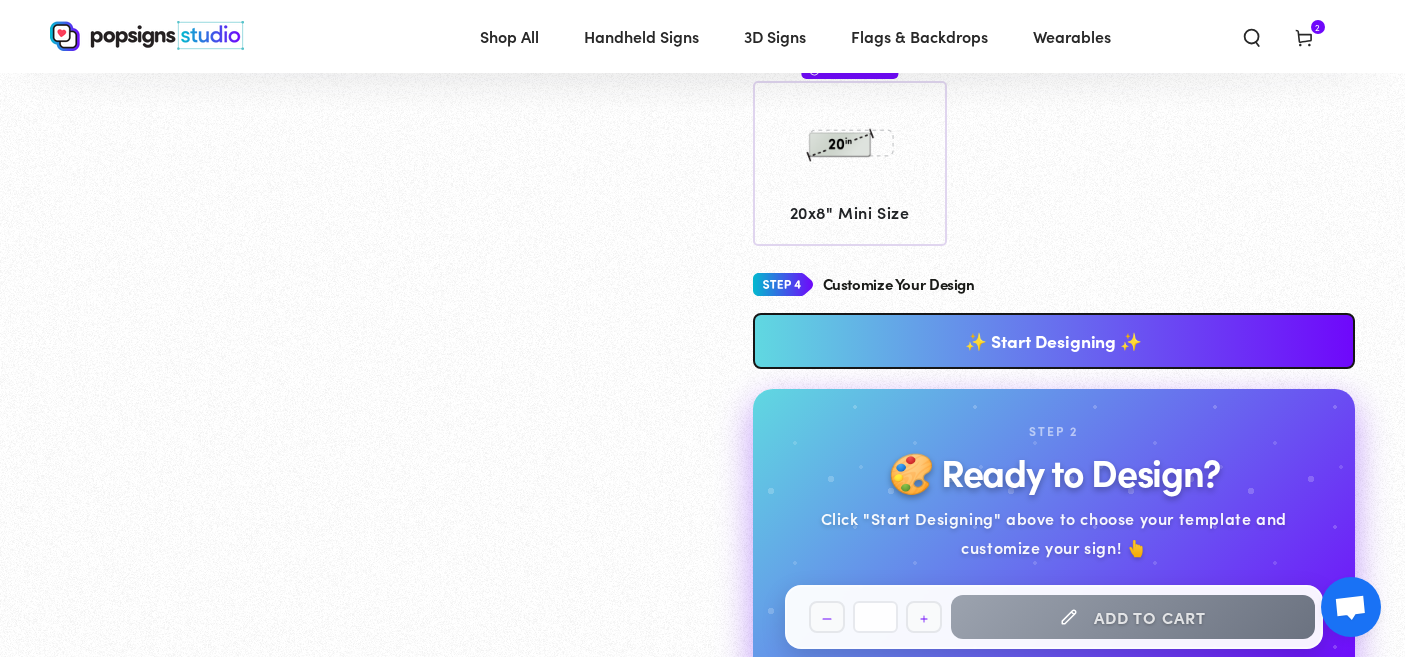 click on "✨ Start Designing ✨" at bounding box center [1054, 341] 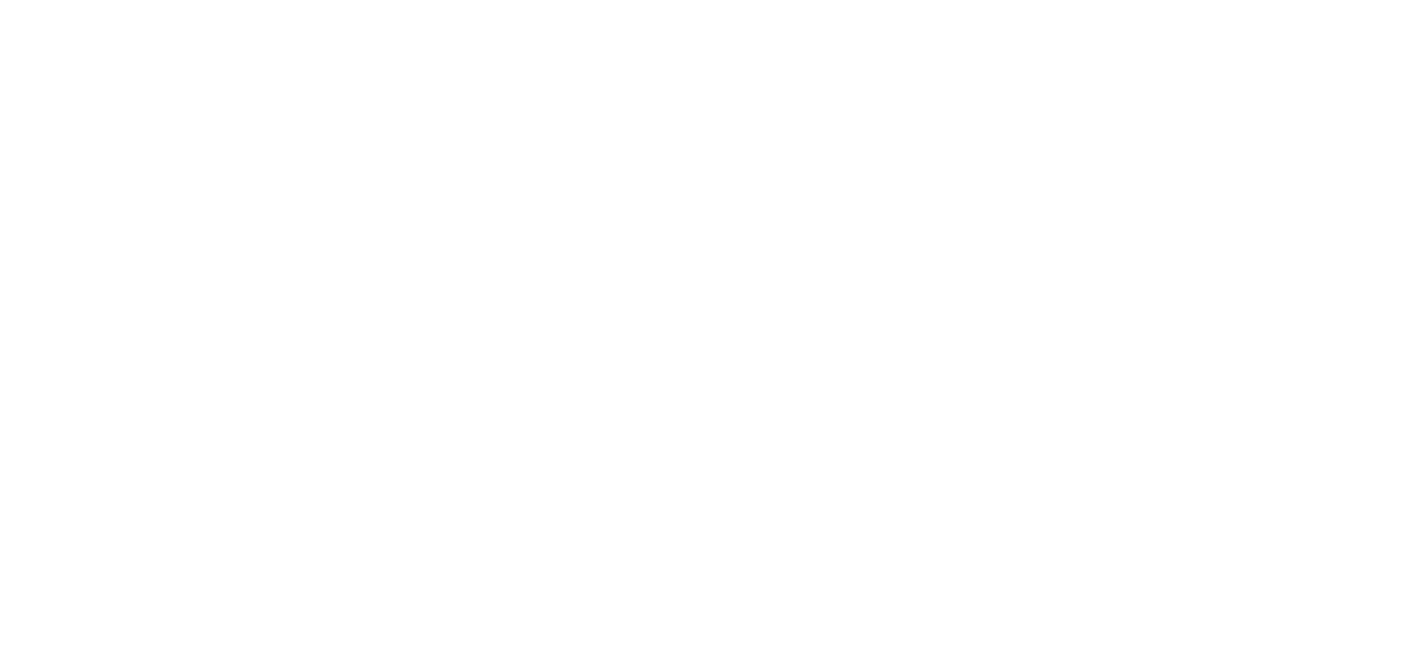 scroll, scrollTop: 0, scrollLeft: 0, axis: both 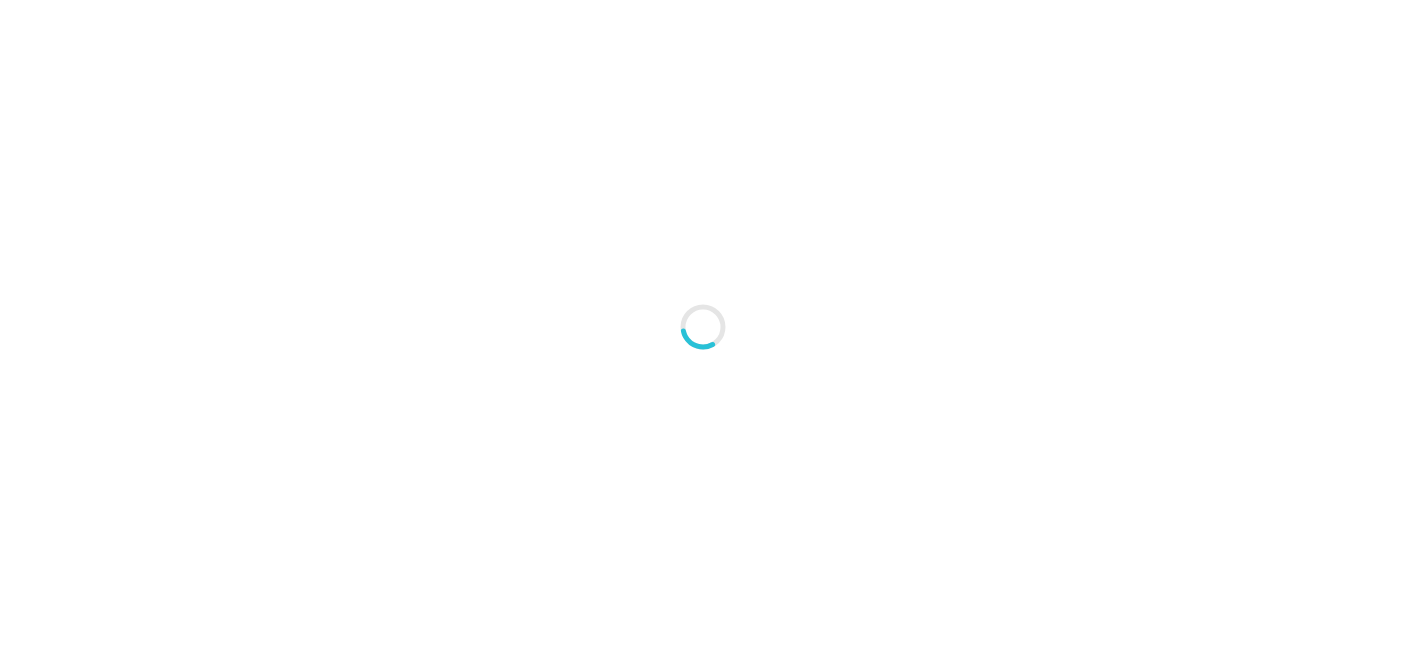 type on "An ancient tree with a door leading to a magical world" 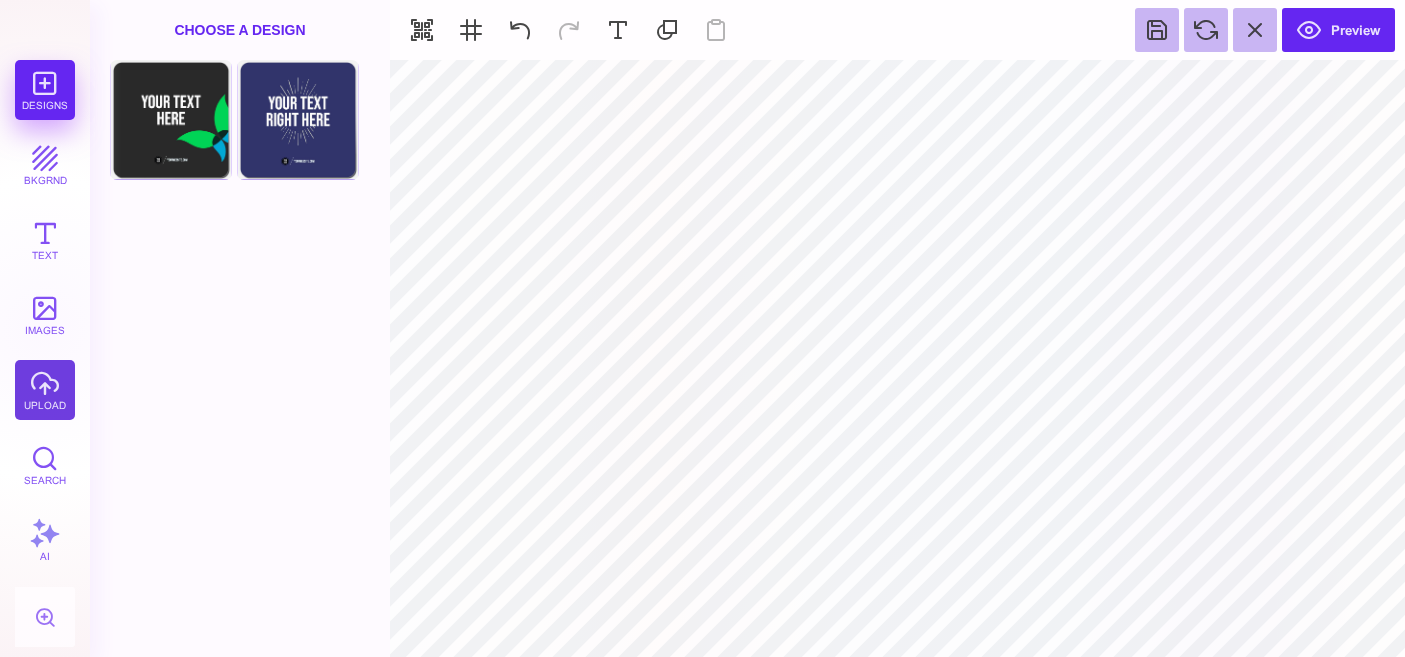 click on "upload" at bounding box center (45, 390) 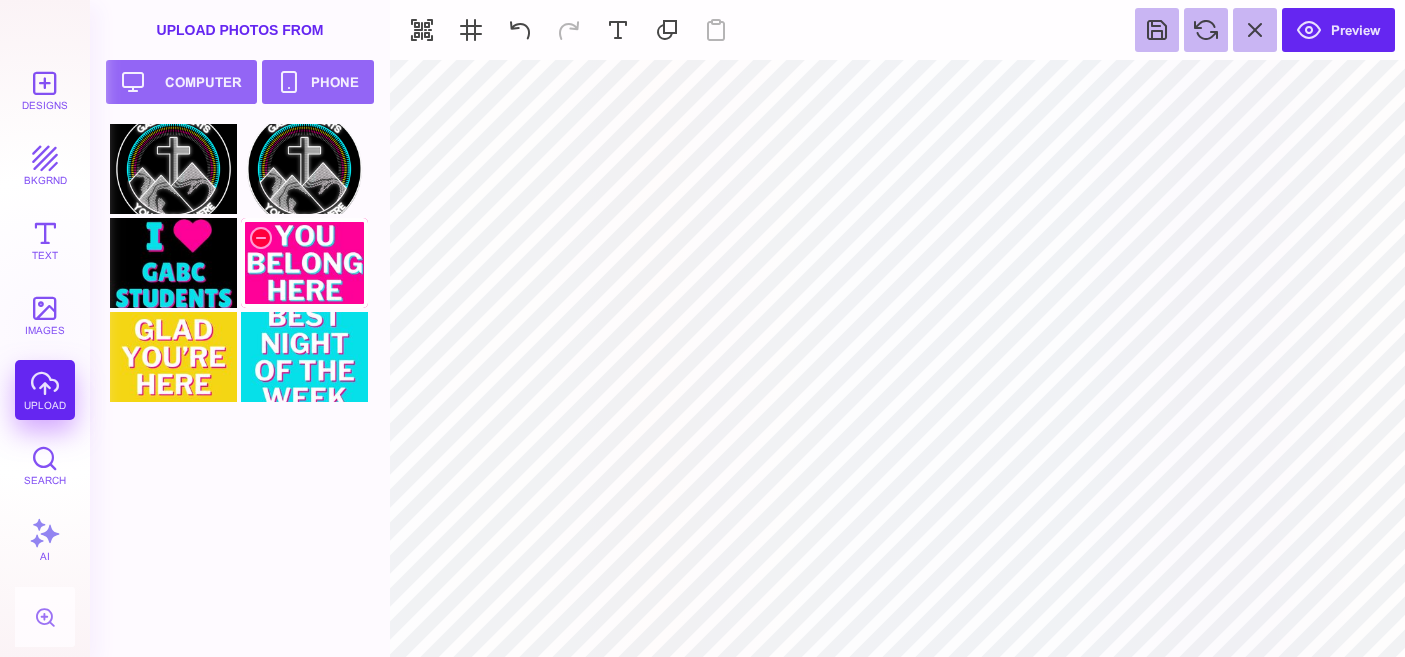 click at bounding box center (304, 263) 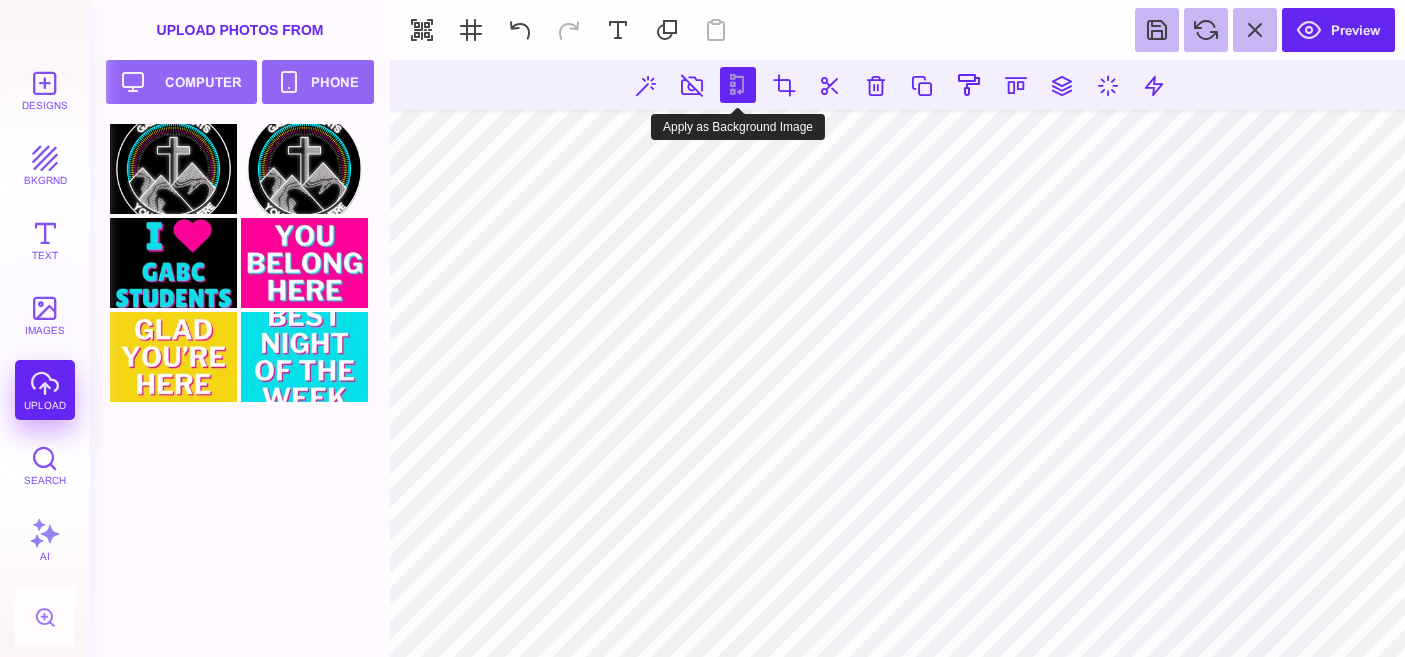 click at bounding box center (738, 85) 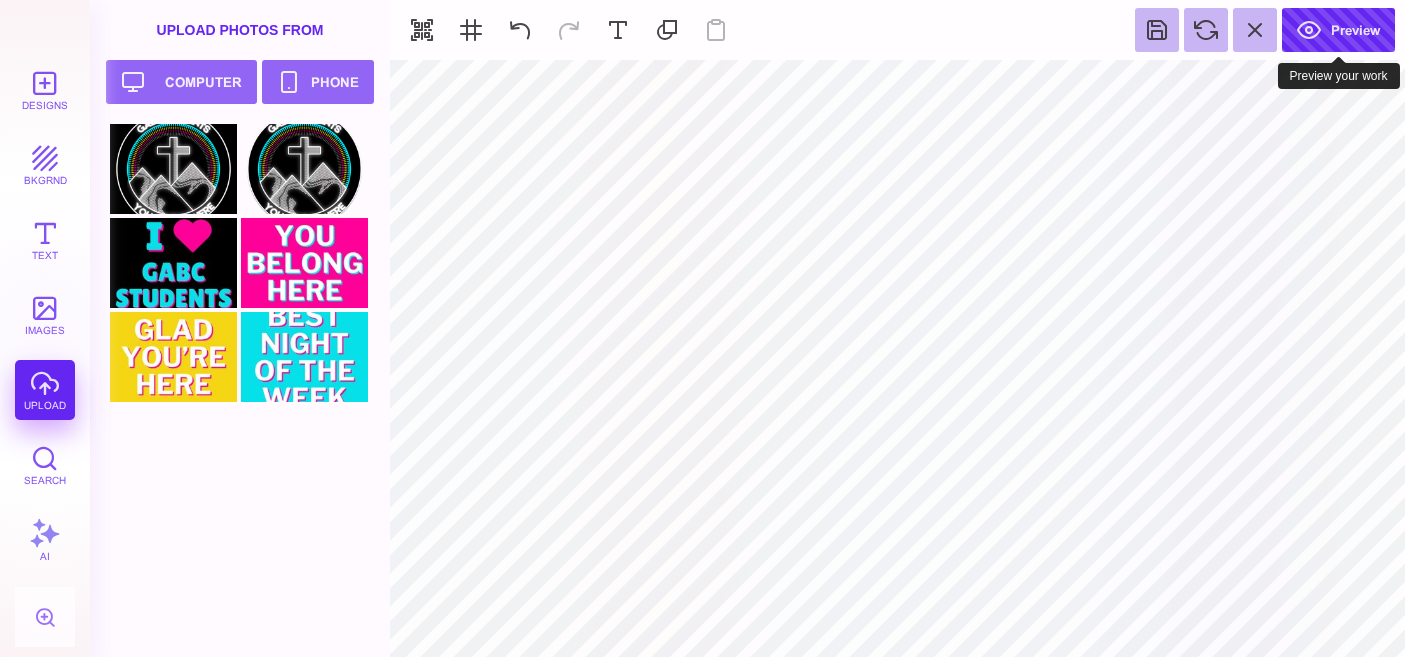 click on "Preview" at bounding box center [1338, 30] 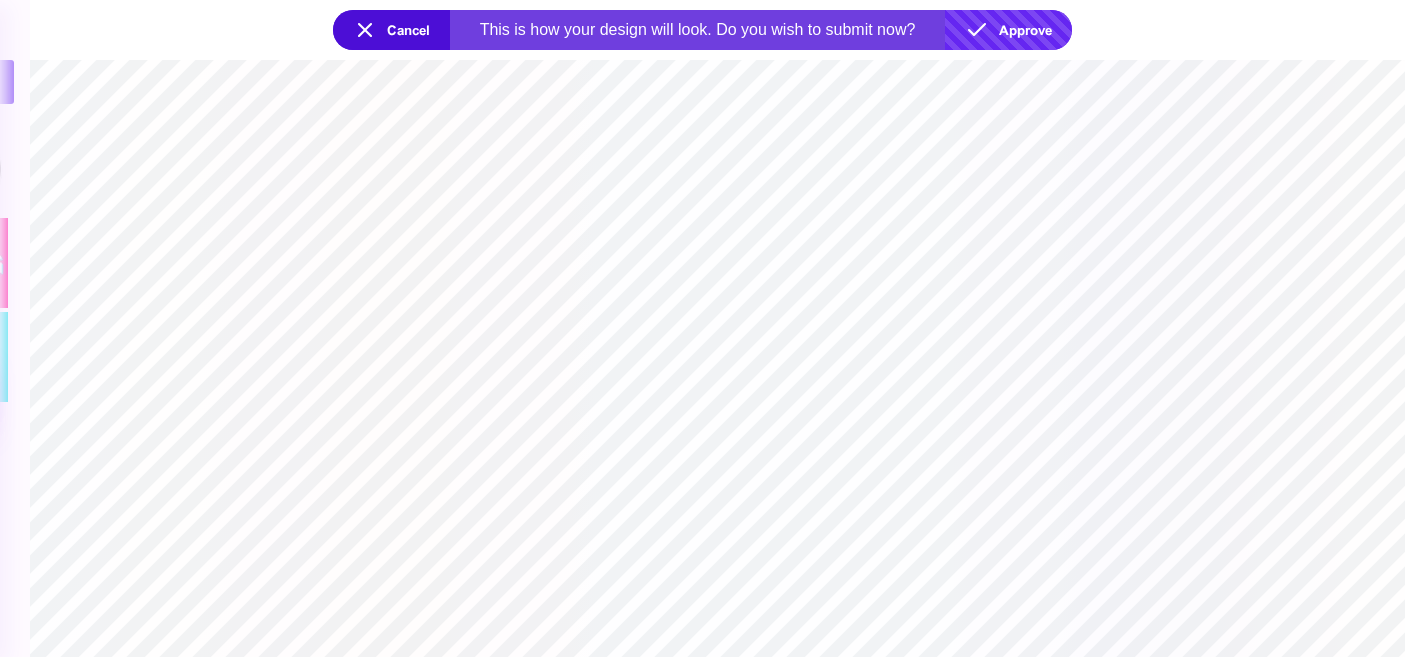 click on "Approve" at bounding box center [1008, 30] 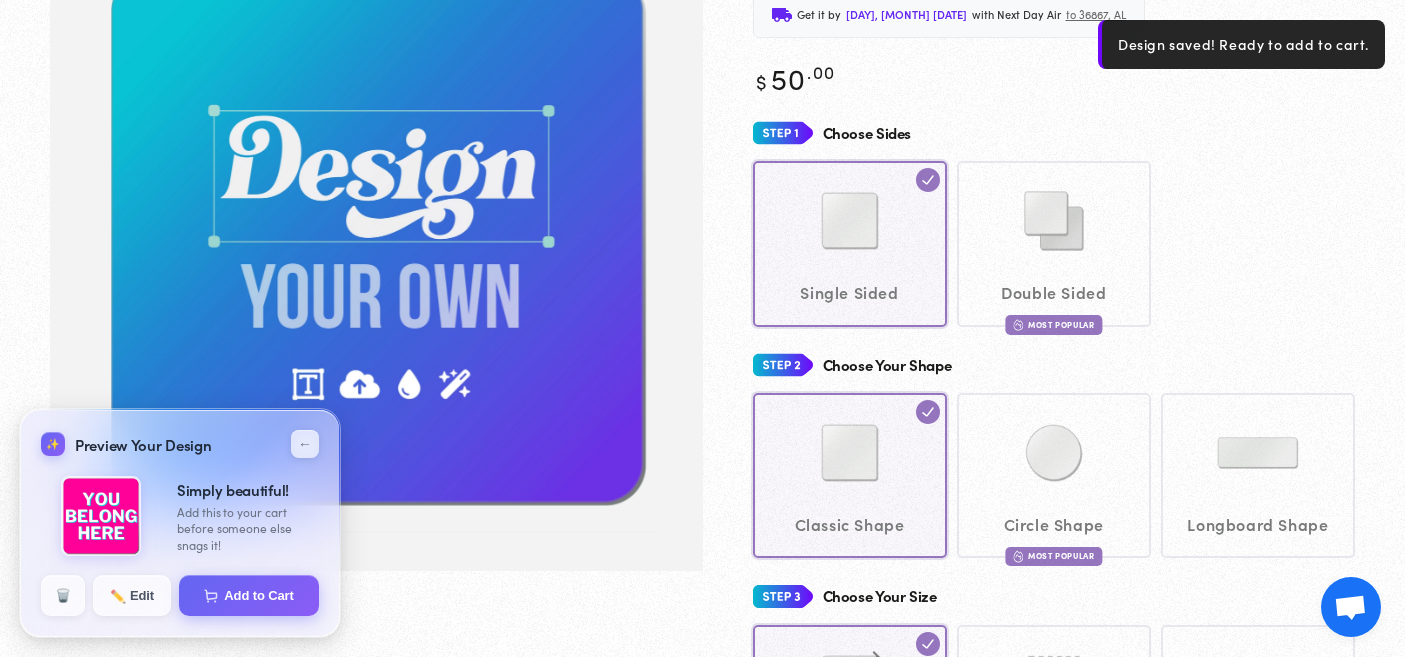 scroll, scrollTop: 254, scrollLeft: 0, axis: vertical 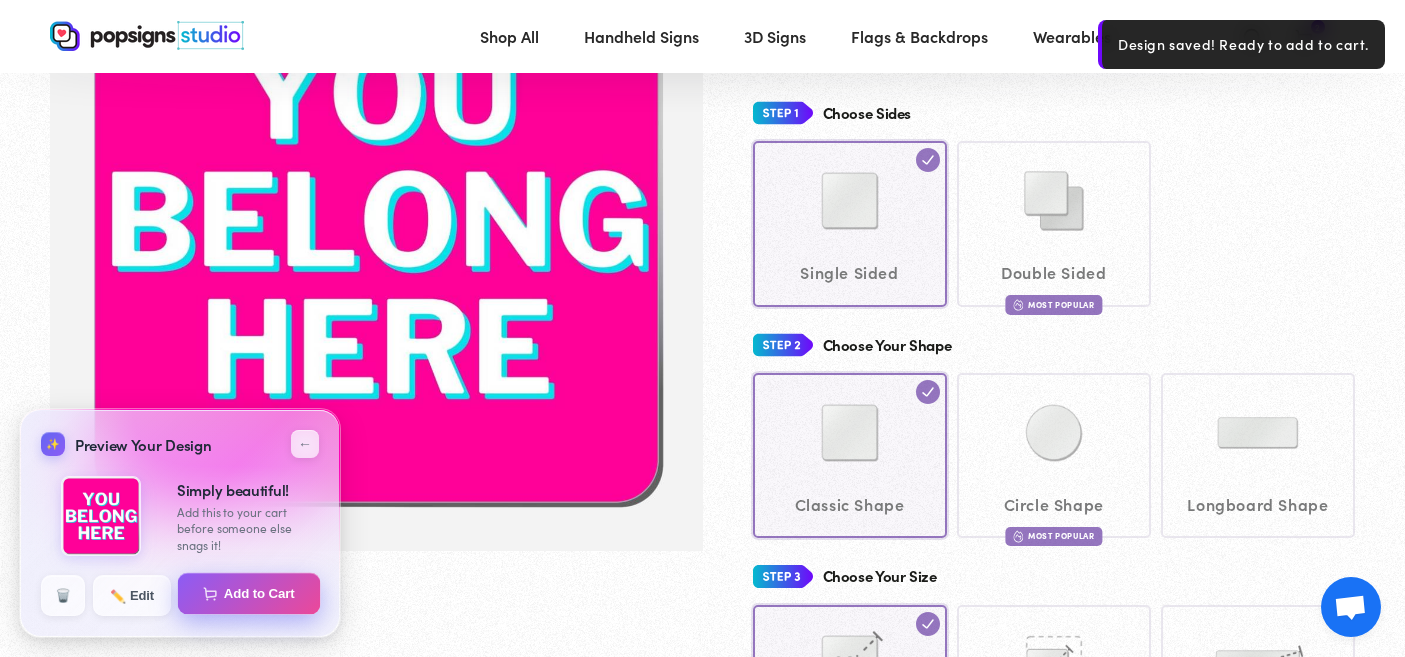click on "Add to Cart" at bounding box center (249, 594) 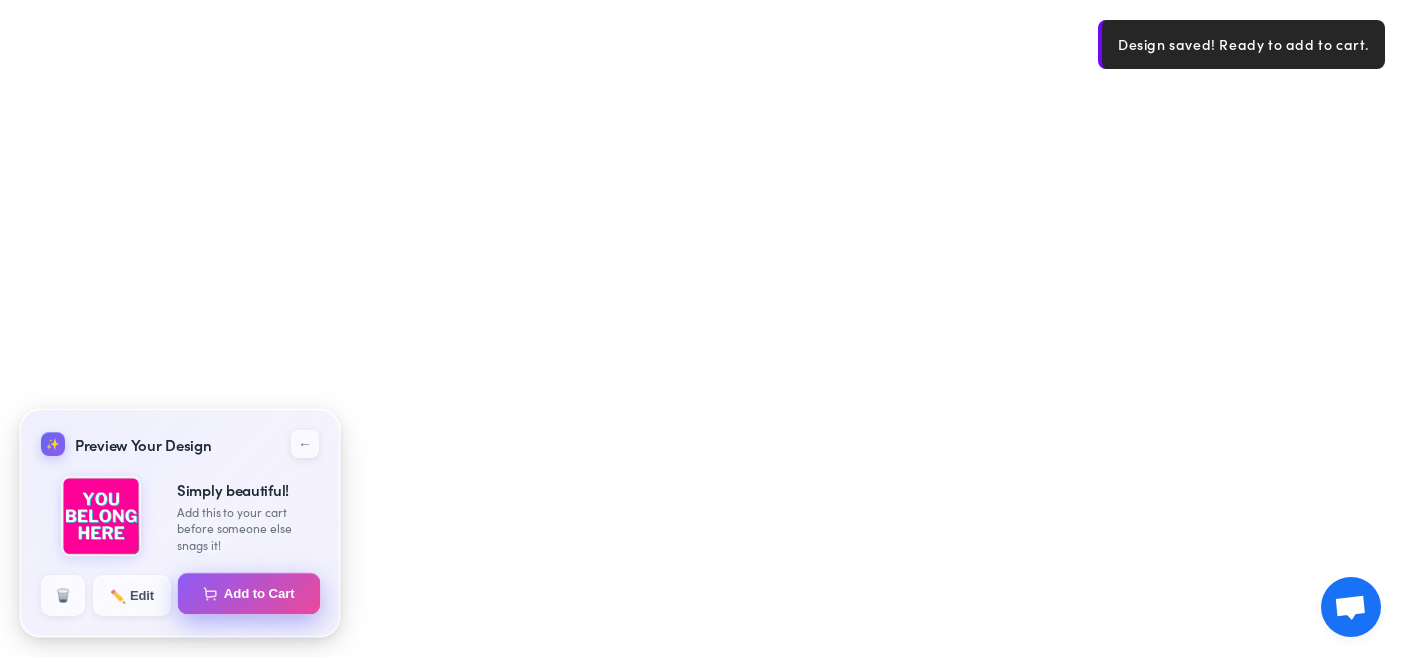 select on "**********" 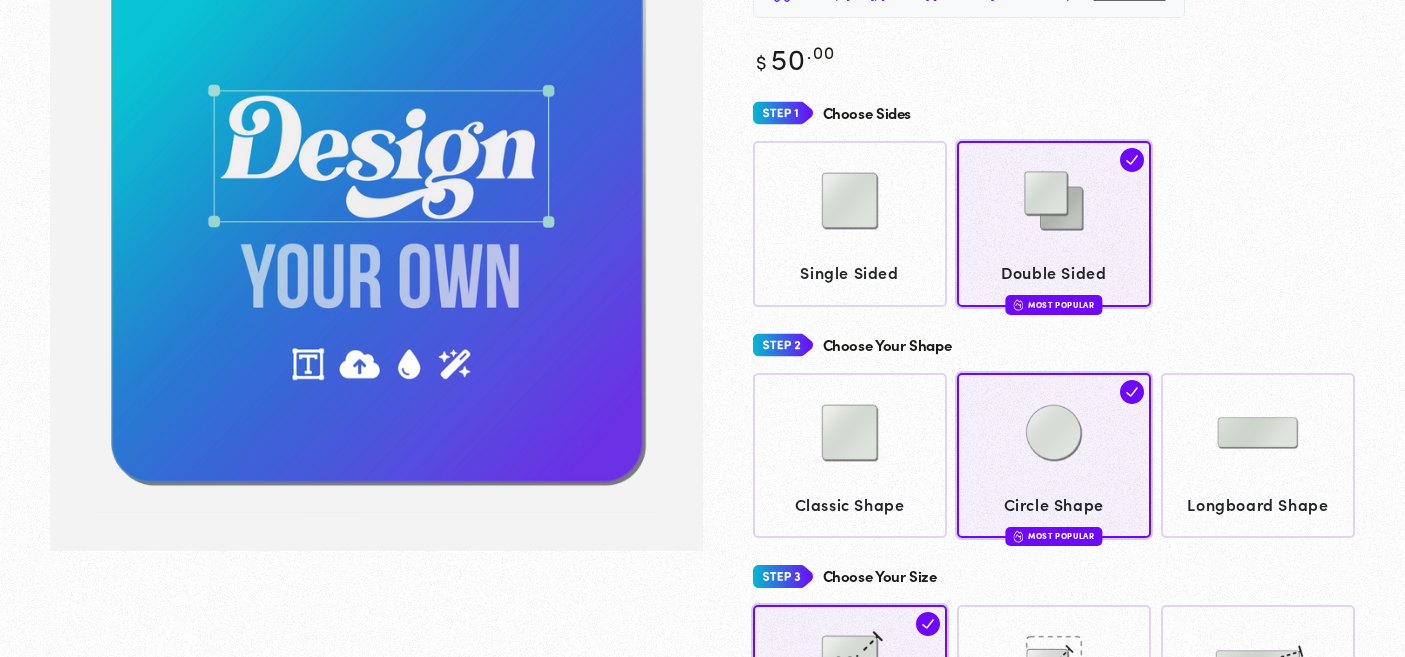 scroll, scrollTop: 254, scrollLeft: 0, axis: vertical 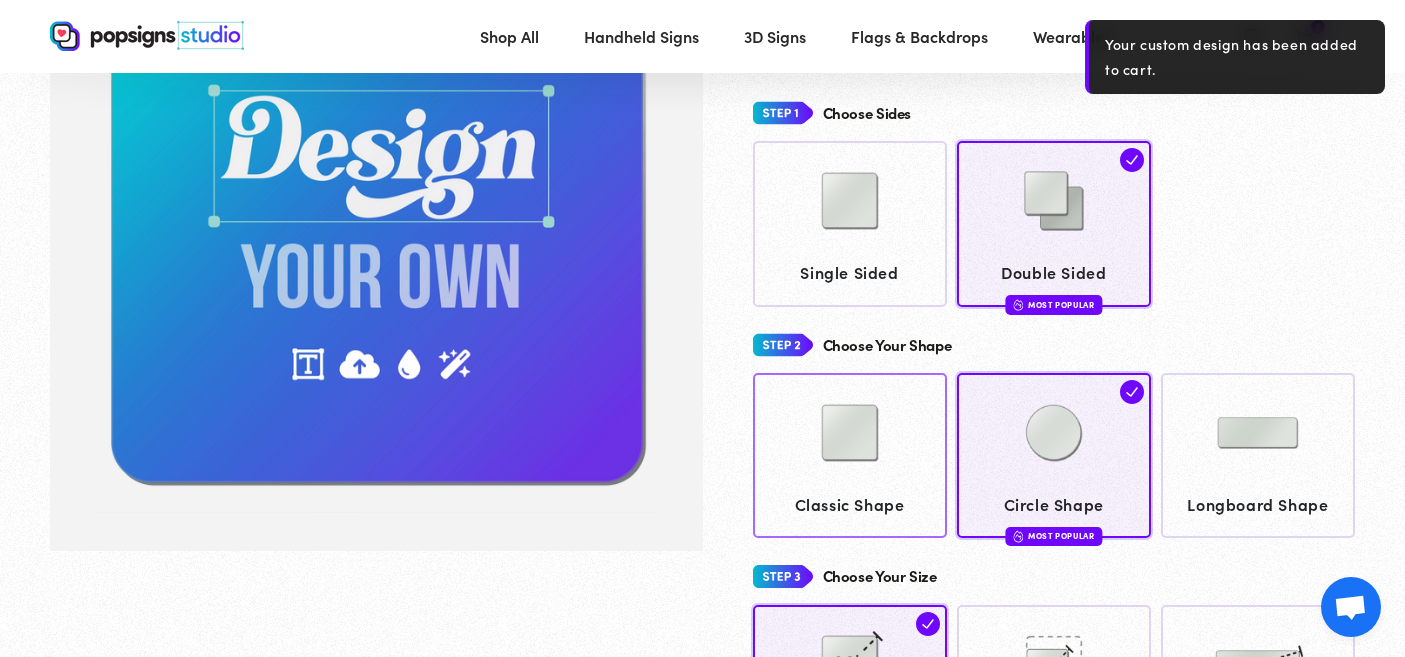 click on "Classic Shape" 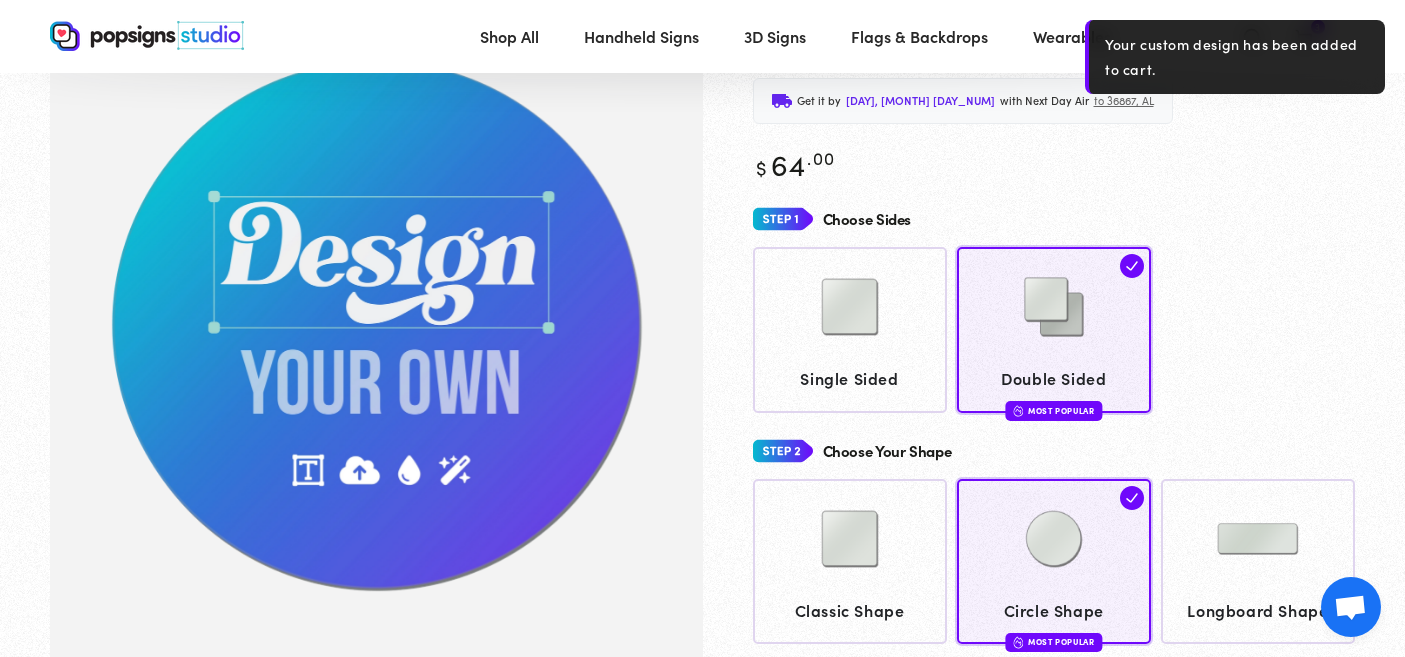 scroll, scrollTop: 145, scrollLeft: 0, axis: vertical 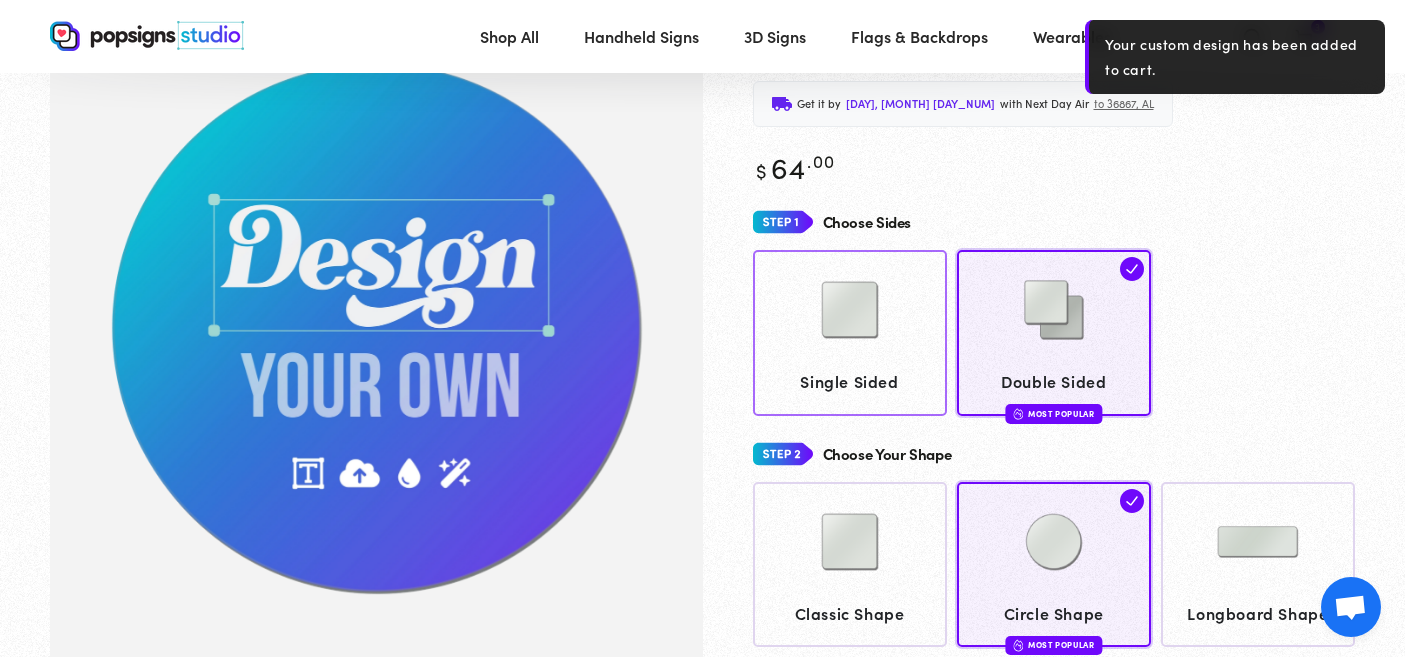 click 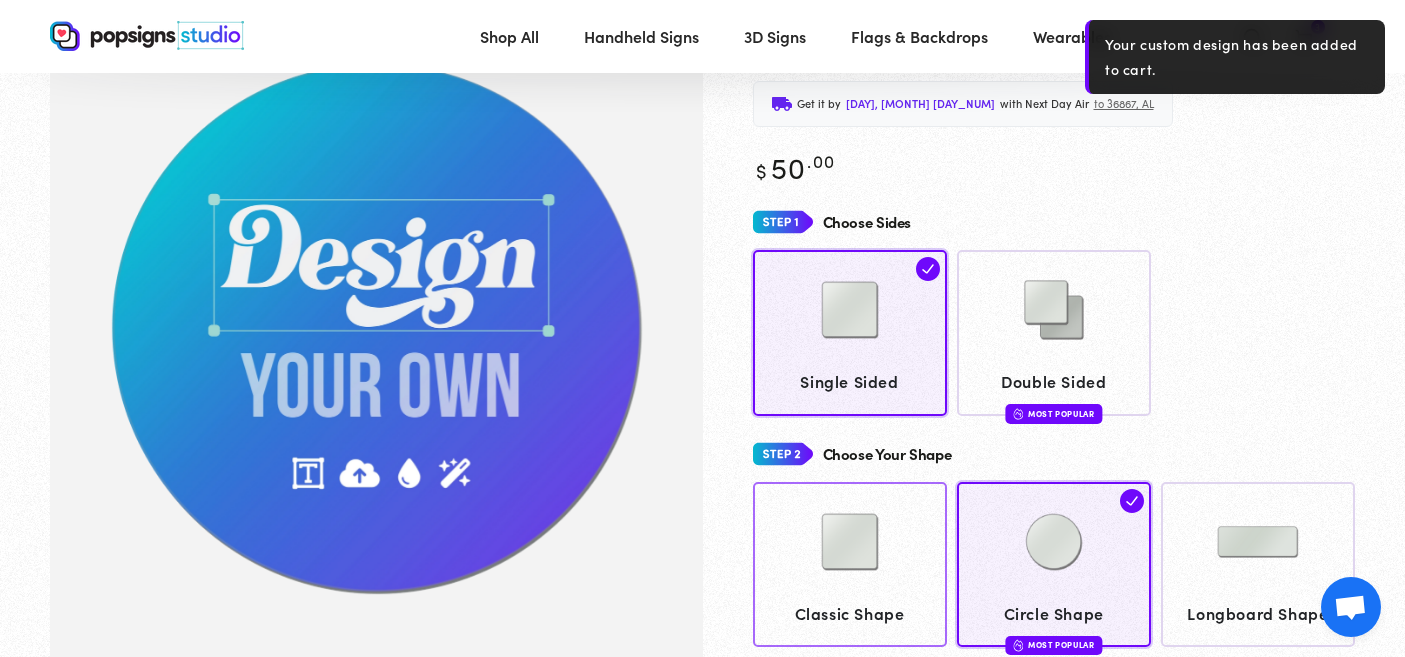 click 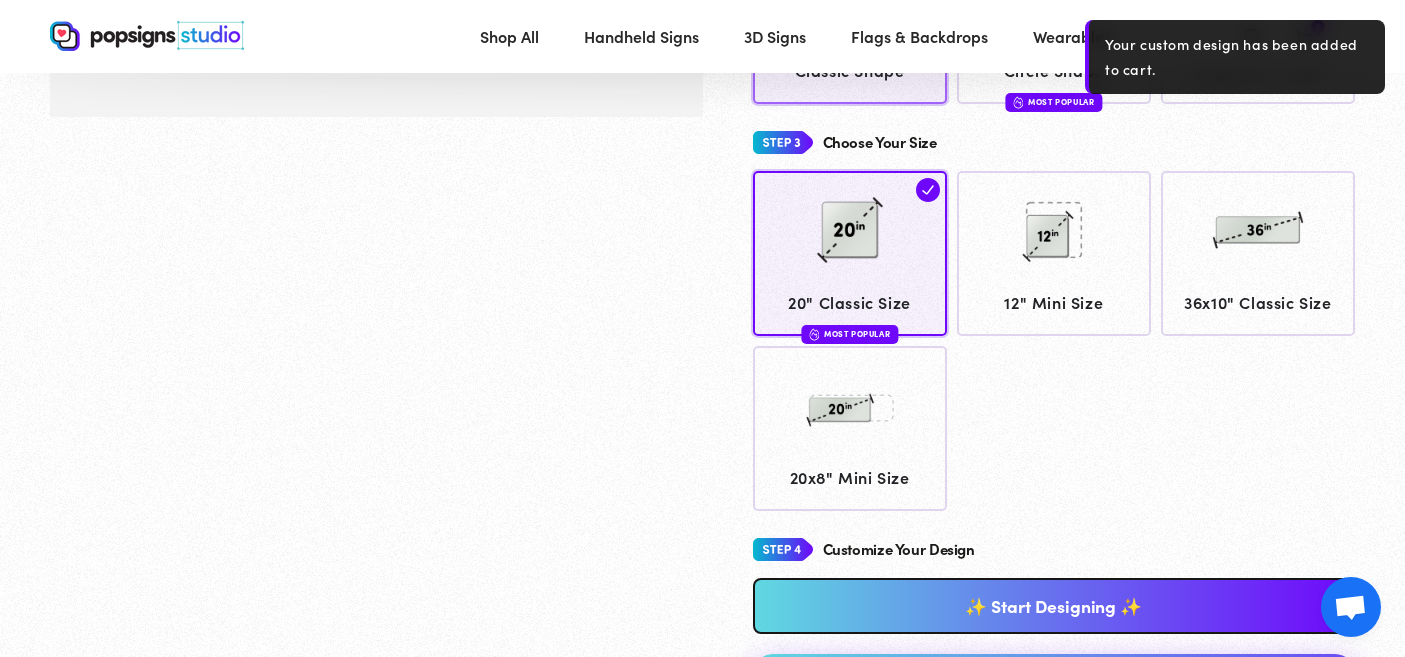 scroll, scrollTop: 697, scrollLeft: 0, axis: vertical 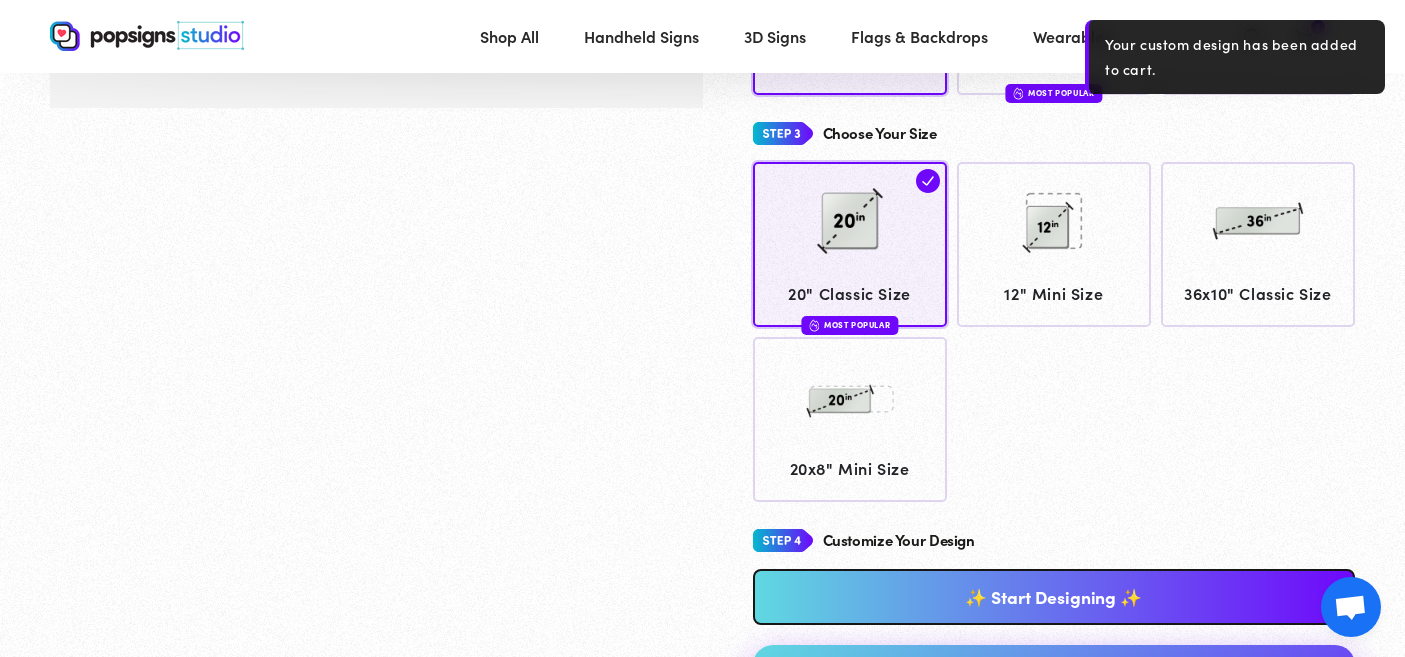 click on "✨ Start Designing ✨" at bounding box center (1054, 597) 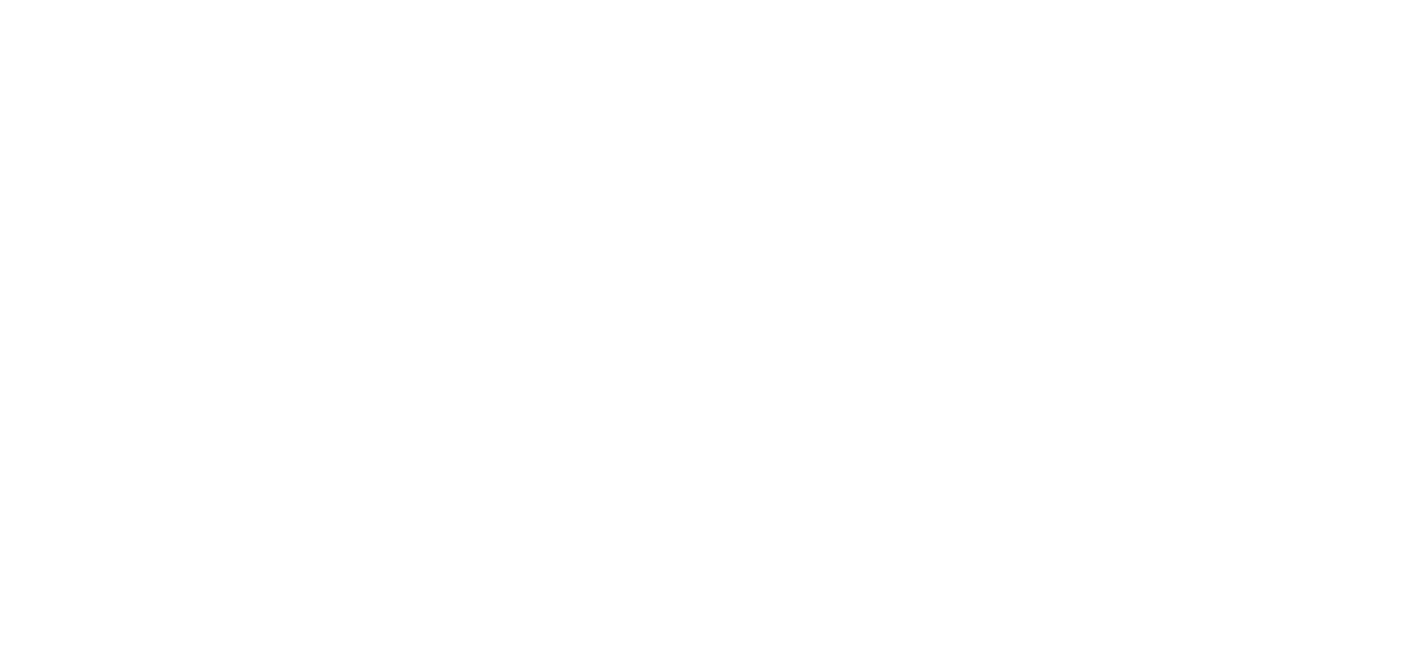 scroll, scrollTop: 0, scrollLeft: 0, axis: both 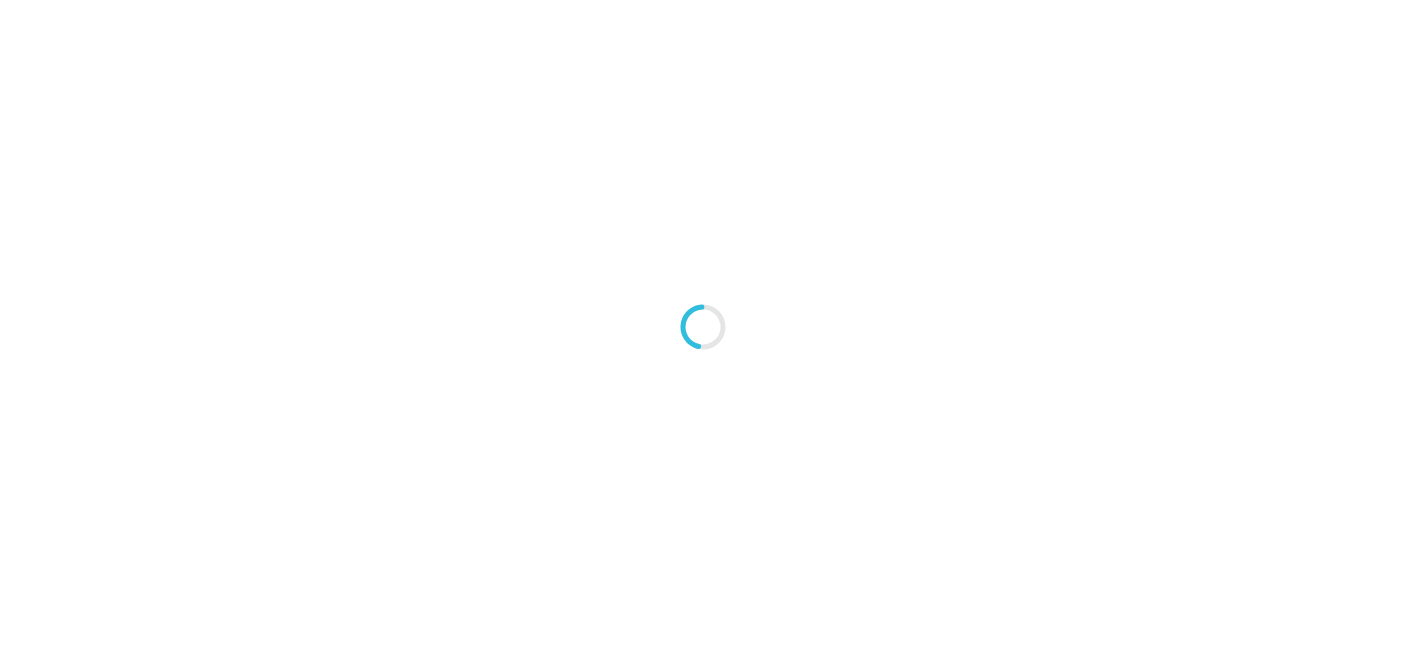 type on "An ancient tree with a door leading to a magical world" 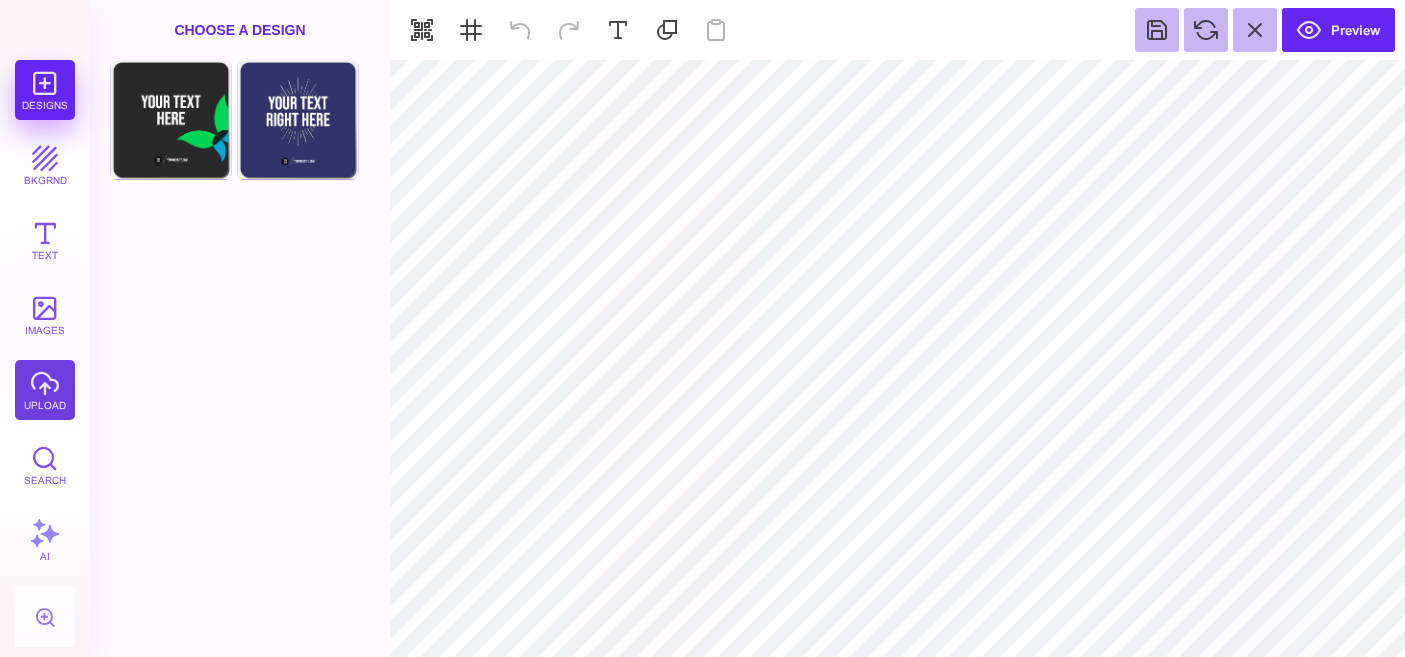 click on "upload" at bounding box center (45, 390) 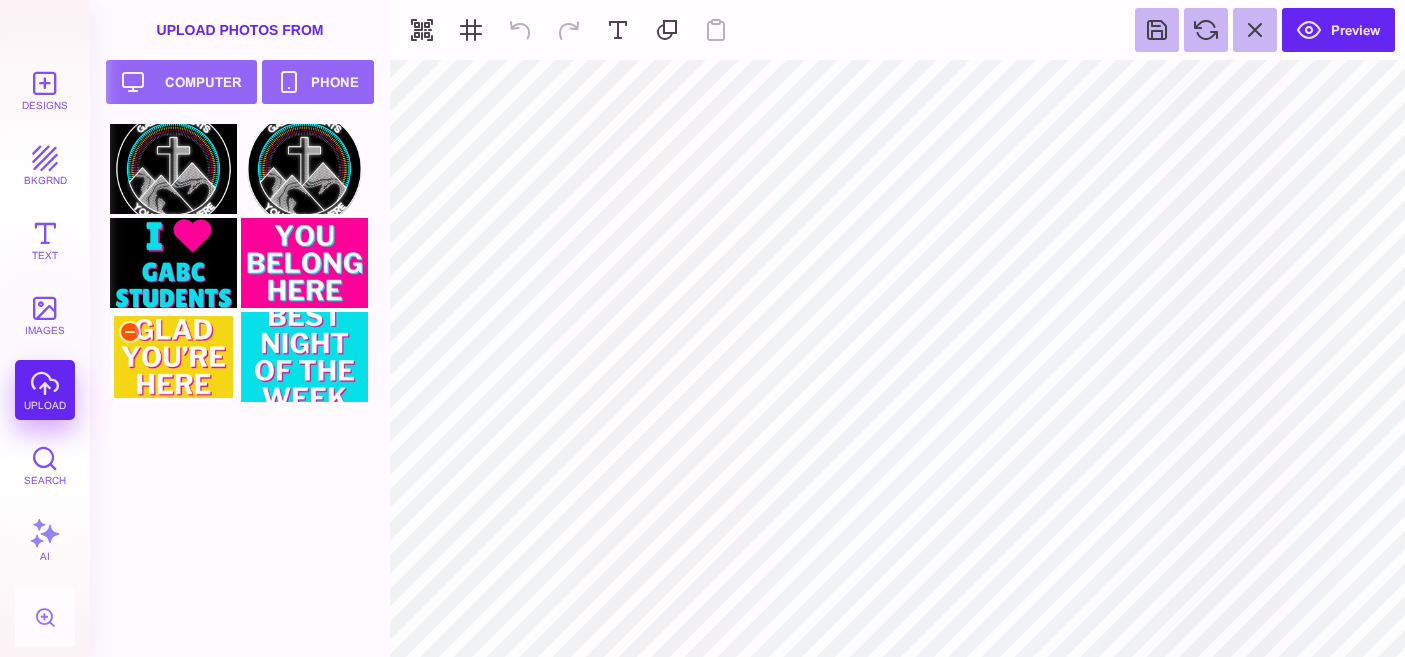 click at bounding box center (173, 357) 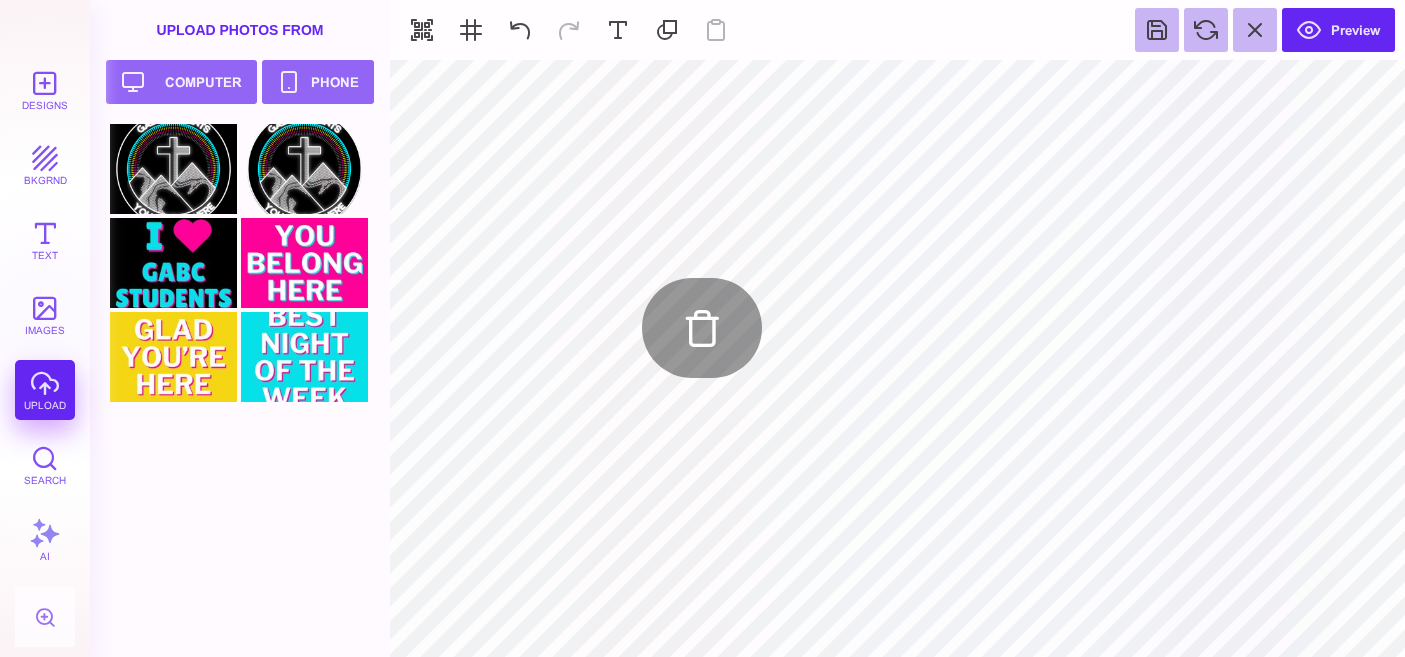 type on "#000000" 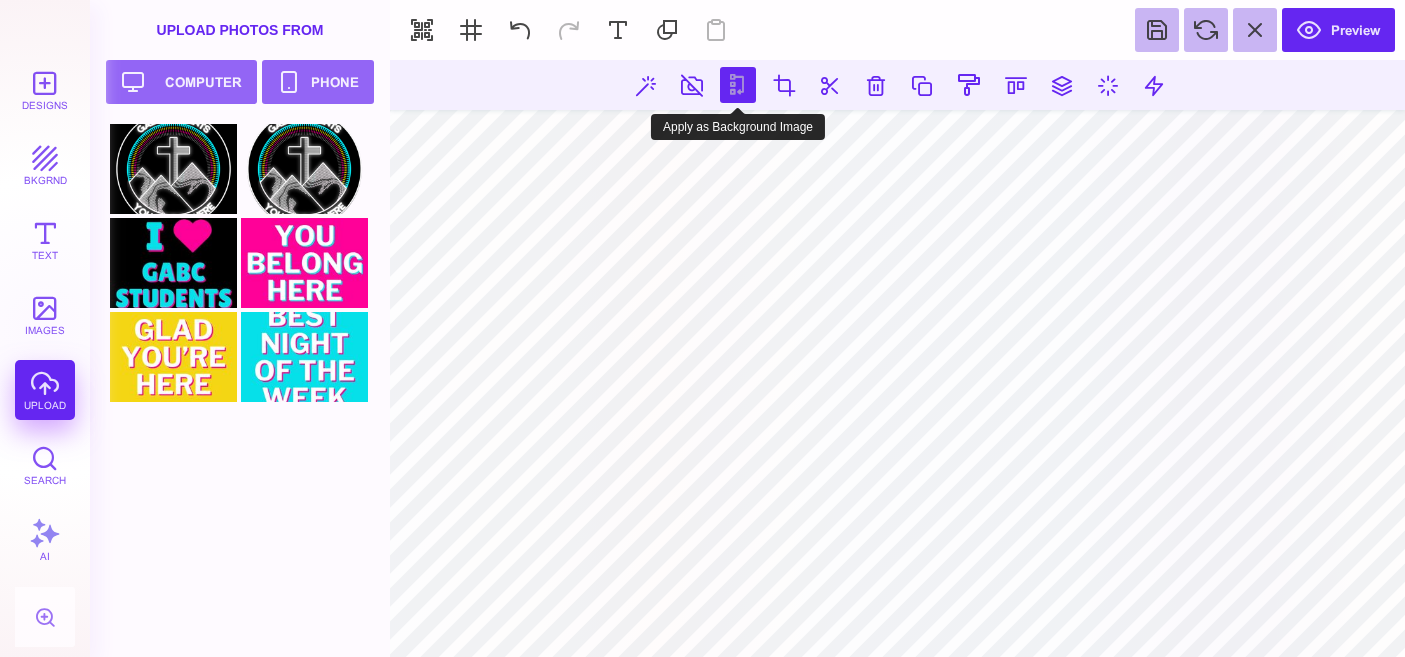 click at bounding box center (738, 85) 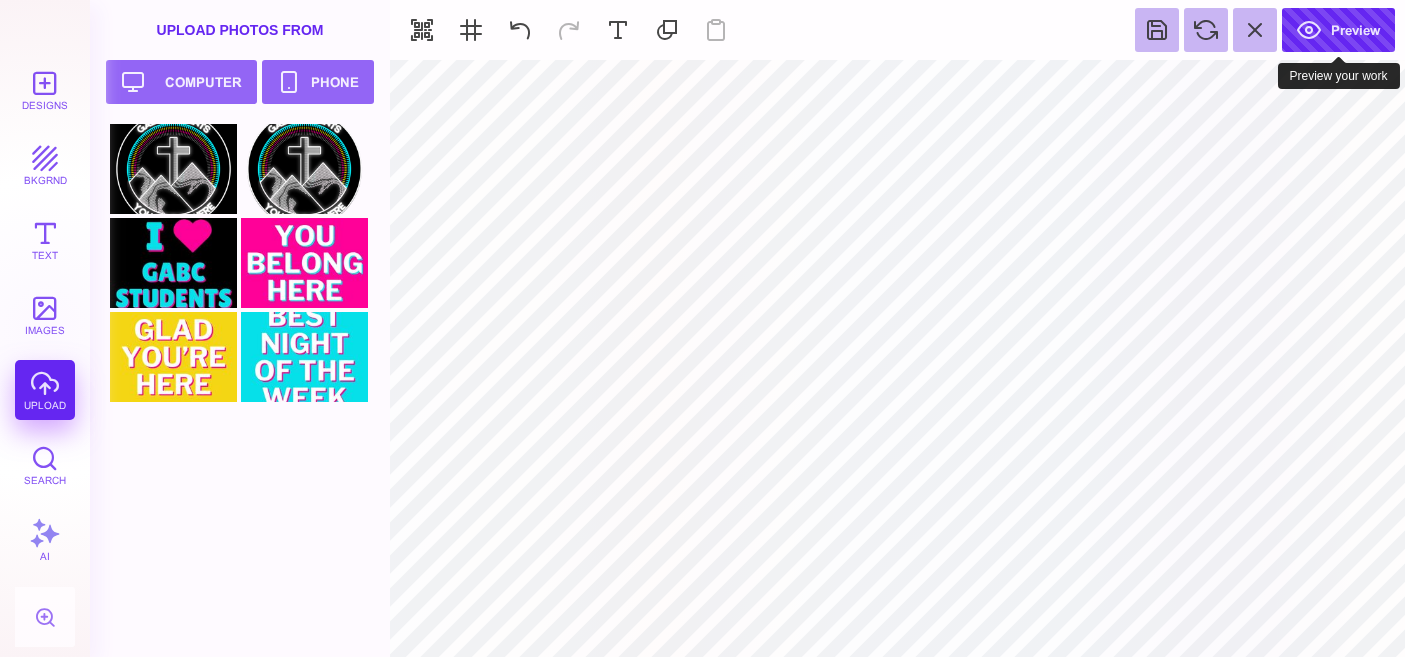 click on "Preview" at bounding box center (1338, 30) 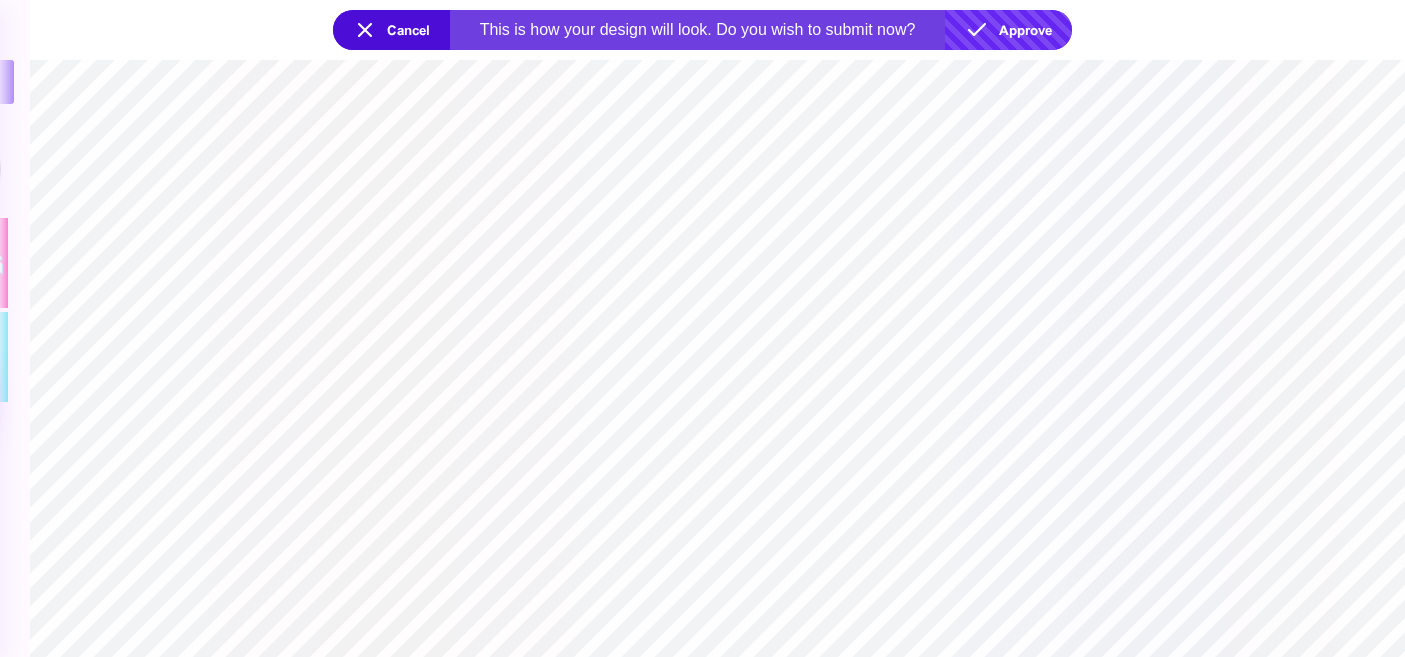 click on "Approve" at bounding box center [1008, 30] 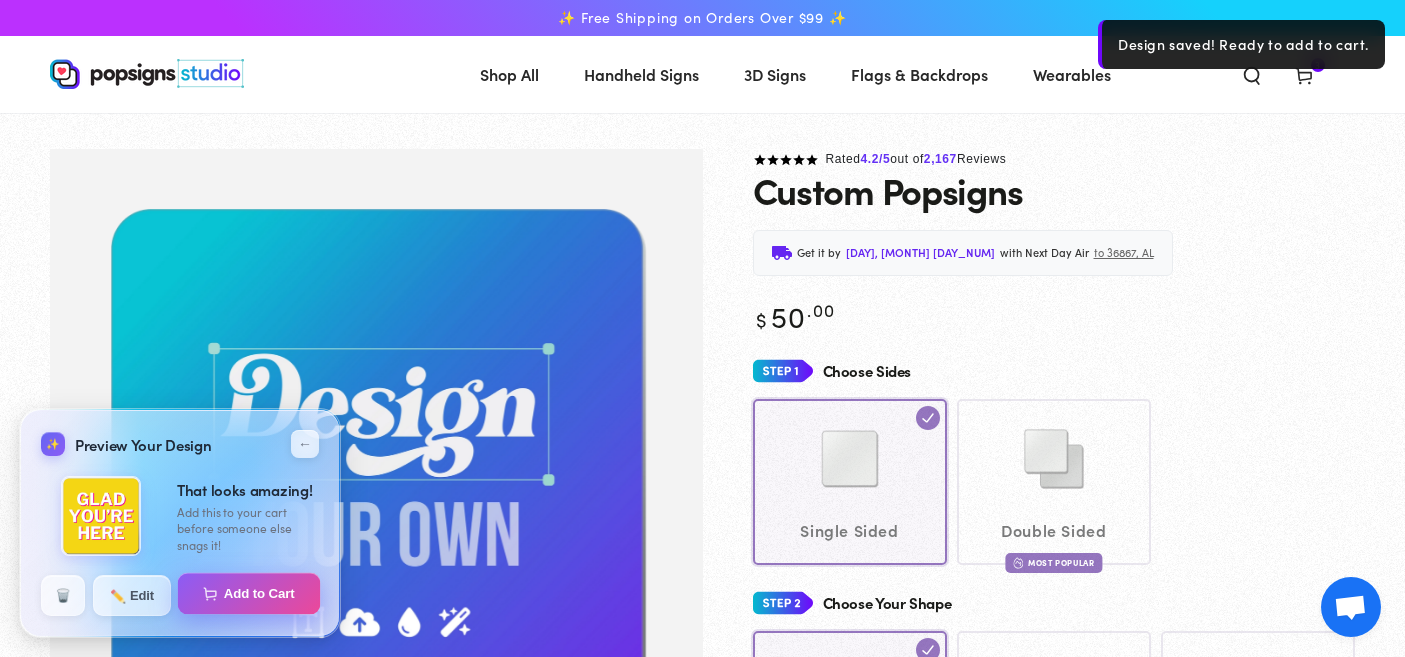 click on "Add to Cart" at bounding box center (249, 594) 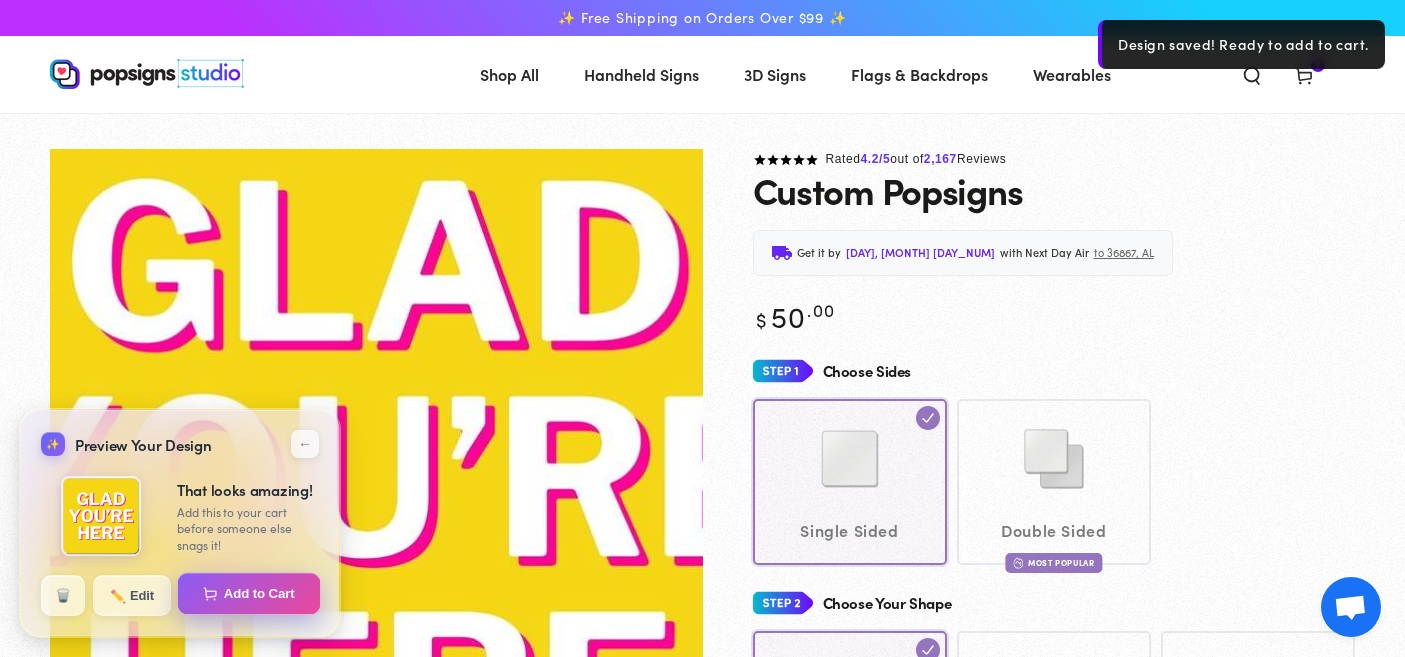 select on "**********" 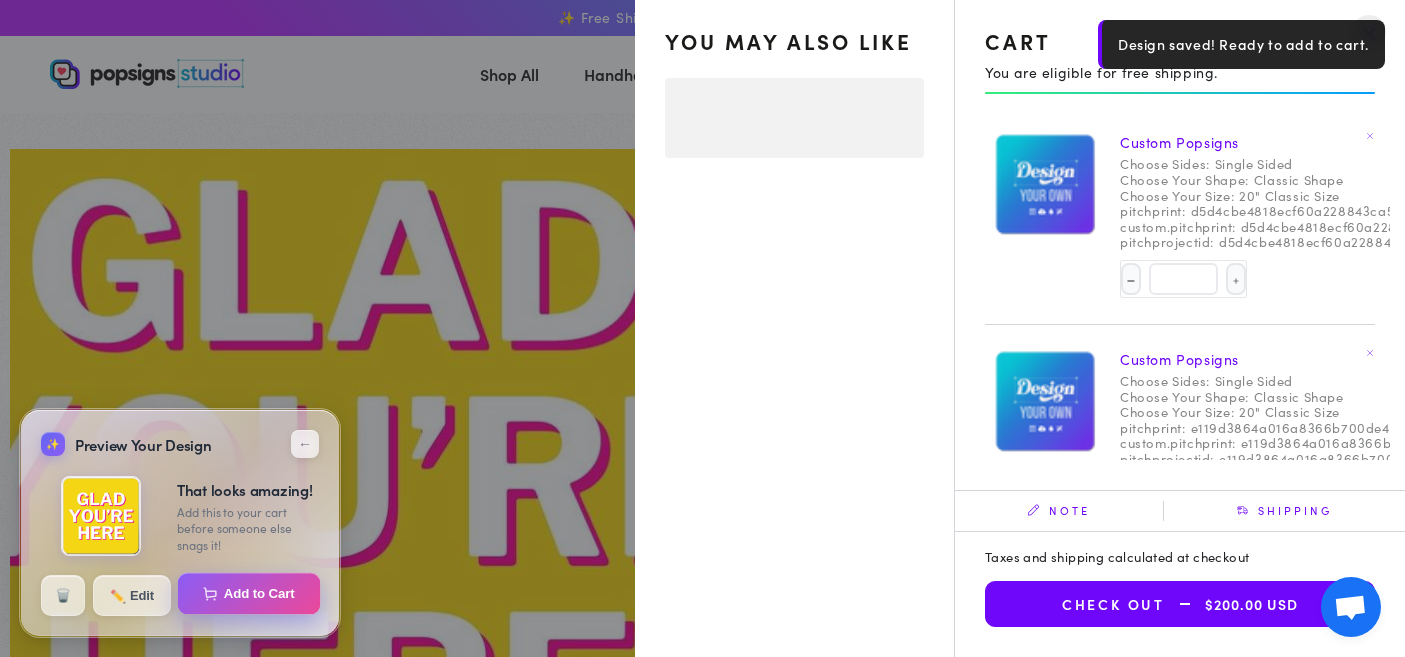 select on "**********" 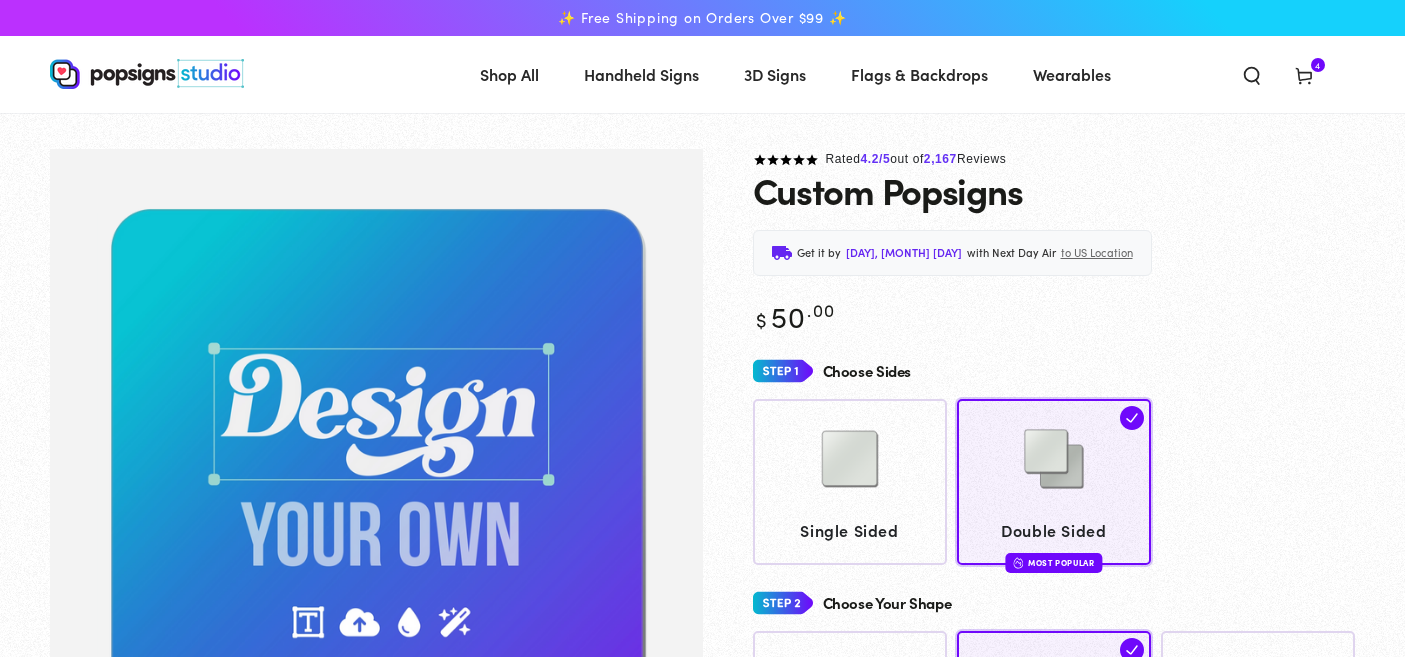 scroll, scrollTop: 0, scrollLeft: 0, axis: both 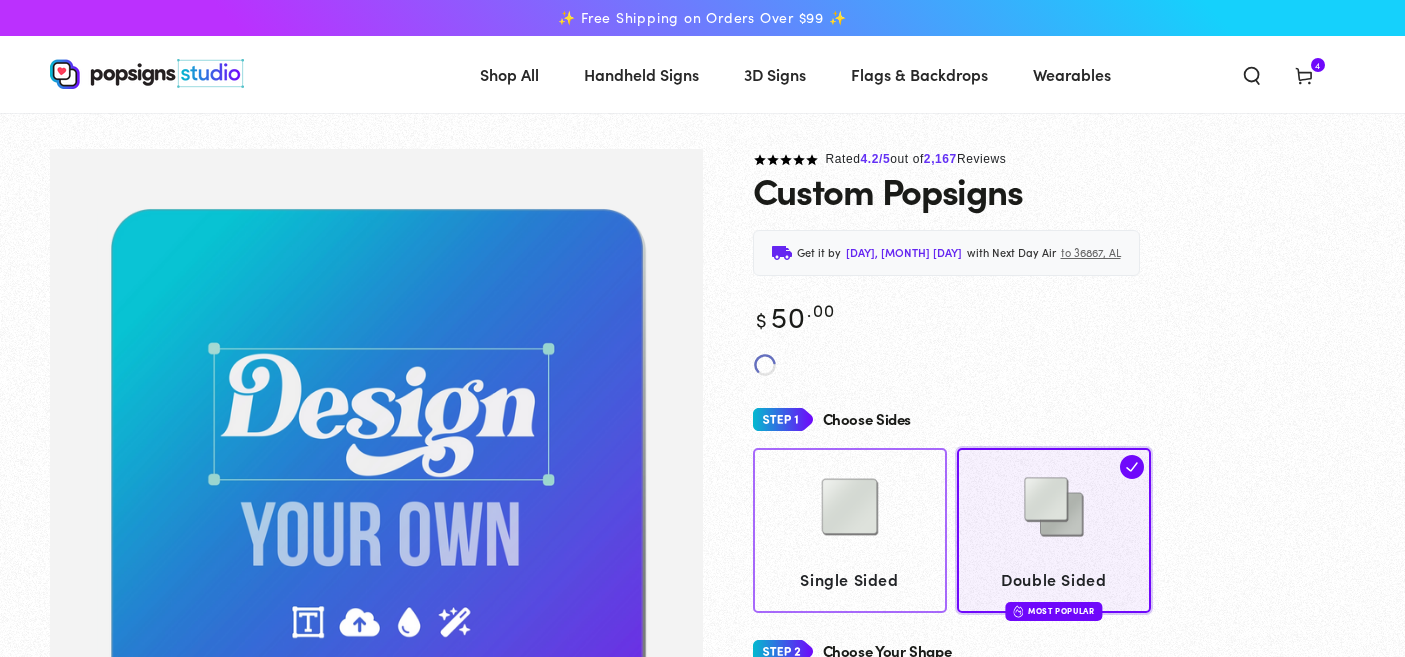 click 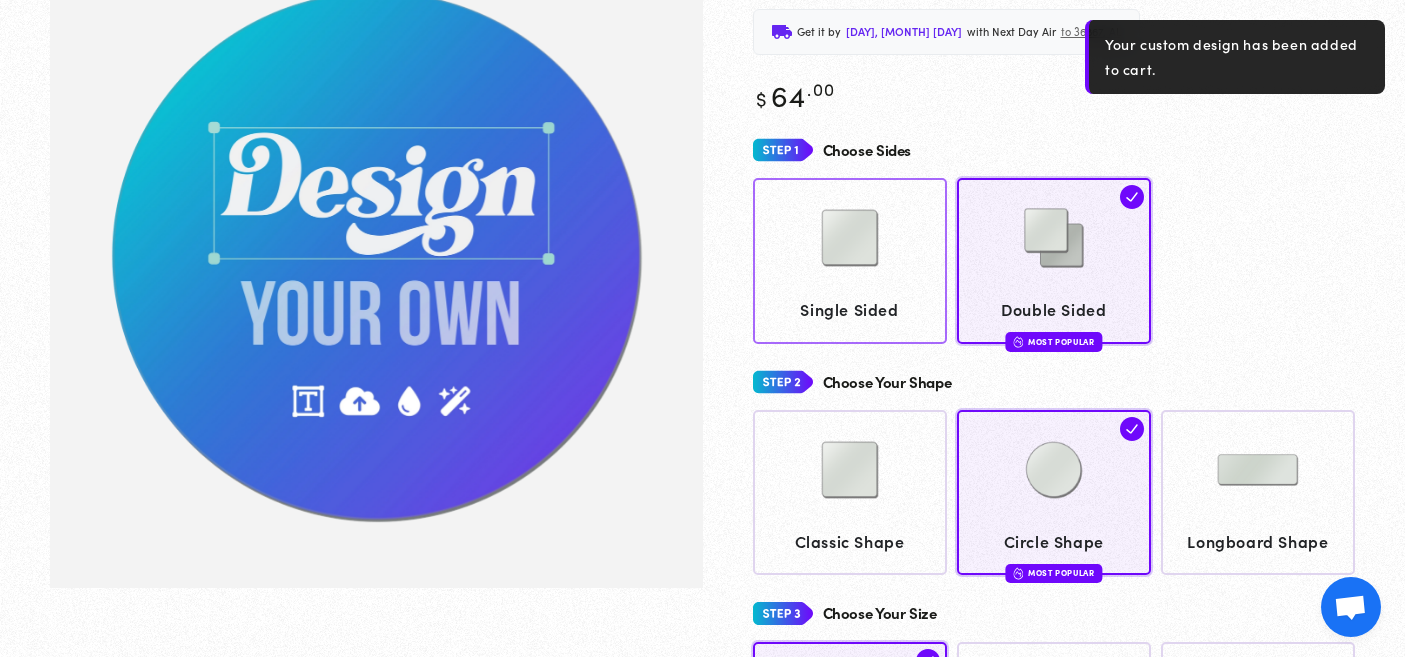 scroll, scrollTop: 145, scrollLeft: 0, axis: vertical 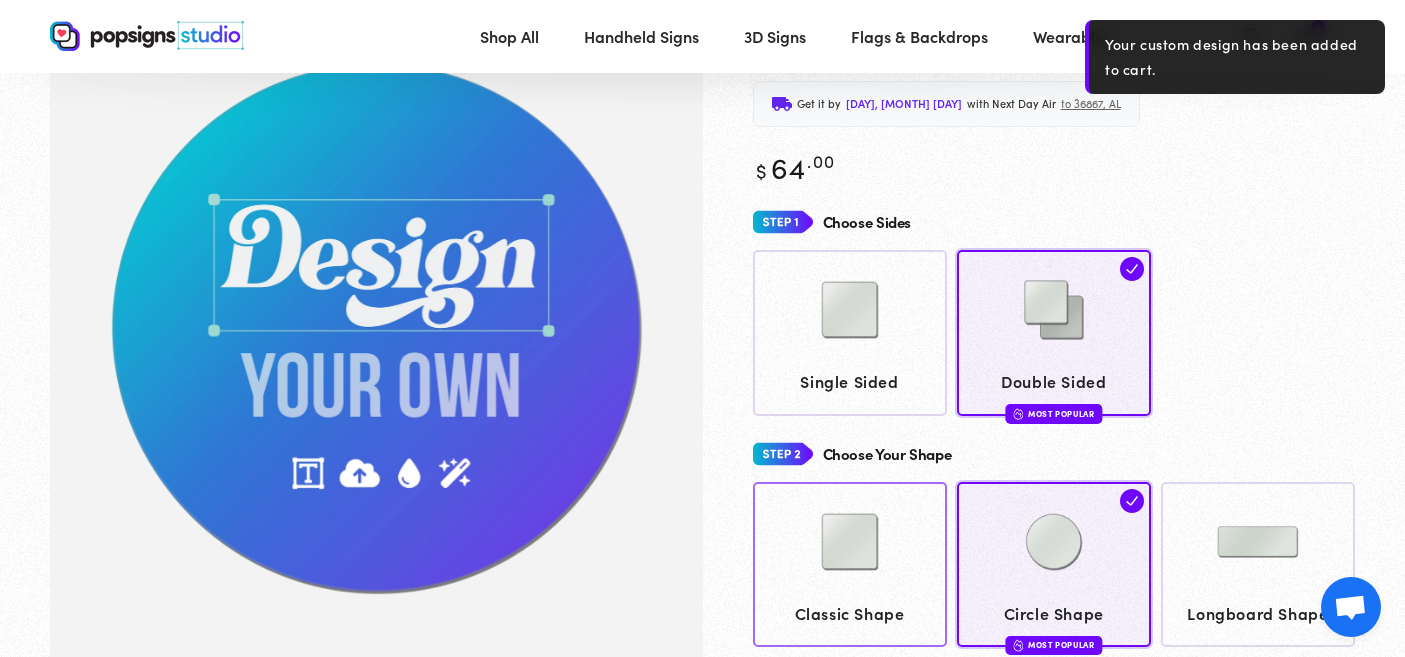 click 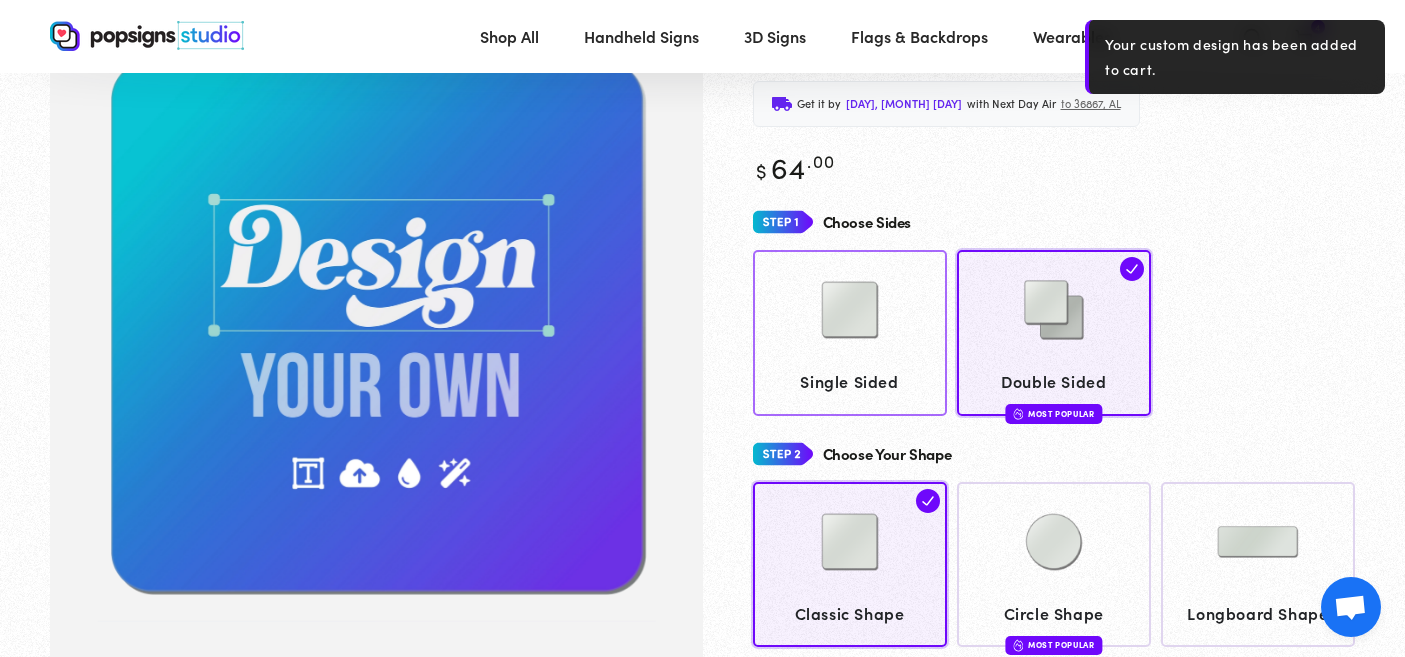 click 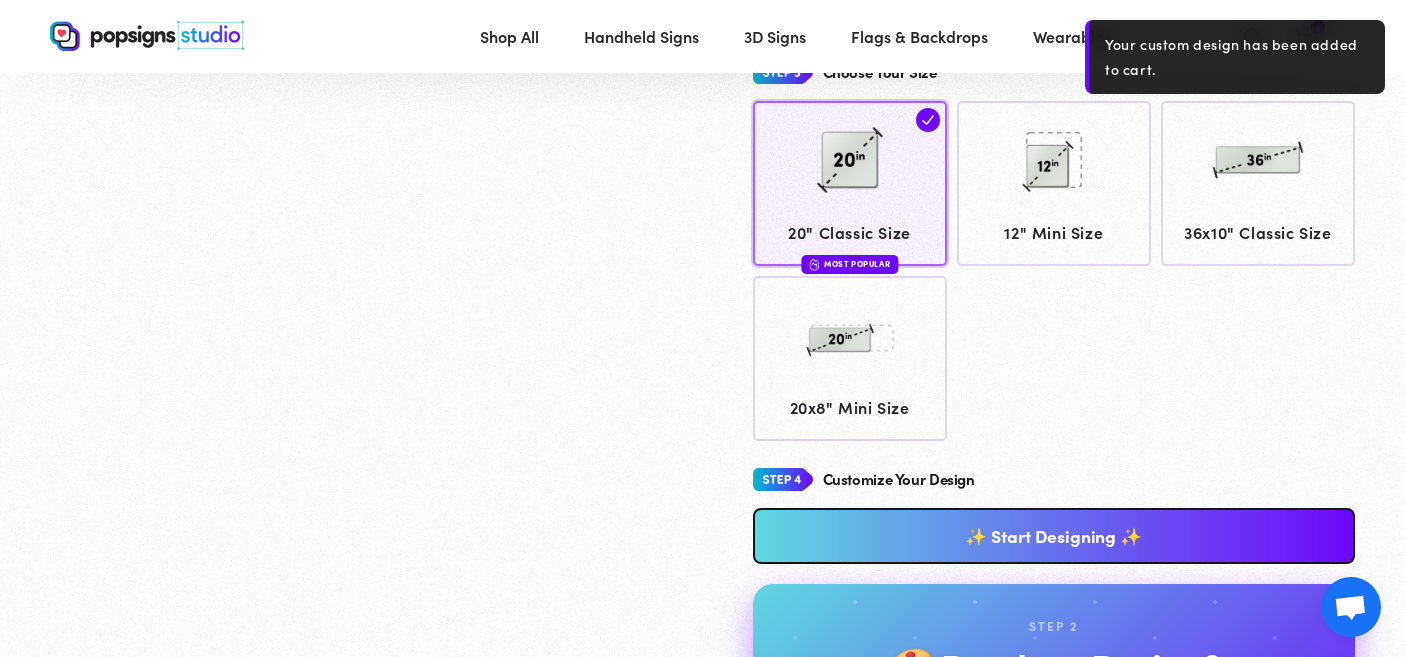 scroll, scrollTop: 834, scrollLeft: 0, axis: vertical 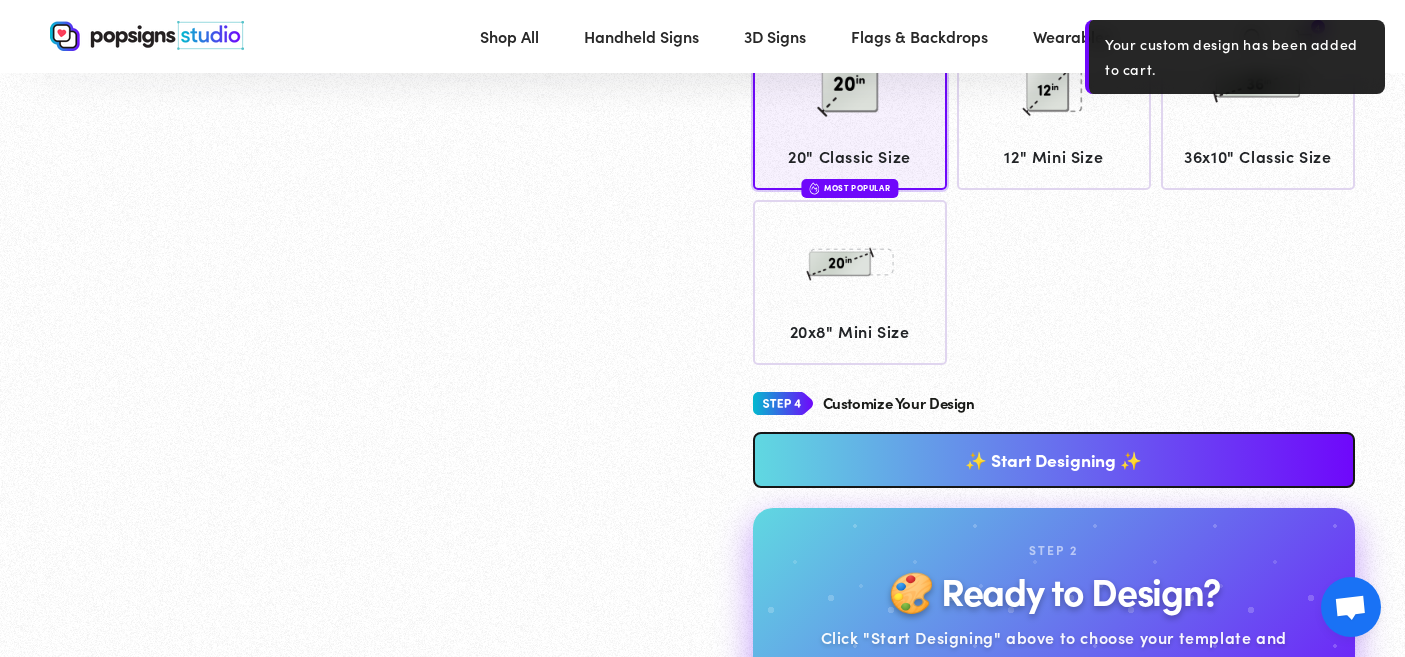 click on "✨ Start Designing ✨" at bounding box center (1054, 460) 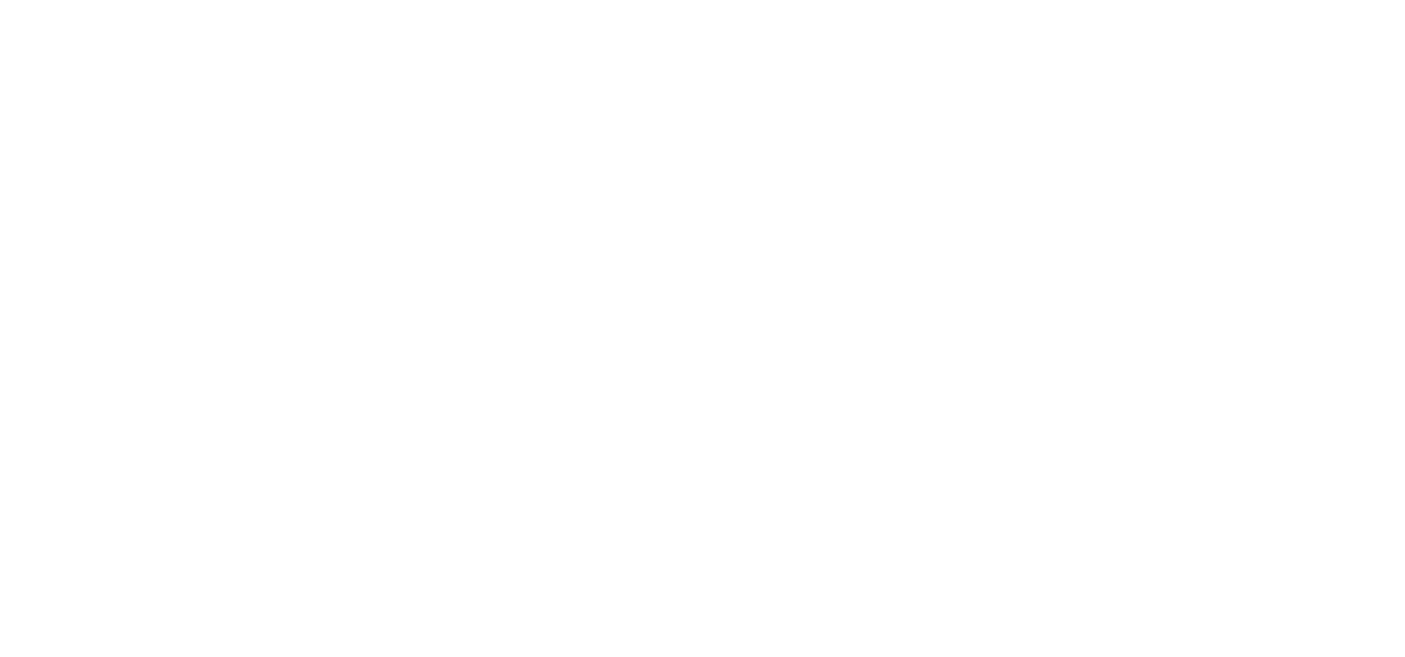 scroll, scrollTop: 0, scrollLeft: 0, axis: both 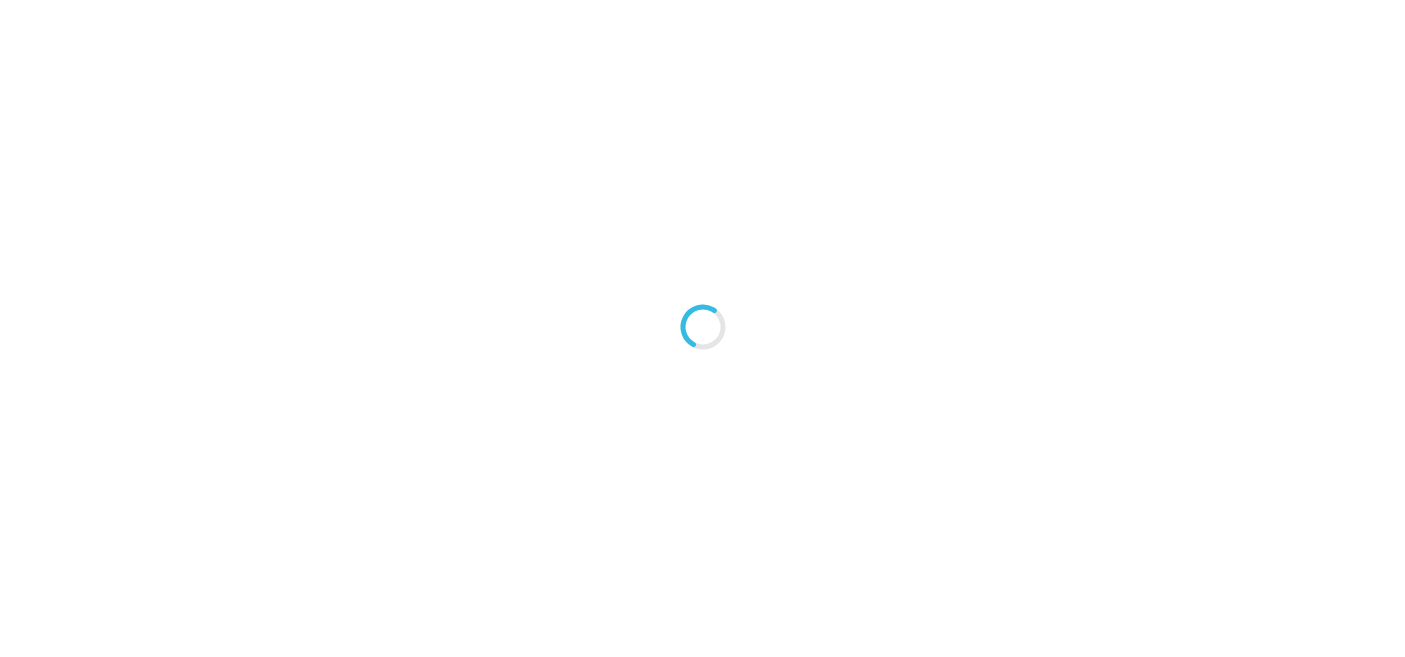 type on "An ancient tree with a door leading to a magical world" 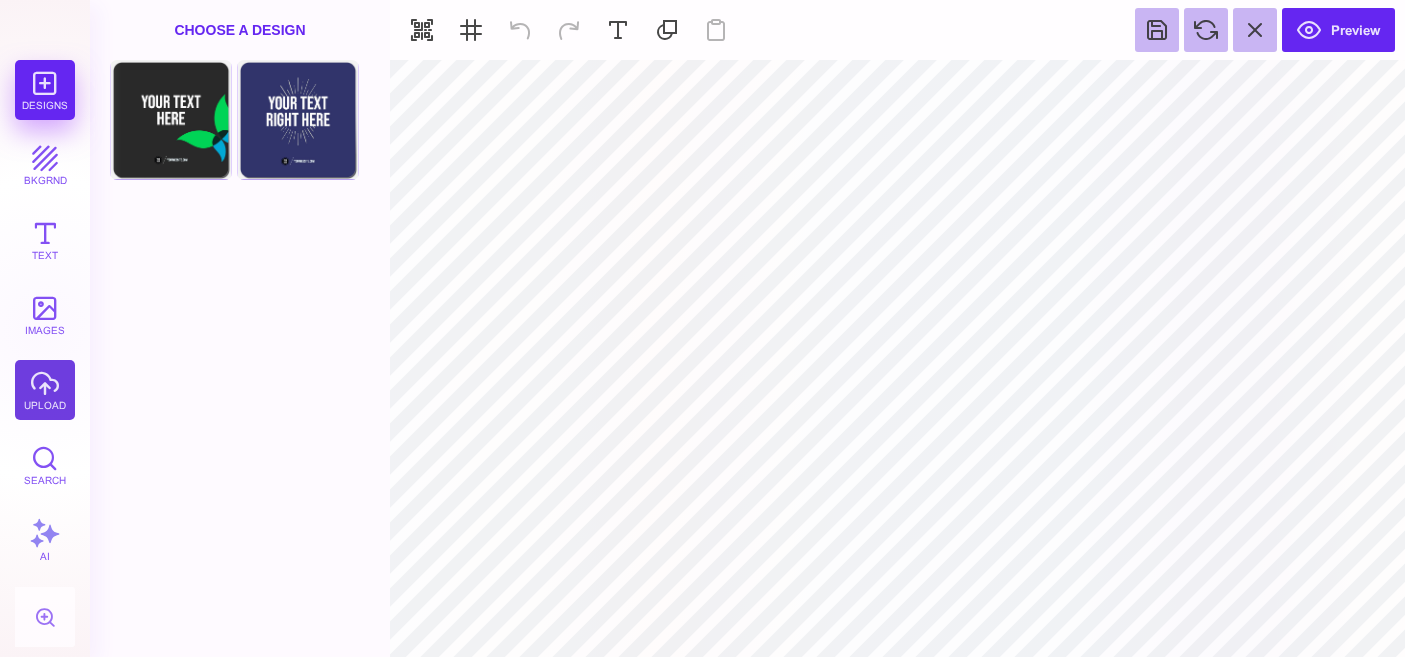 click on "upload" at bounding box center (45, 390) 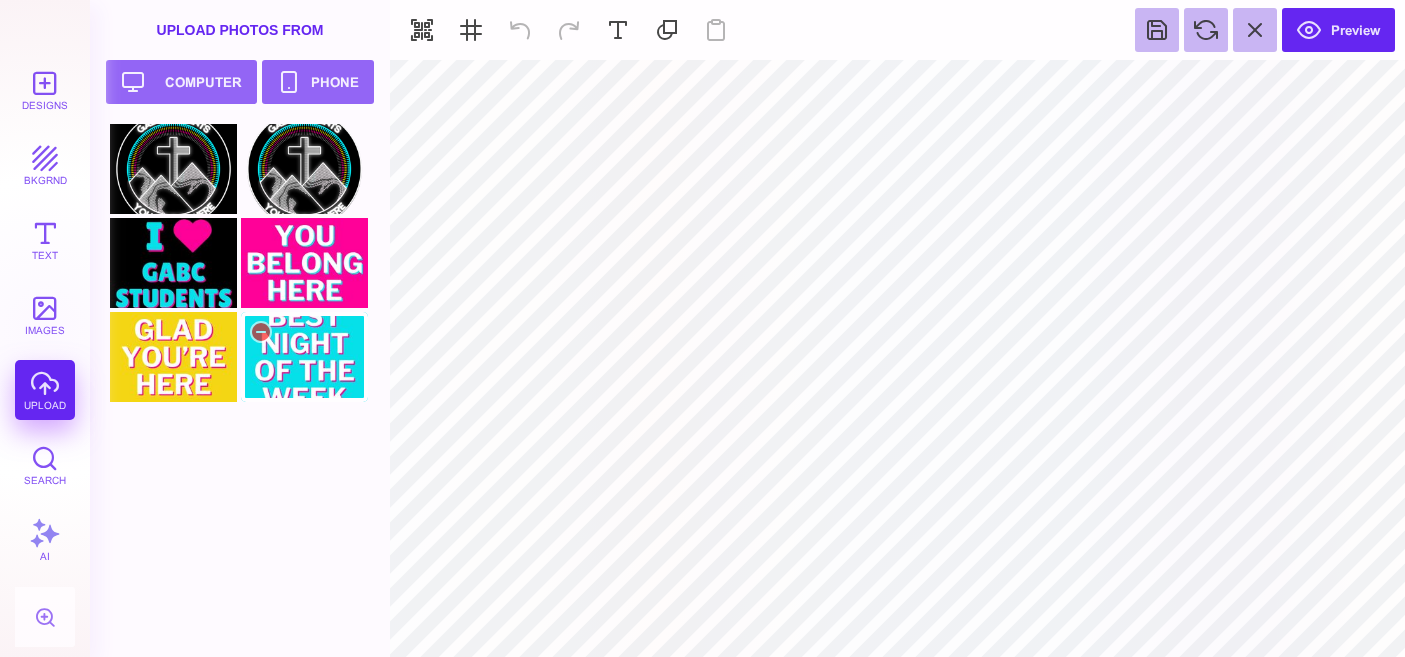 click at bounding box center (304, 357) 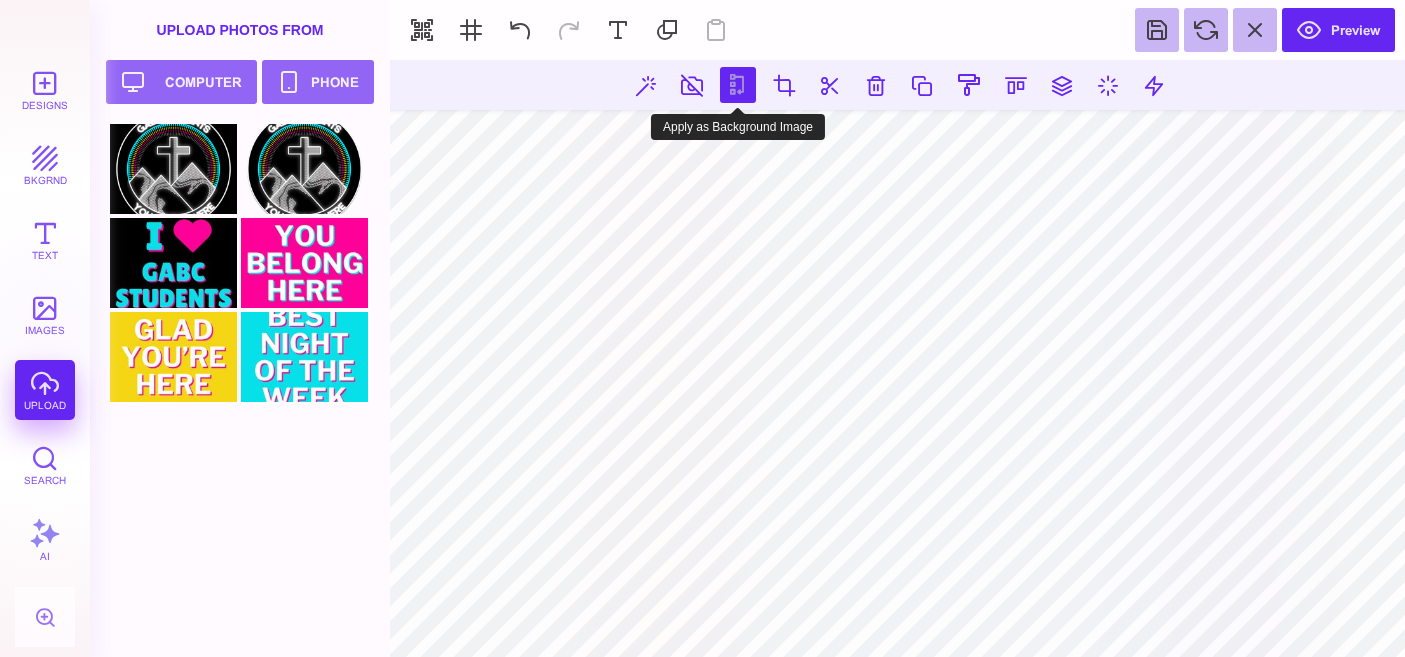 click at bounding box center (738, 85) 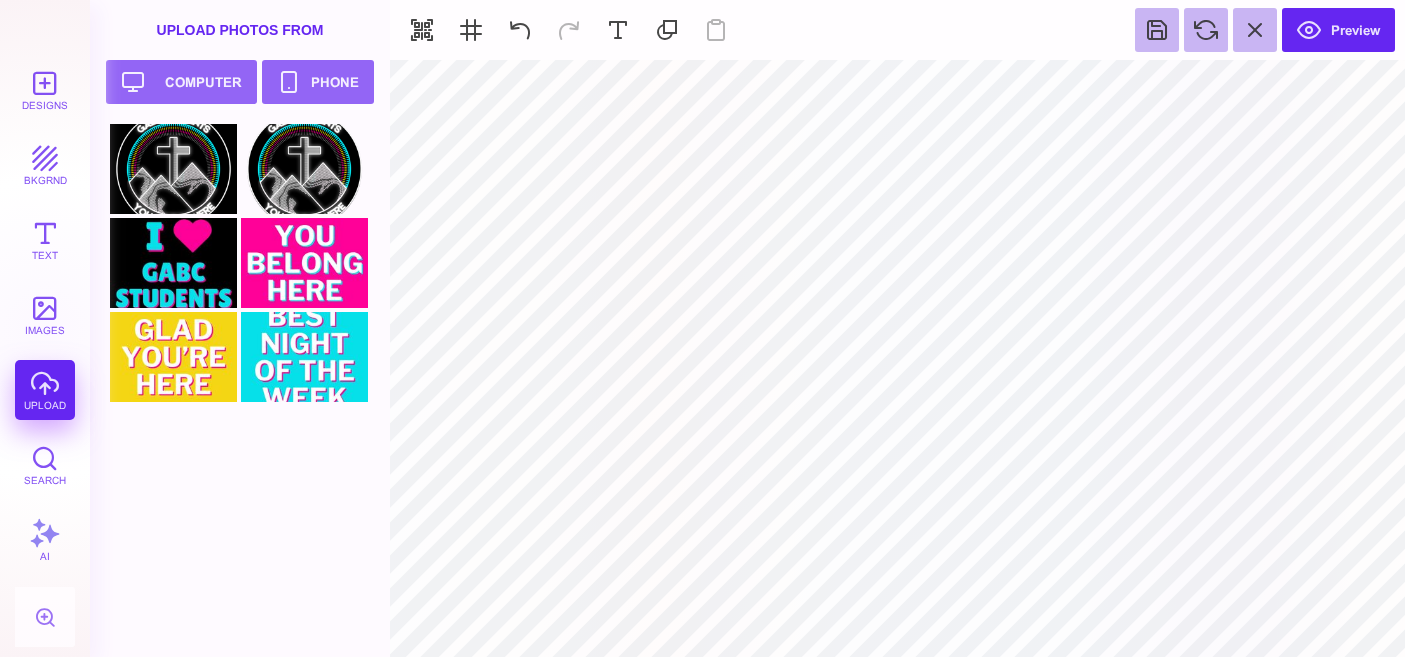 click on "Preview" at bounding box center (897, 30) 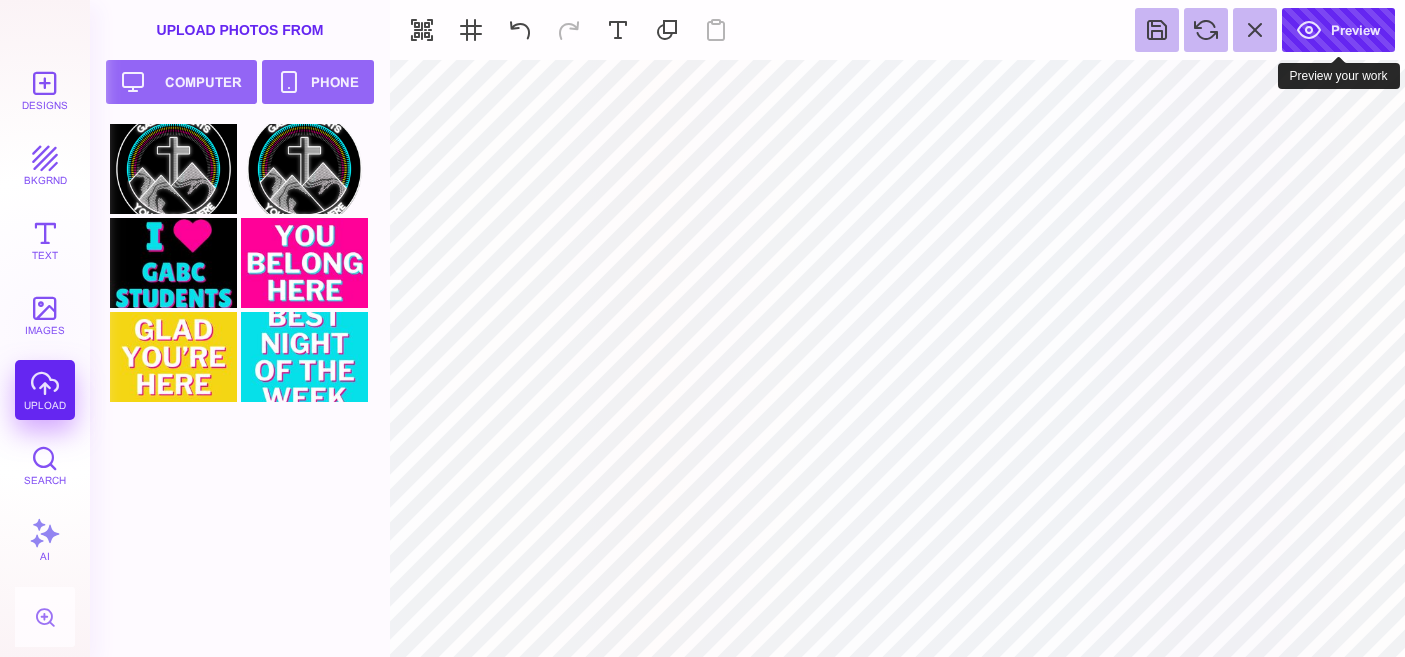 click on "Preview" at bounding box center (1338, 30) 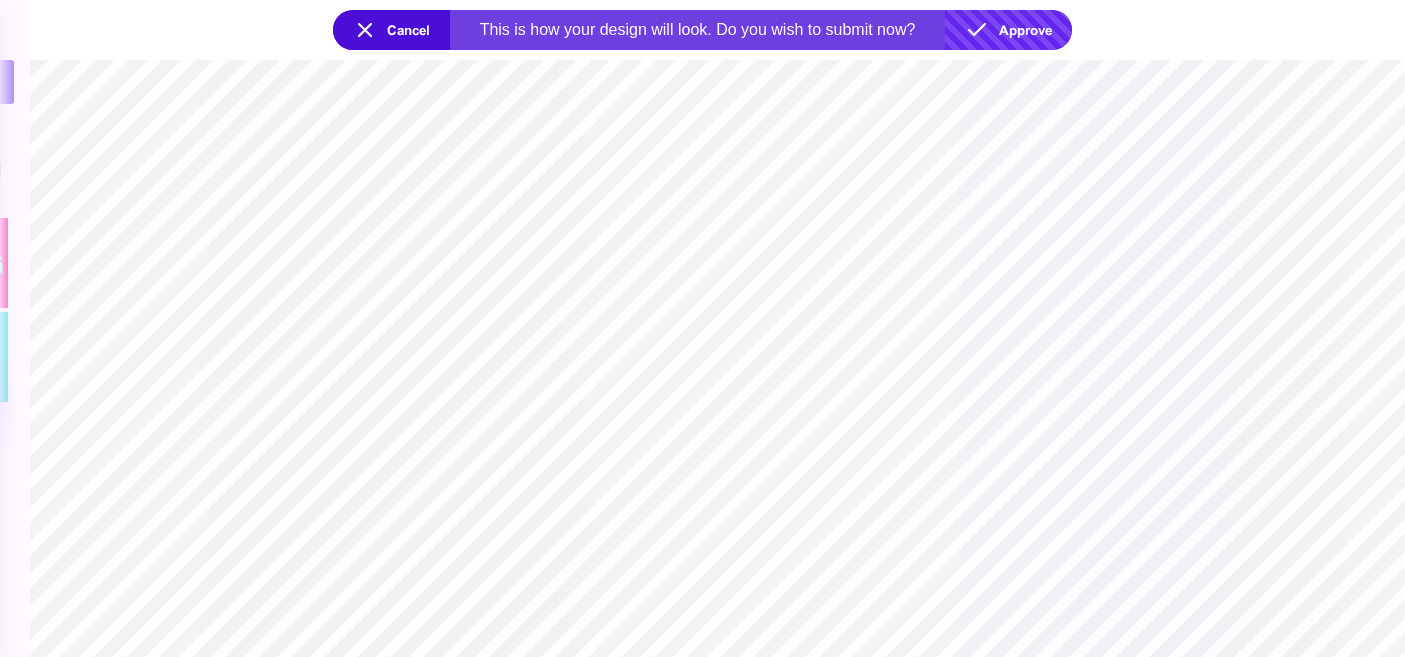 click on "Approve" at bounding box center (1008, 30) 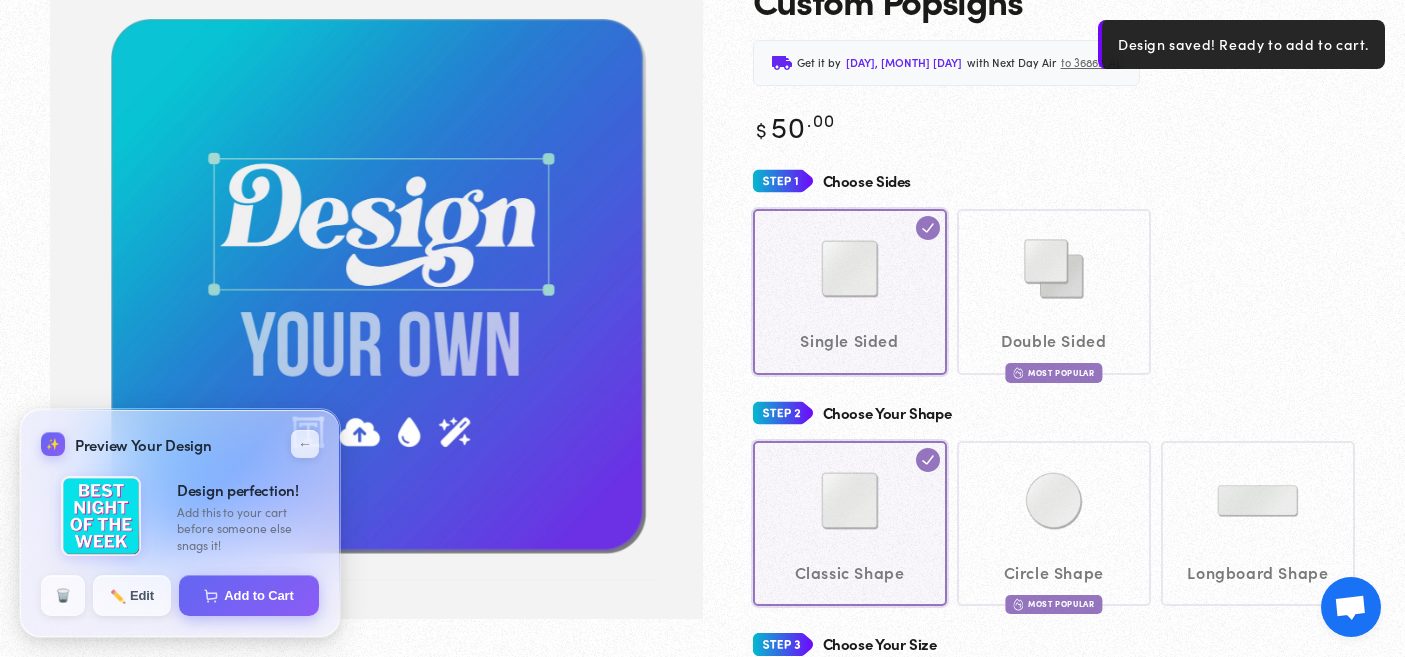 scroll, scrollTop: 185, scrollLeft: 0, axis: vertical 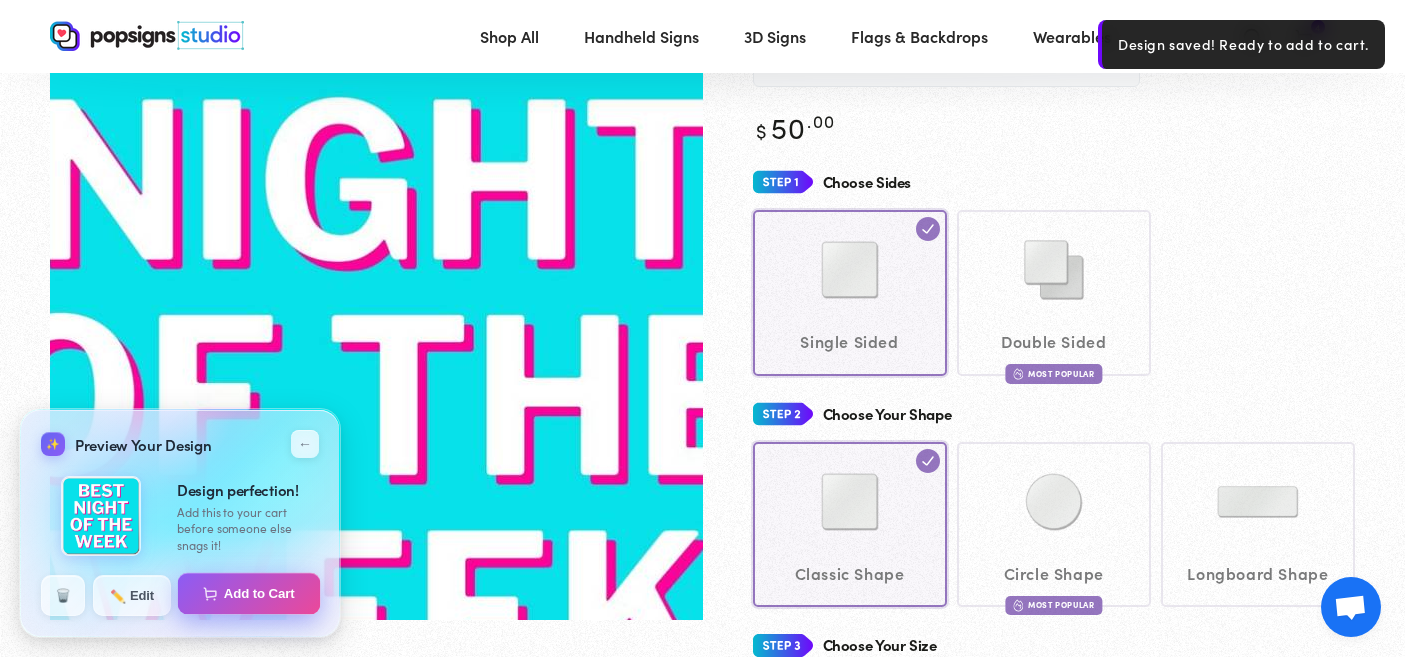 click on "Add to Cart" at bounding box center (249, 594) 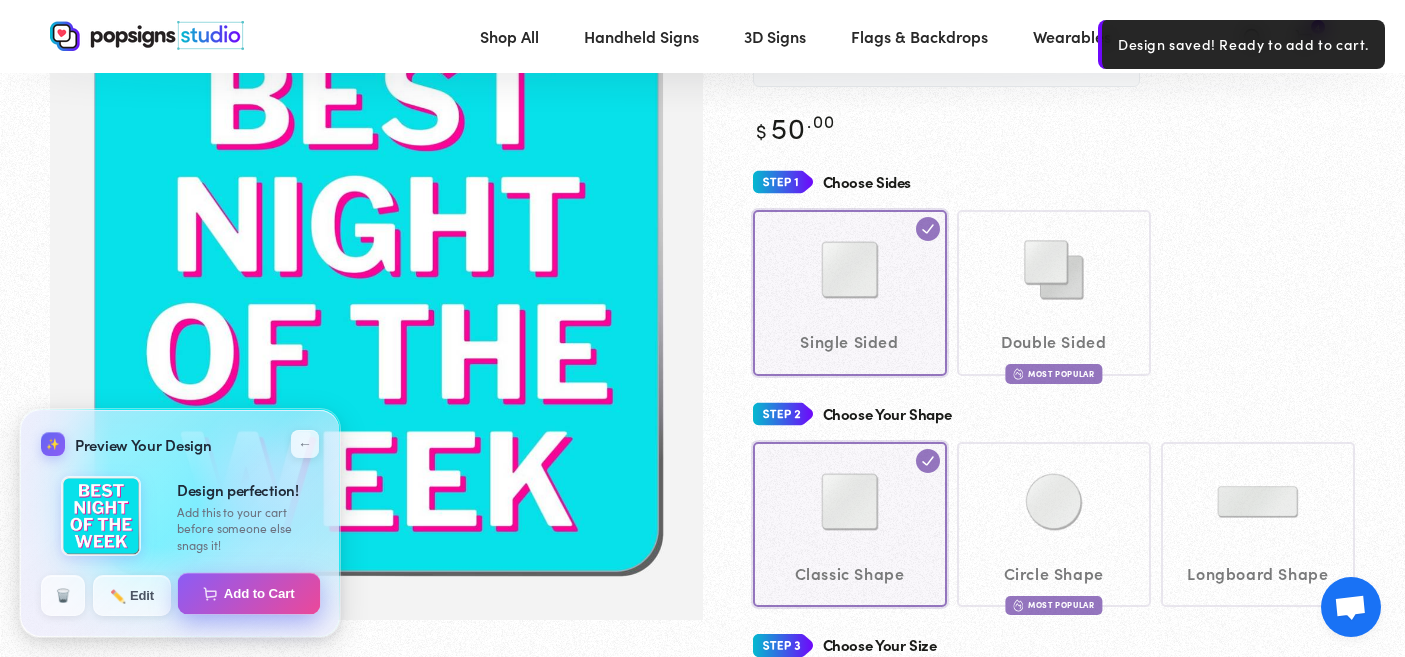 select on "**********" 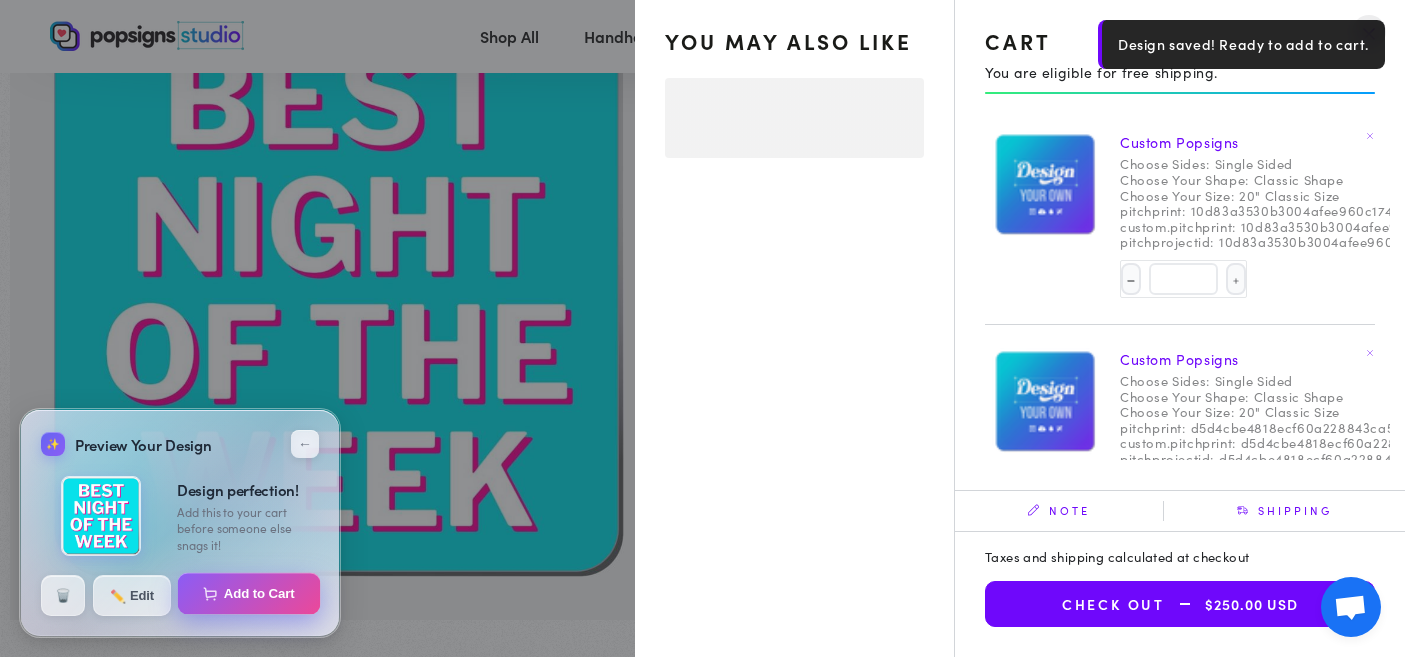 select on "**********" 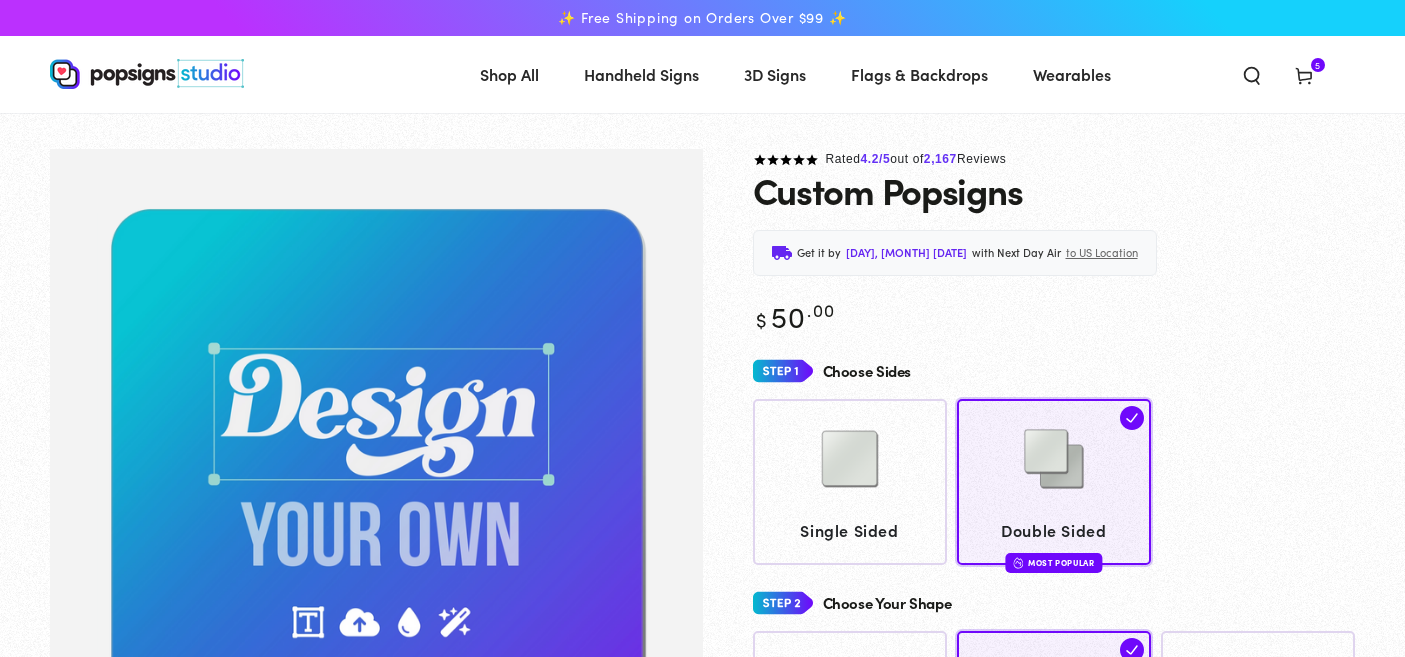 scroll, scrollTop: 181, scrollLeft: 0, axis: vertical 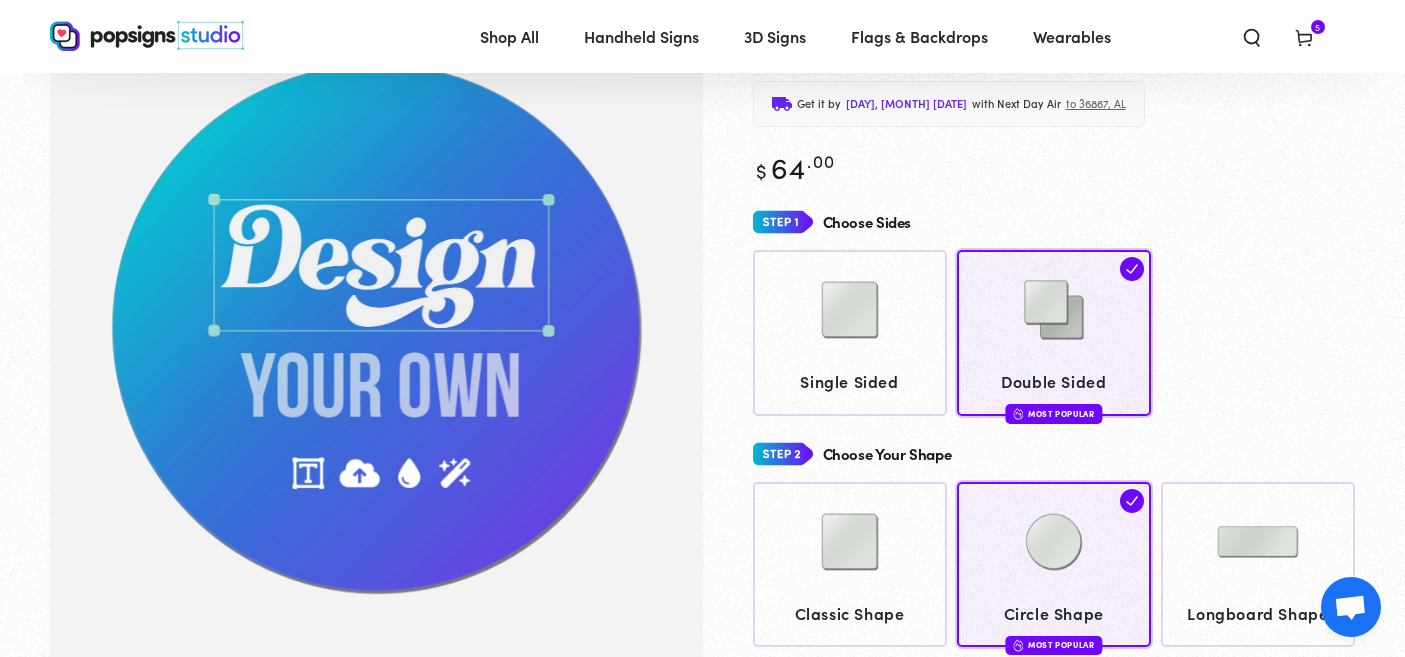 click on "Cart 5 5 items" at bounding box center [1304, 36] 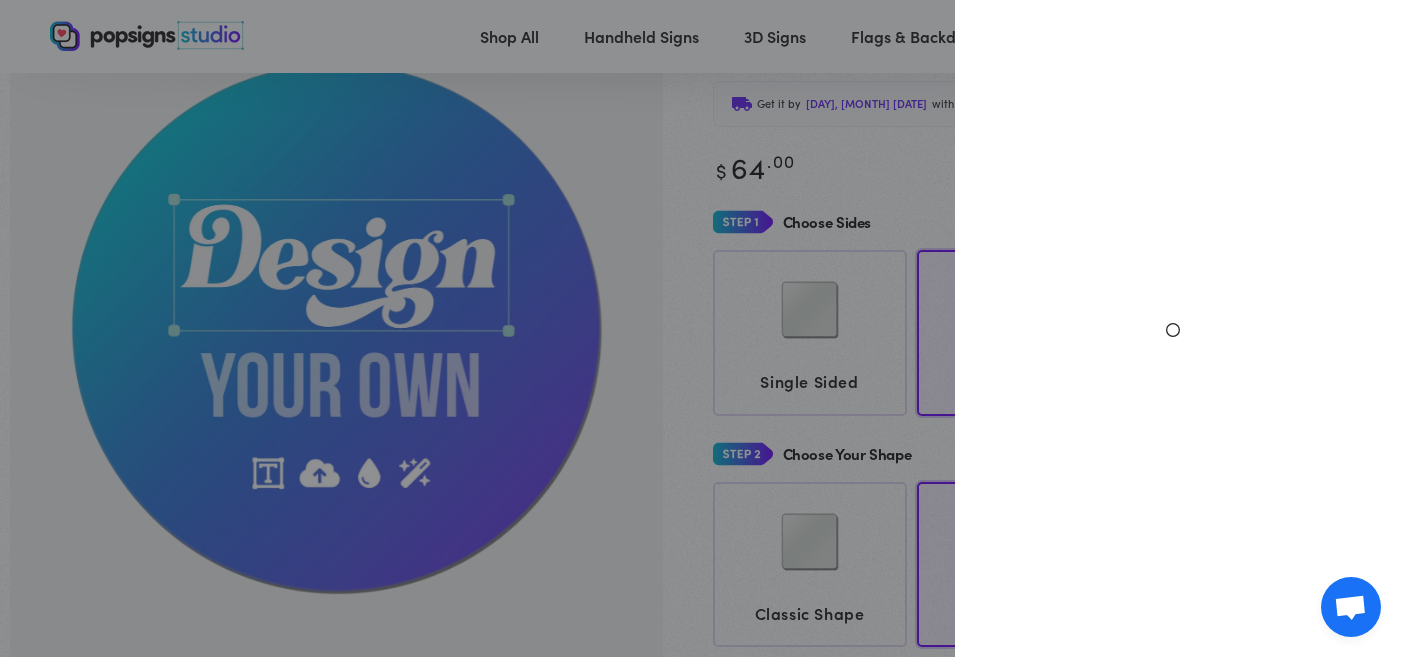 select on "**********" 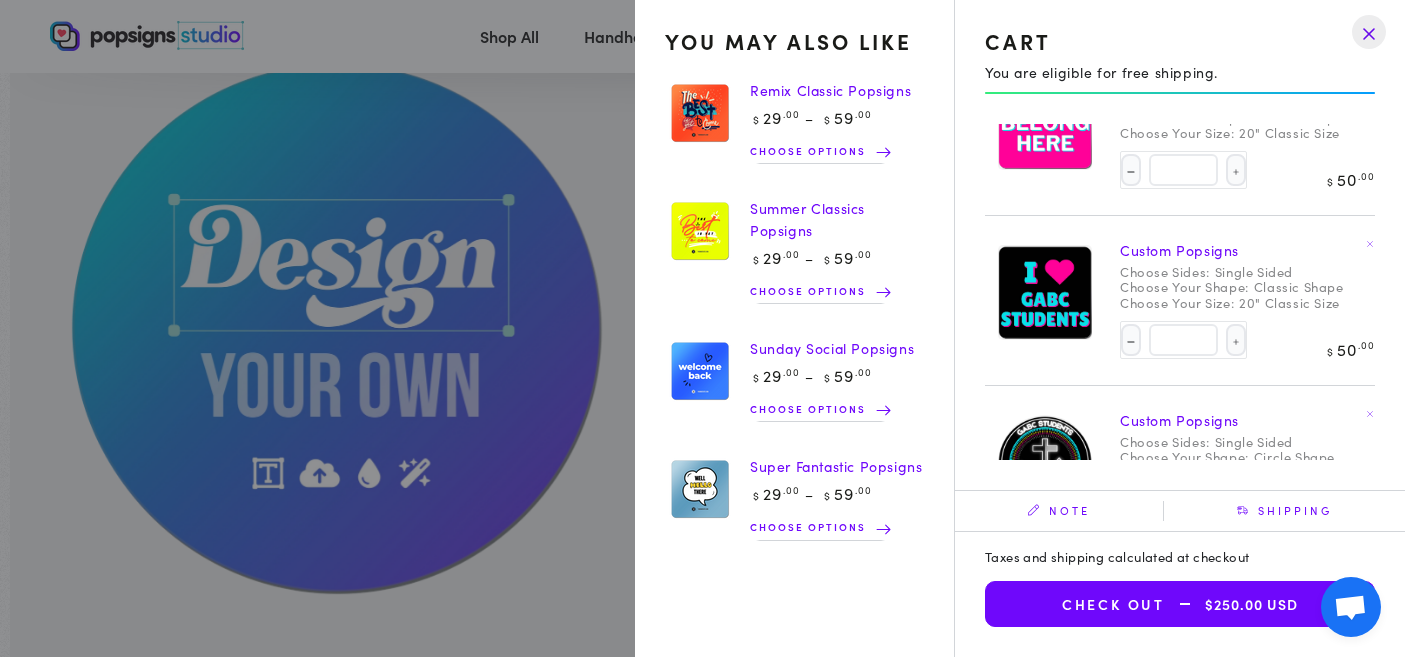 scroll, scrollTop: 481, scrollLeft: 0, axis: vertical 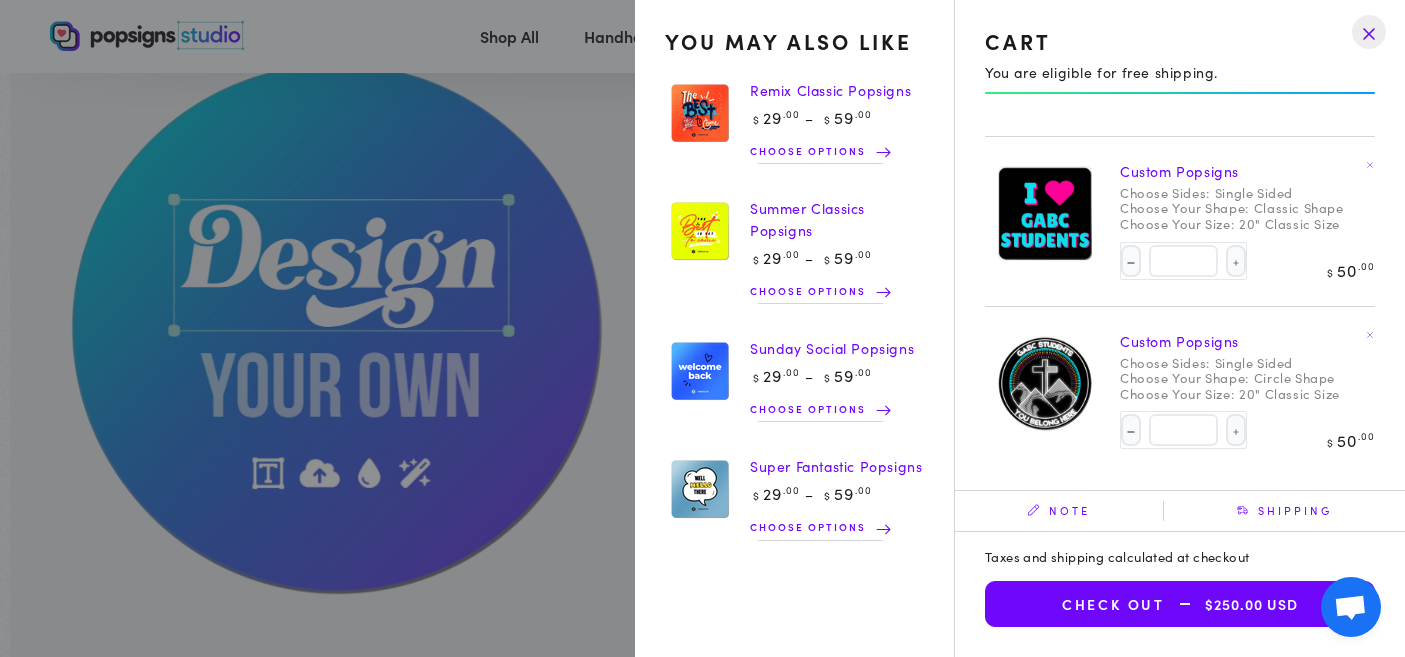 click on "Check out
$250.00 USD" at bounding box center (1180, 604) 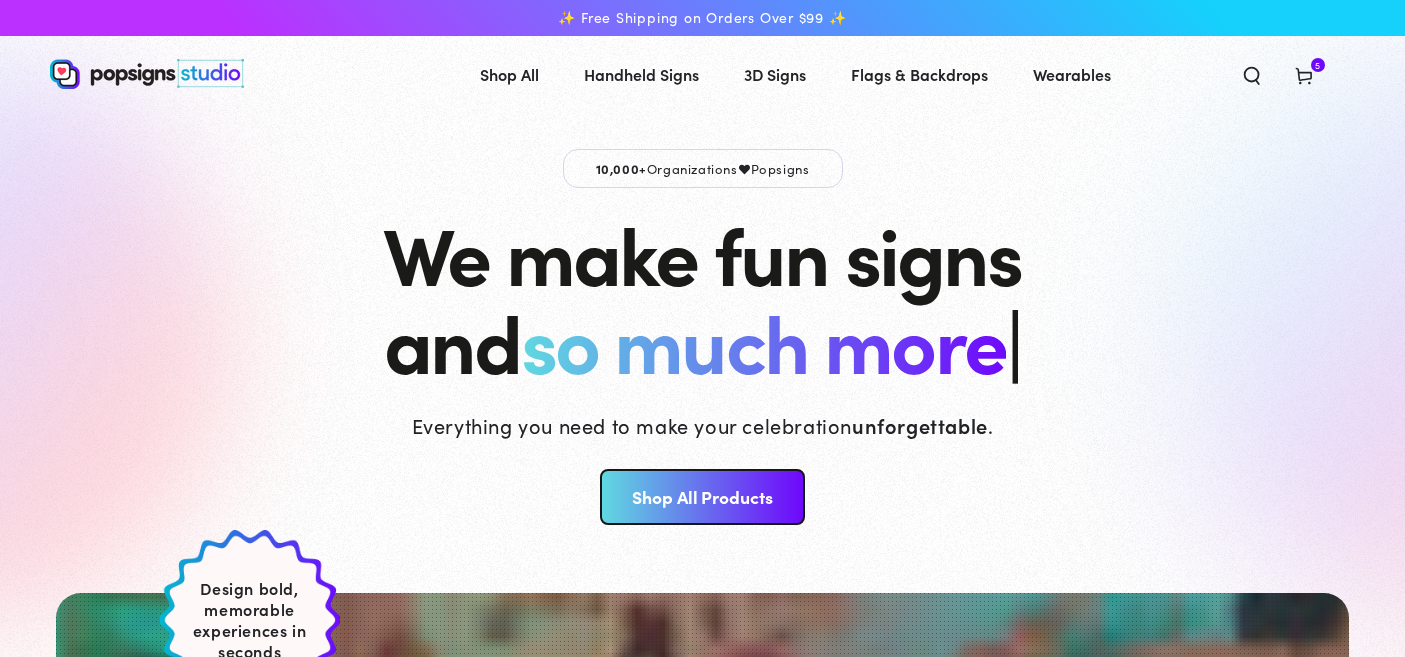 scroll, scrollTop: 0, scrollLeft: 0, axis: both 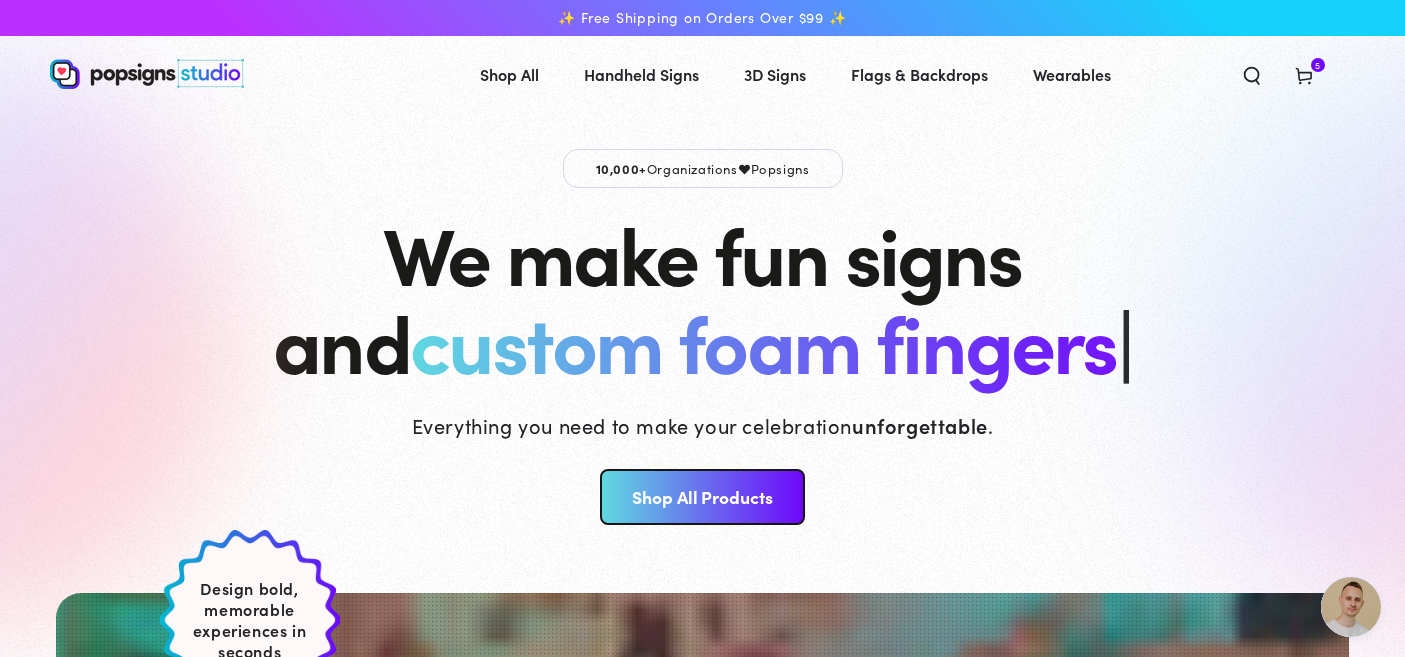 click at bounding box center (1351, 607) 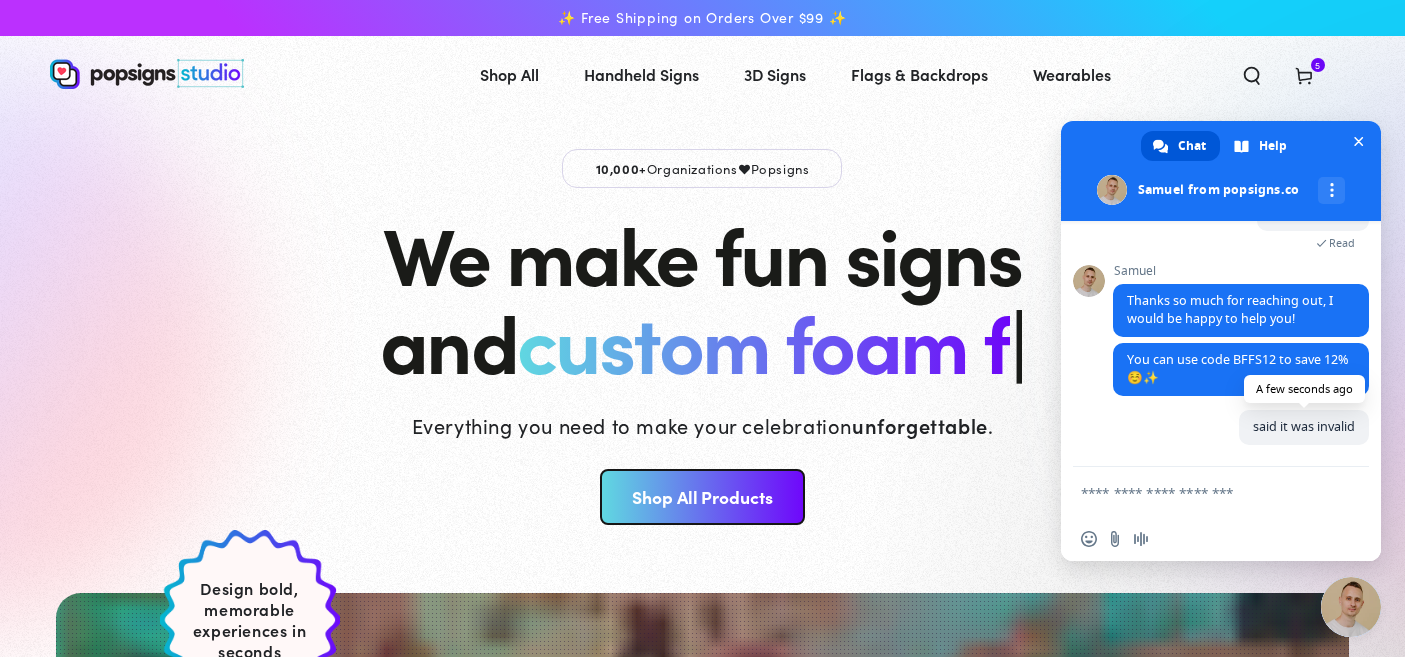 scroll, scrollTop: 149, scrollLeft: 0, axis: vertical 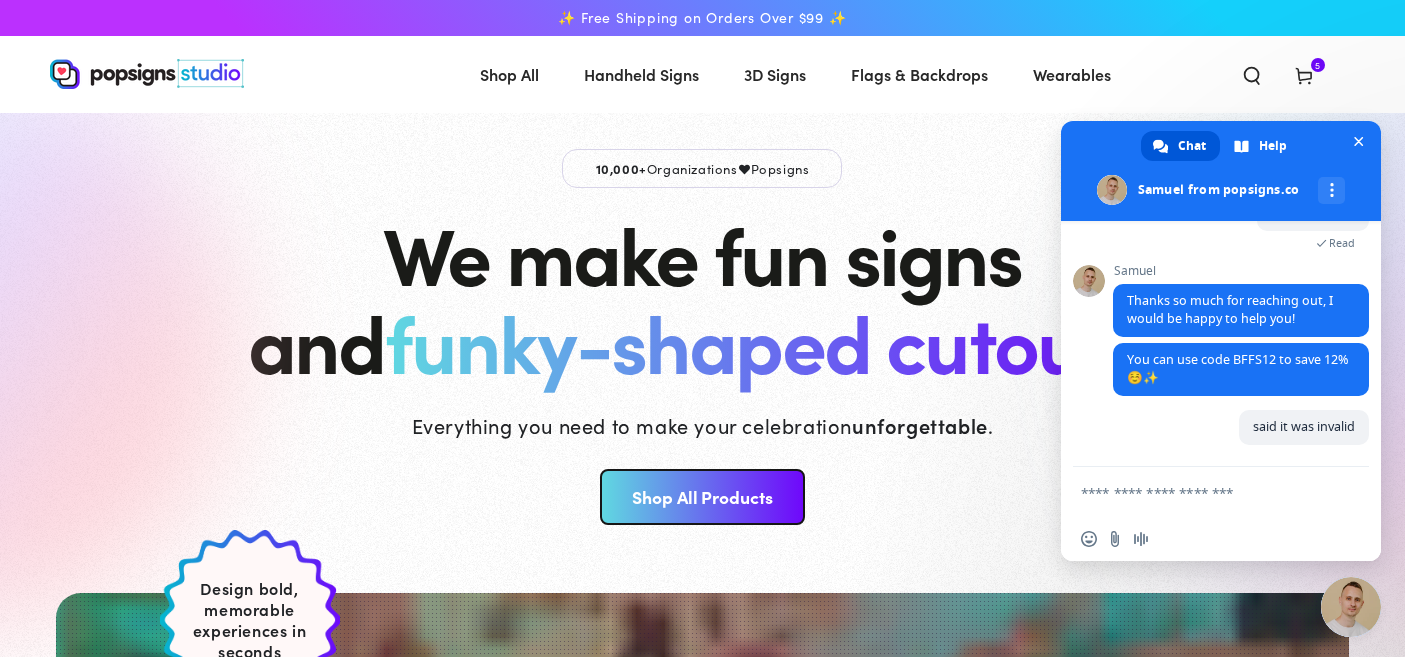 click on "Cart 5 5 items" at bounding box center [1304, 74] 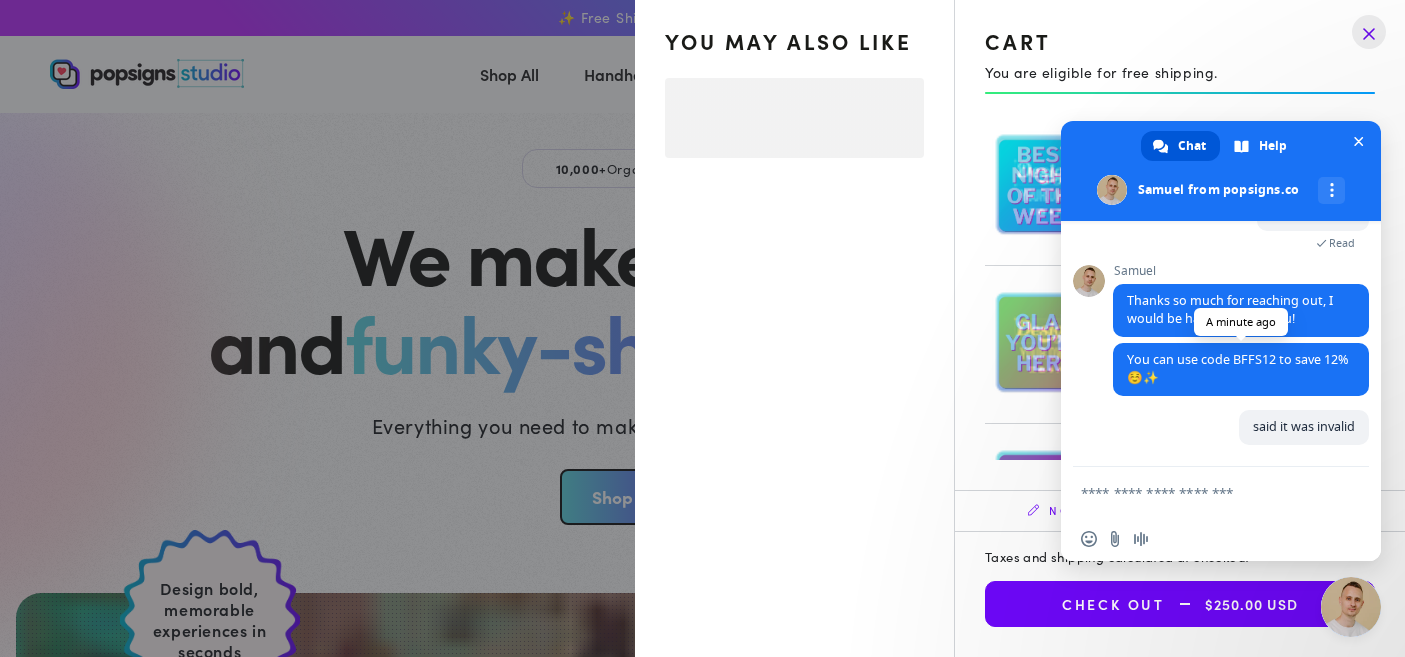 select on "**********" 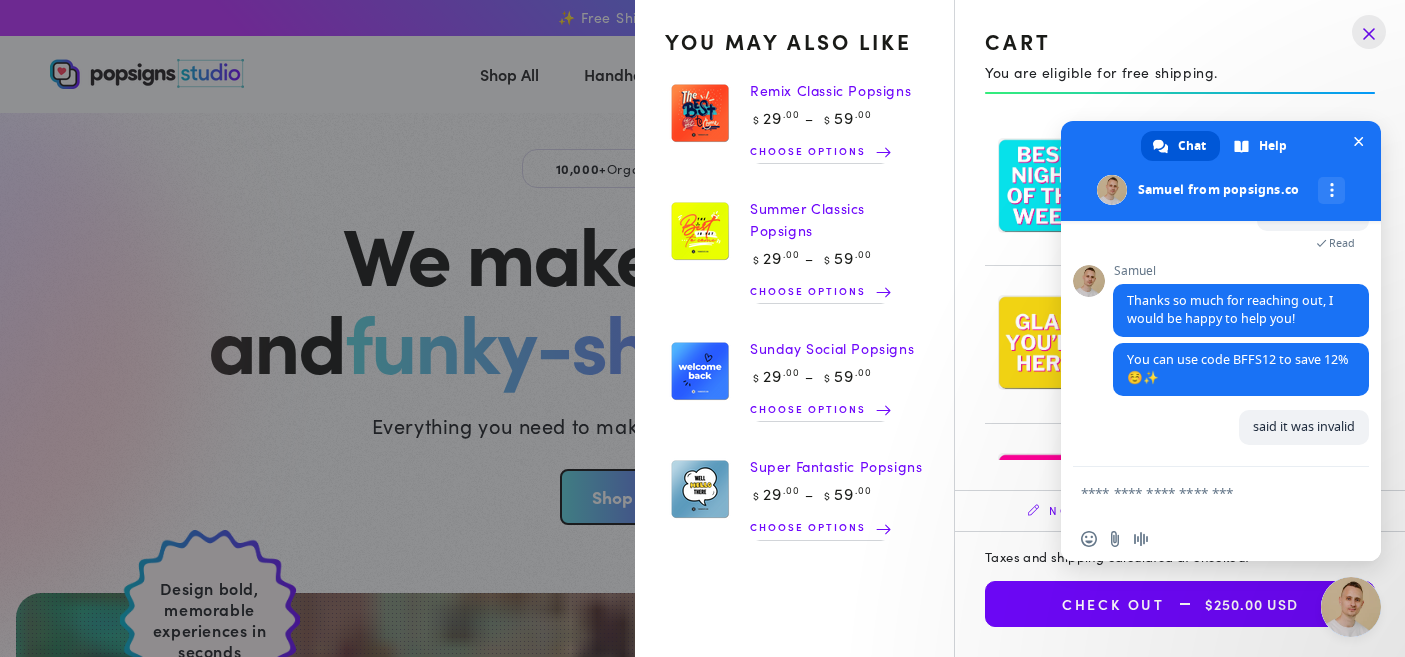 click at bounding box center (1369, 32) 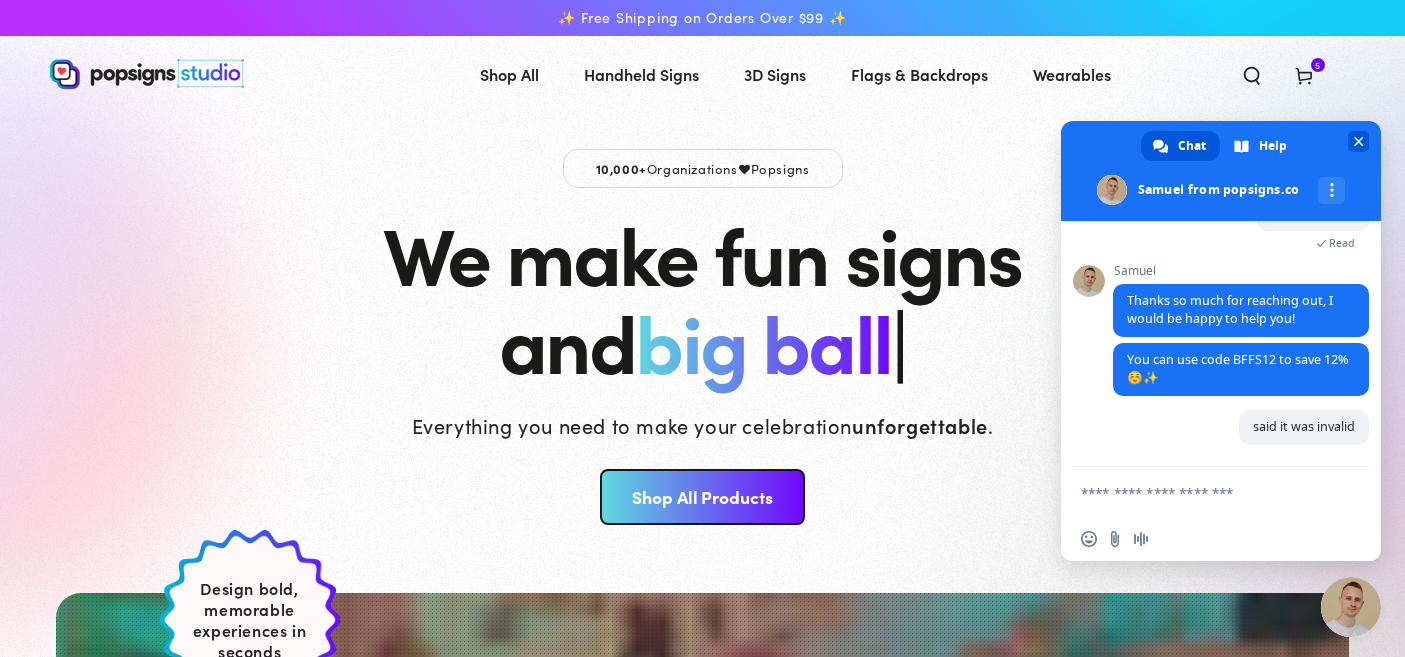 click at bounding box center (1359, 141) 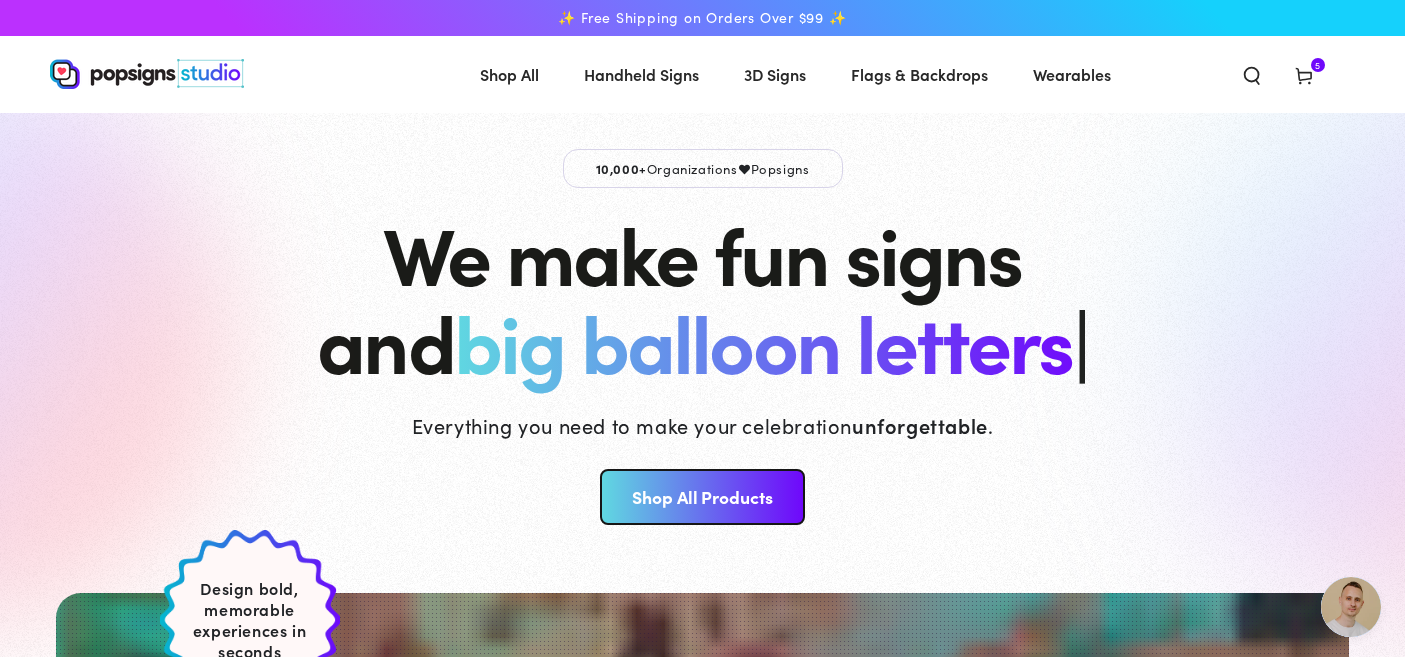 click 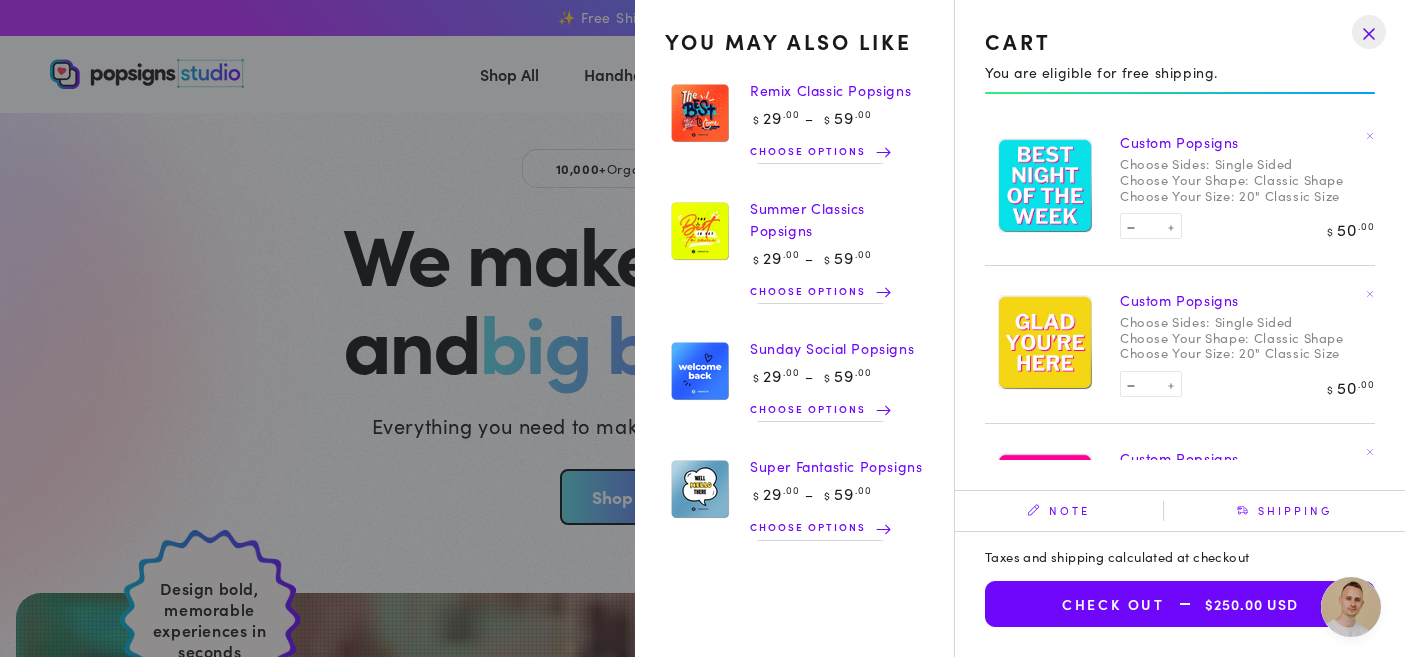 click on "Check out
$250.00 USD" at bounding box center (1180, 604) 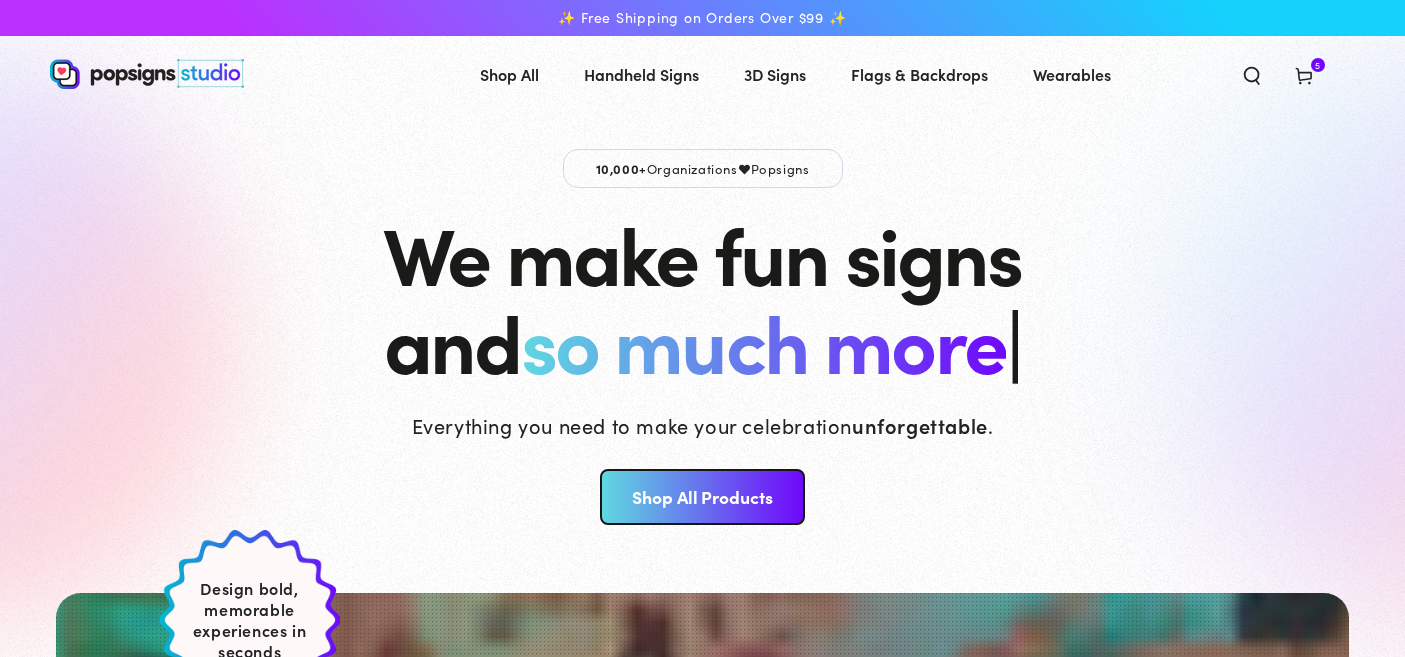 scroll, scrollTop: 0, scrollLeft: 0, axis: both 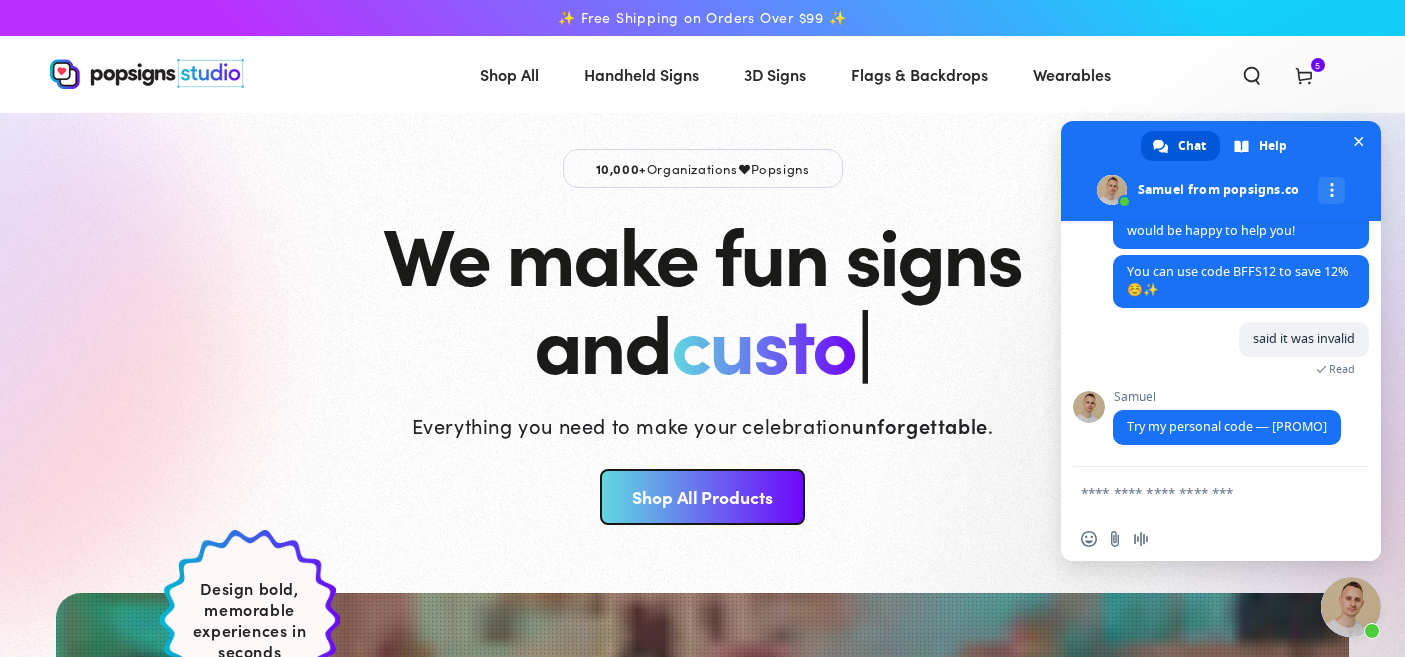 click on "Cart 5 5 items" at bounding box center [1304, 74] 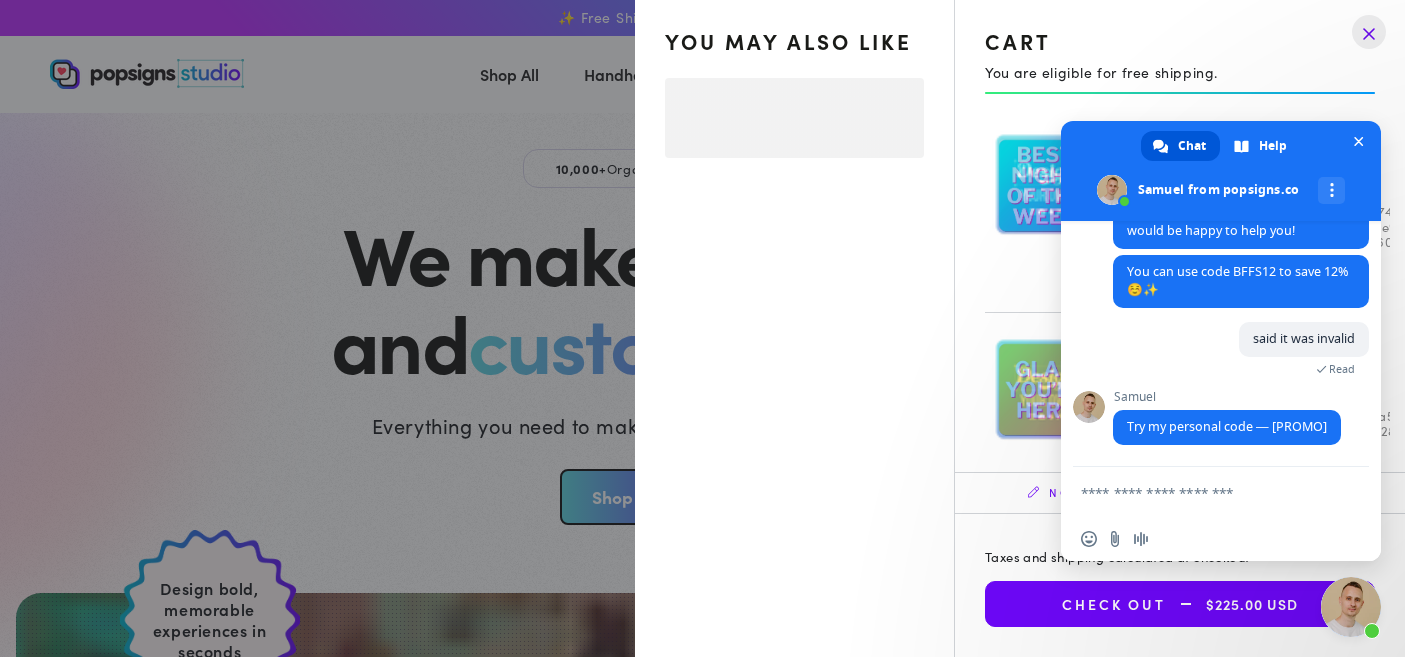 select on "**********" 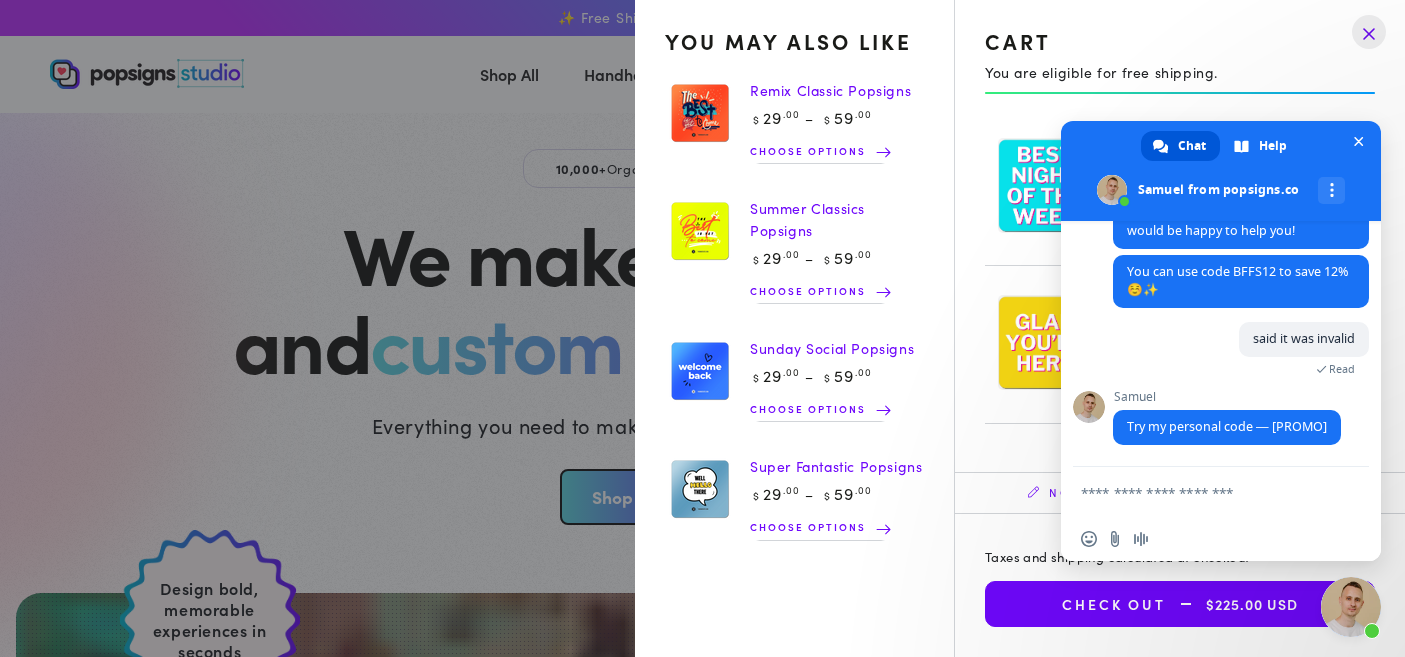 click on "You may also like
Remix Classic Popsigns
Regular price
$ 29 .00
$ 59 .00
Regular price
Sale price
$ 29 .00
$ 59 .00
Choose options" at bounding box center (1172, 282) 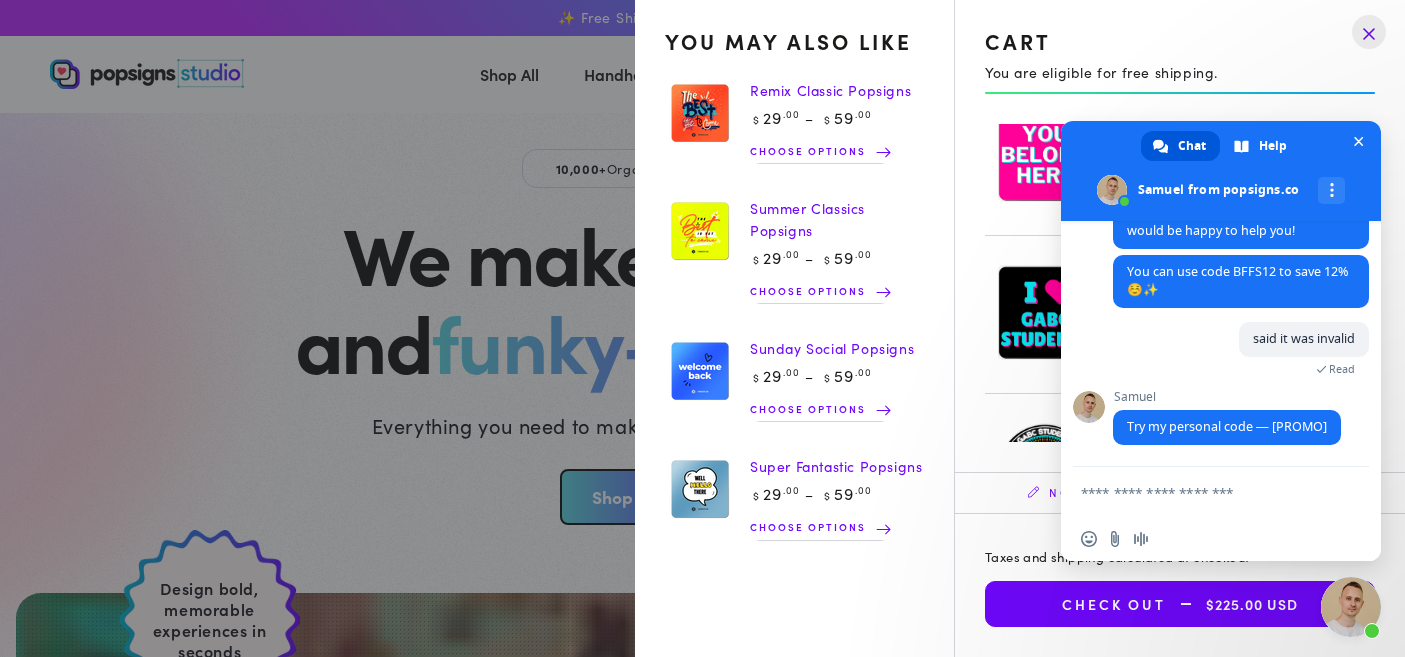 scroll, scrollTop: 439, scrollLeft: 0, axis: vertical 